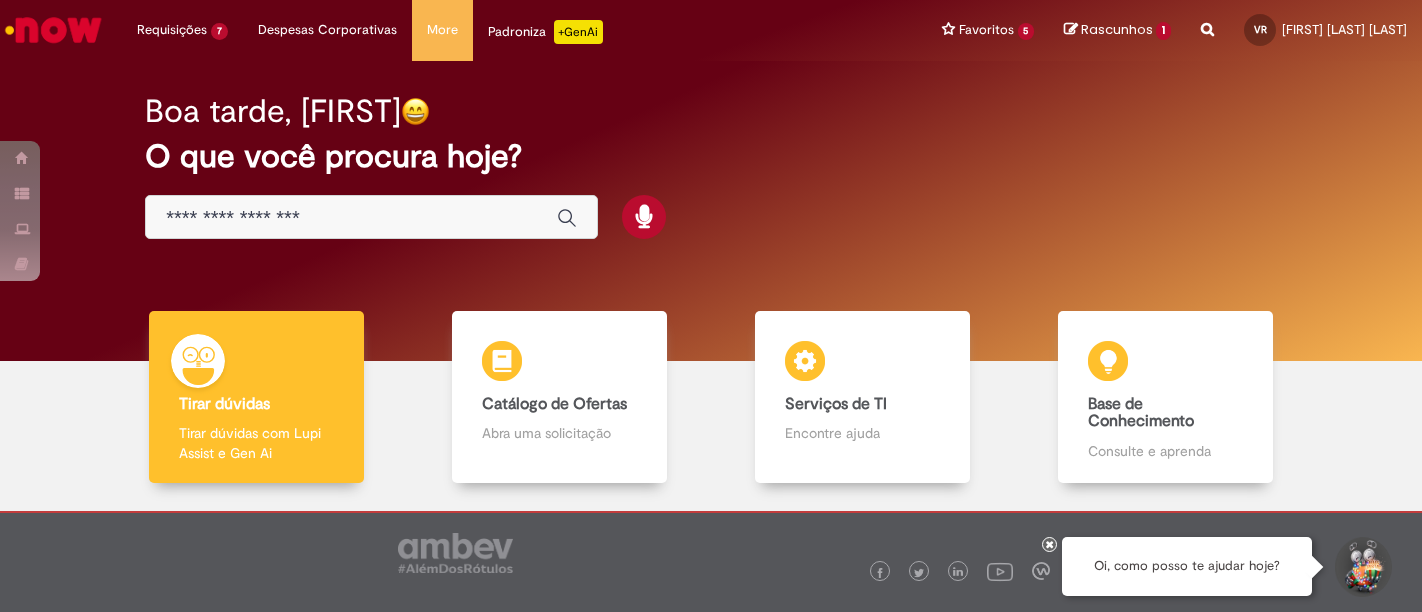 scroll, scrollTop: 0, scrollLeft: 0, axis: both 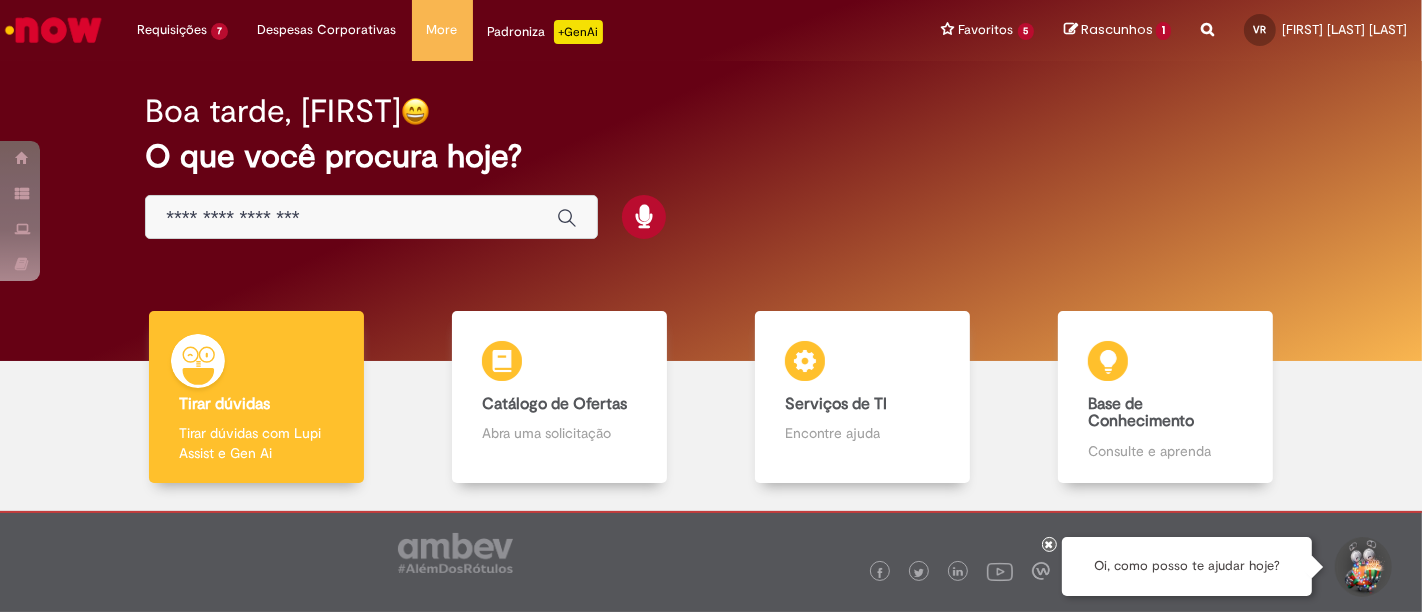 click at bounding box center (351, 218) 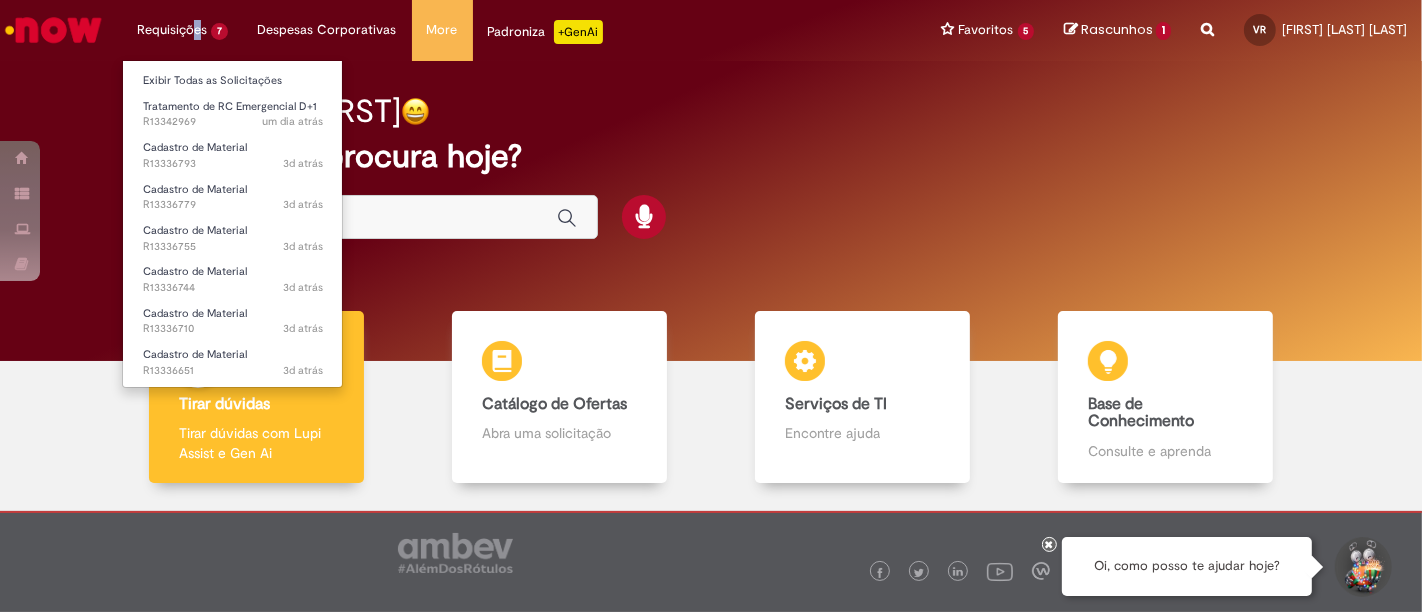 click on "Requisições   7
Exibir Todas as Solicitações
Tratamento de RC Emergencial D+1
um dia atrás um dia atrás  R13342969
Cadastro de Material
3d atrás 3 dias atrás  R13336793
Cadastro de Material
3d atrás 3 dias atrás  R13336779
Cadastro de Material
3d atrás 3 dias atrás  R13336755
Cadastro de Material
3d atrás 3 dias atrás  R13336744
Cadastro de Material
3d atrás 3 dias atrás  R13336710
Cadastro de Material
3d atrás 3 dias atrás  R13336651" at bounding box center (182, 30) 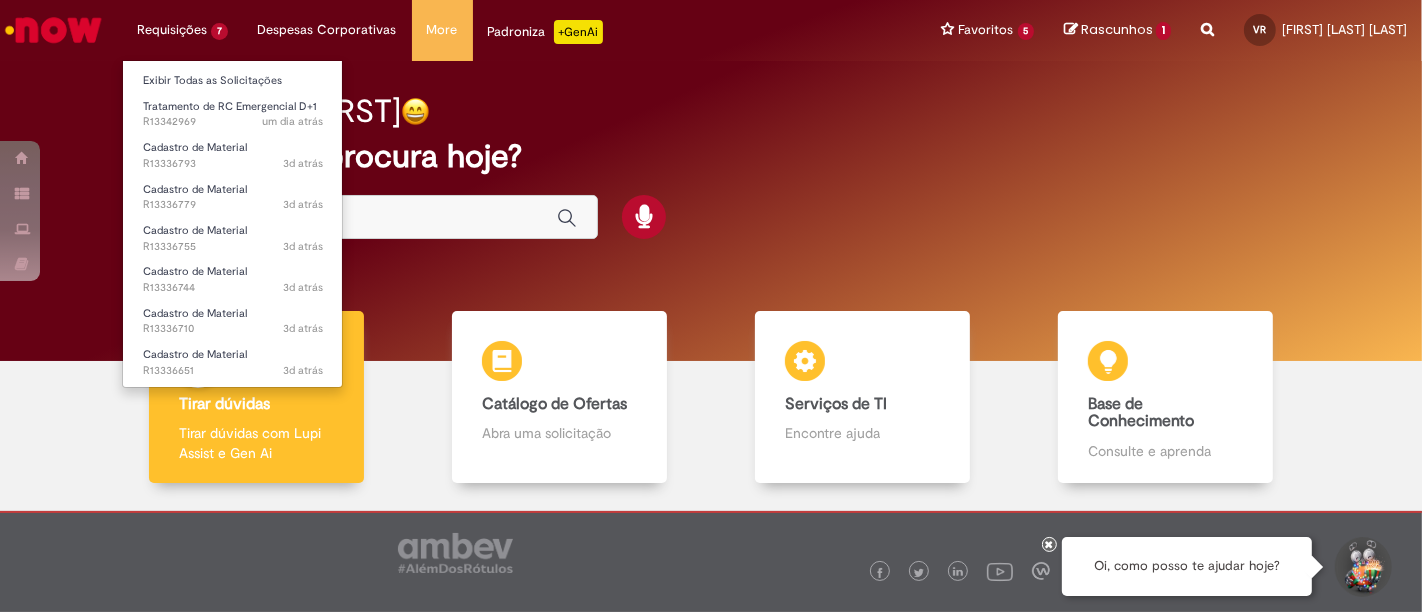 click on "Requisições   7
Exibir Todas as Solicitações
Tratamento de RC Emergencial D+1
um dia atrás um dia atrás  R13342969
Cadastro de Material
3d atrás 3 dias atrás  R13336793
Cadastro de Material
3d atrás 3 dias atrás  R13336779
Cadastro de Material
3d atrás 3 dias atrás  R13336755
Cadastro de Material
3d atrás 3 dias atrás  R13336744
Cadastro de Material
3d atrás 3 dias atrás  R13336710
Cadastro de Material
3d atrás 3 dias atrás  R13336651" at bounding box center (182, 30) 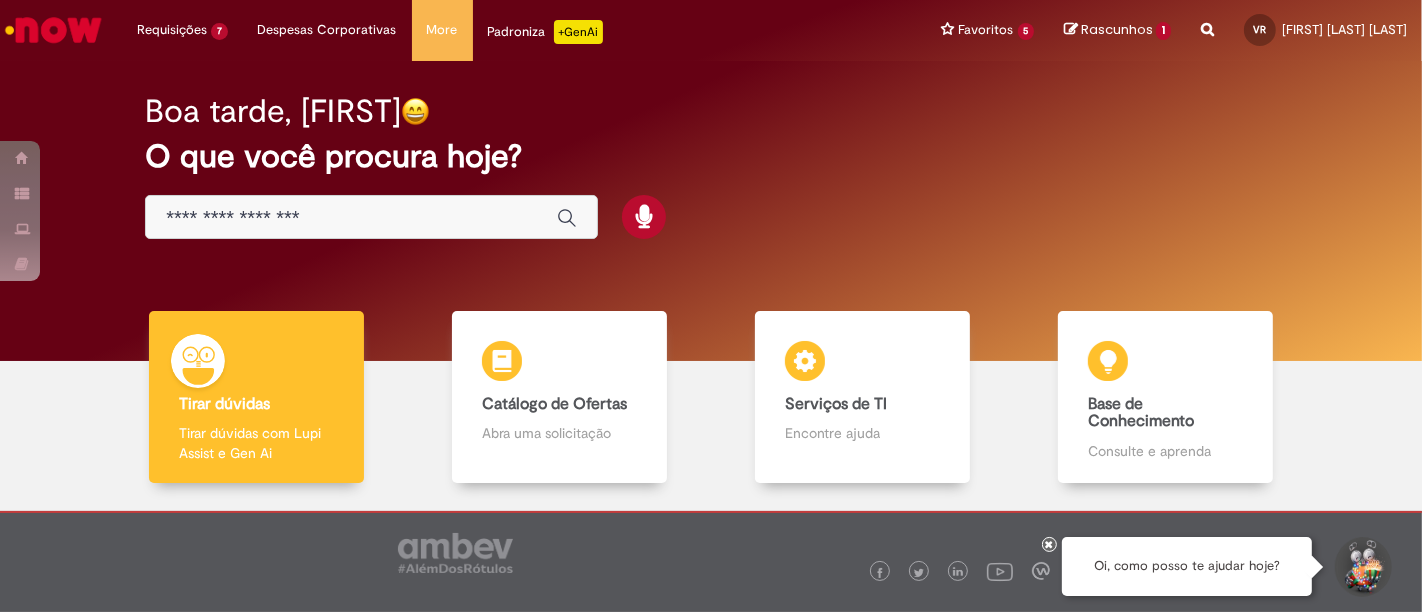 click on "Boa tarde, Vinicius
O que você procura hoje?" at bounding box center (711, 211) 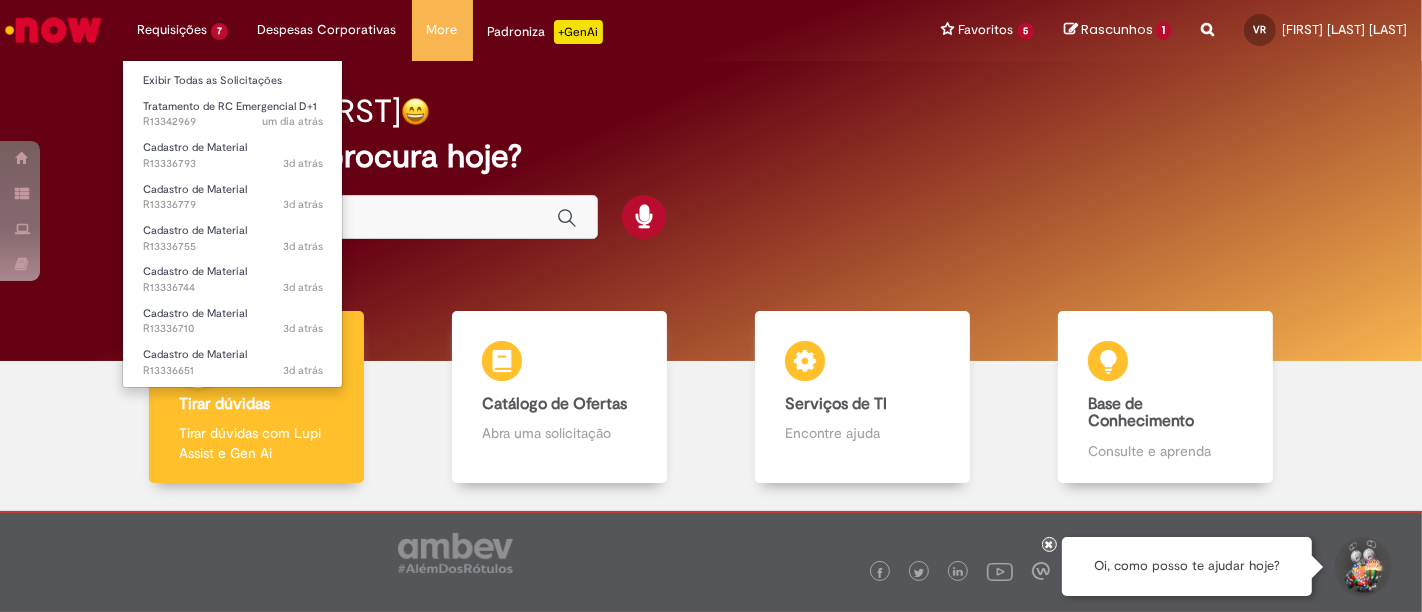 click on "Requisições   7
Exibir Todas as Solicitações
Tratamento de RC Emergencial D+1
um dia atrás um dia atrás  R13342969
Cadastro de Material
3d atrás 3 dias atrás  R13336793
Cadastro de Material
3d atrás 3 dias atrás  R13336779
Cadastro de Material
3d atrás 3 dias atrás  R13336755
Cadastro de Material
3d atrás 3 dias atrás  R13336744
Cadastro de Material
3d atrás 3 dias atrás  R13336710
Cadastro de Material
3d atrás 3 dias atrás  R13336651" at bounding box center [182, 30] 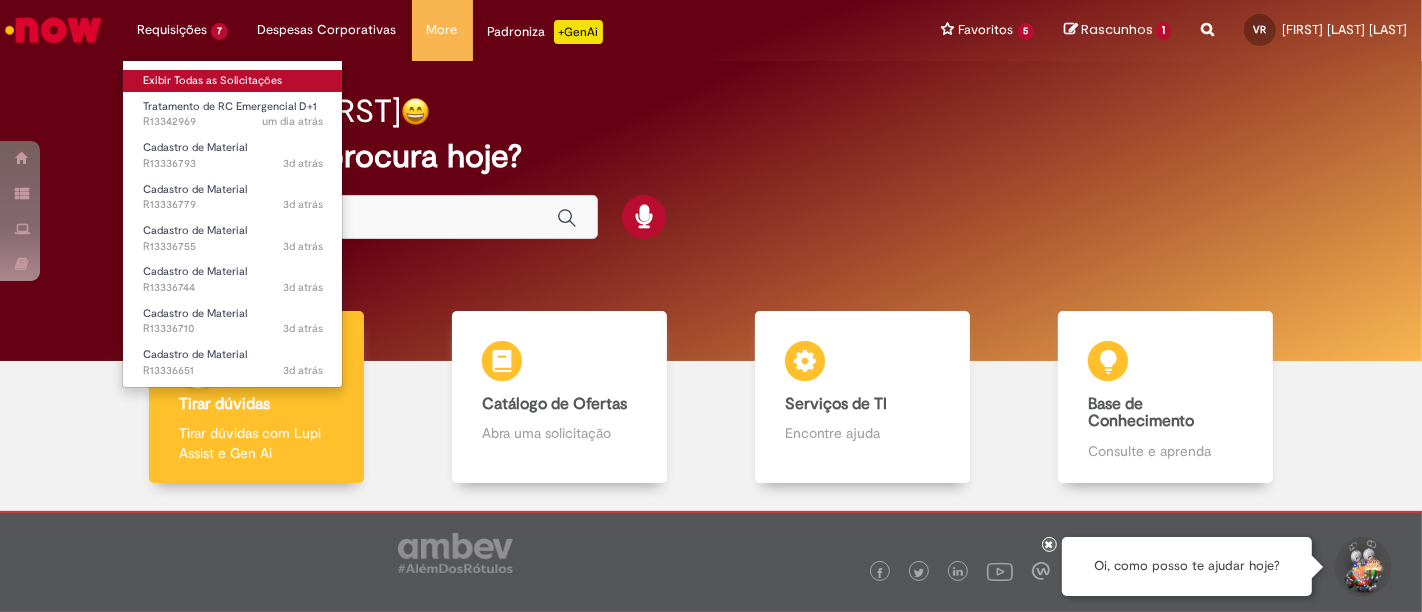 click on "Exibir Todas as Solicitações" at bounding box center [233, 81] 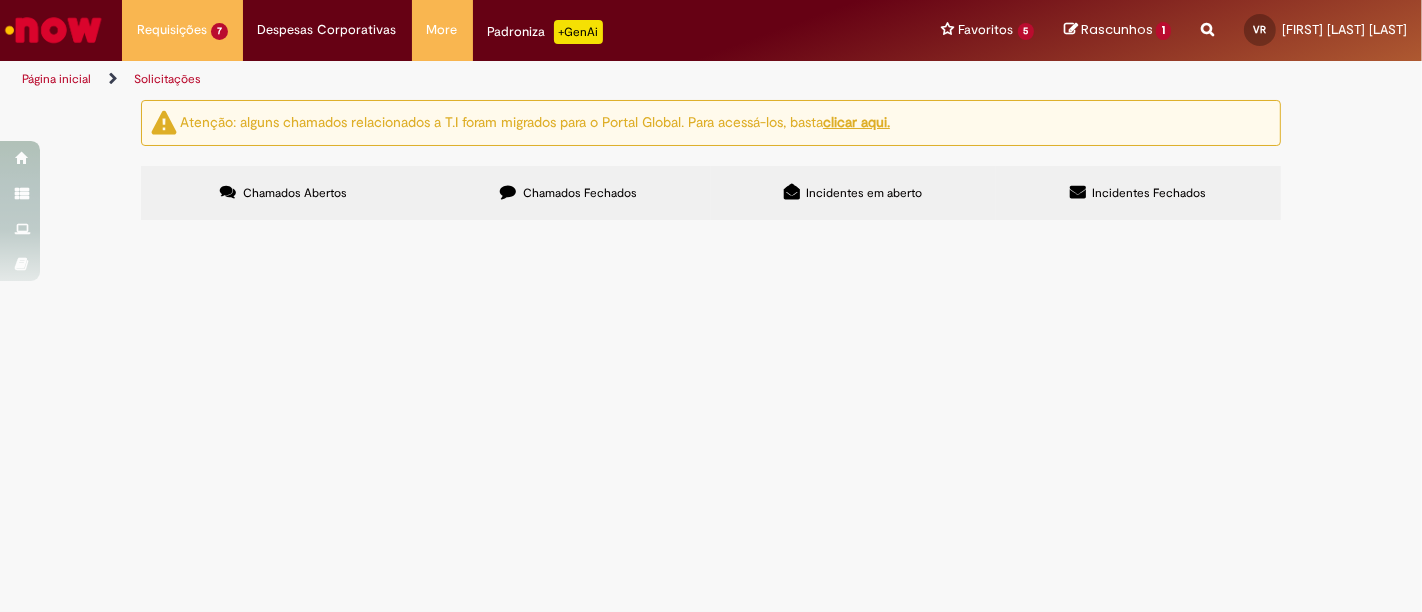 scroll, scrollTop: 67, scrollLeft: 0, axis: vertical 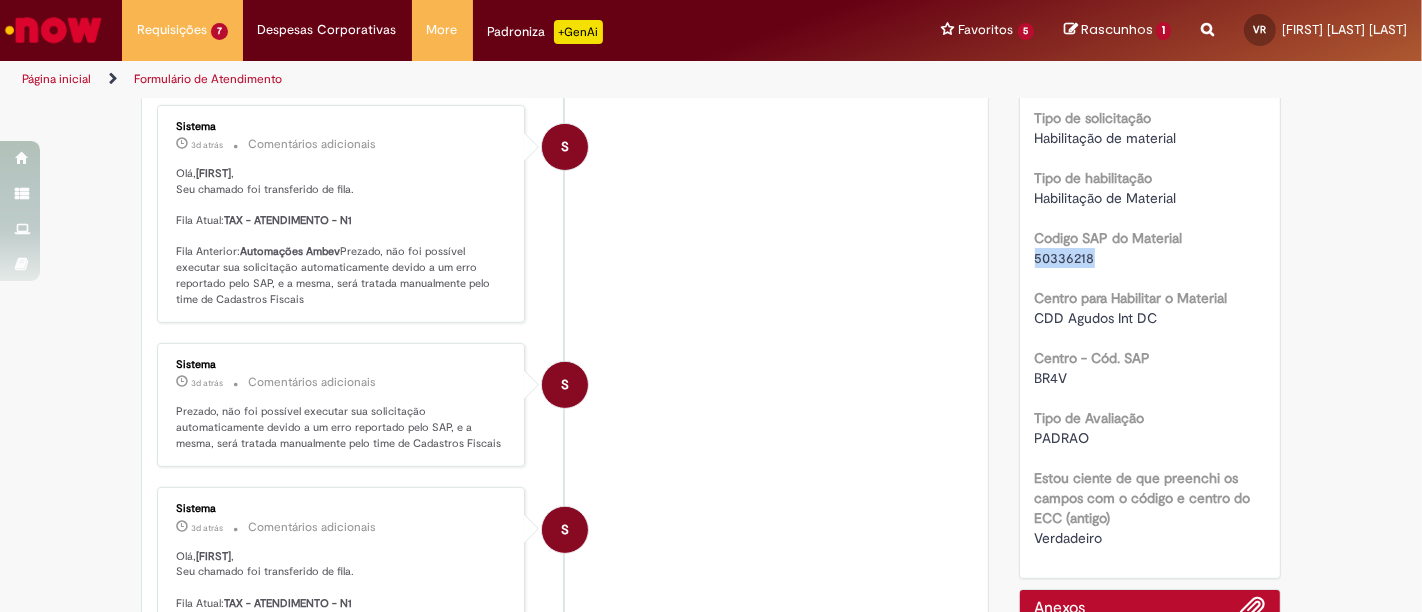 drag, startPoint x: 1100, startPoint y: 261, endPoint x: 1021, endPoint y: 258, distance: 79.05694 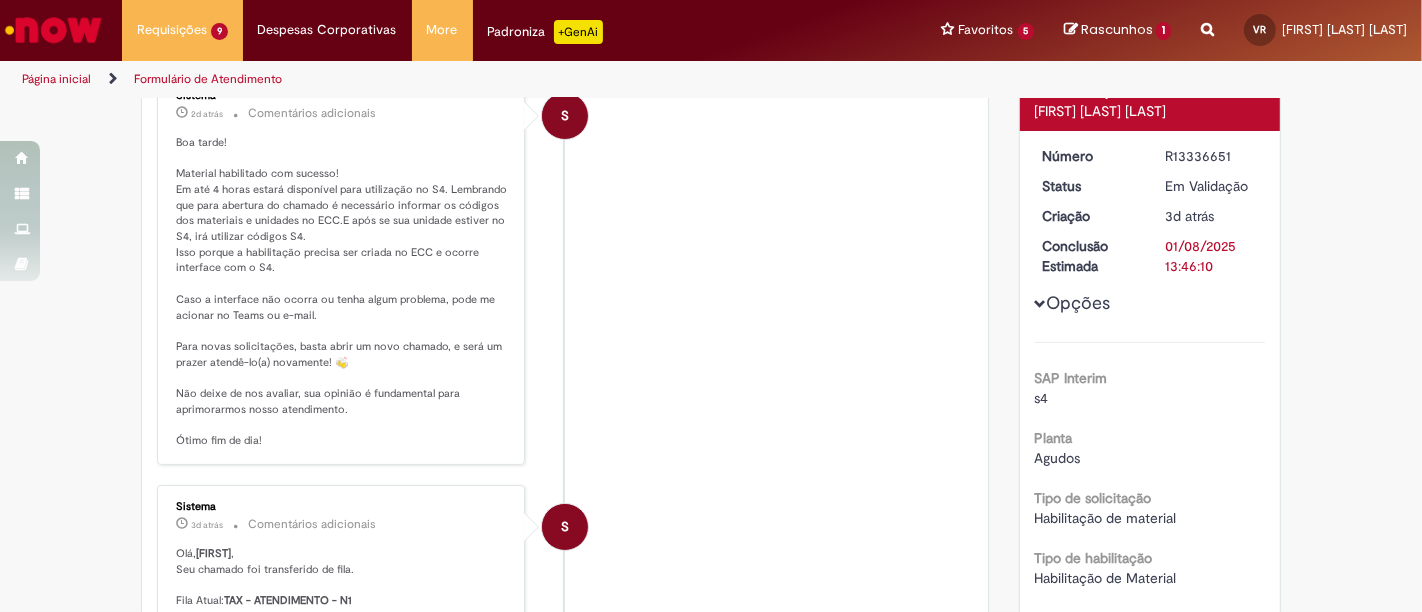 scroll, scrollTop: 85, scrollLeft: 0, axis: vertical 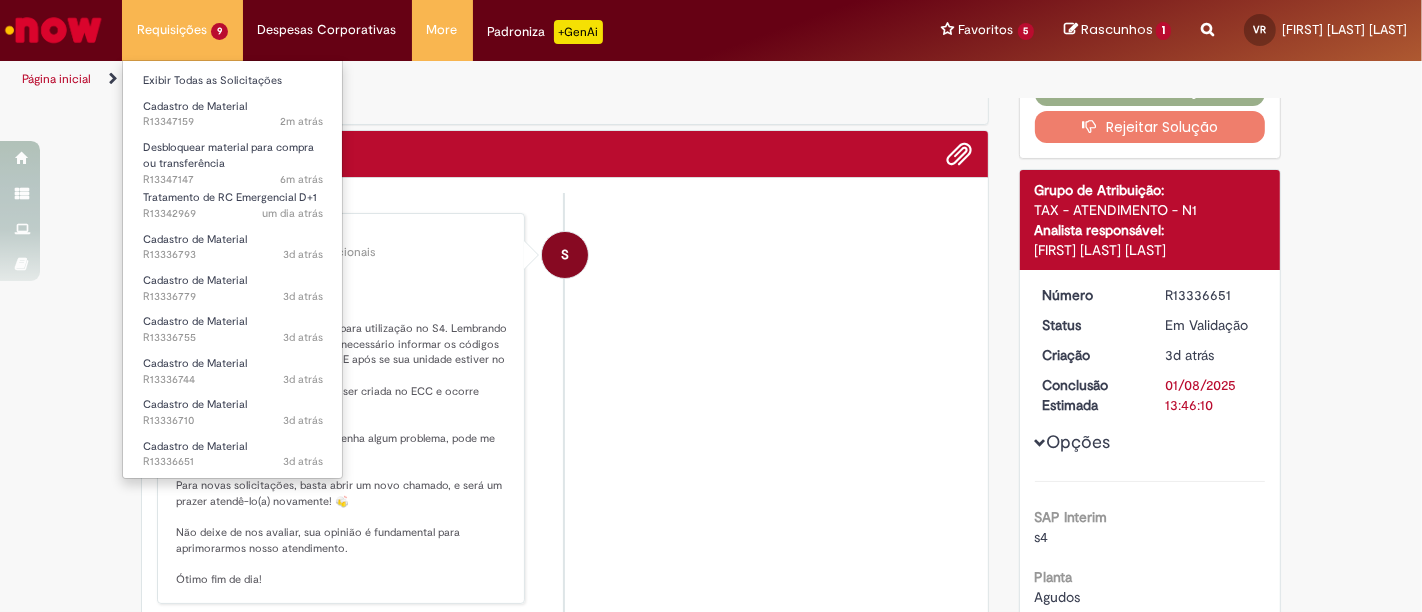 click on "Requisições   9
Exibir Todas as Solicitações
Cadastro de Material
2m atrás 2 minutos atrás  R13347159
Desbloquear material para compra ou transferência
6m atrás 6 minutos atrás  R13347147
Tratamento de RC Emergencial D+1
um dia atrás um dia atrás  R13342969
Cadastro de Material
3d atrás 3 dias atrás  R13336793
Cadastro de Material
3d atrás 3 dias atrás  R13336779
Cadastro de Material
3d atrás 3 dias atrás  R13336755
Cadastro de Material
3d atrás 3 dias atrás  R13336744
Cadastro de Material
3d atrás 3 dias atrás  R13336710
Cadastro de Material
3d atrás 3 dias atrás  R13336651" at bounding box center [182, 30] 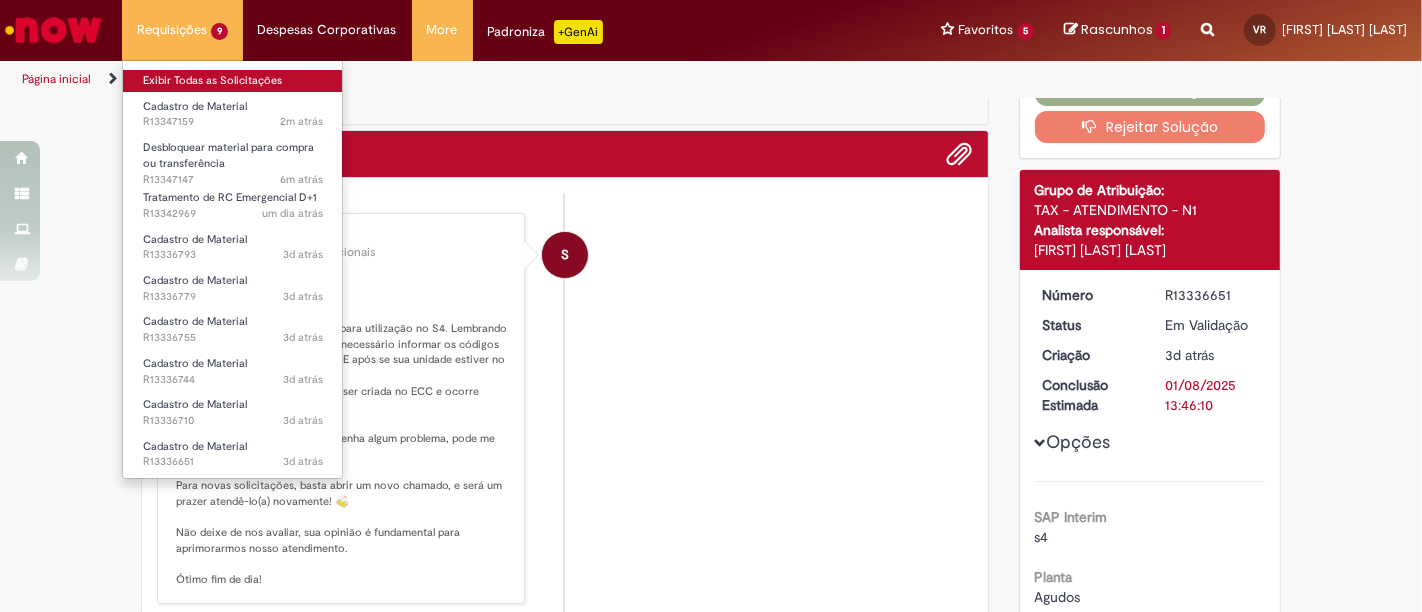 click on "Exibir Todas as Solicitações" at bounding box center [233, 81] 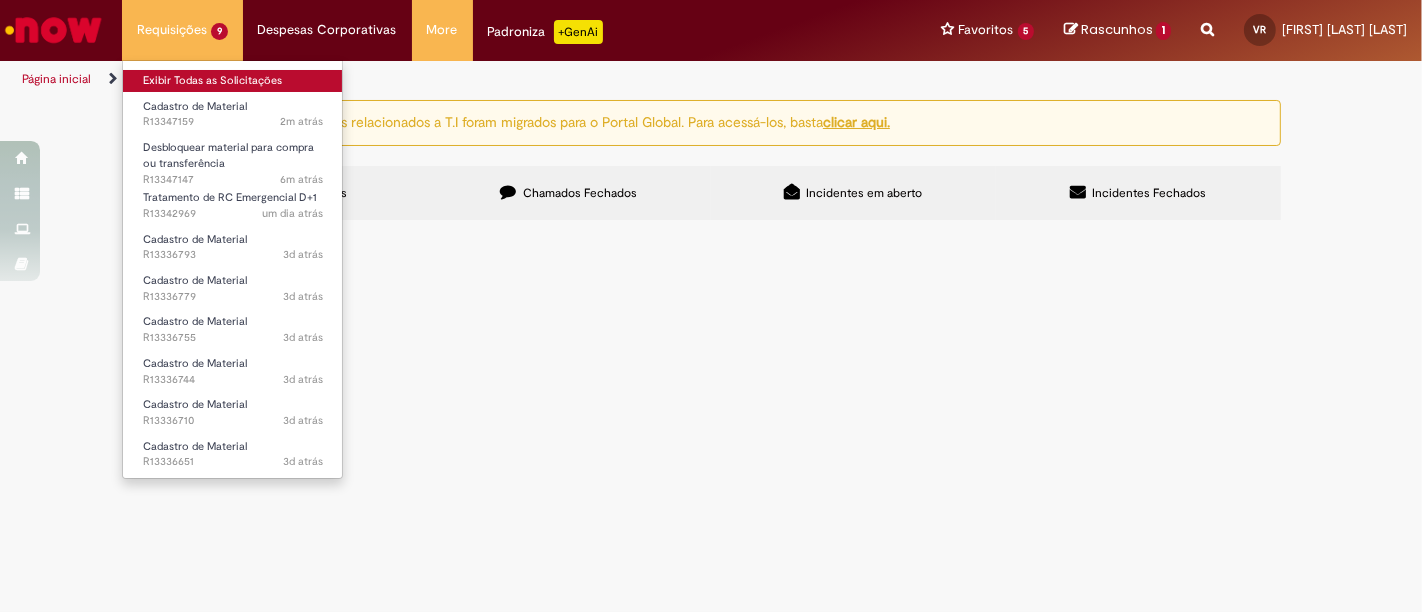 scroll, scrollTop: 0, scrollLeft: 0, axis: both 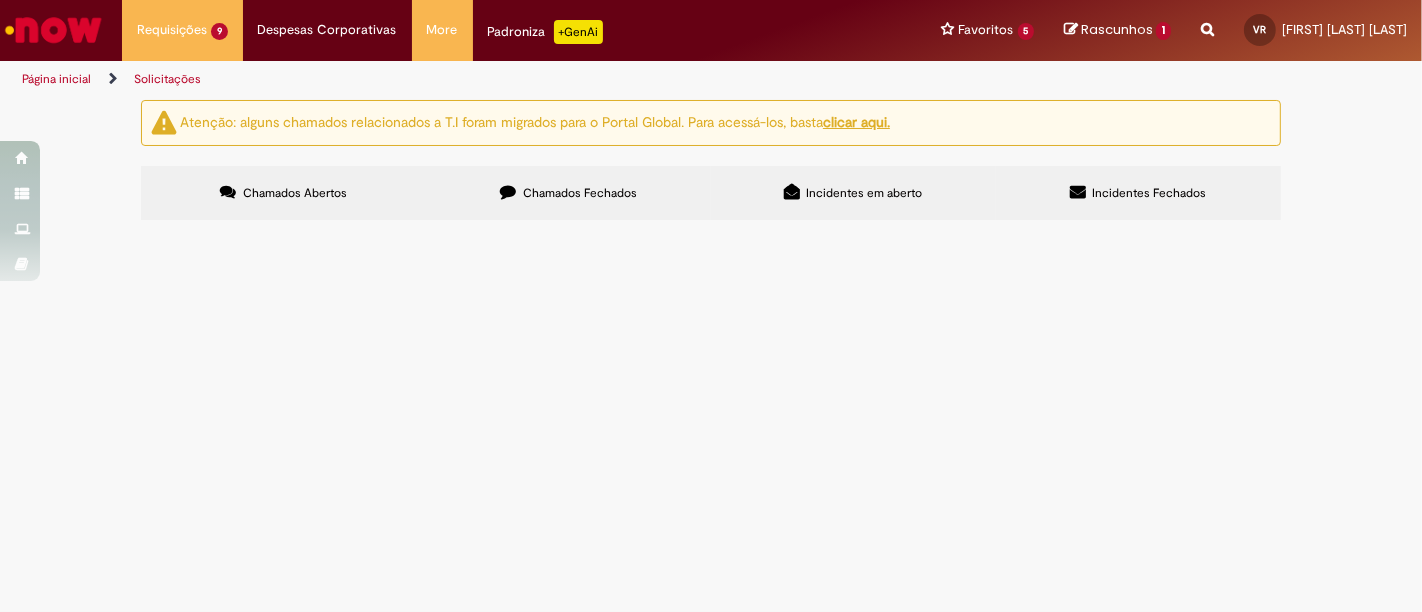 click on "Cadastro de Material" at bounding box center [0, 0] 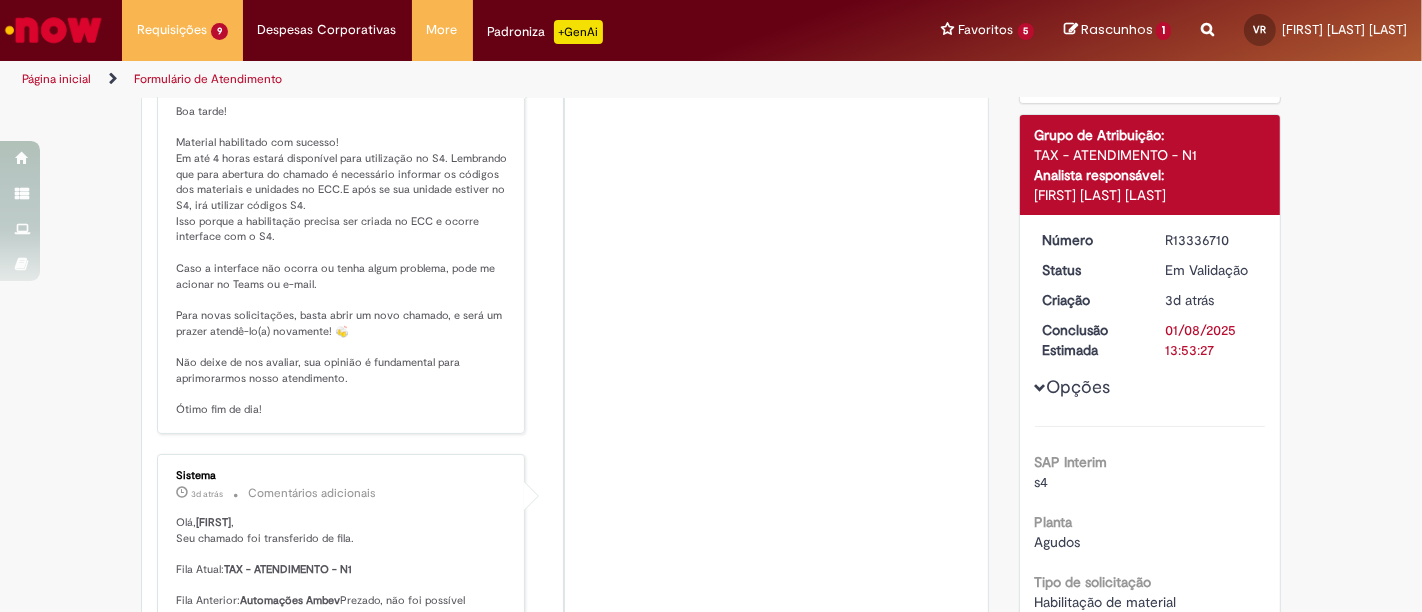 scroll, scrollTop: 0, scrollLeft: 0, axis: both 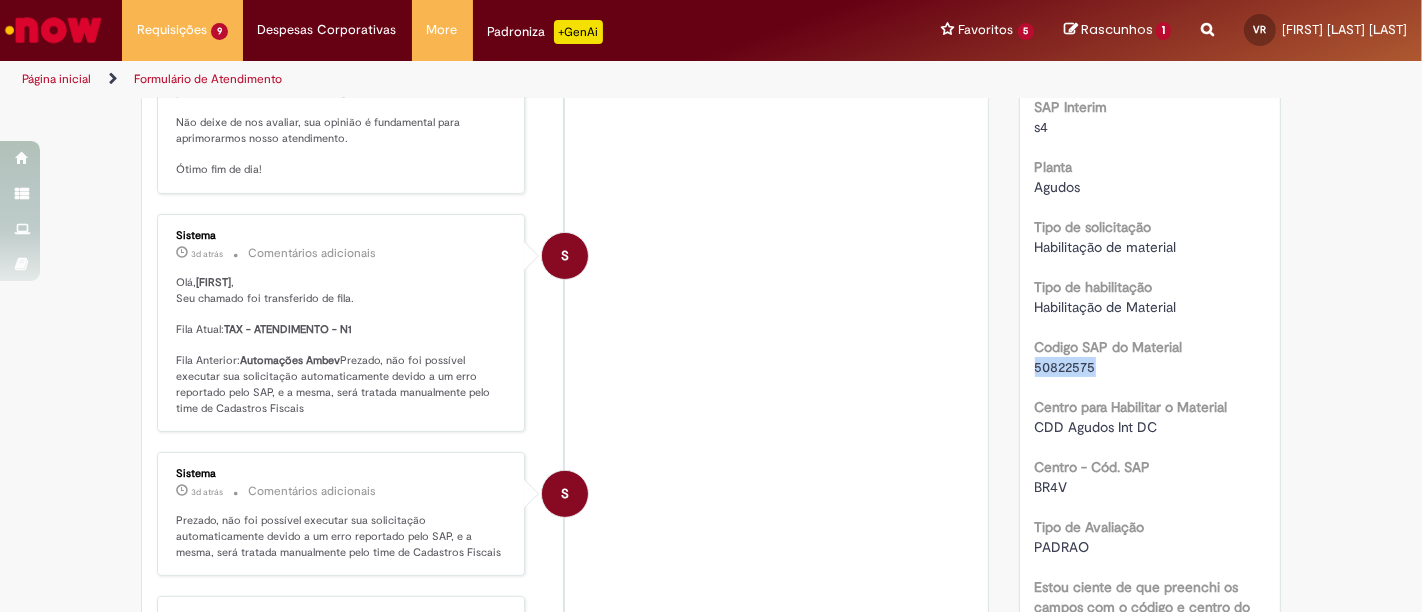 drag, startPoint x: 1104, startPoint y: 360, endPoint x: 1049, endPoint y: 366, distance: 55.326305 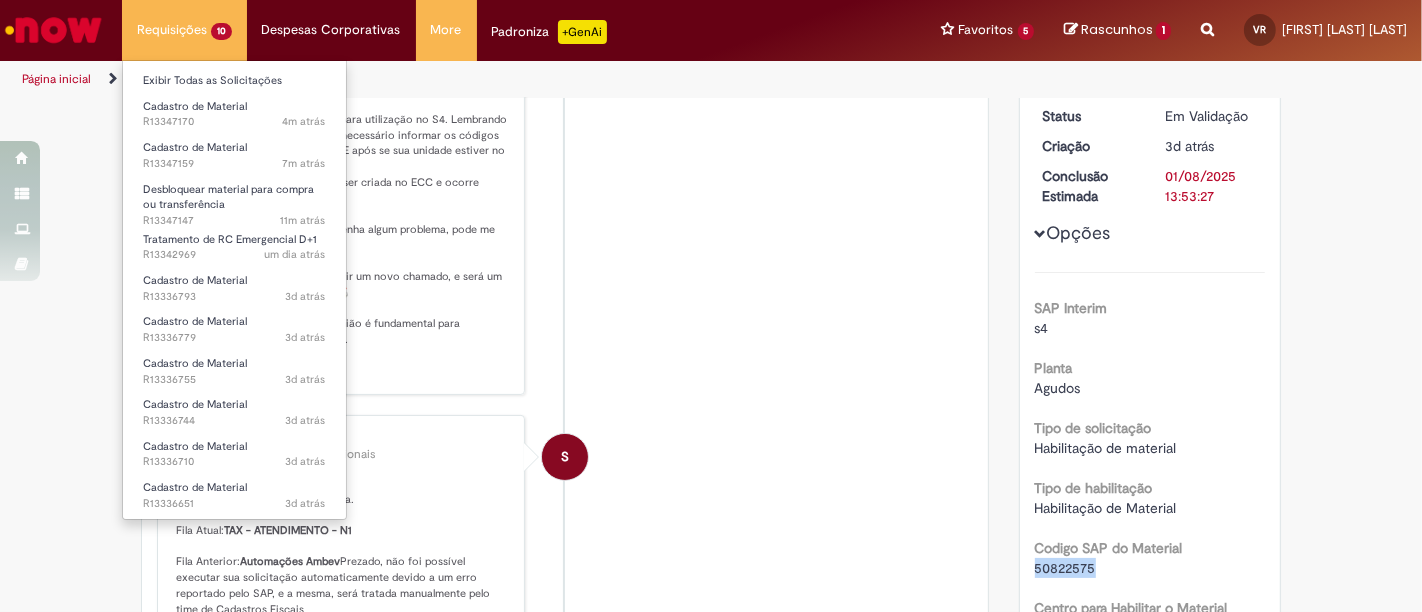 scroll, scrollTop: 273, scrollLeft: 0, axis: vertical 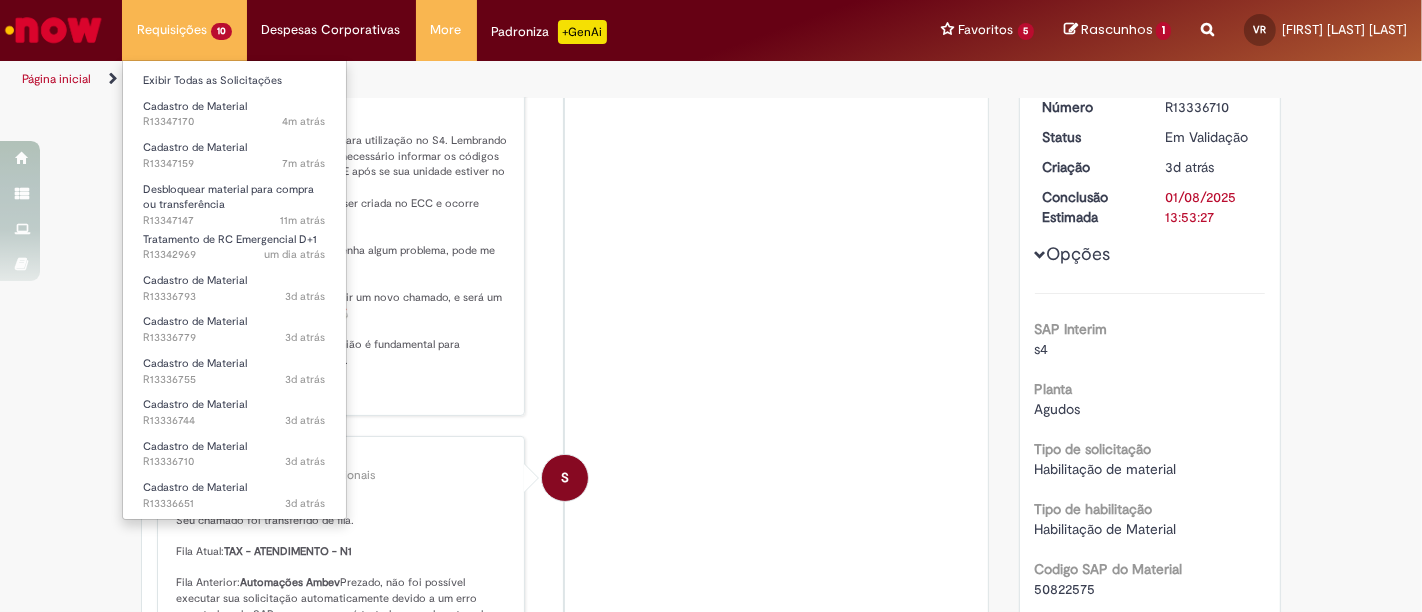 click on "Requisições   10
Exibir Todas as Solicitações
Cadastro de Material
4m atrás 4 minutos atrás  R13347170
Cadastro de Material
7m atrás 7 minutos atrás  R13347159
Desbloquear material para compra ou transferência
11m atrás 11 minutos atrás  R13347147
Tratamento de RC Emergencial D+1
um dia atrás um dia atrás  R13342969
Cadastro de Material
3d atrás 3 dias atrás  R13336793
Cadastro de Material
3d atrás 3 dias atrás  R13336779
Cadastro de Material
3d atrás 3 dias atrás  R13336755
Cadastro de Material
3d atrás 3 dias atrás  R13336744
Cadastro de Material
3d atrás 3 dias atrás  R13336710
Cadastro de Material
3d atrás 3 dias atrás  R13336651" at bounding box center [184, 30] 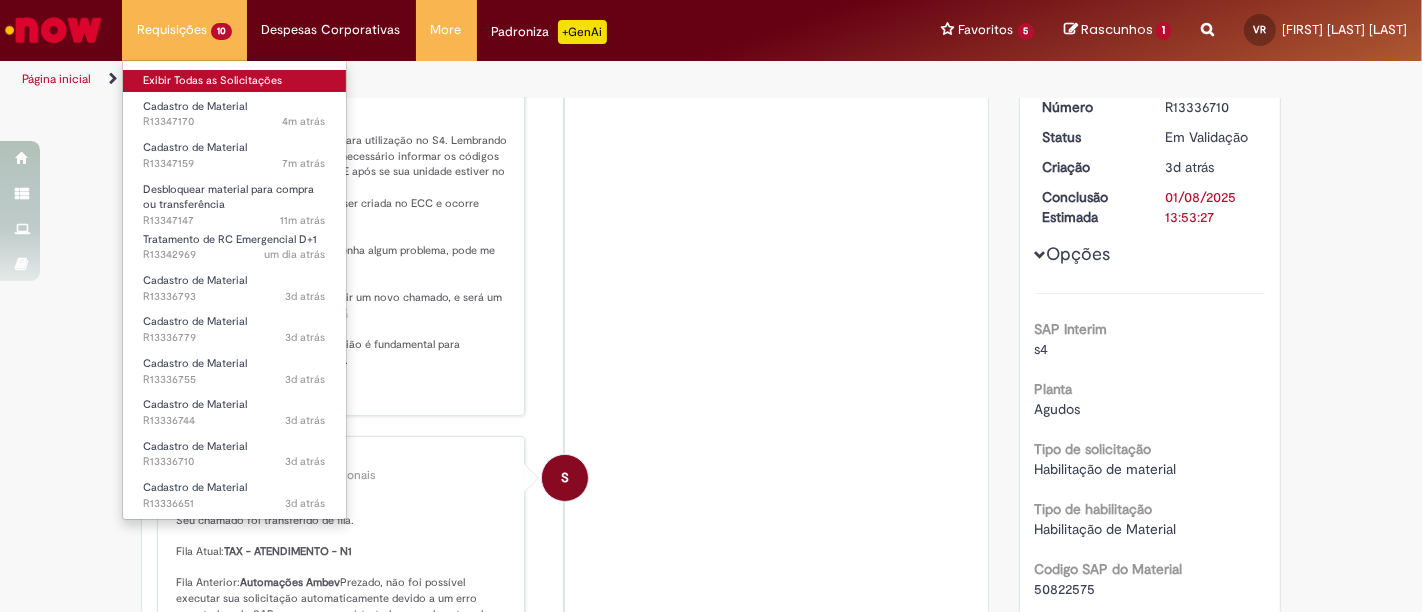click on "Exibir Todas as Solicitações" at bounding box center [234, 81] 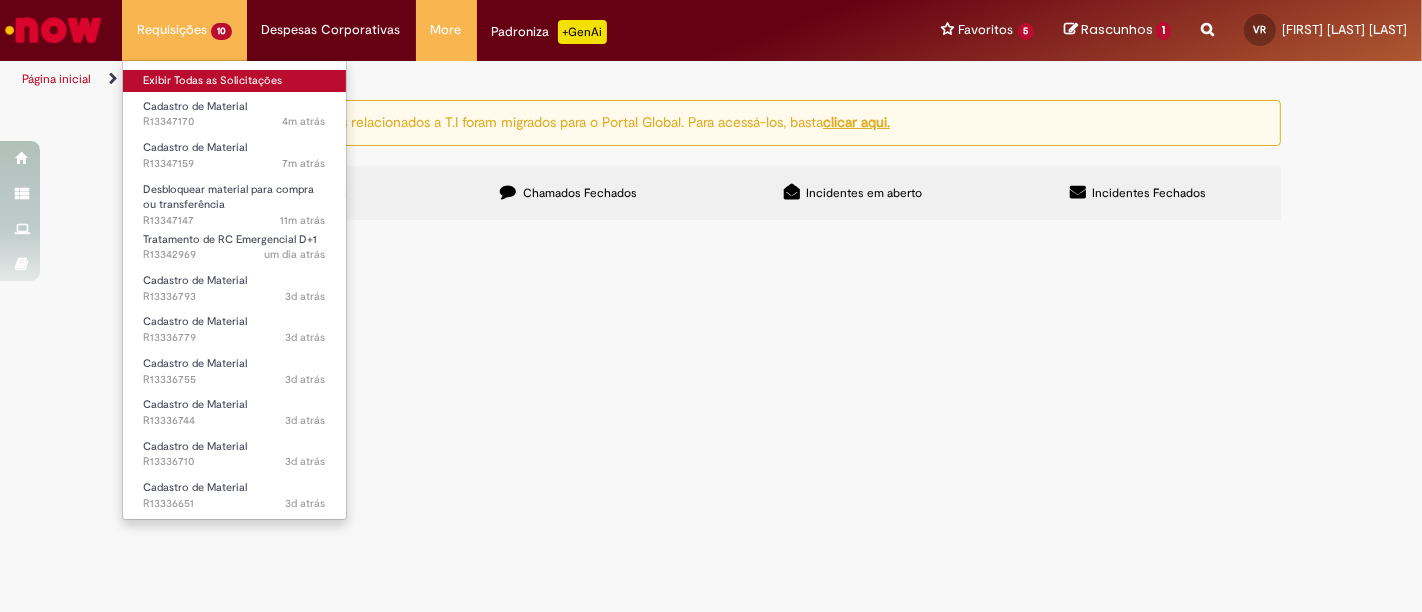 scroll, scrollTop: 0, scrollLeft: 0, axis: both 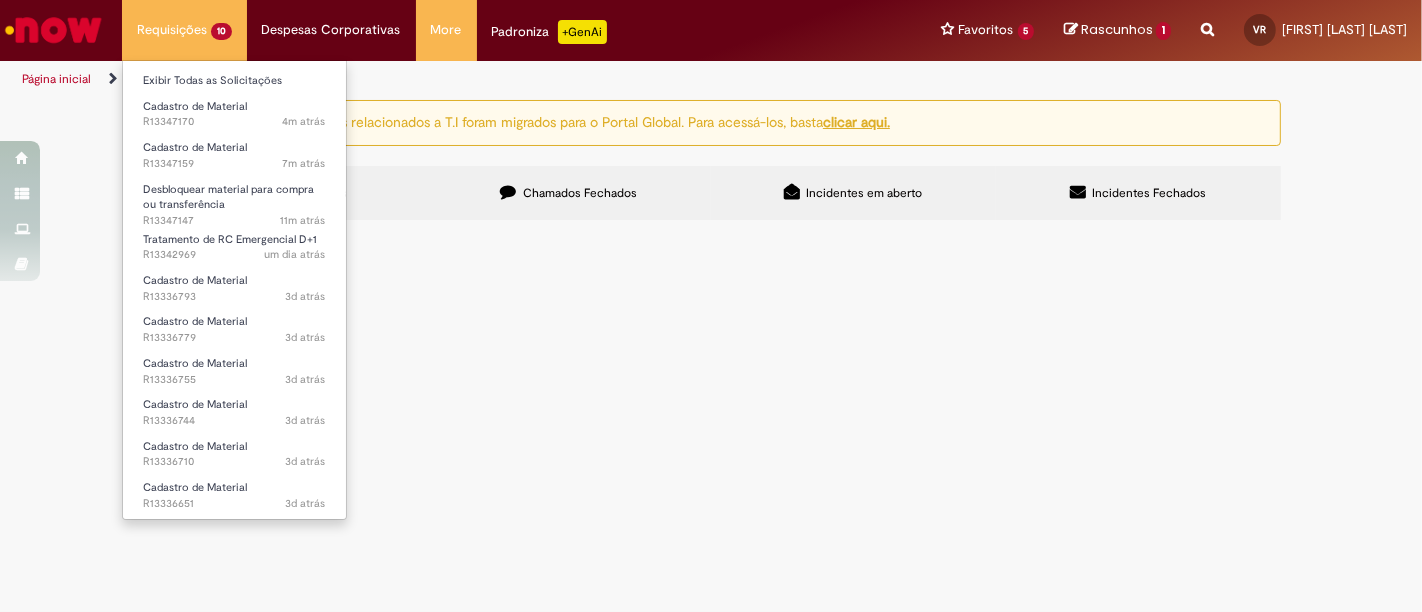 click on "Requisições   10
Exibir Todas as Solicitações
Cadastro de Material
4m atrás 4 minutos atrás  R13347170
Cadastro de Material
7m atrás 7 minutos atrás  R13347159
Desbloquear material para compra ou transferência
11m atrás 11 minutos atrás  R13347147
Tratamento de RC Emergencial D+1
um dia atrás um dia atrás  R13342969
Cadastro de Material
3d atrás 3 dias atrás  R13336793
Cadastro de Material
3d atrás 3 dias atrás  R13336779
Cadastro de Material
3d atrás 3 dias atrás  R13336755
Cadastro de Material
3d atrás 3 dias atrás  R13336744
Cadastro de Material
3d atrás 3 dias atrás  R13336710
Cadastro de Material
3d atrás 3 dias atrás  R13336651" at bounding box center (184, 30) 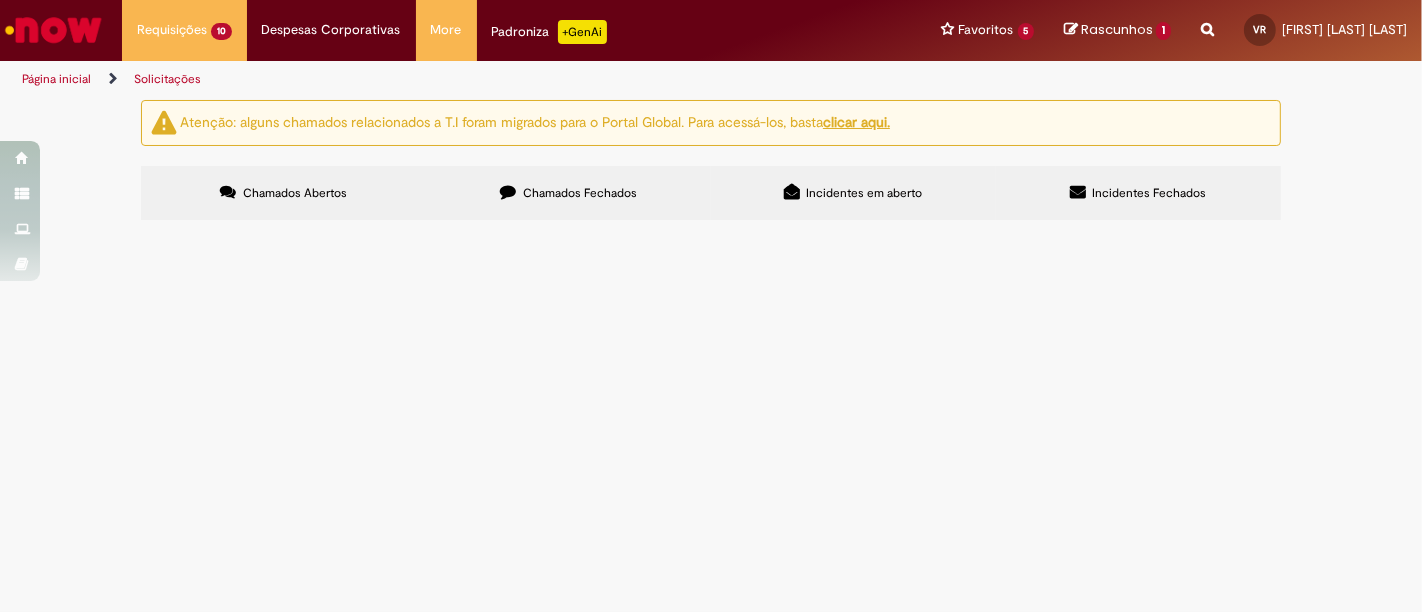 click at bounding box center (53, 30) 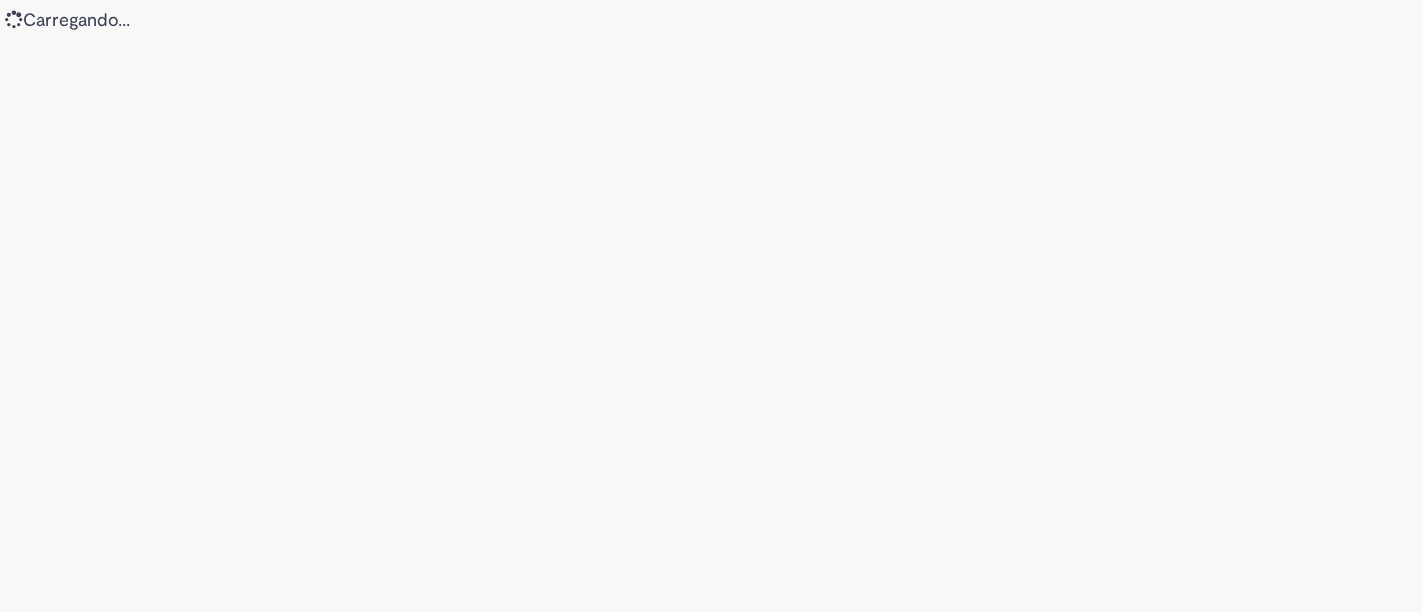scroll, scrollTop: 0, scrollLeft: 0, axis: both 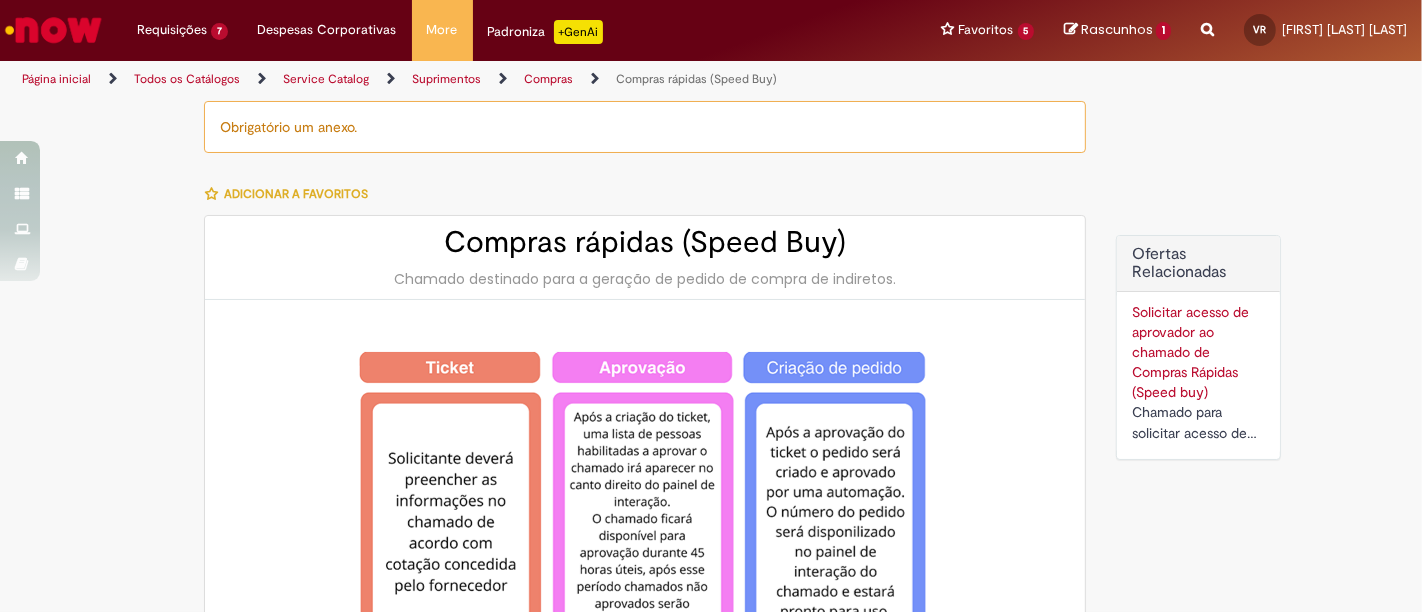 type on "*********" 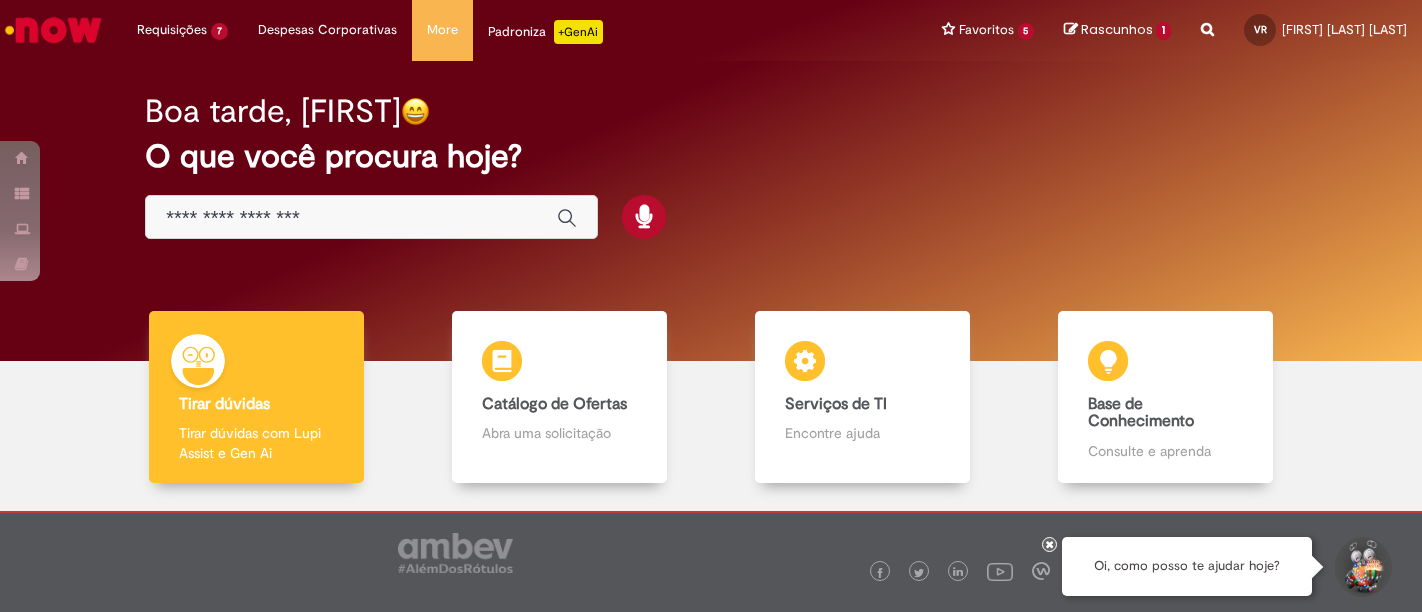 scroll, scrollTop: 0, scrollLeft: 0, axis: both 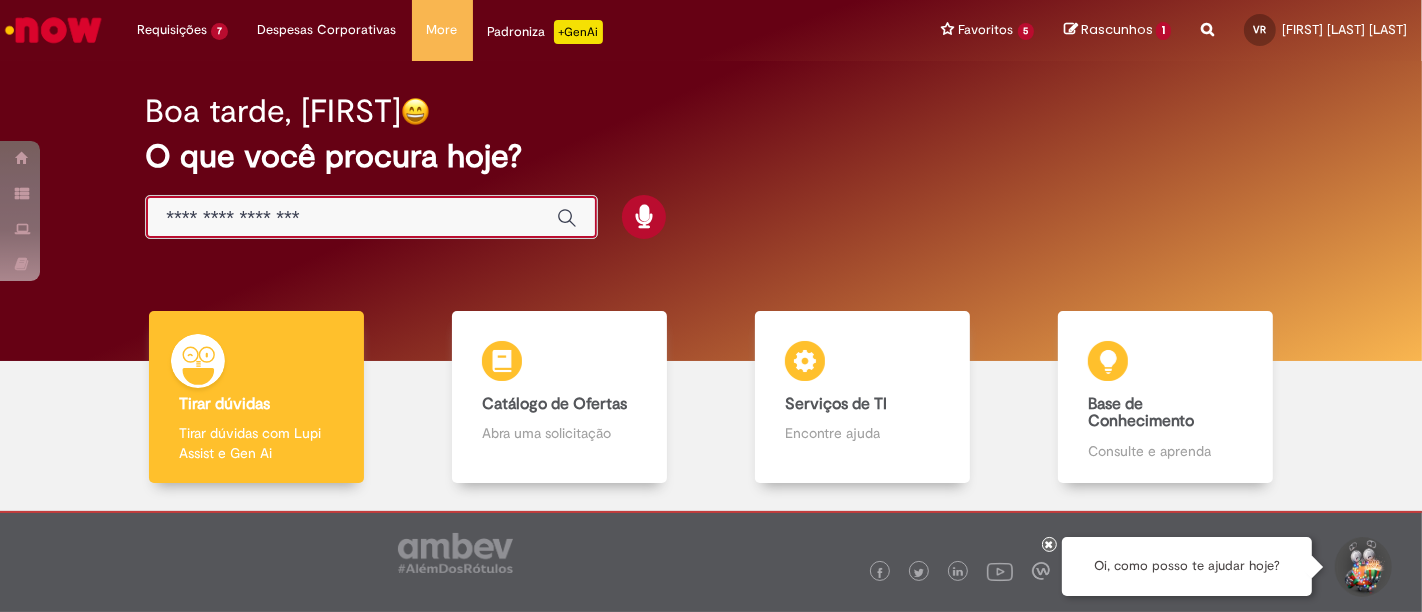 click at bounding box center [351, 218] 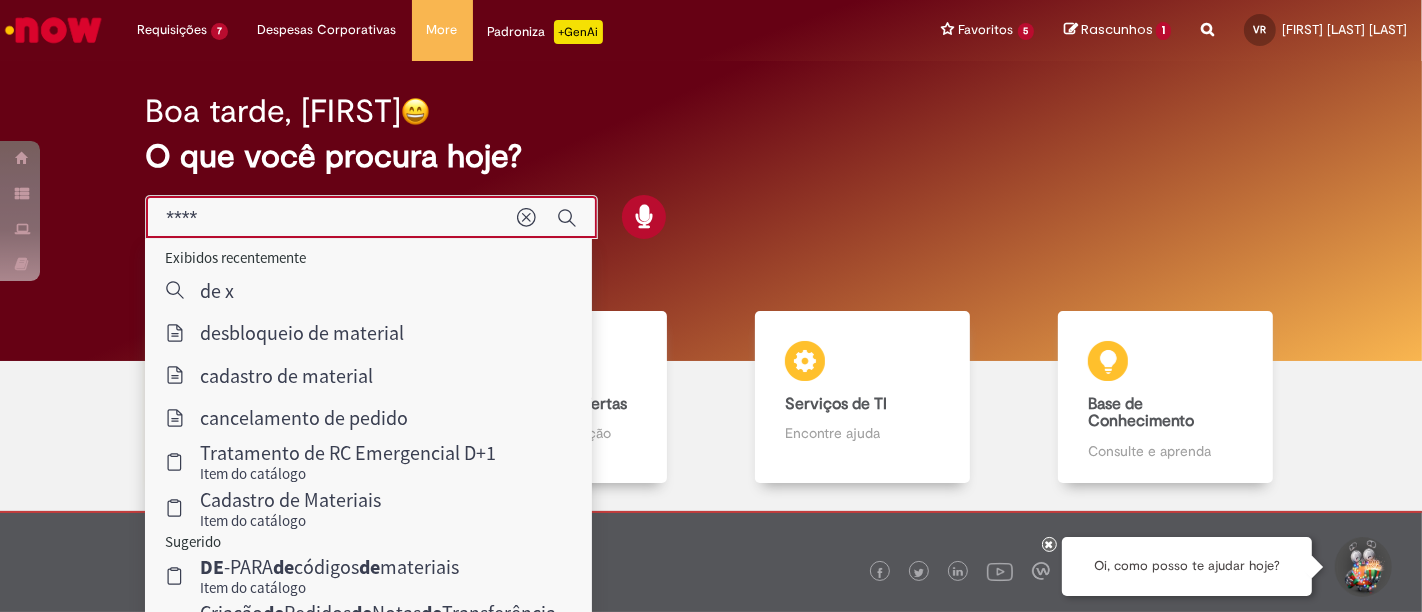 type on "**********" 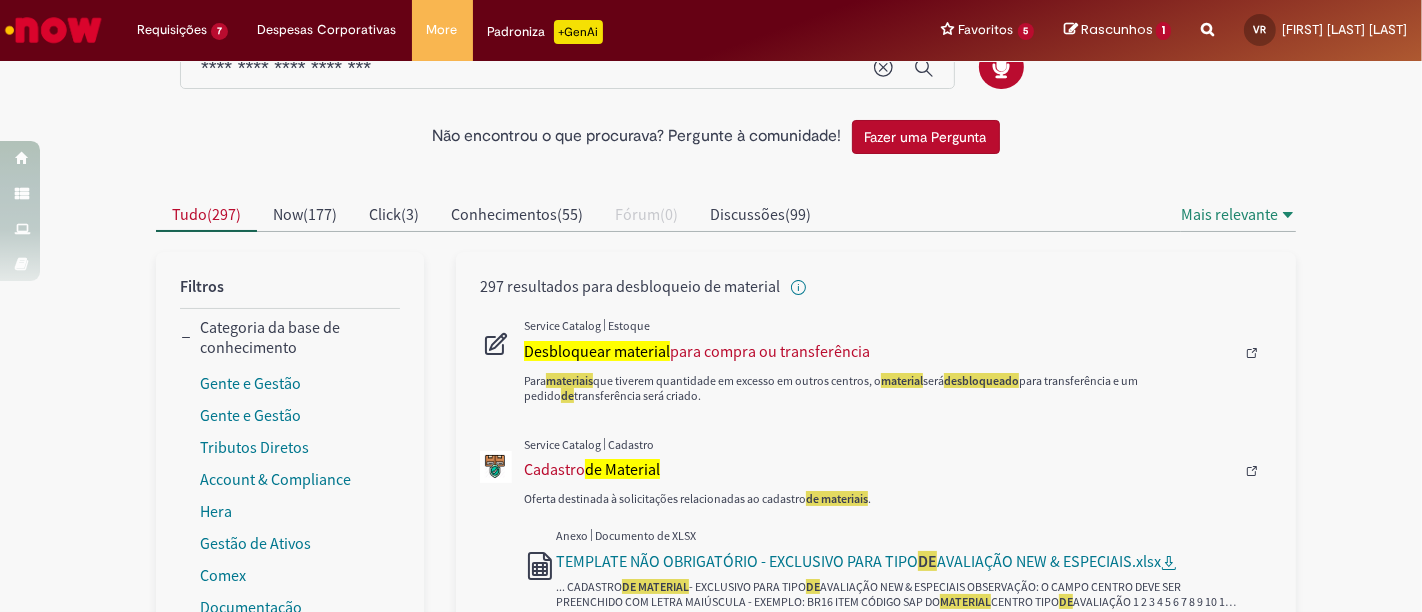 scroll, scrollTop: 62, scrollLeft: 0, axis: vertical 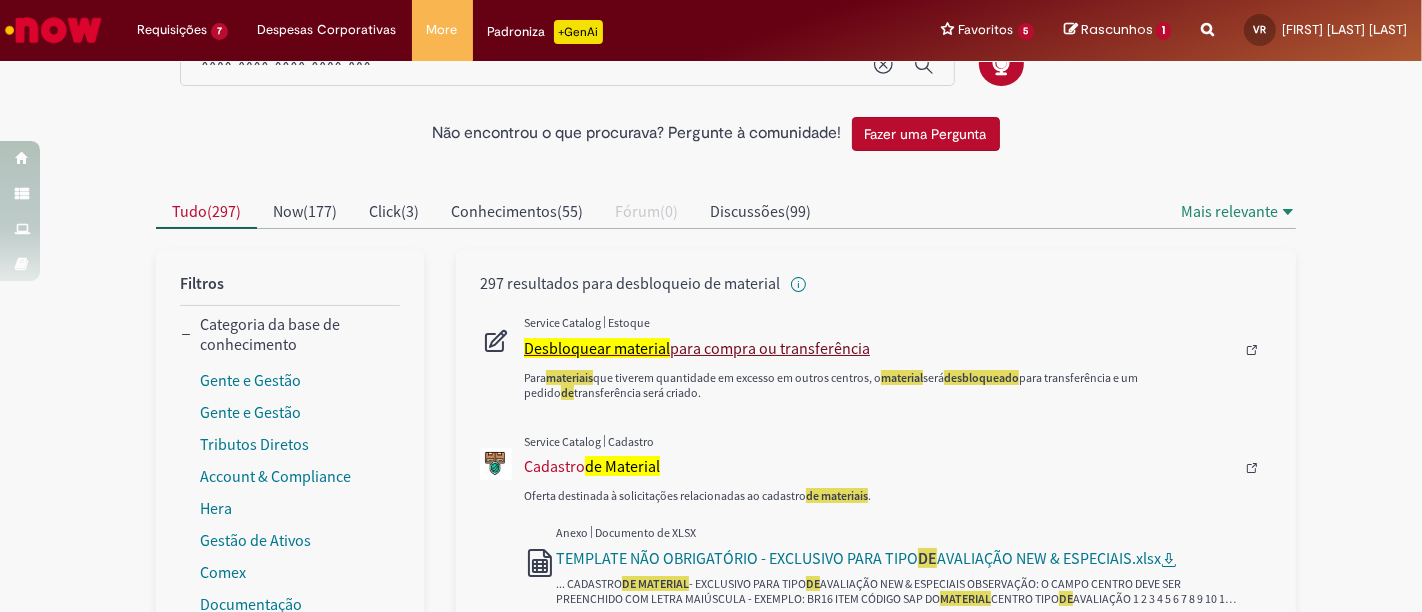 click on "Desbloquear material" at bounding box center [597, 348] 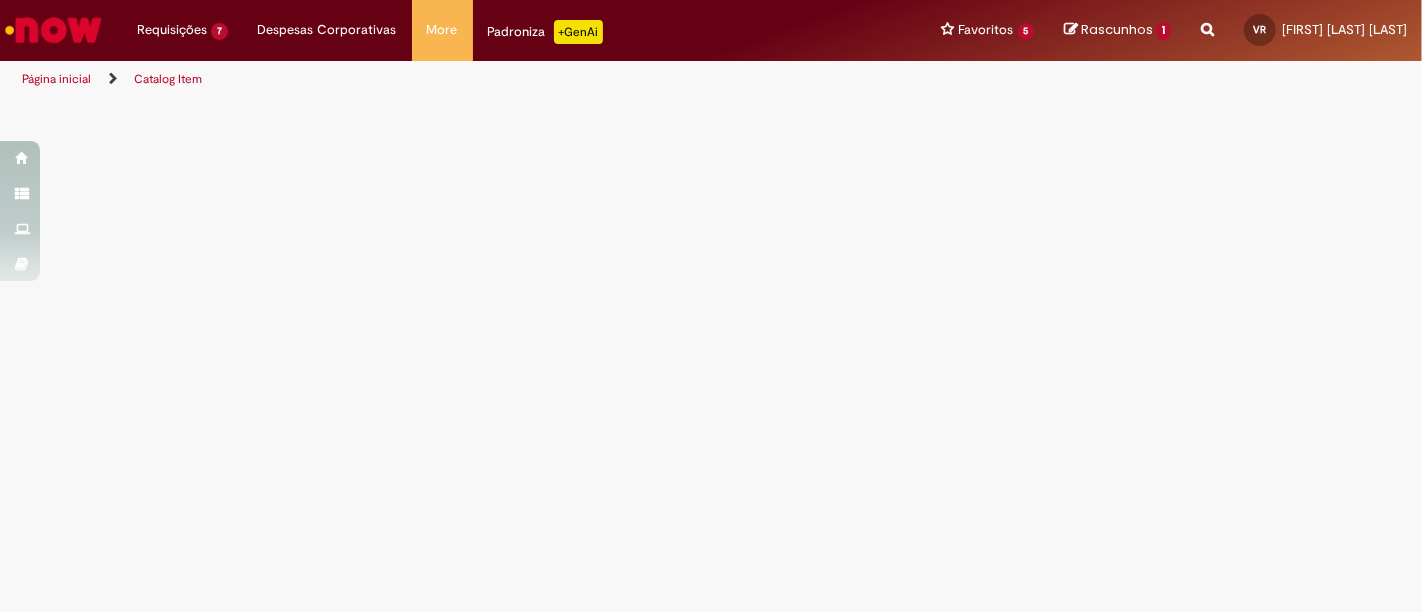 scroll, scrollTop: 0, scrollLeft: 0, axis: both 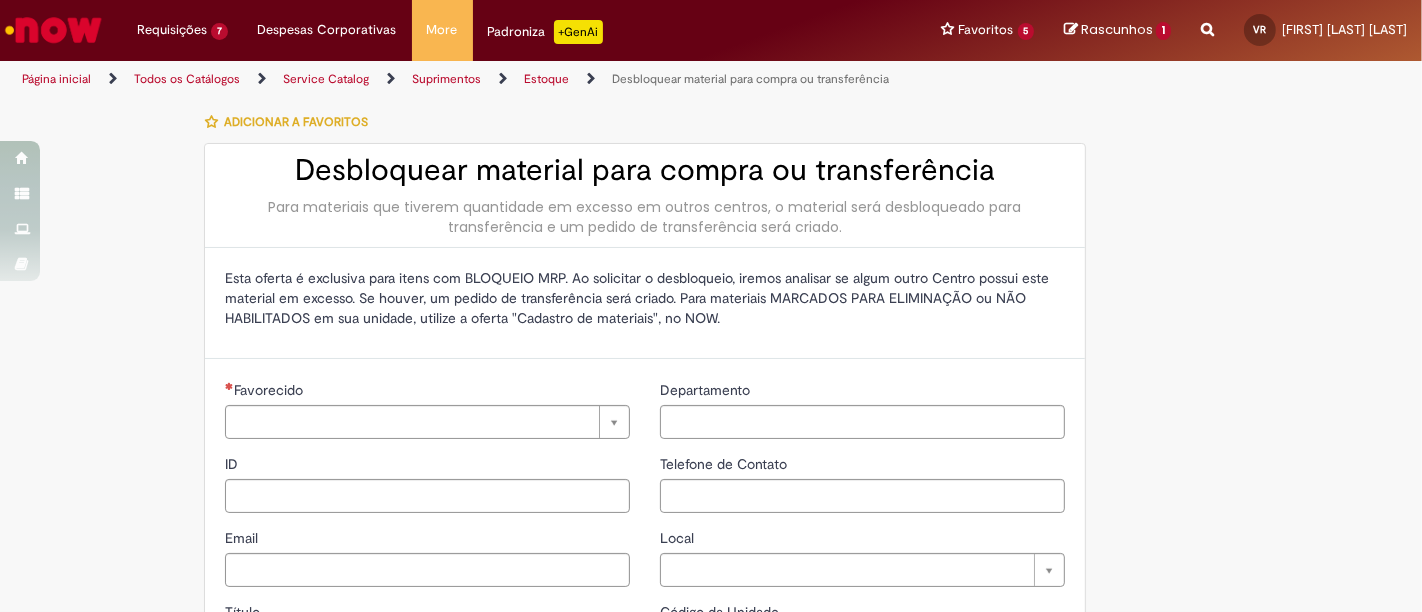 type on "*********" 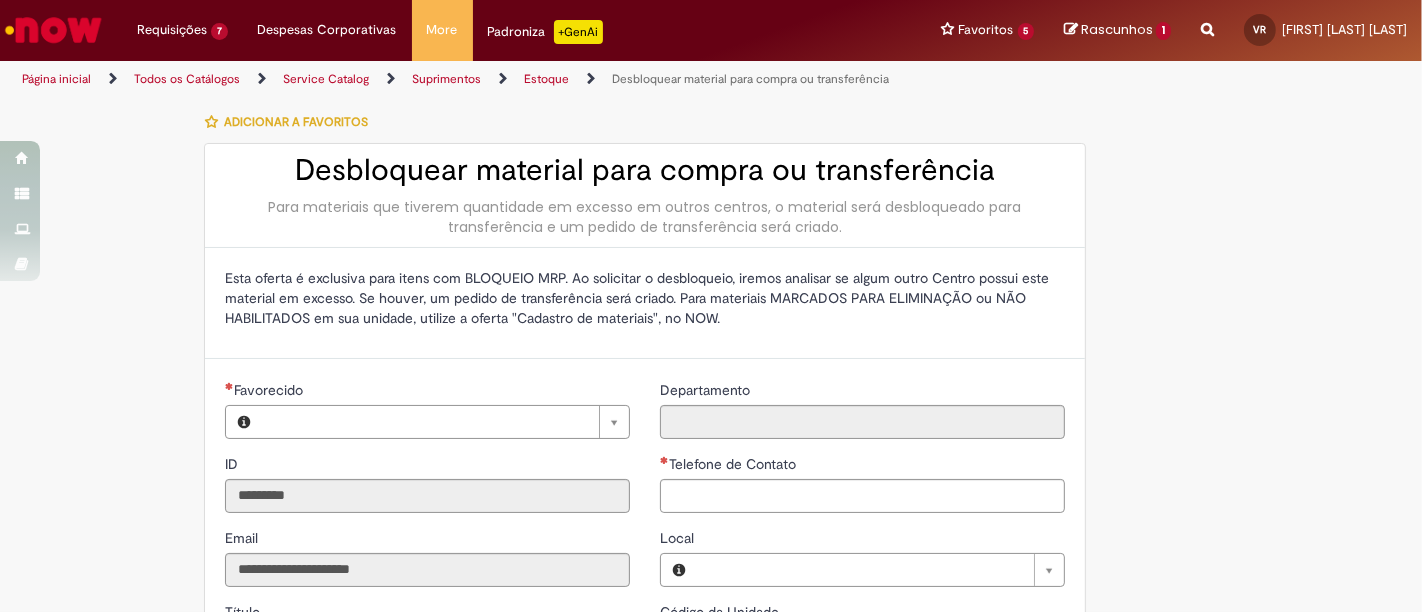 type on "**********" 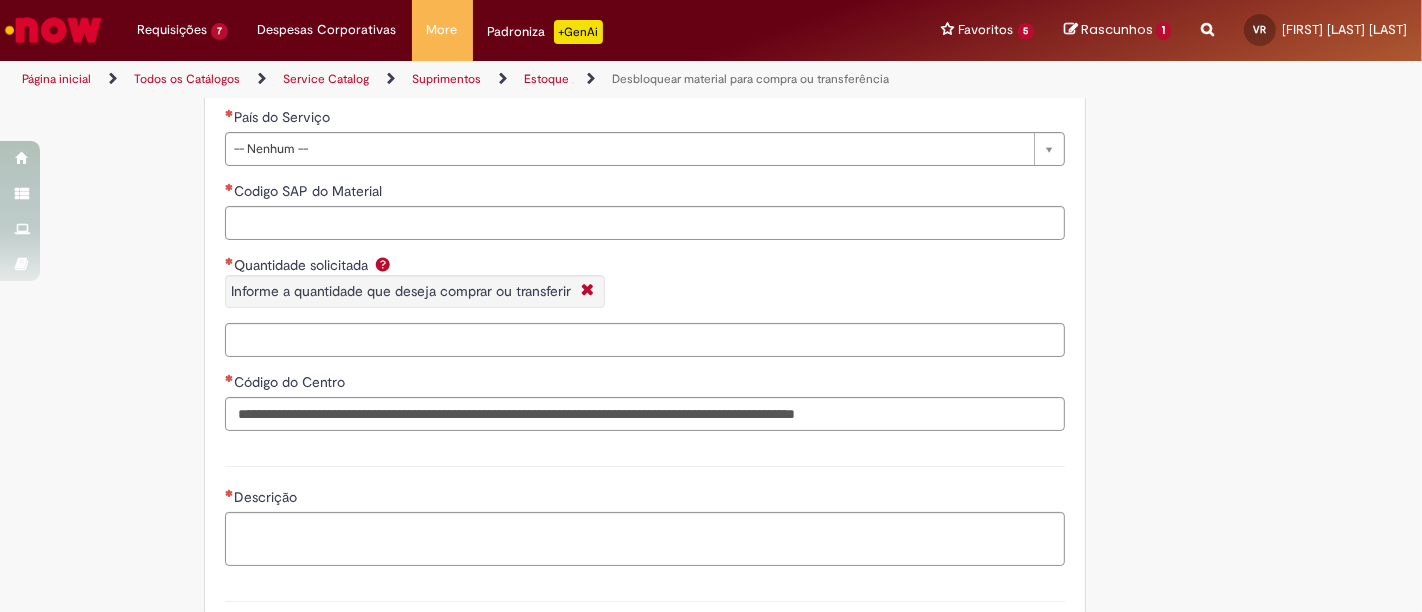 scroll, scrollTop: 777, scrollLeft: 0, axis: vertical 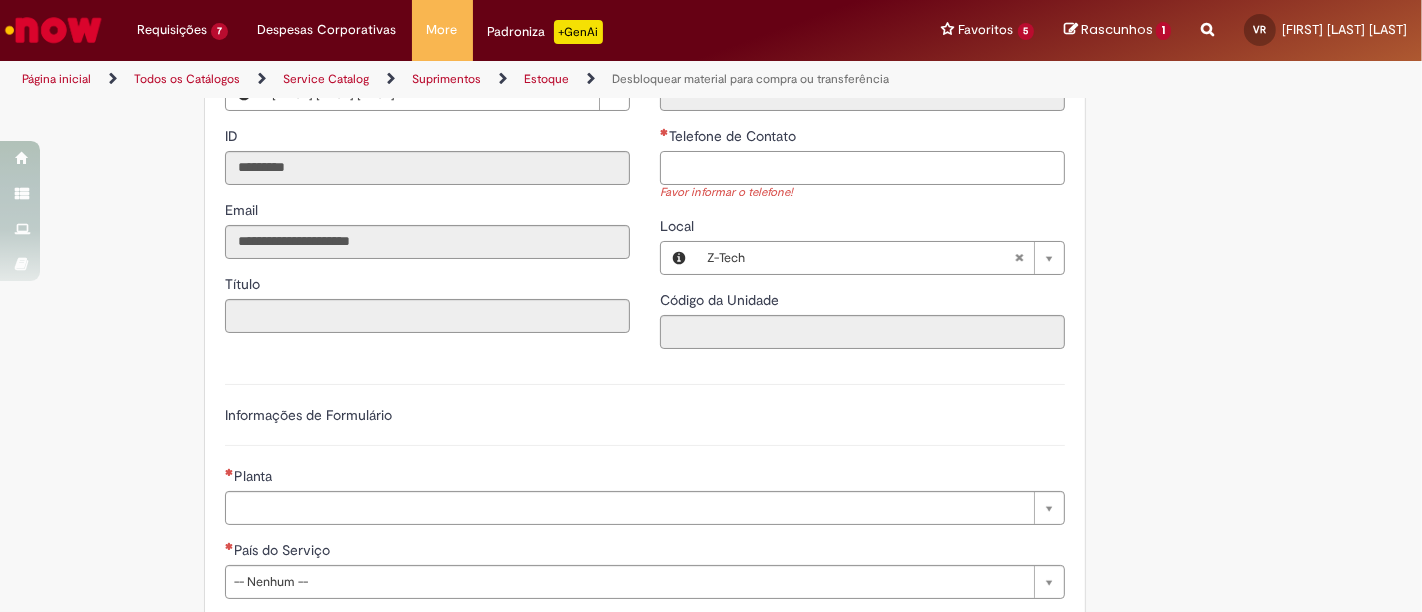 click on "Telefone de Contato" at bounding box center [862, 168] 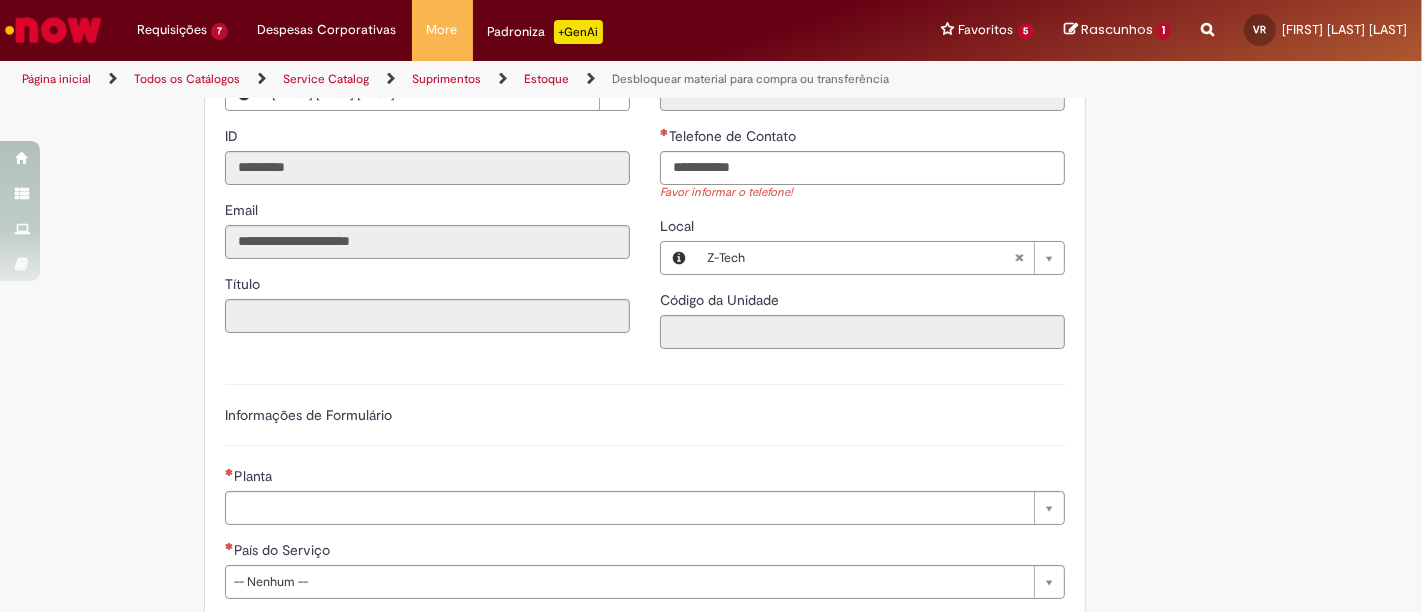 type on "******" 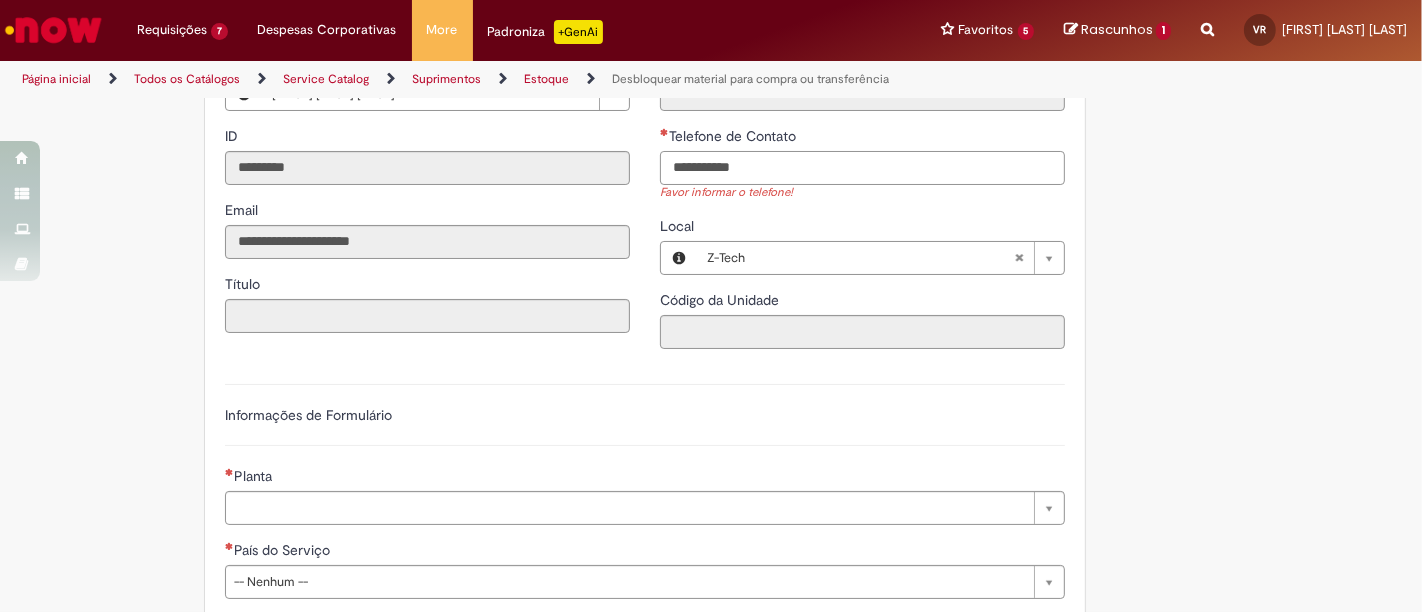 type 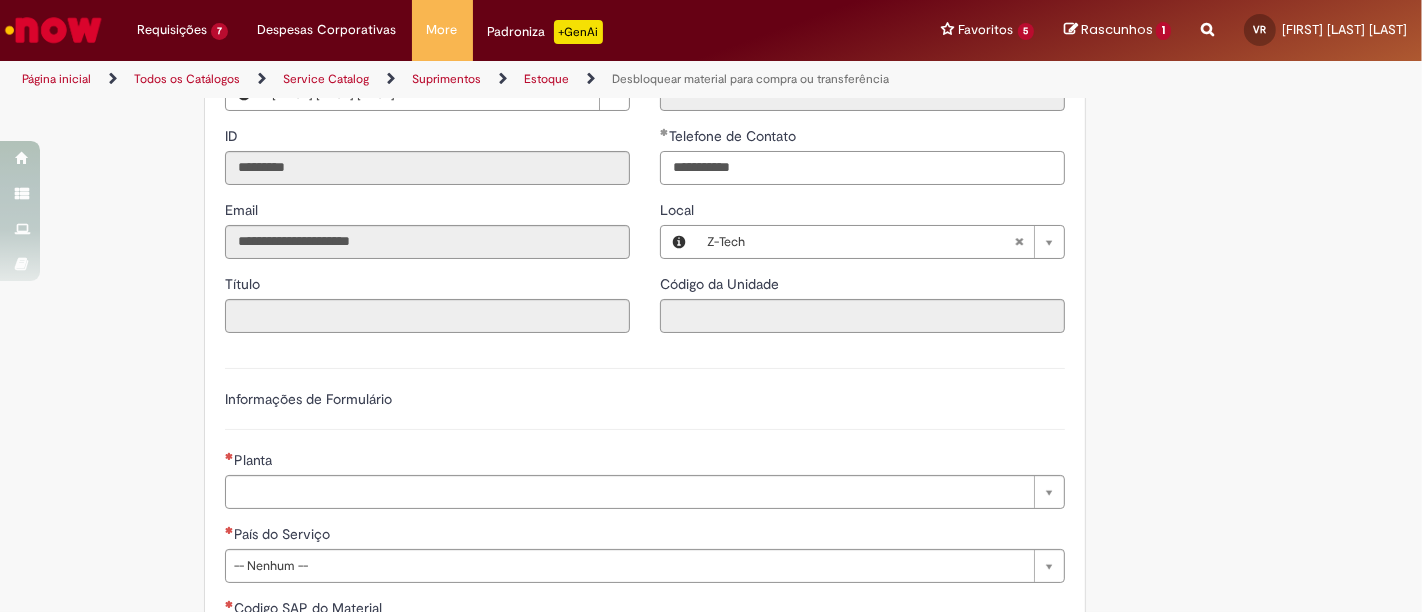 type on "**********" 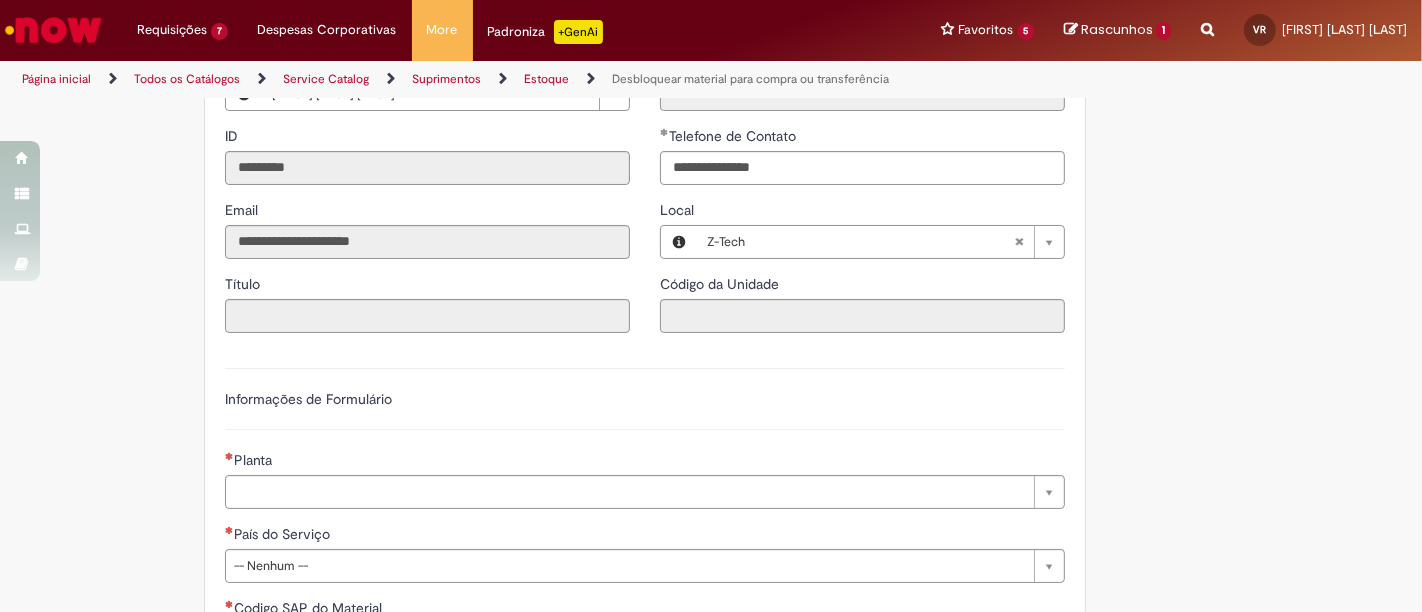 type on "******" 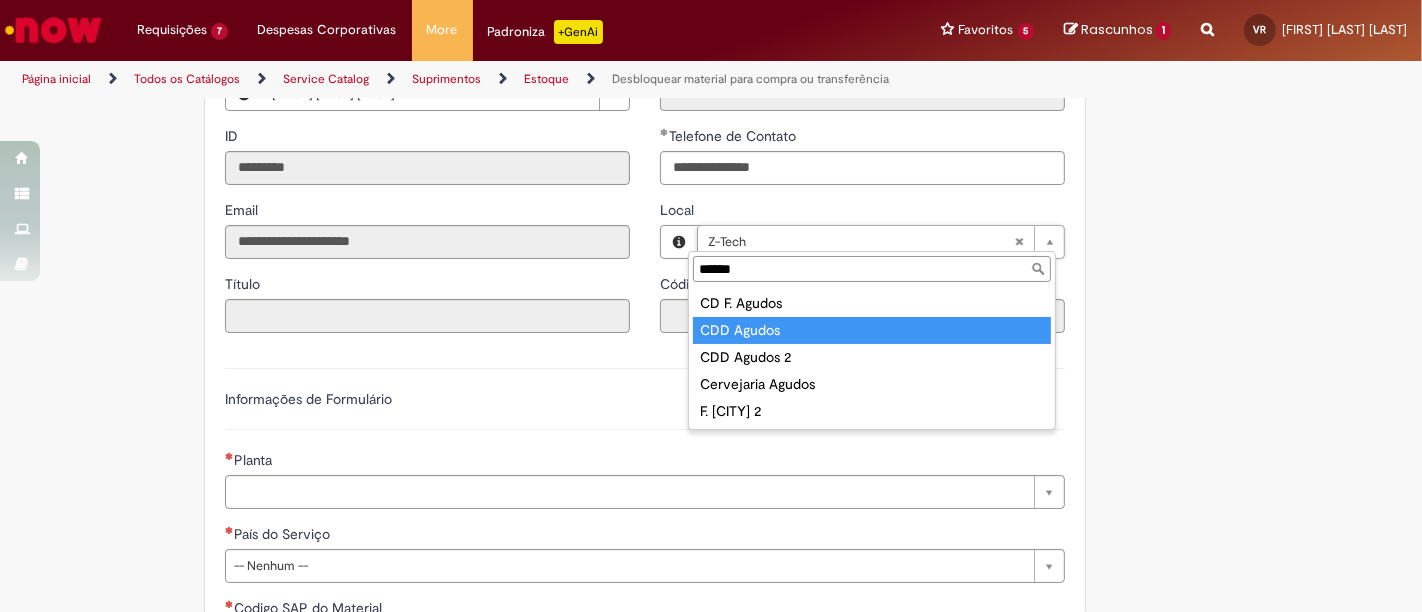 type on "******" 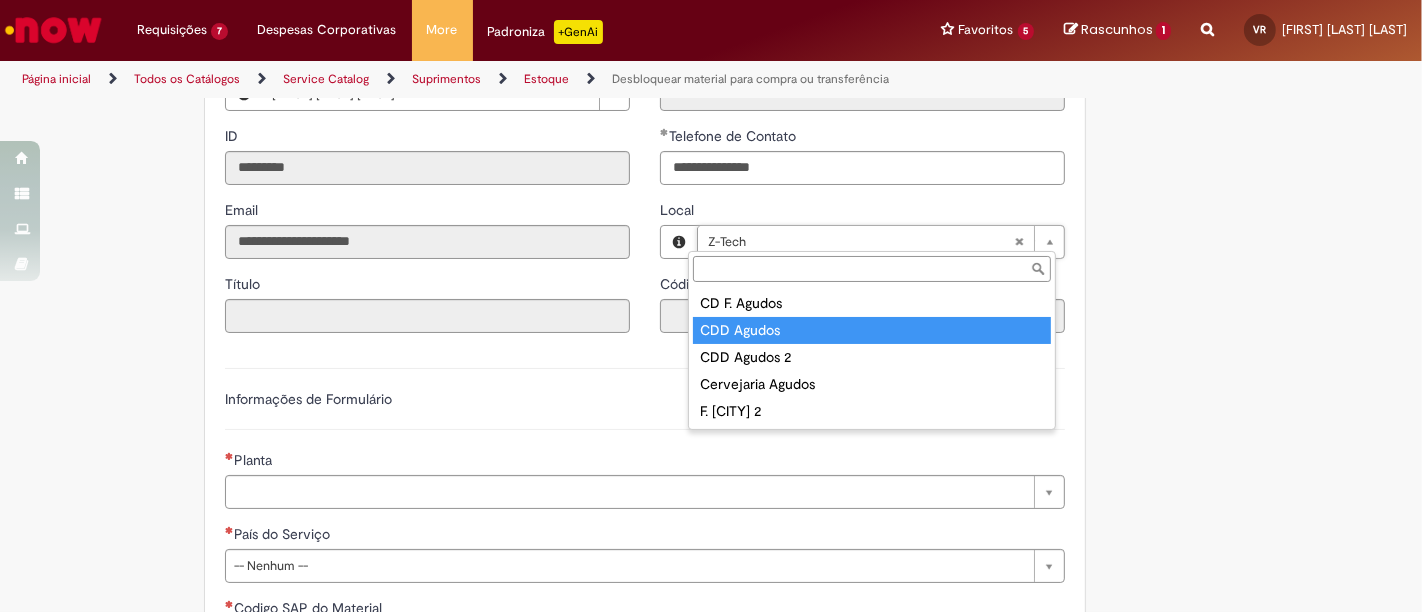 type on "****" 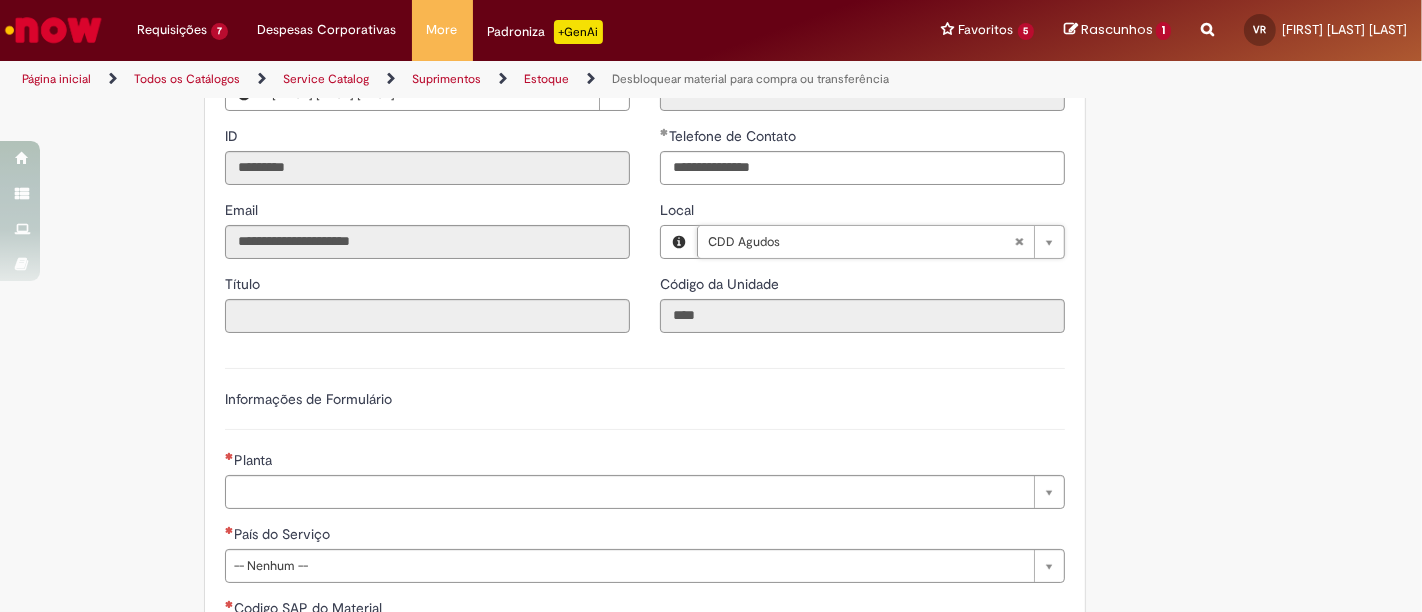 scroll, scrollTop: 0, scrollLeft: 40, axis: horizontal 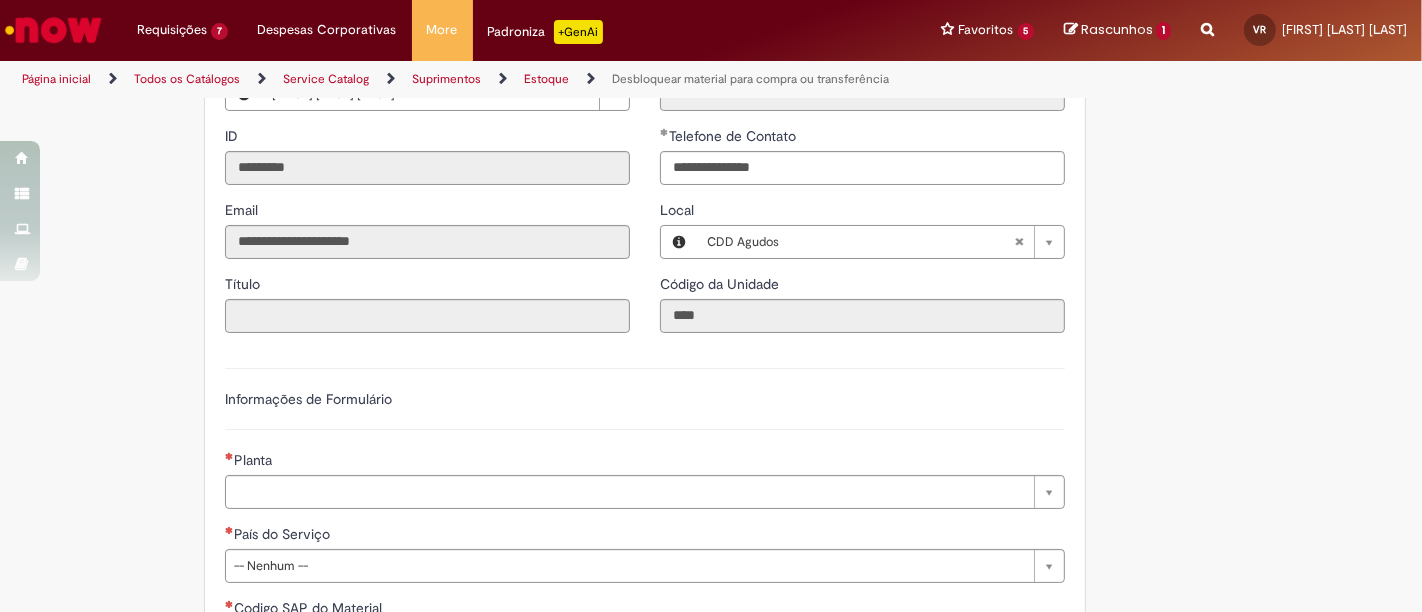 click on "**********" at bounding box center (711, 516) 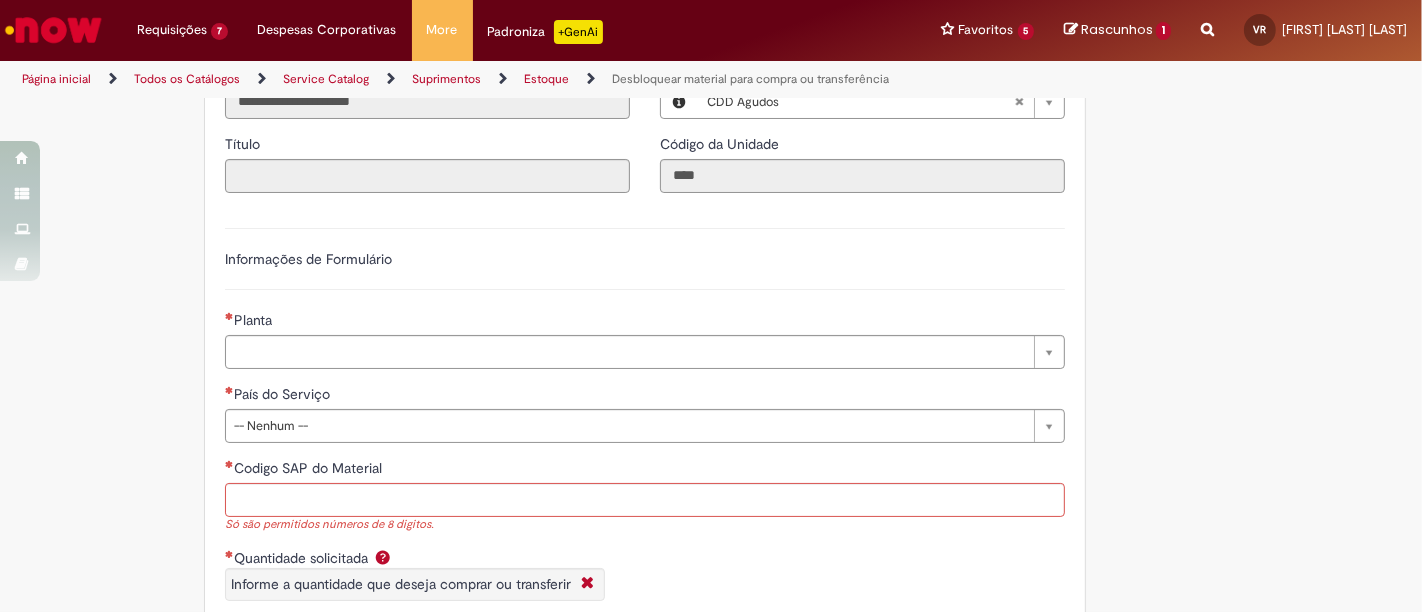 scroll, scrollTop: 527, scrollLeft: 0, axis: vertical 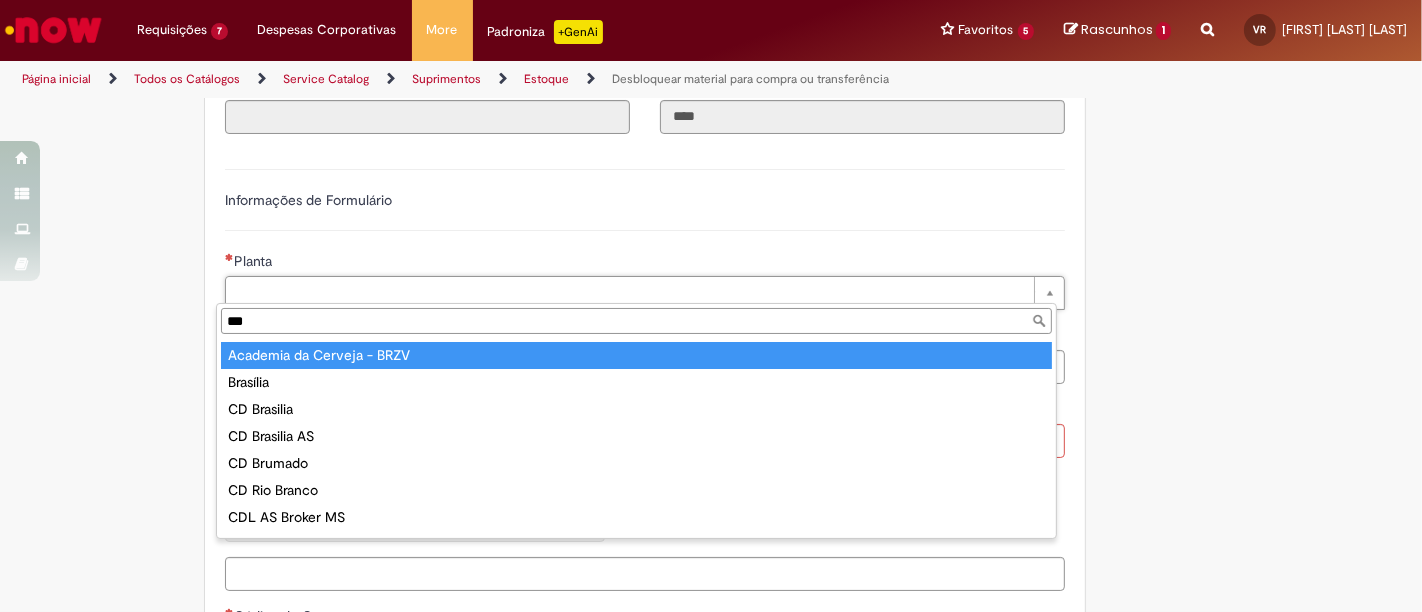 type on "****" 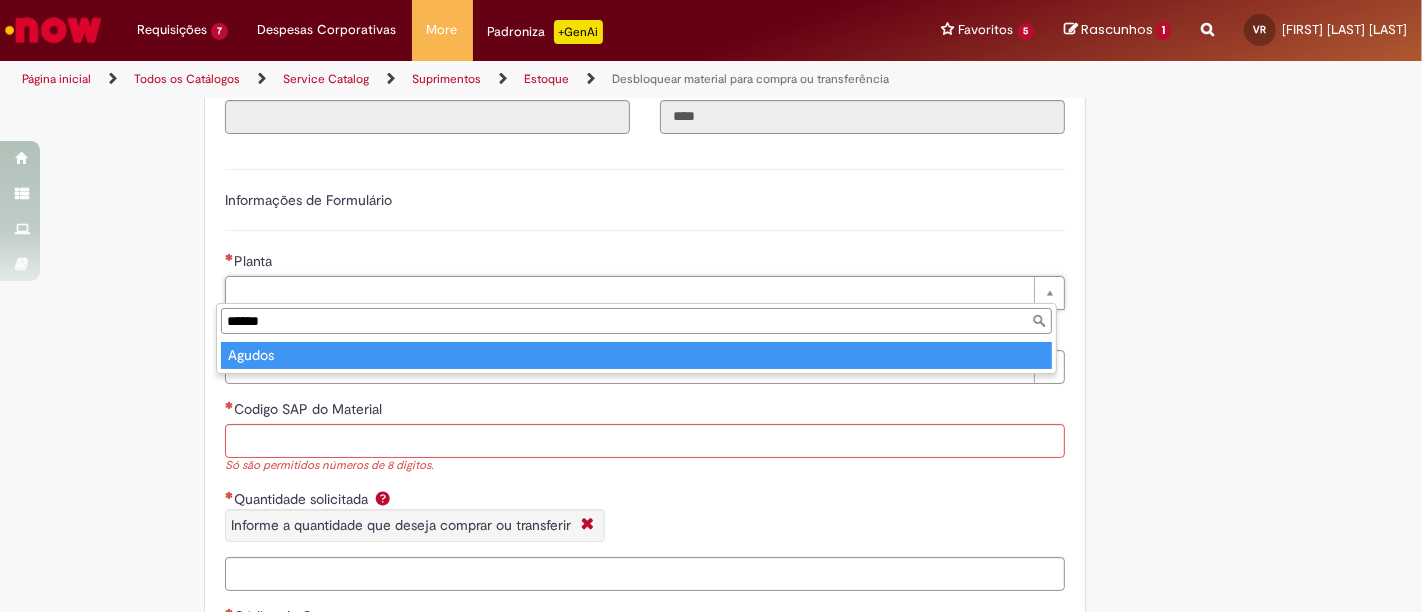 type on "******" 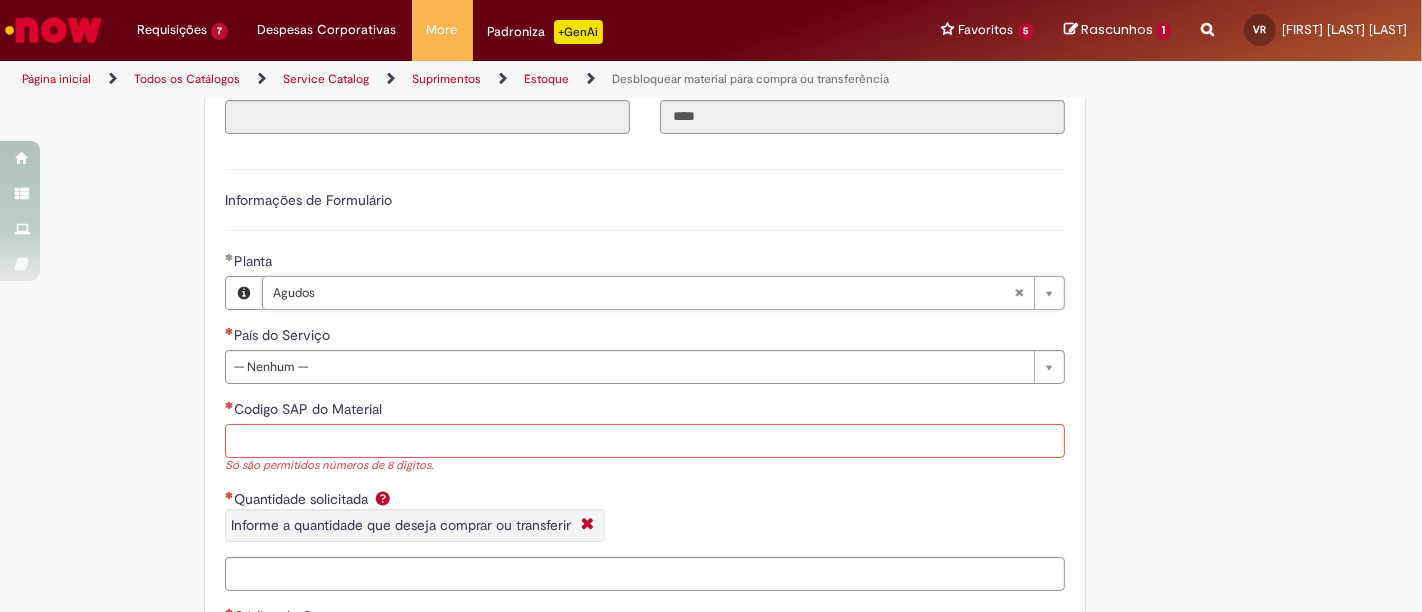 click on "Codigo SAP do Material" at bounding box center [645, 441] 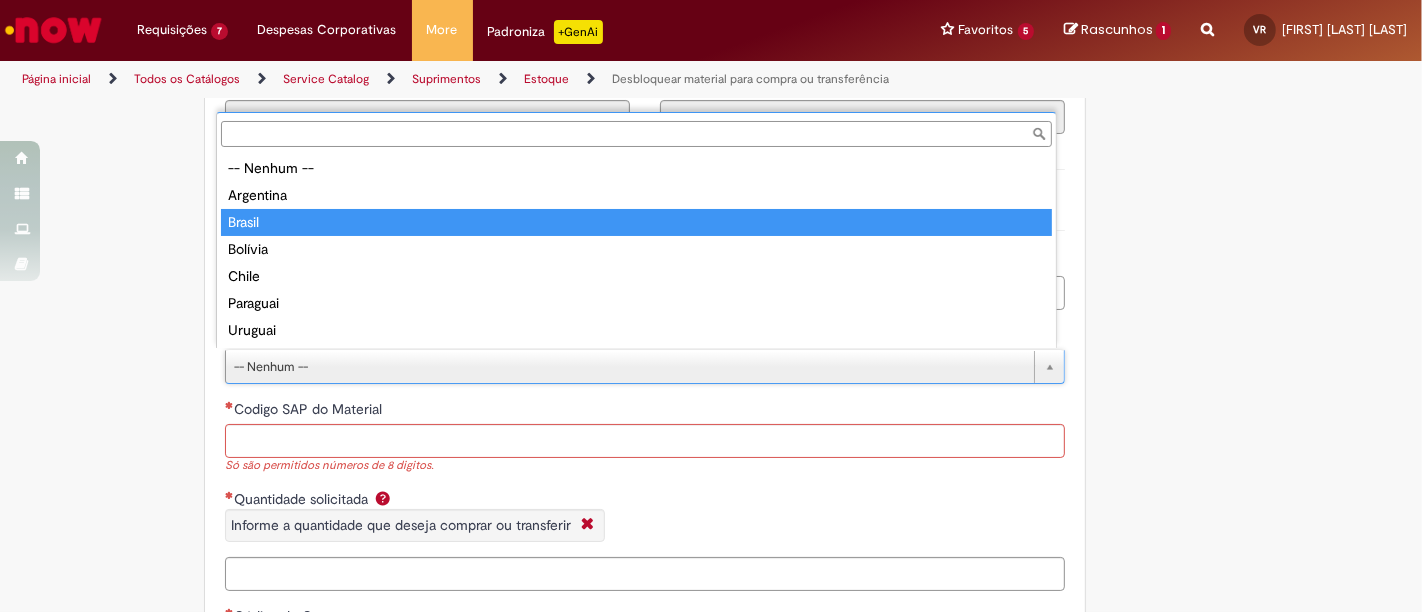 type on "******" 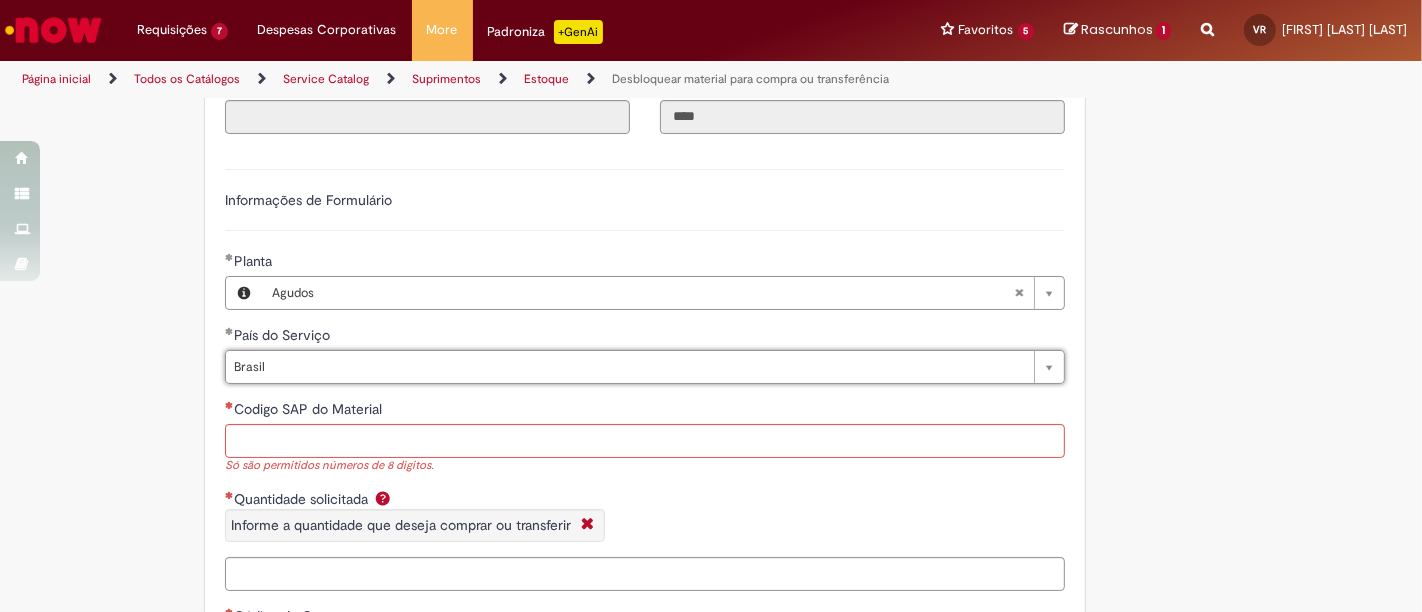 drag, startPoint x: 1238, startPoint y: 377, endPoint x: 1165, endPoint y: 401, distance: 76.843994 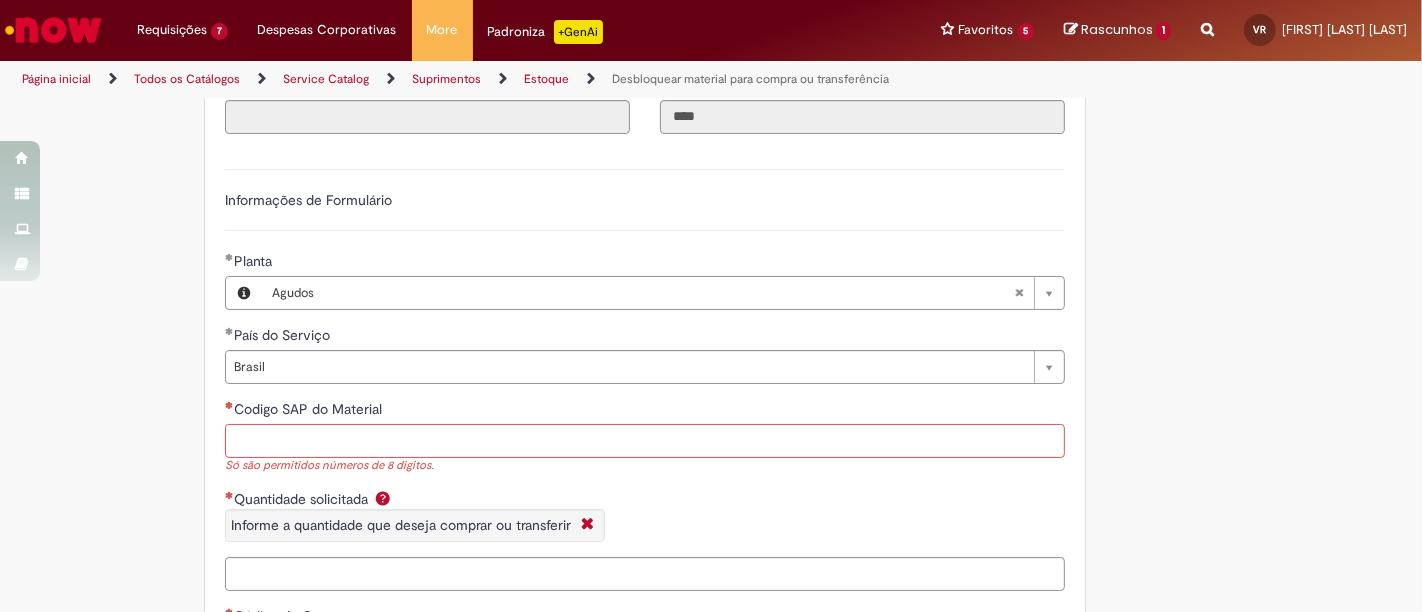 click on "Codigo SAP do Material" at bounding box center [645, 441] 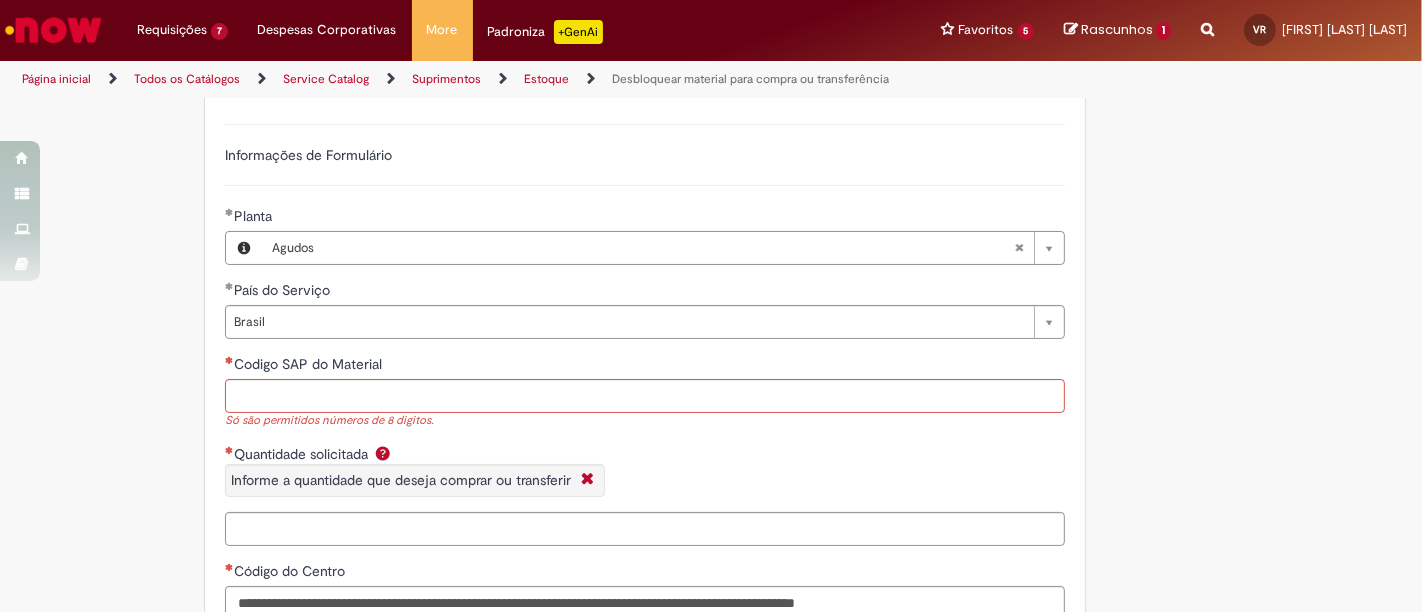 scroll, scrollTop: 583, scrollLeft: 0, axis: vertical 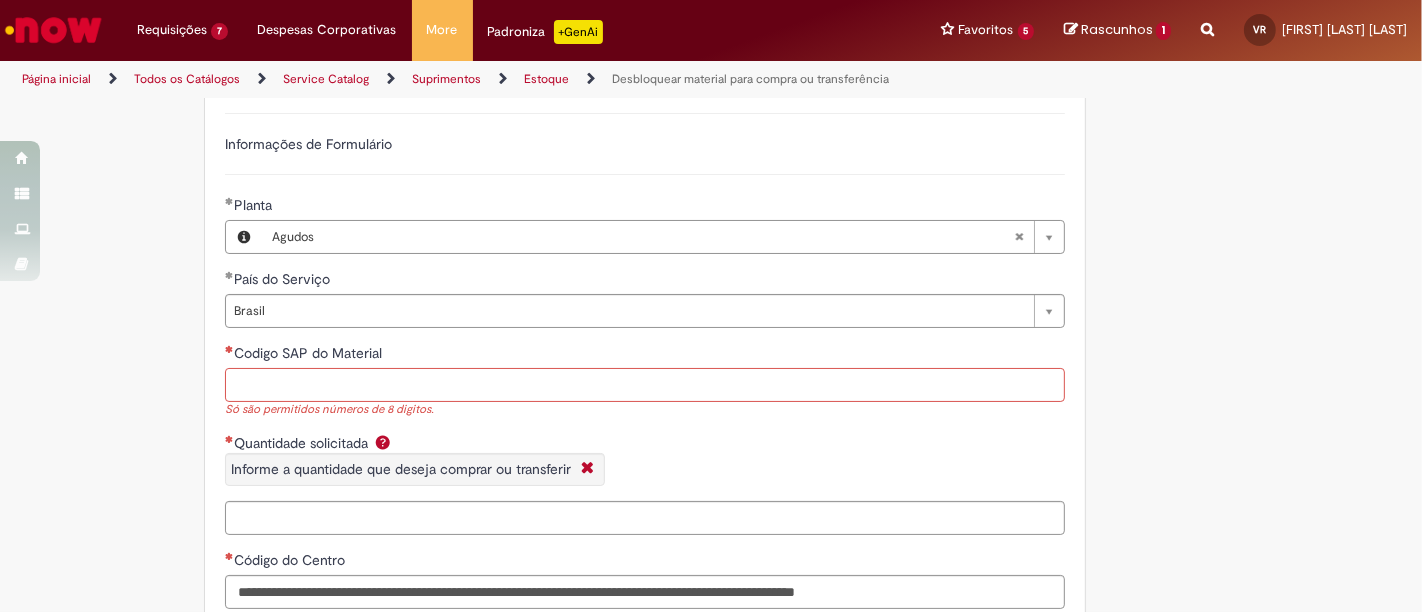 click on "Codigo SAP do Material" at bounding box center (645, 385) 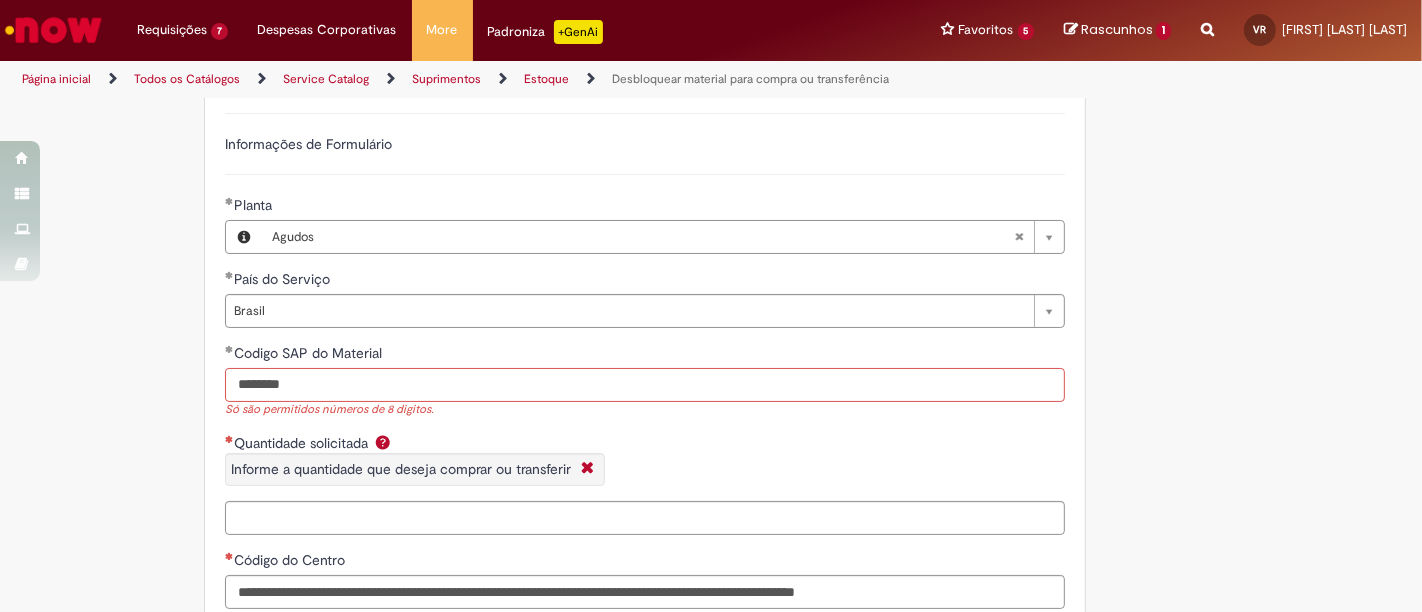 type on "********" 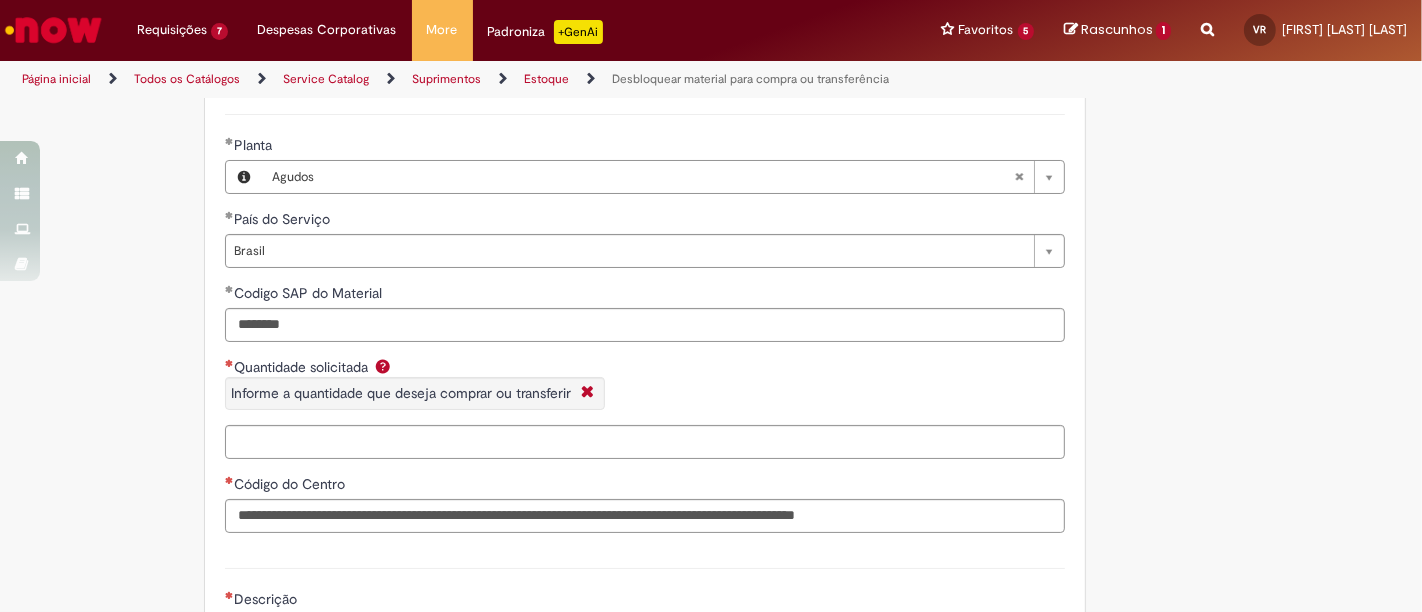 scroll, scrollTop: 648, scrollLeft: 0, axis: vertical 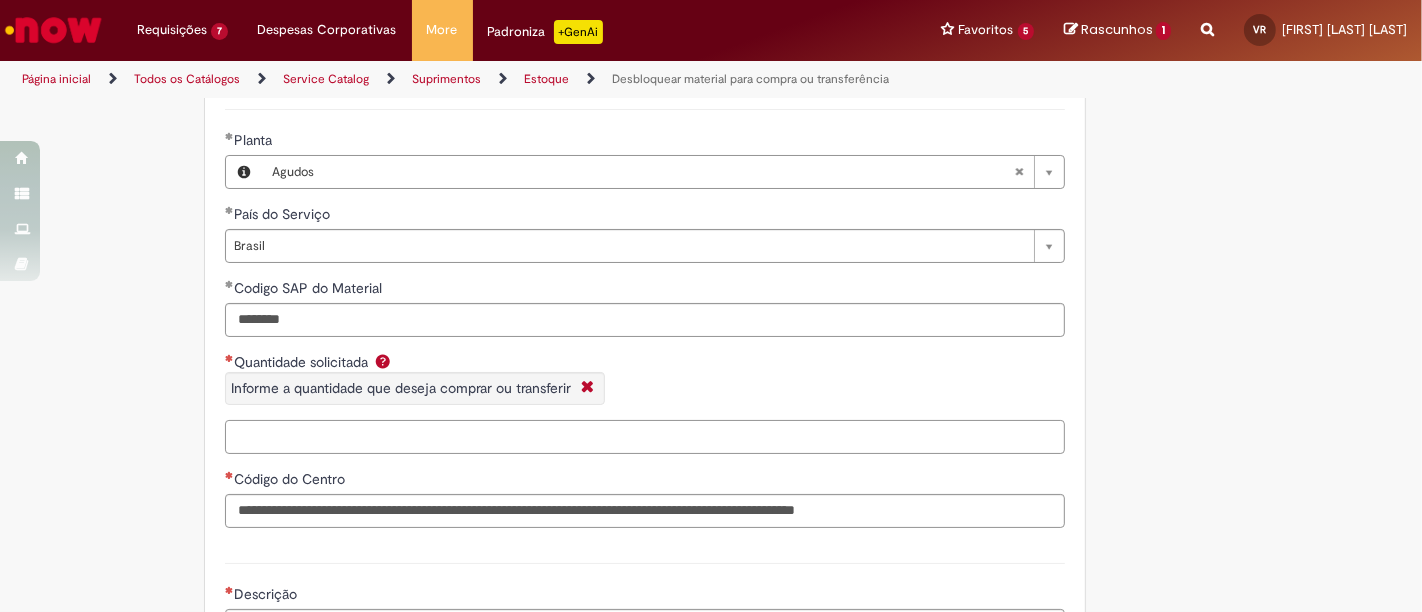click on "Quantidade solicitada Informe a quantidade que deseja comprar ou transferir" at bounding box center (645, 437) 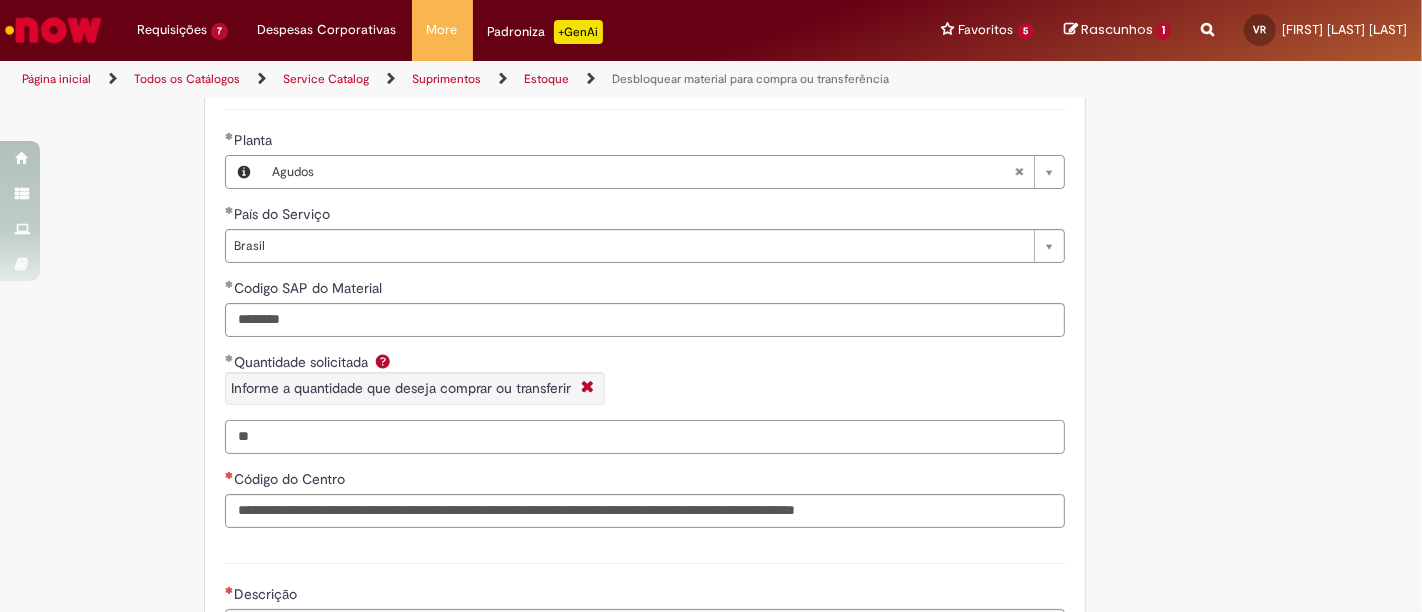 type on "**" 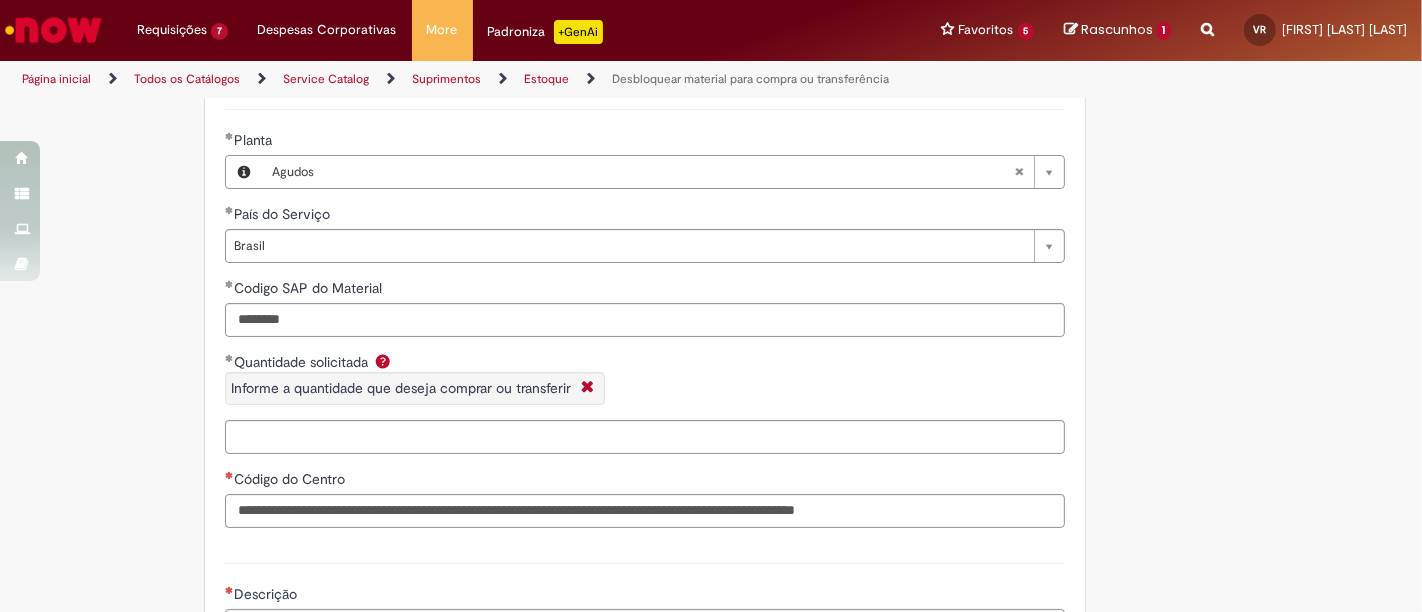 click on "Quantidade solicitada Informe a quantidade que deseja comprar ou transferir" at bounding box center [645, 386] 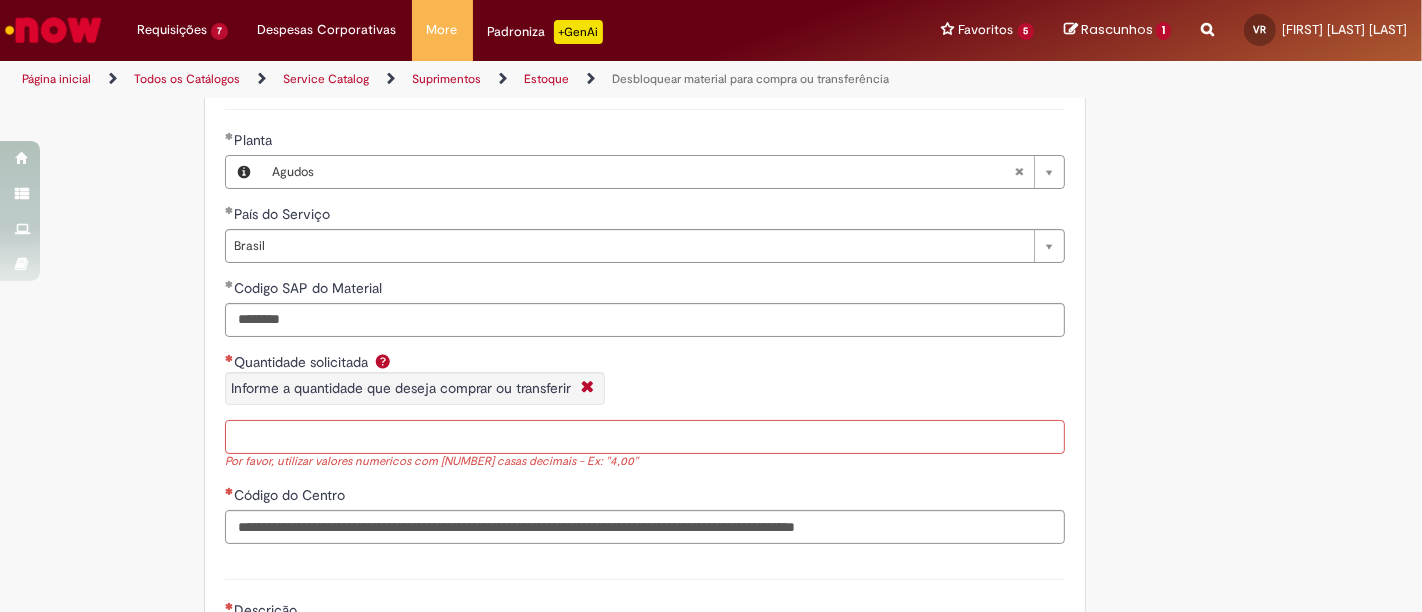 click on "Quantidade solicitada Informe a quantidade que deseja comprar ou transferir" at bounding box center [645, 437] 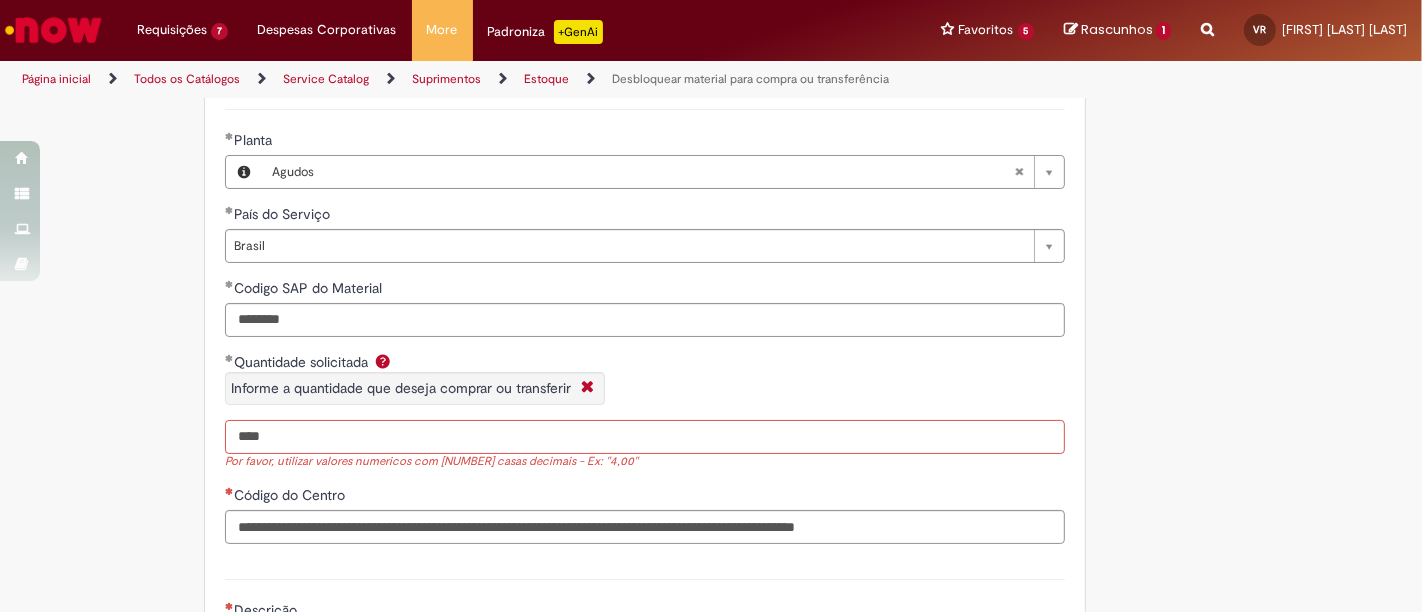 type on "****" 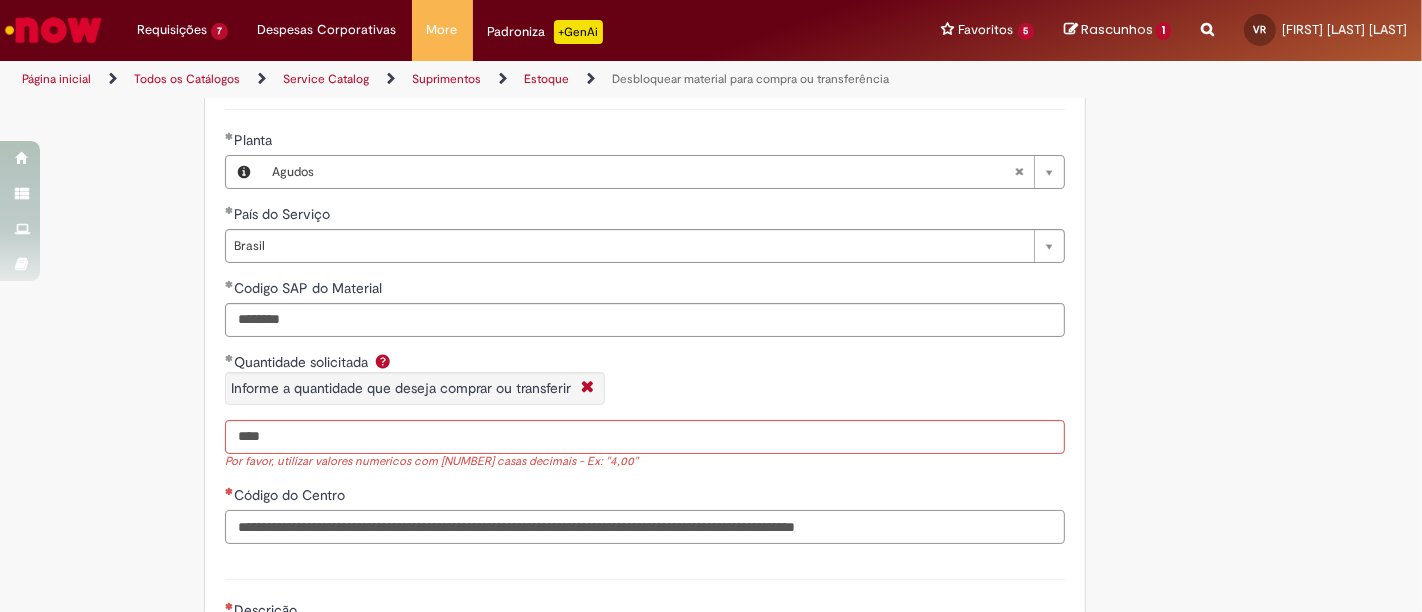 click on "**********" at bounding box center (645, 294) 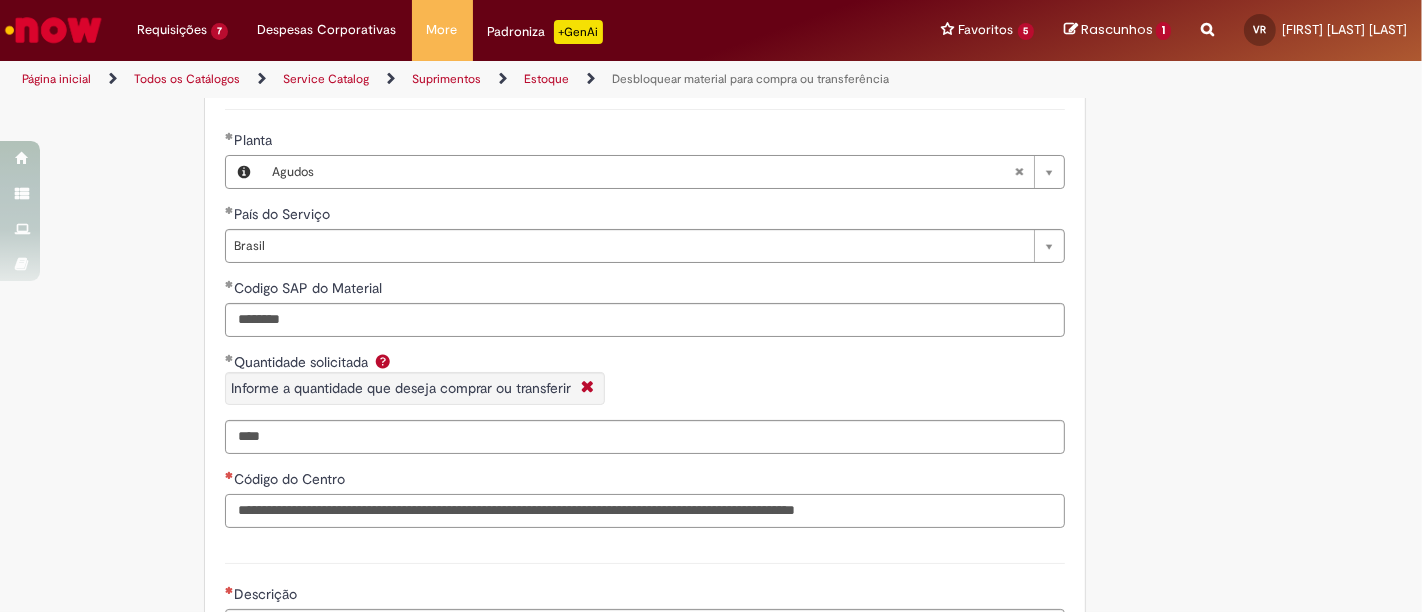 click on "Código do Centro" at bounding box center [645, 511] 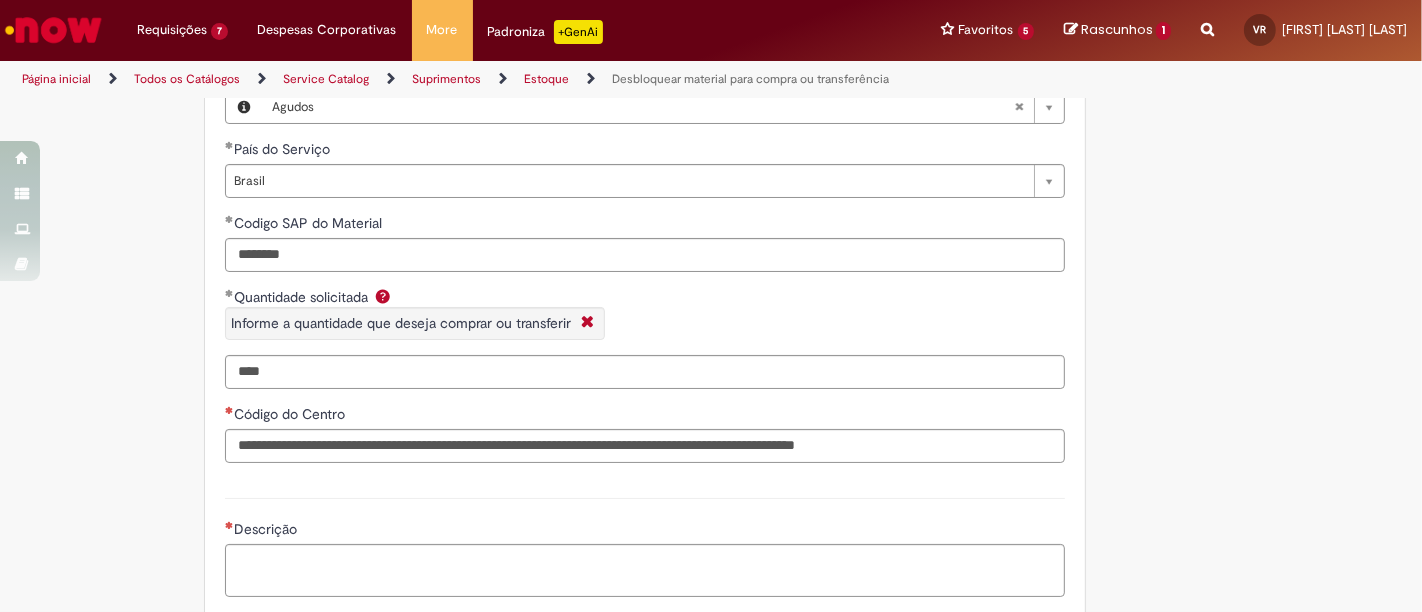 scroll, scrollTop: 720, scrollLeft: 0, axis: vertical 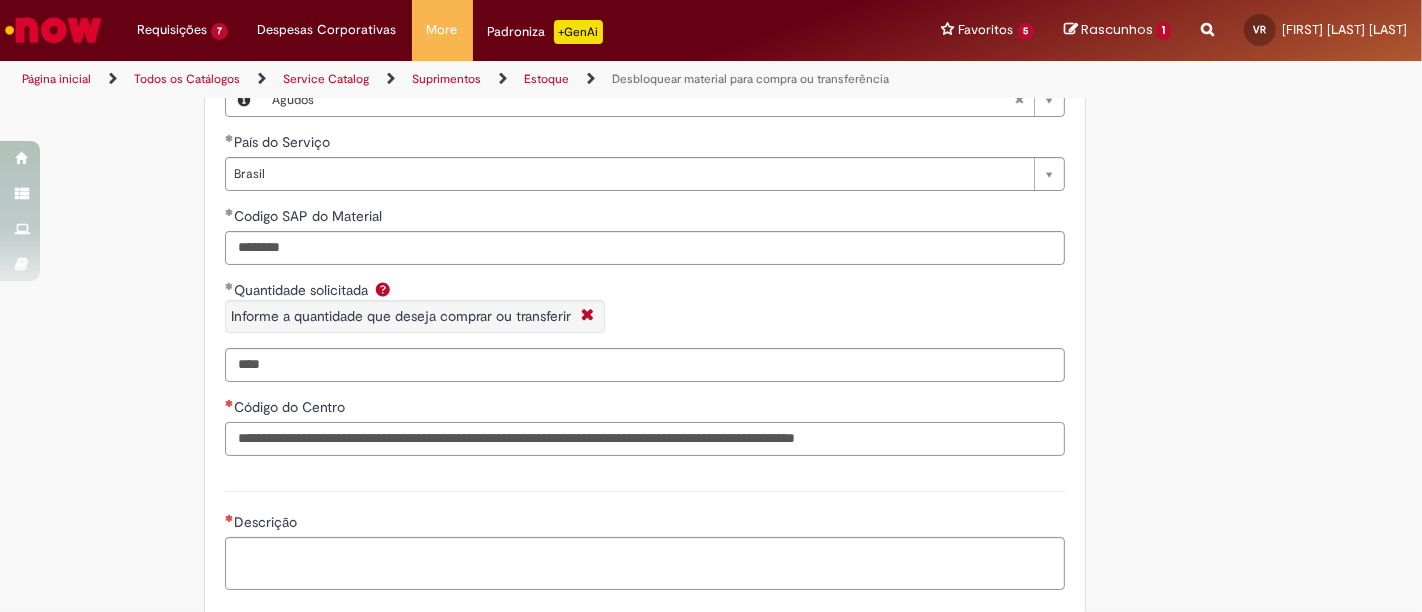 click on "Código do Centro" at bounding box center [645, 439] 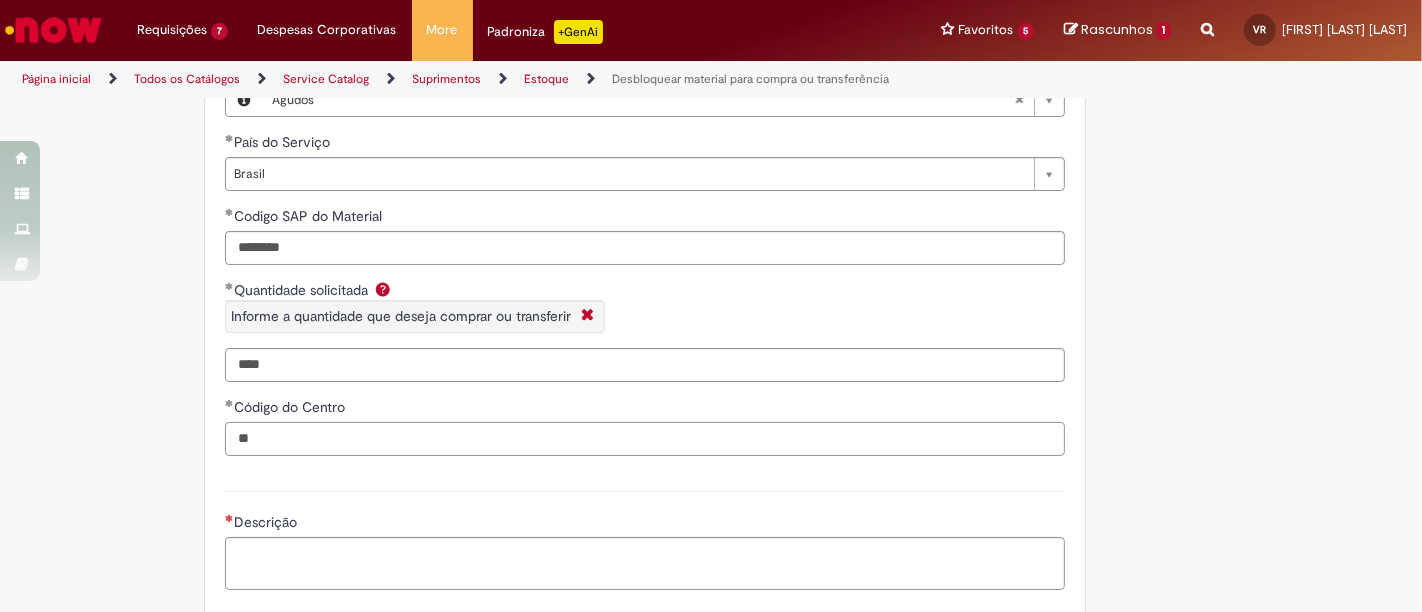type on "*" 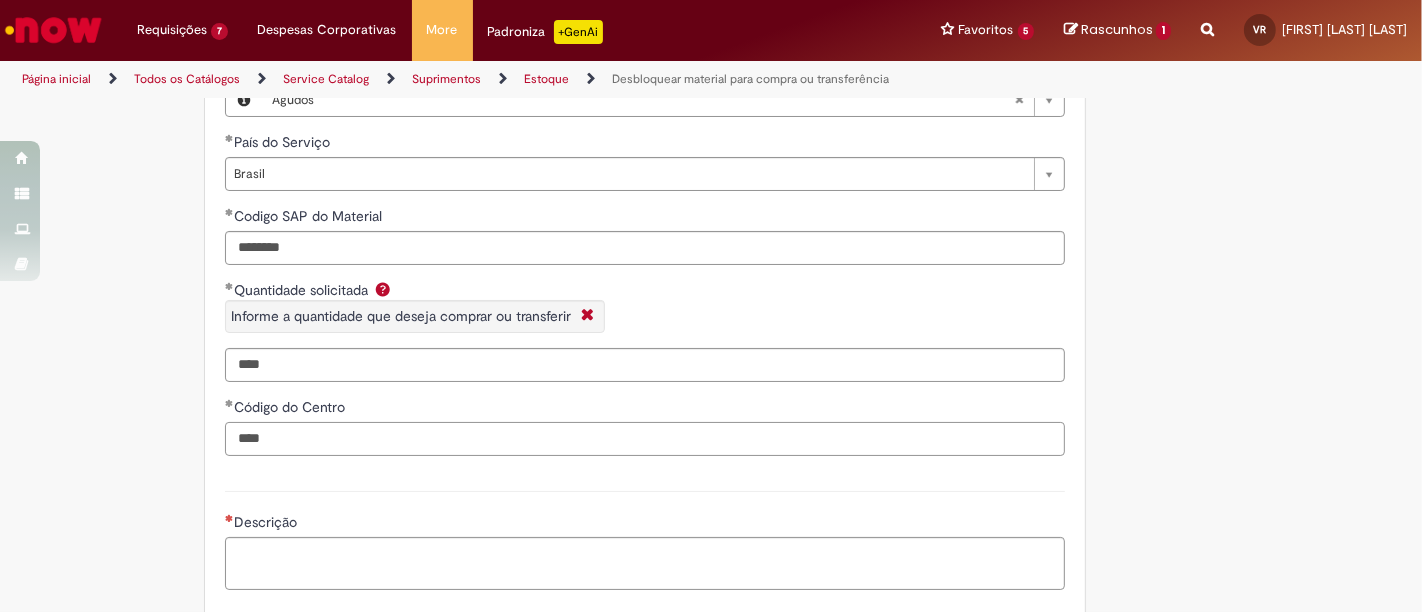 type on "****" 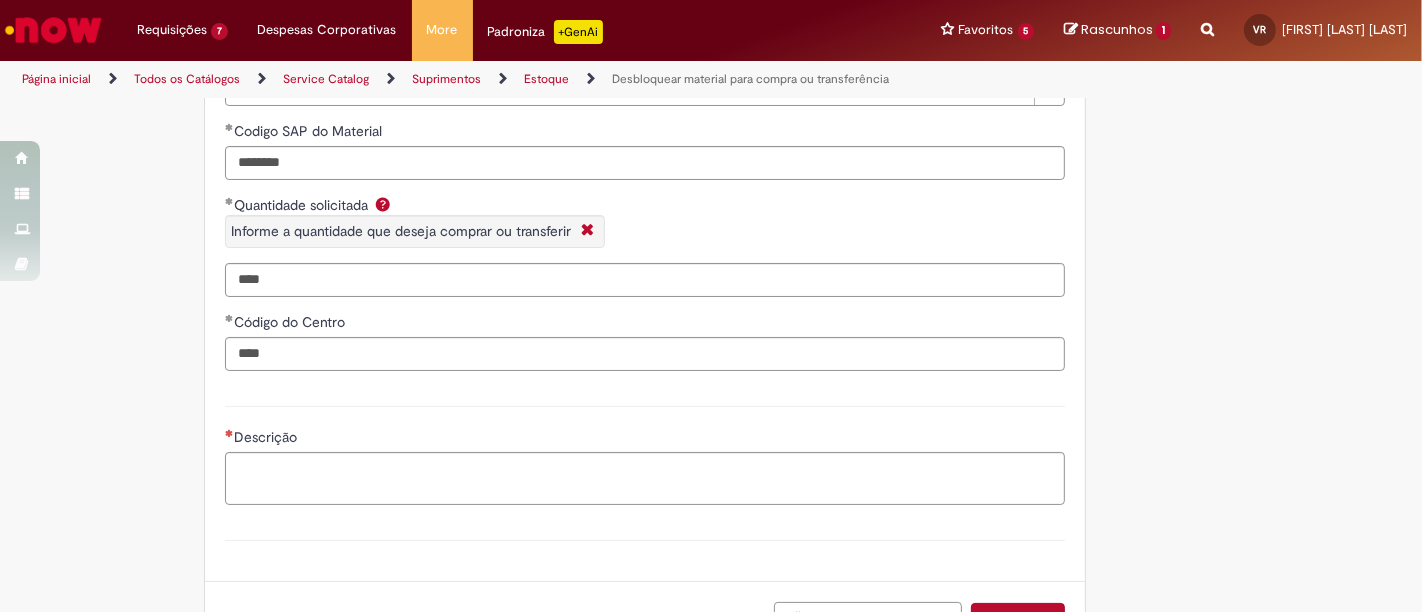 scroll, scrollTop: 831, scrollLeft: 0, axis: vertical 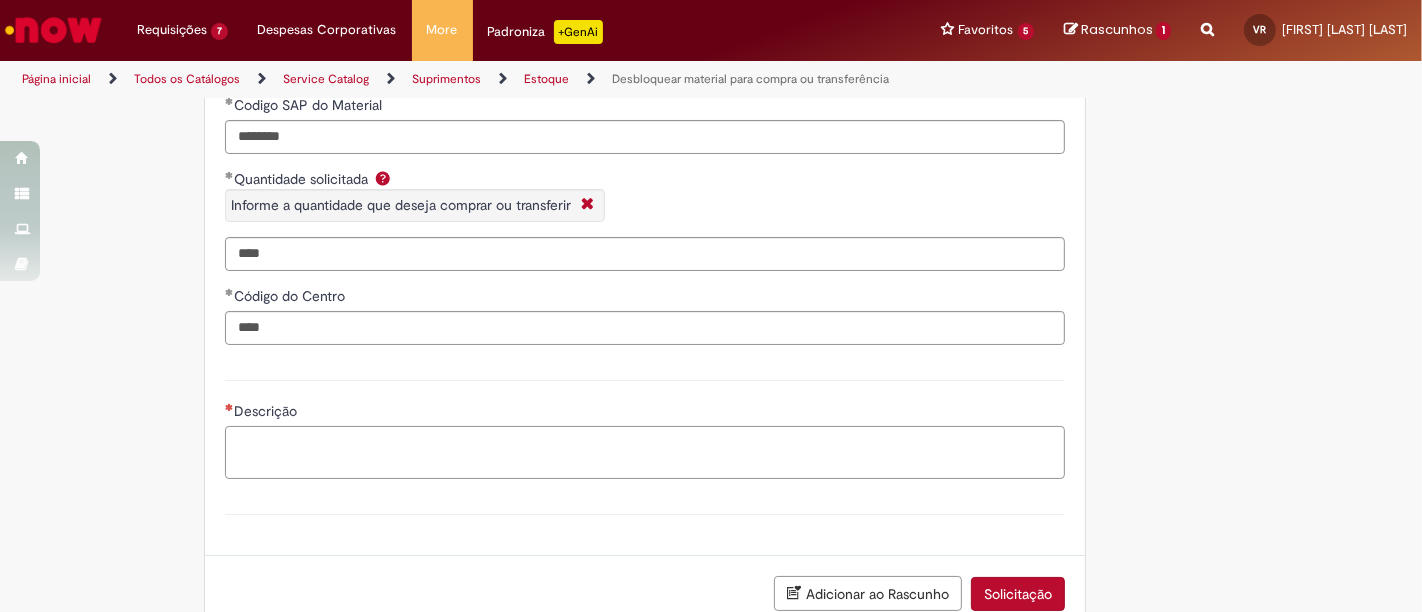 click on "Descrição" at bounding box center [645, 452] 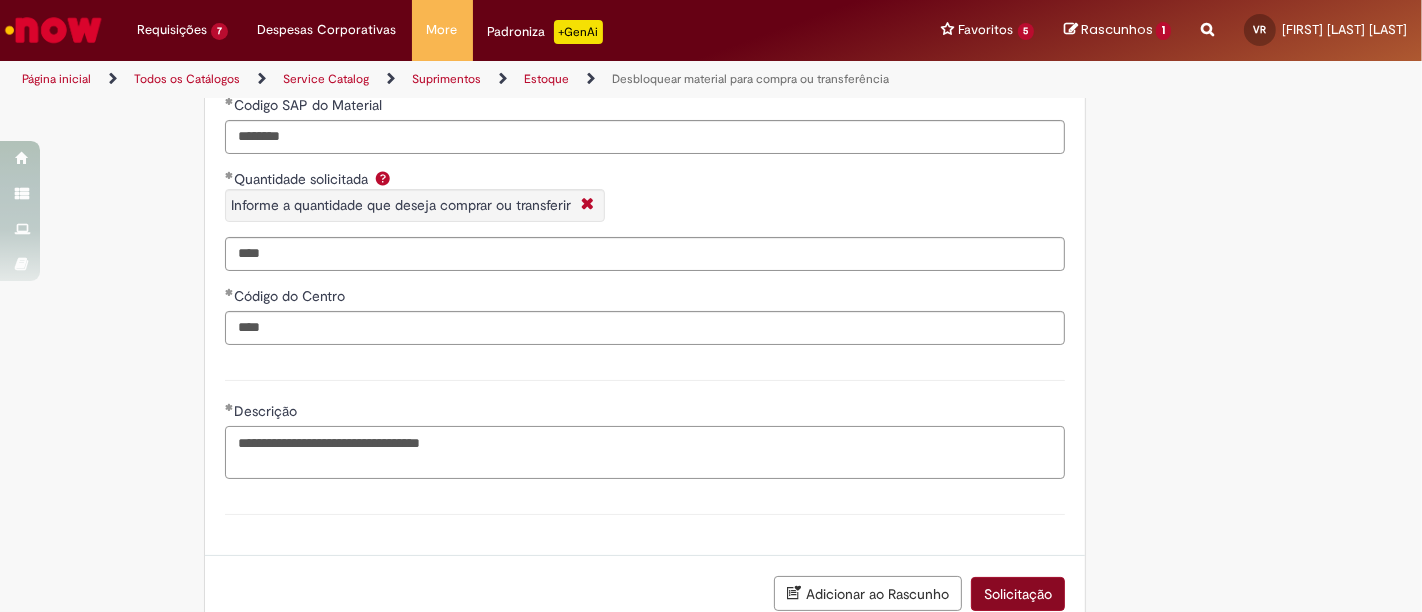 type on "**********" 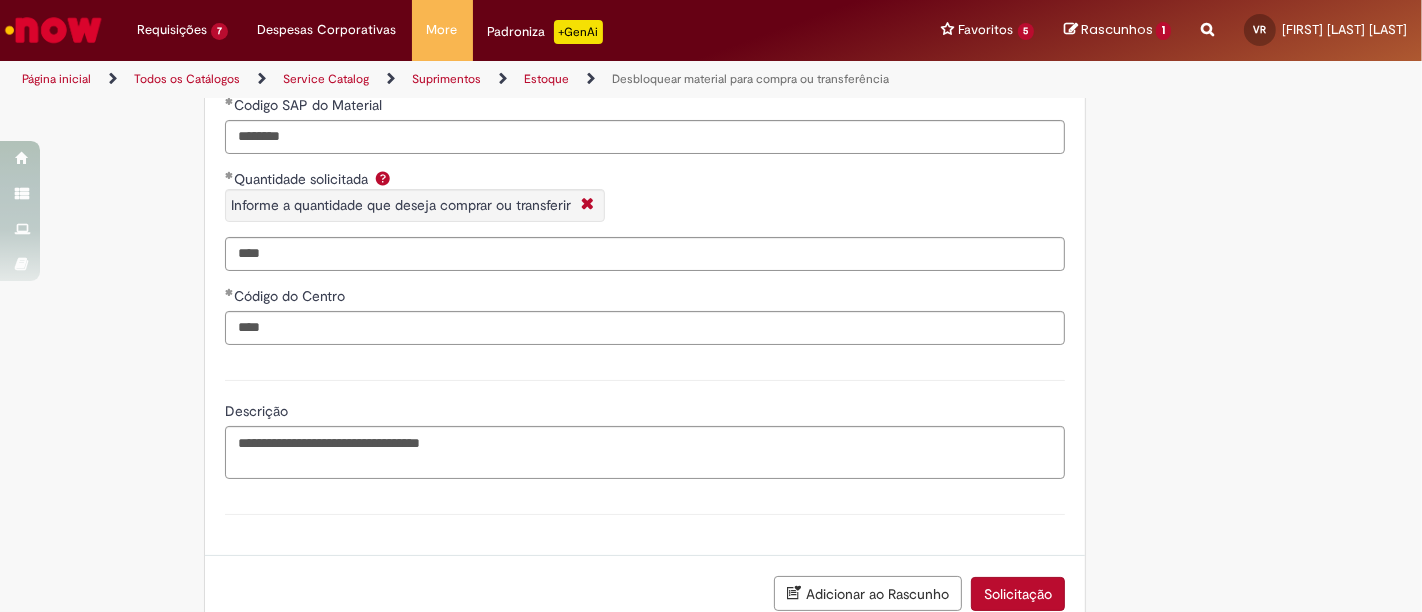 click on "Solicitação" at bounding box center (1018, 594) 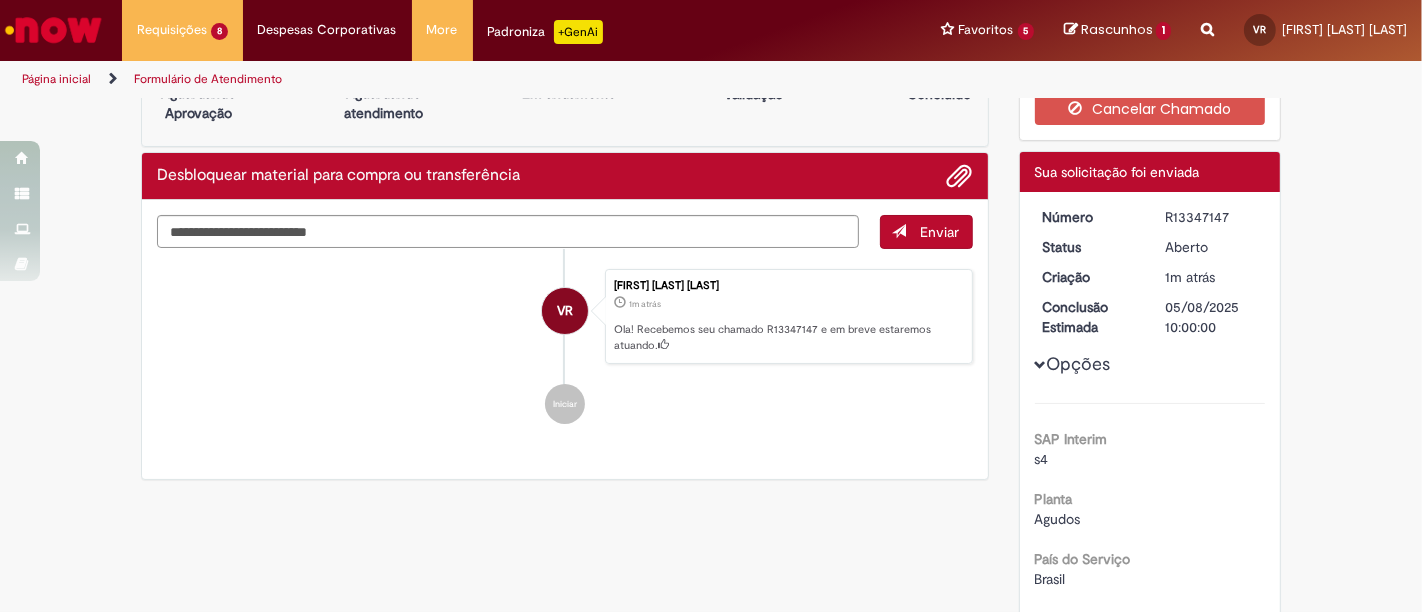 scroll, scrollTop: 111, scrollLeft: 0, axis: vertical 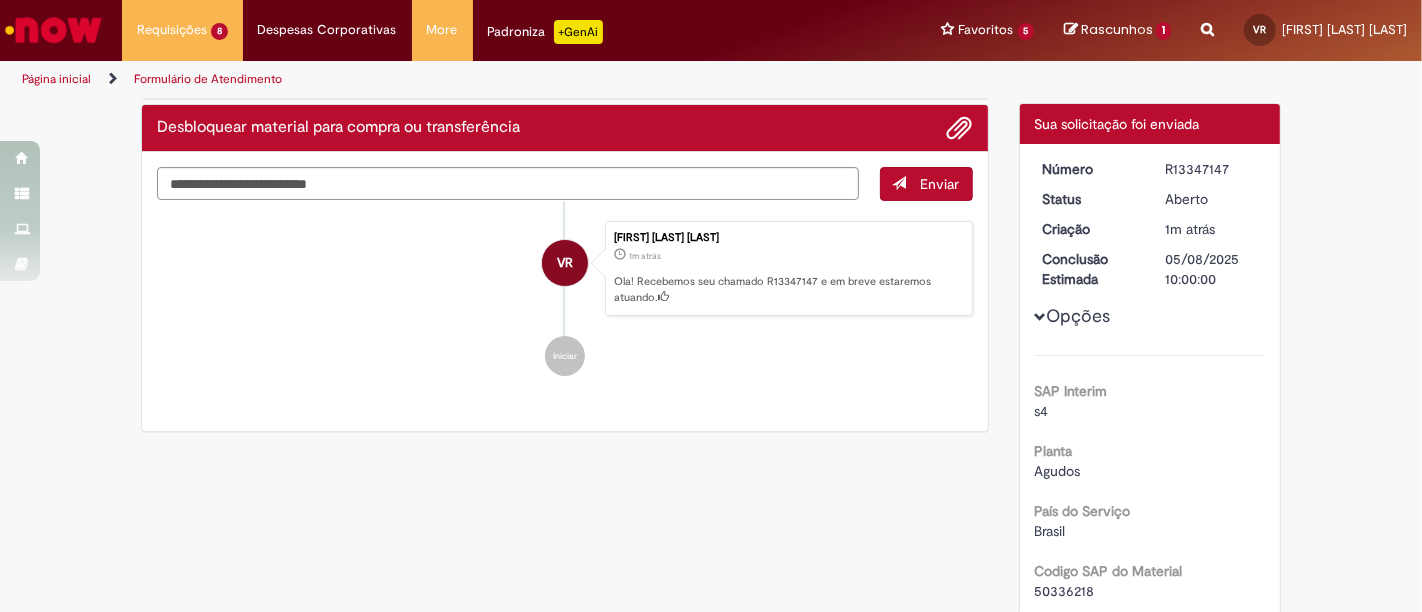 click on "Verificar Código de Barras
Aguardando Aprovação
Aguardando atendimento
Em andamento
Validação
Concluído
Desbloquear material para compra ou transferência
Enviar
VR
Vinicius Dos Santos Rocha
1m atrás 1m atrás
Ola! Recebemos seu chamado R13347147 e em breve estaremos atuando.
Iniciar
Opções do Chamado" at bounding box center (711, 498) 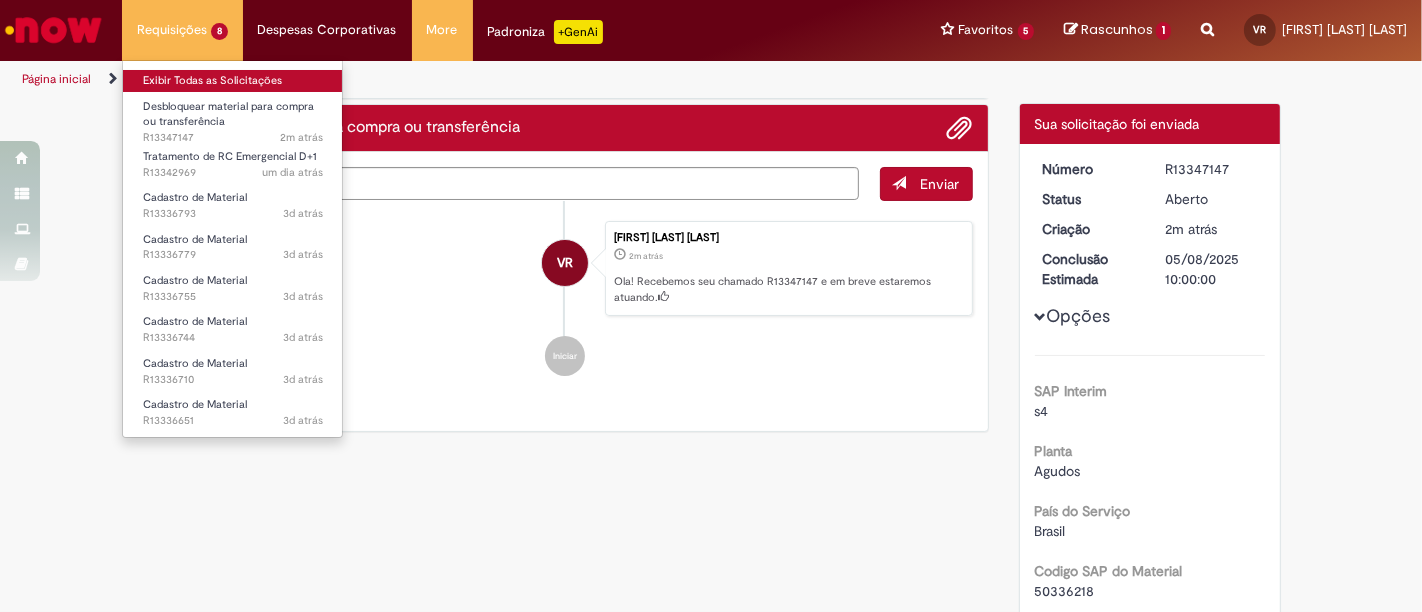 click on "Exibir Todas as Solicitações" at bounding box center [233, 81] 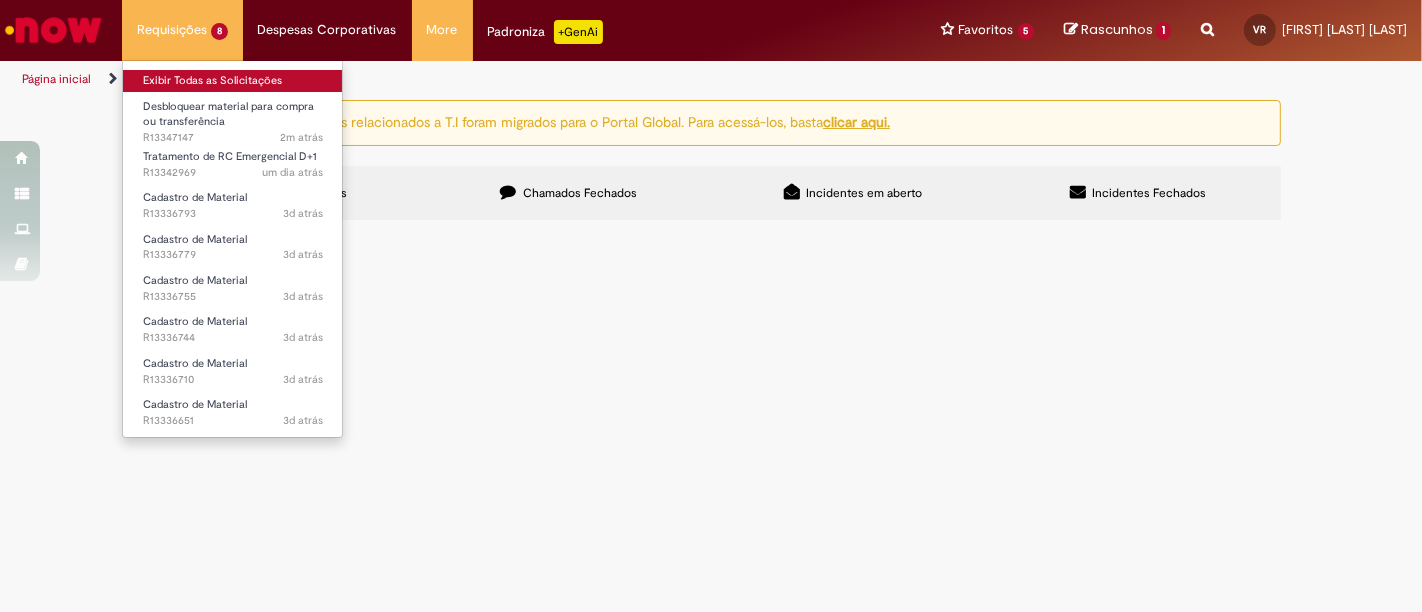 scroll, scrollTop: 0, scrollLeft: 0, axis: both 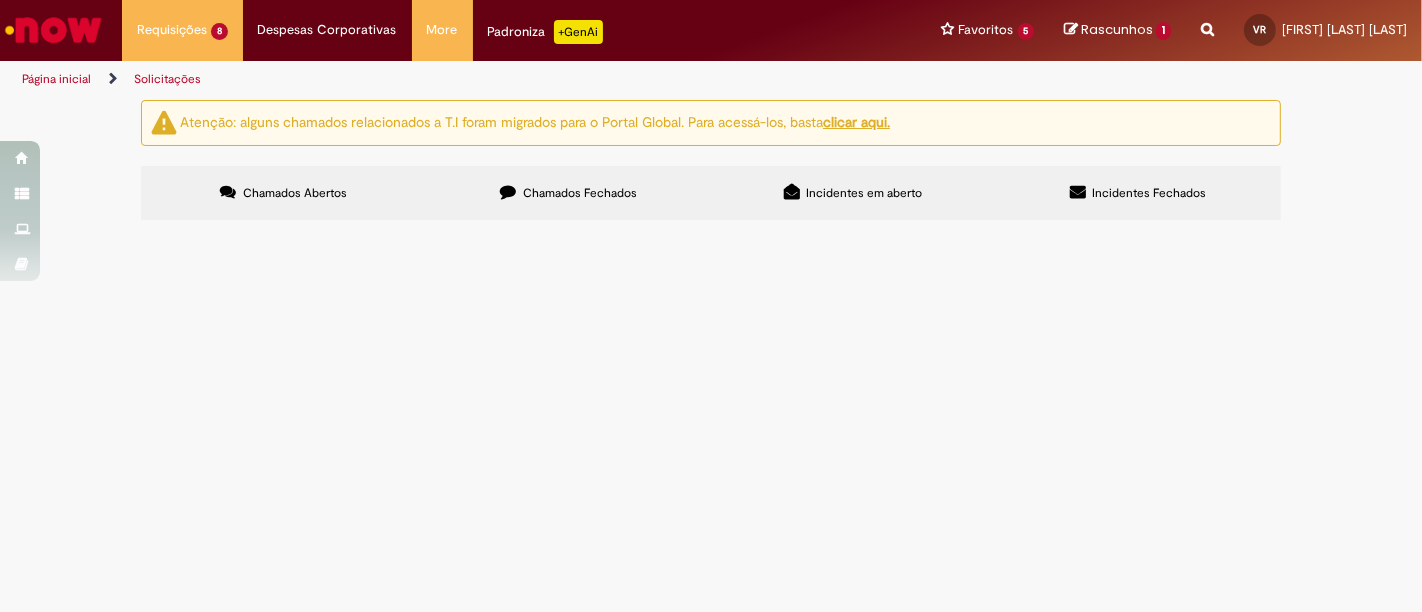 click at bounding box center (53, 30) 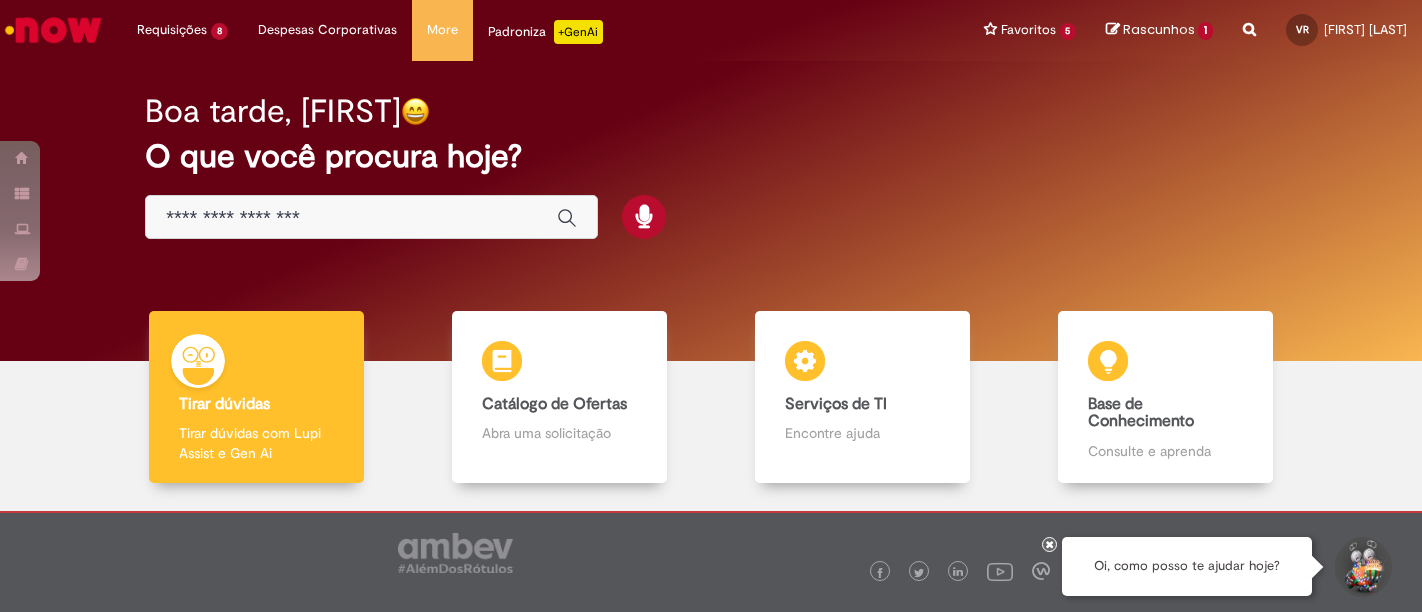 scroll, scrollTop: 0, scrollLeft: 0, axis: both 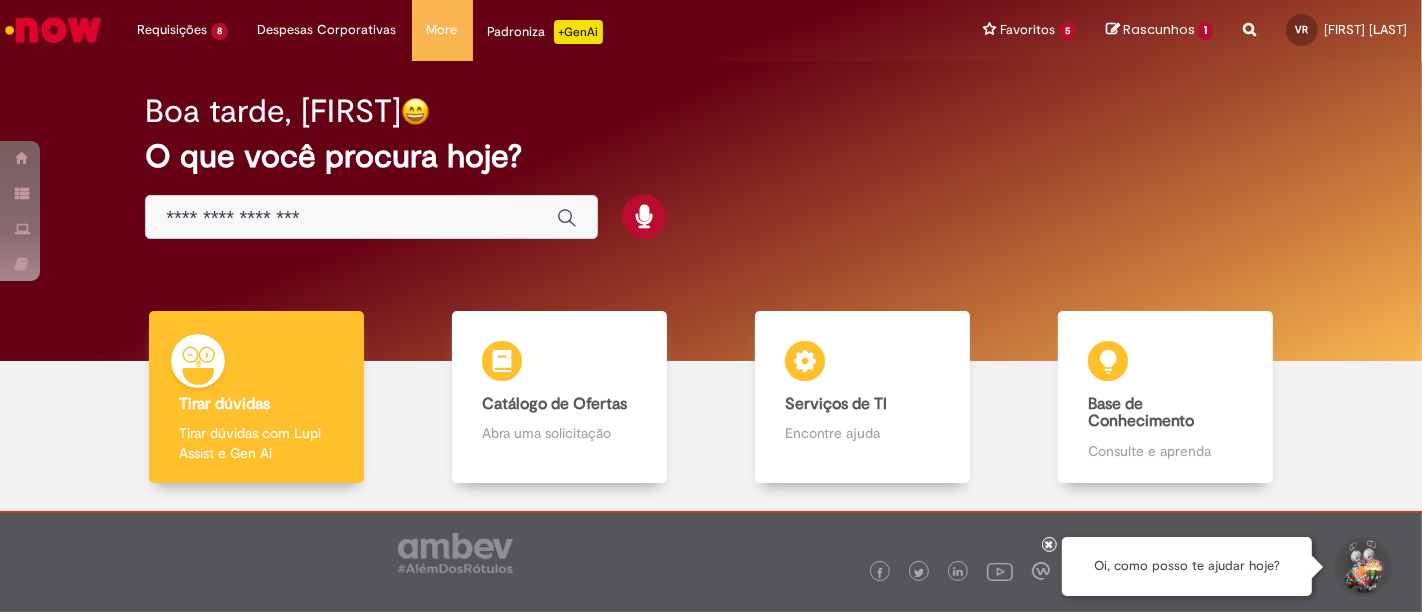 click at bounding box center [351, 218] 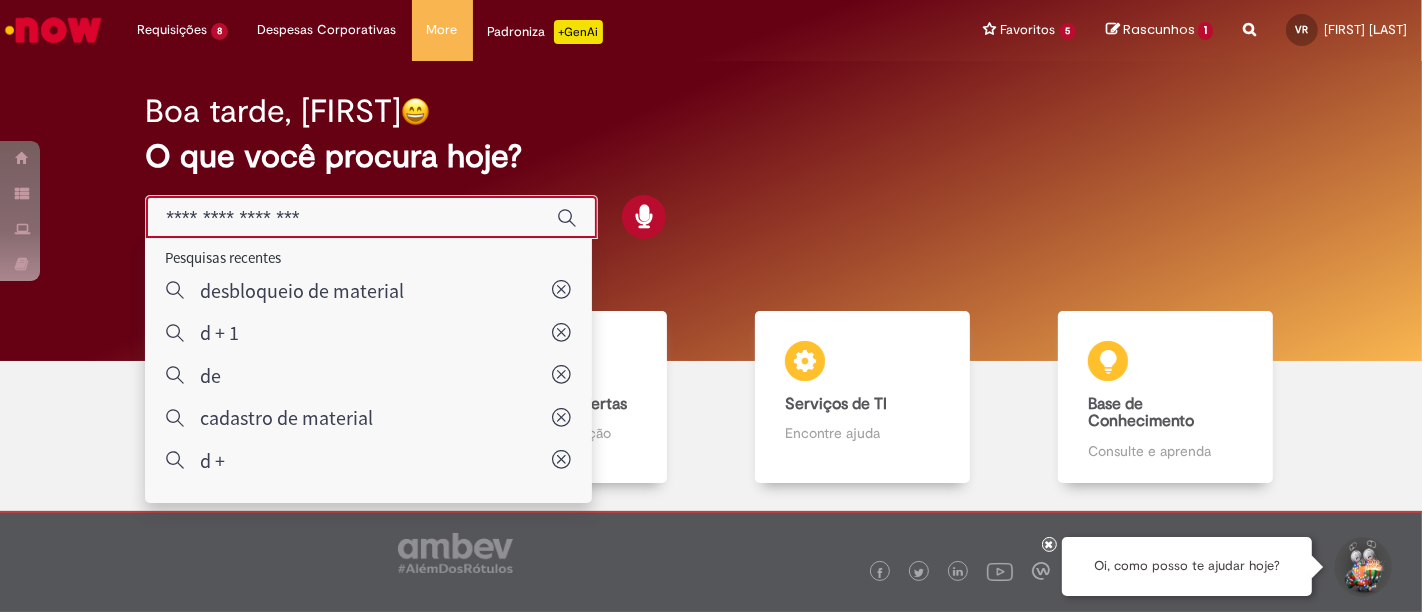 type on "**********" 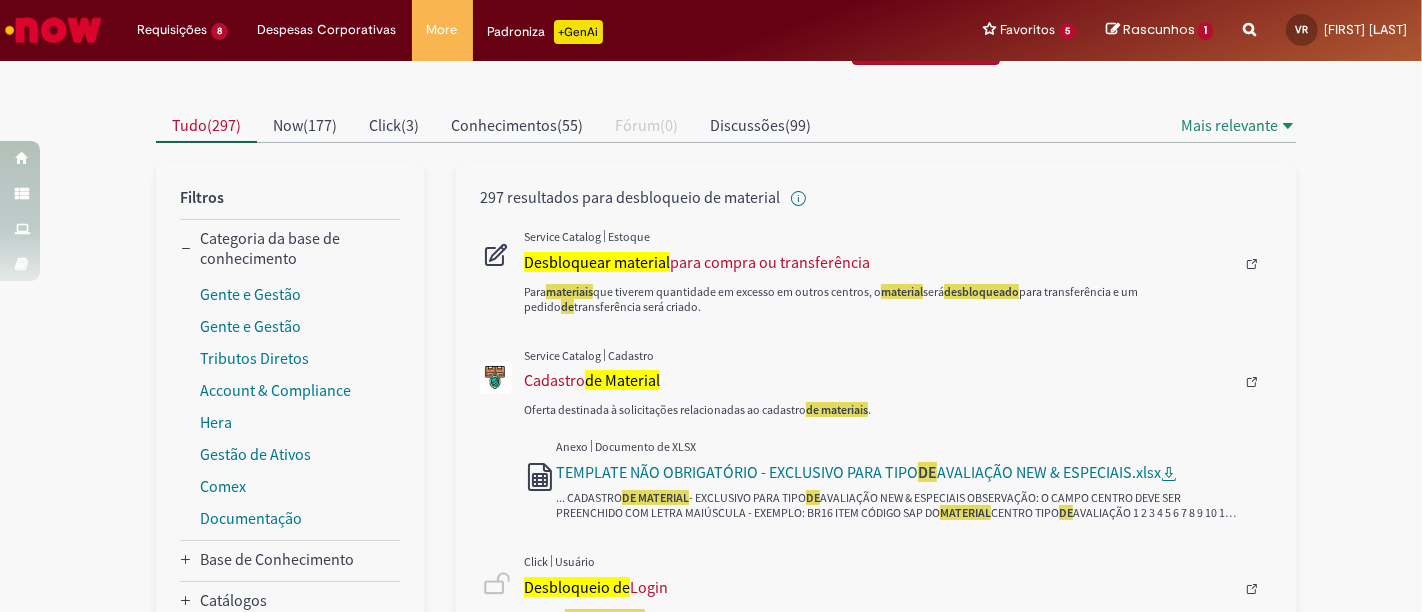 scroll, scrollTop: 194, scrollLeft: 0, axis: vertical 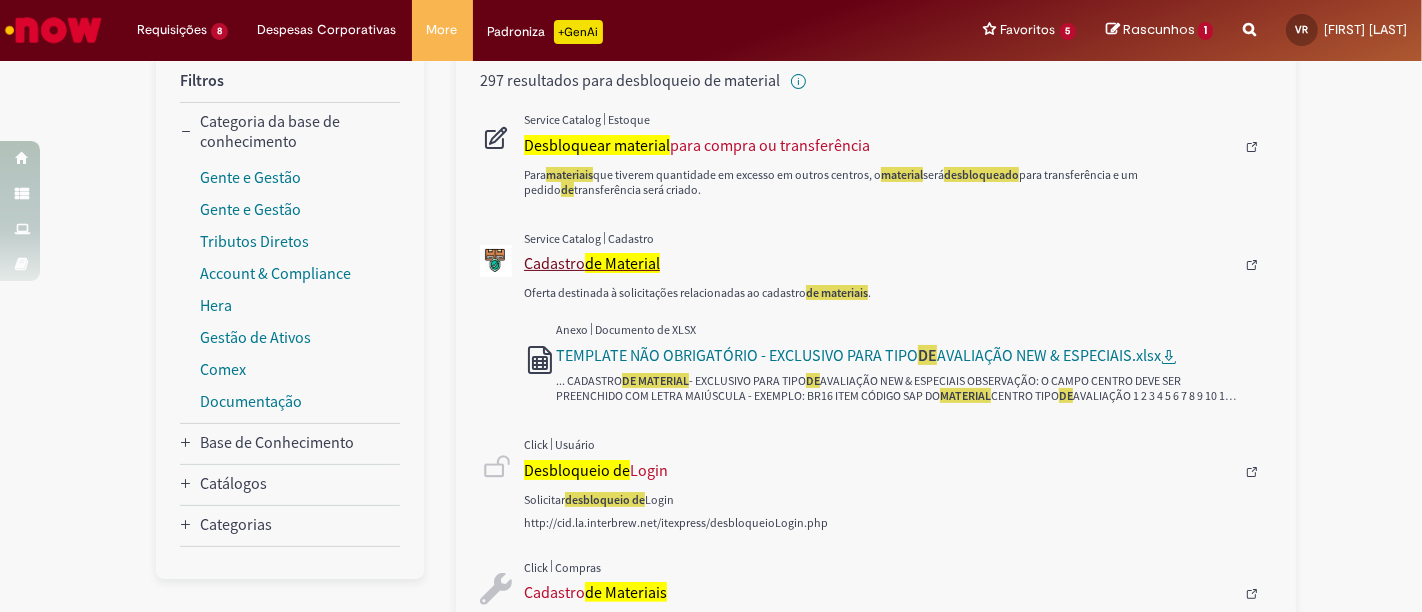 click on "de Material" at bounding box center (622, 263) 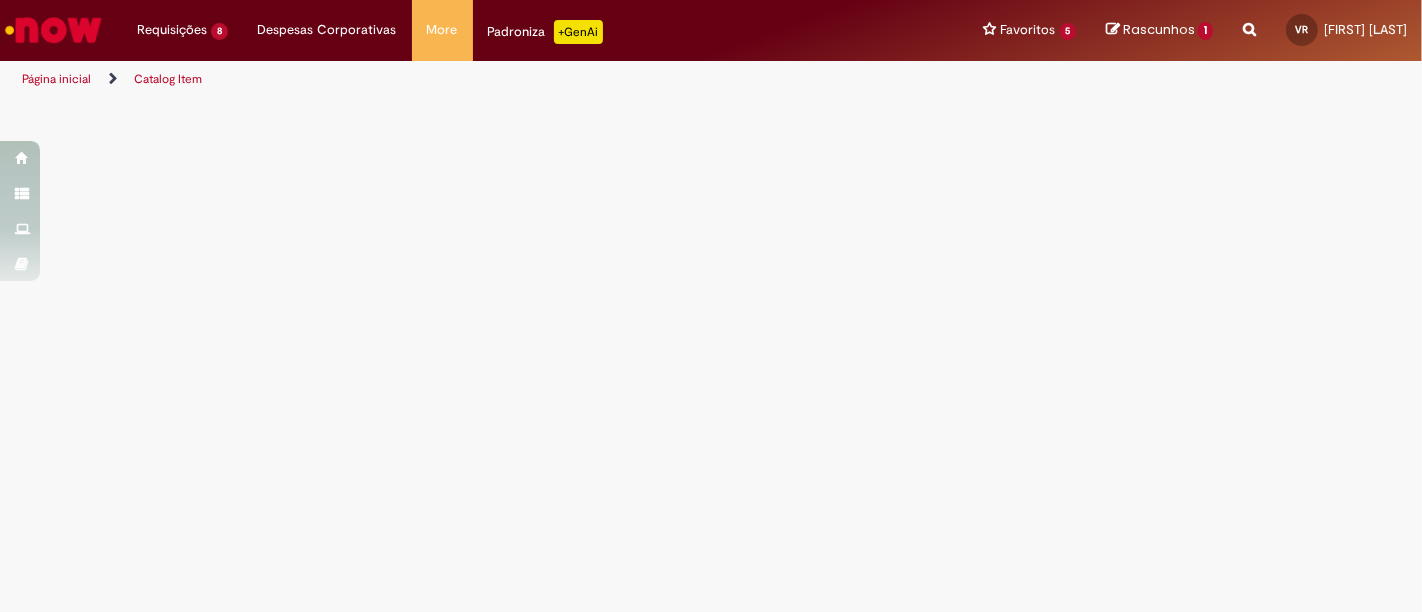 scroll, scrollTop: 0, scrollLeft: 0, axis: both 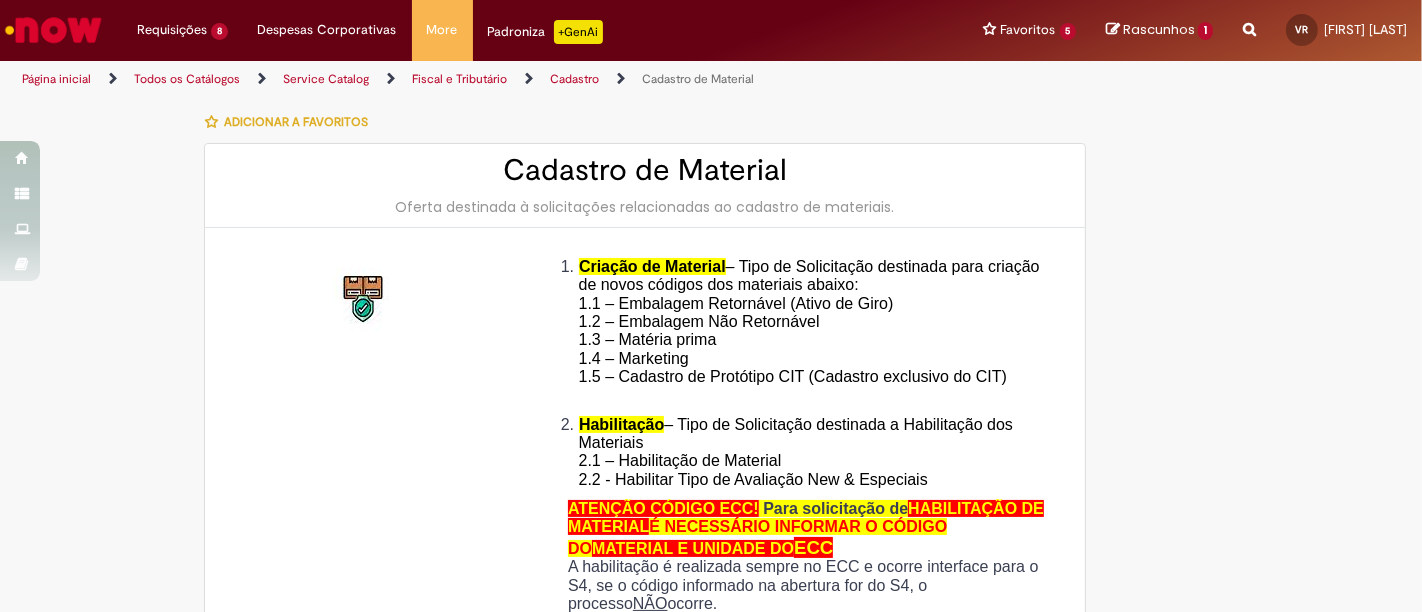 type on "*********" 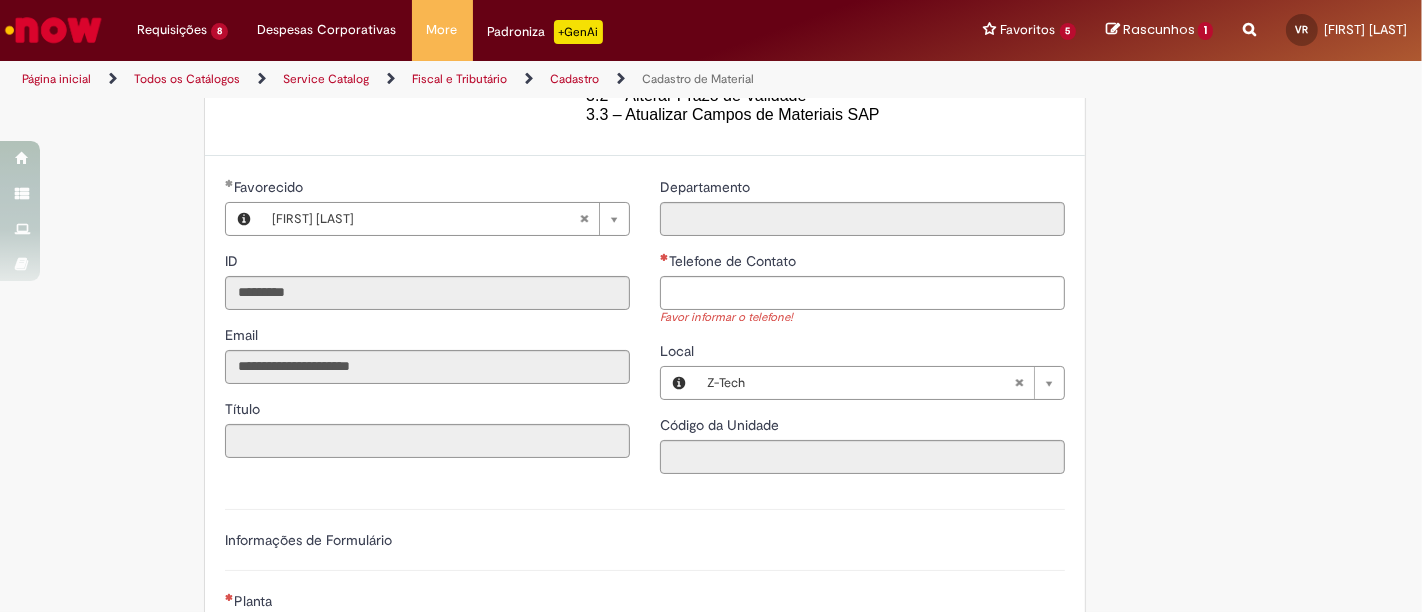 scroll, scrollTop: 744, scrollLeft: 0, axis: vertical 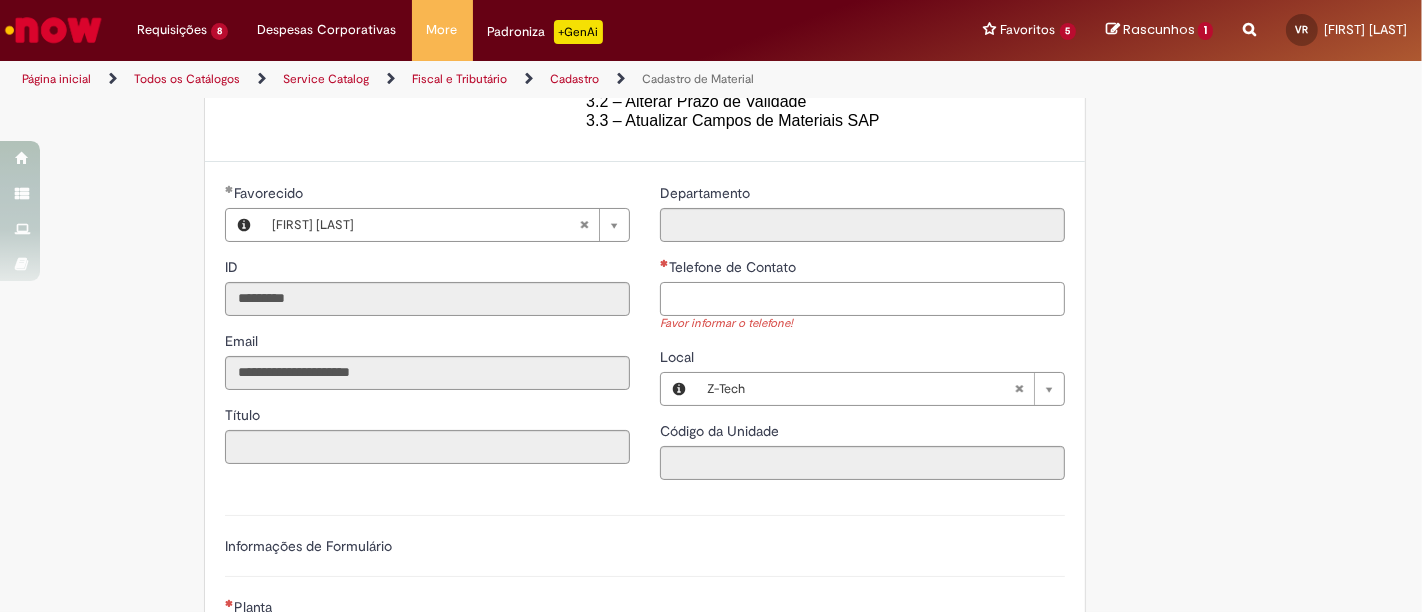 click on "Telefone de Contato" at bounding box center (862, 299) 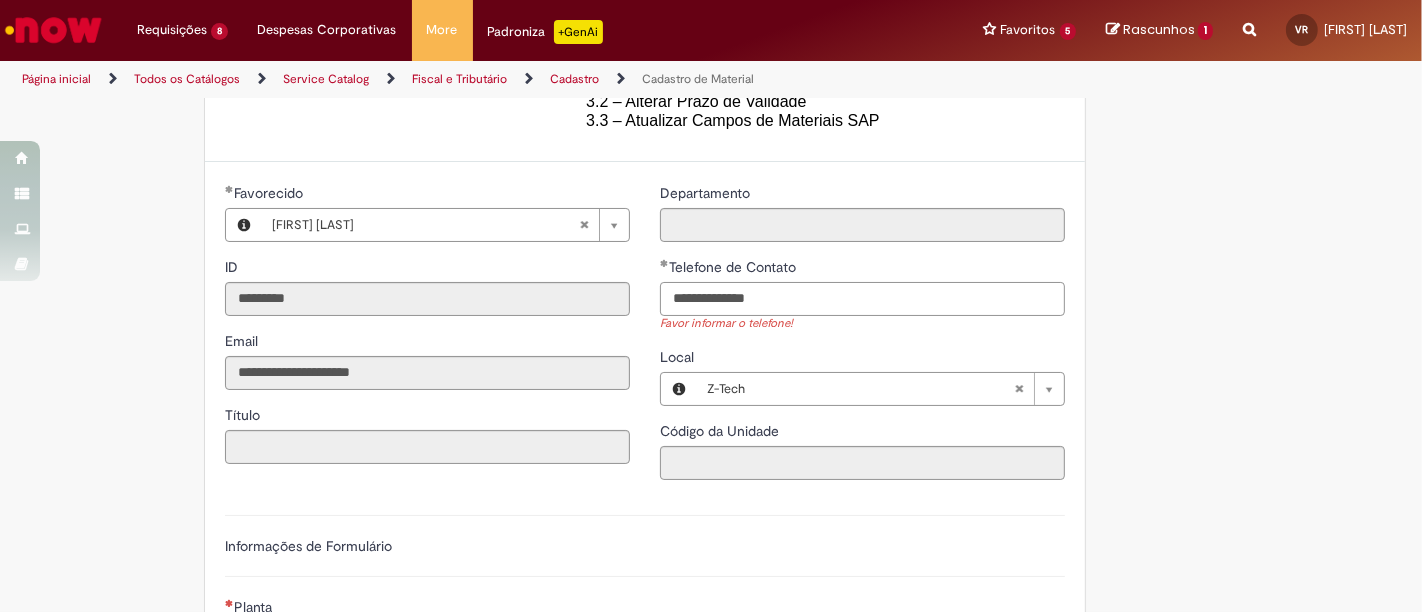 type on "**********" 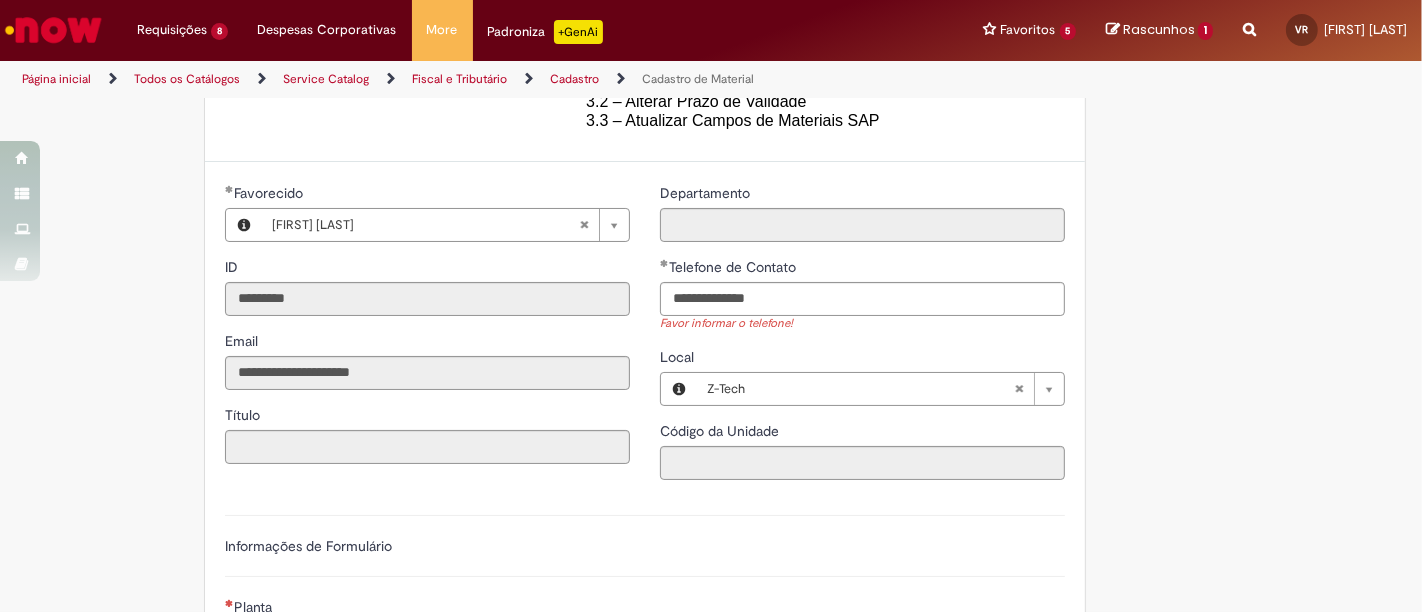 type 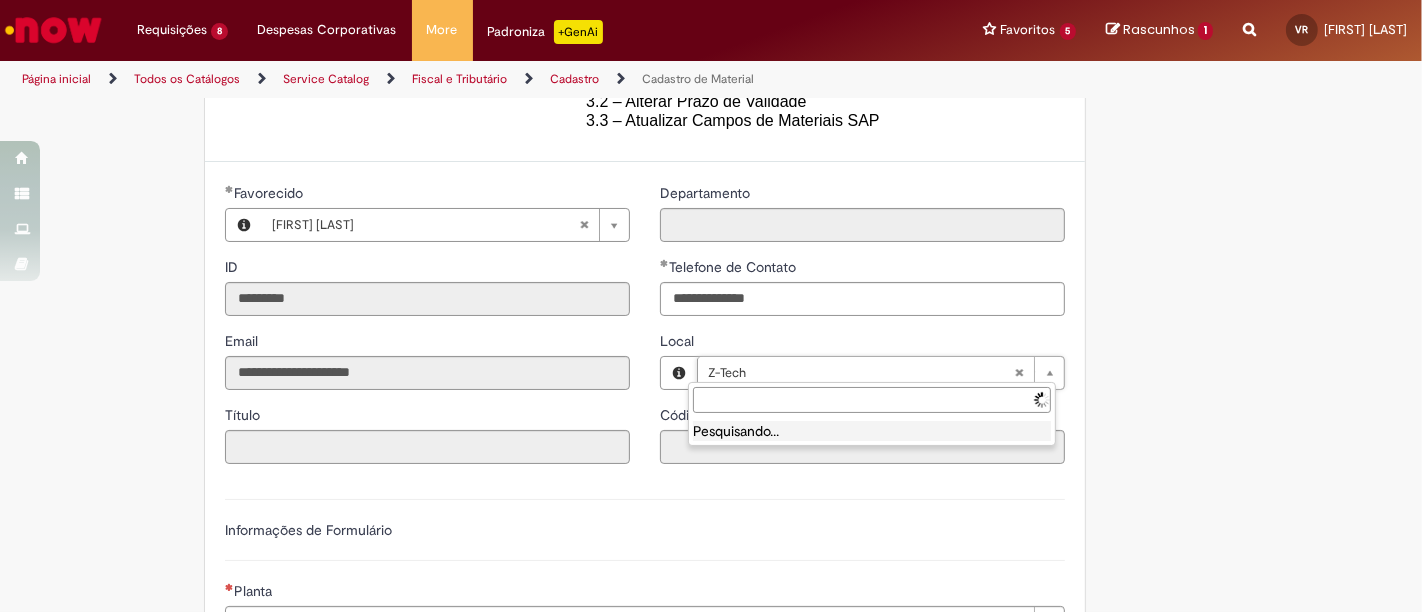 type 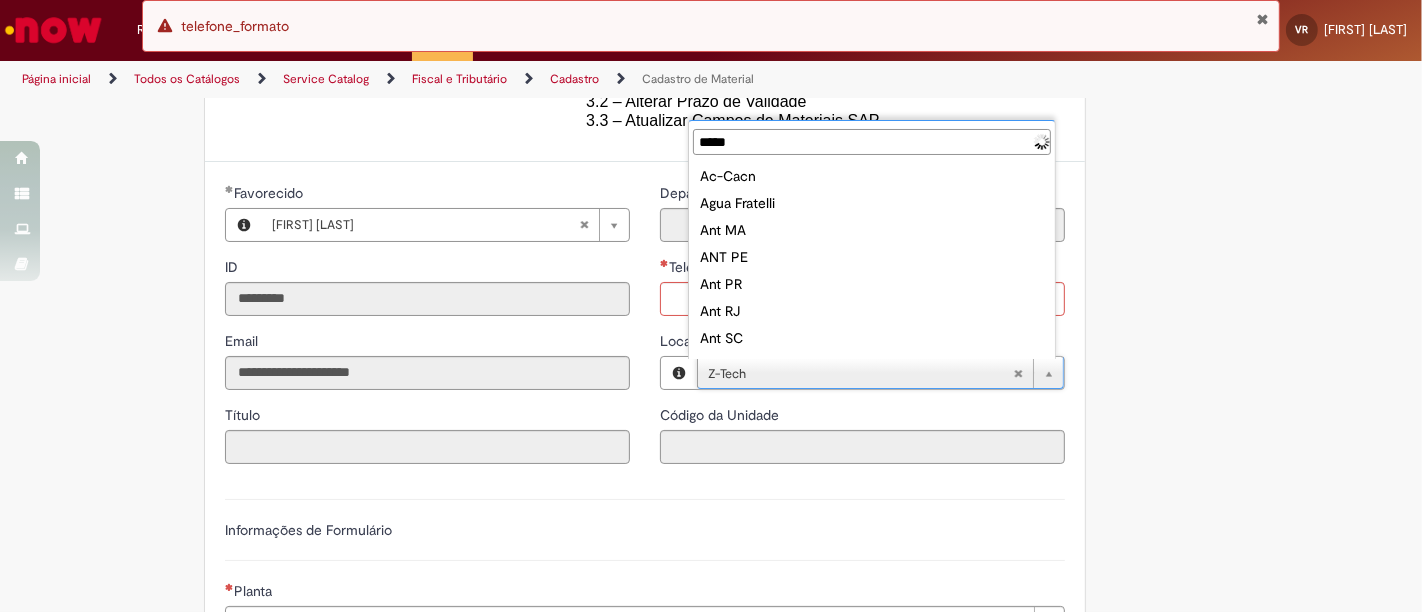 type on "******" 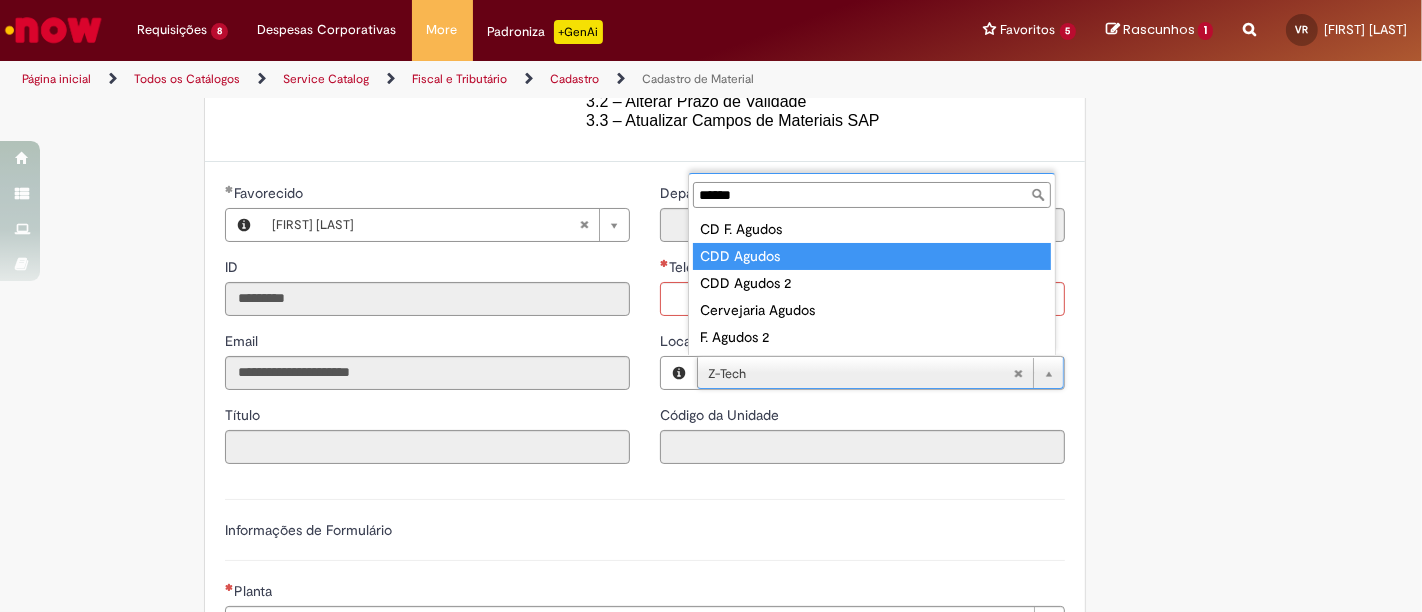 type on "**********" 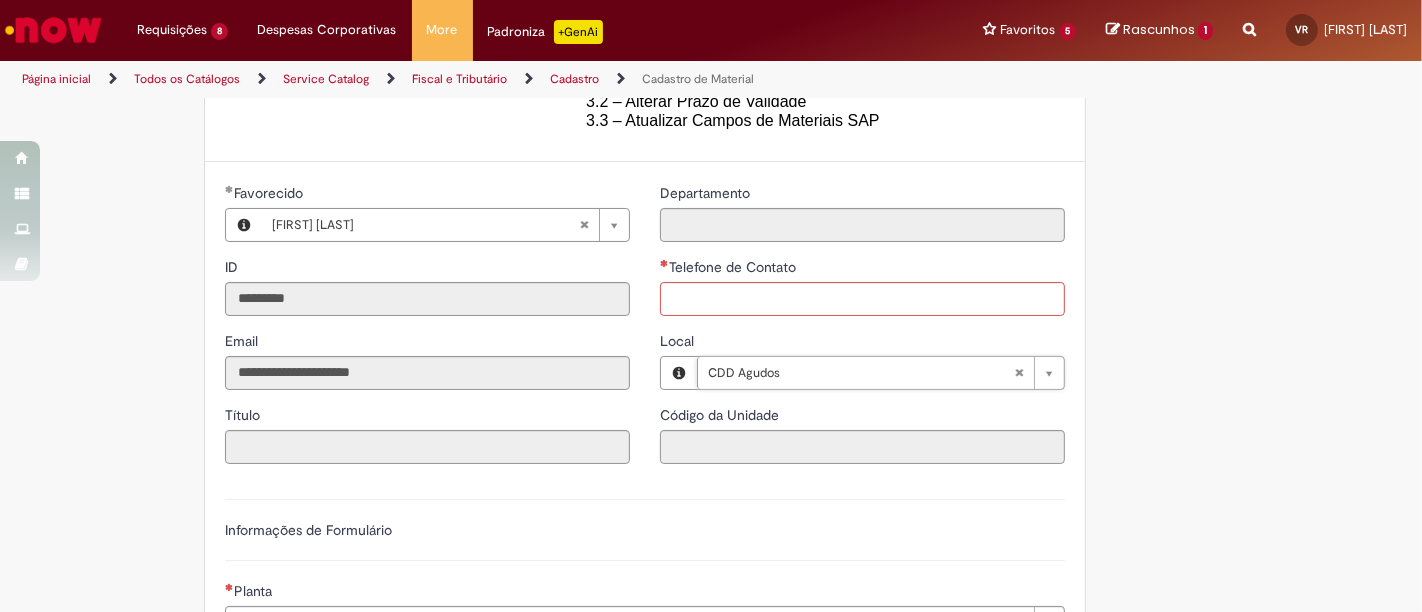 type on "****" 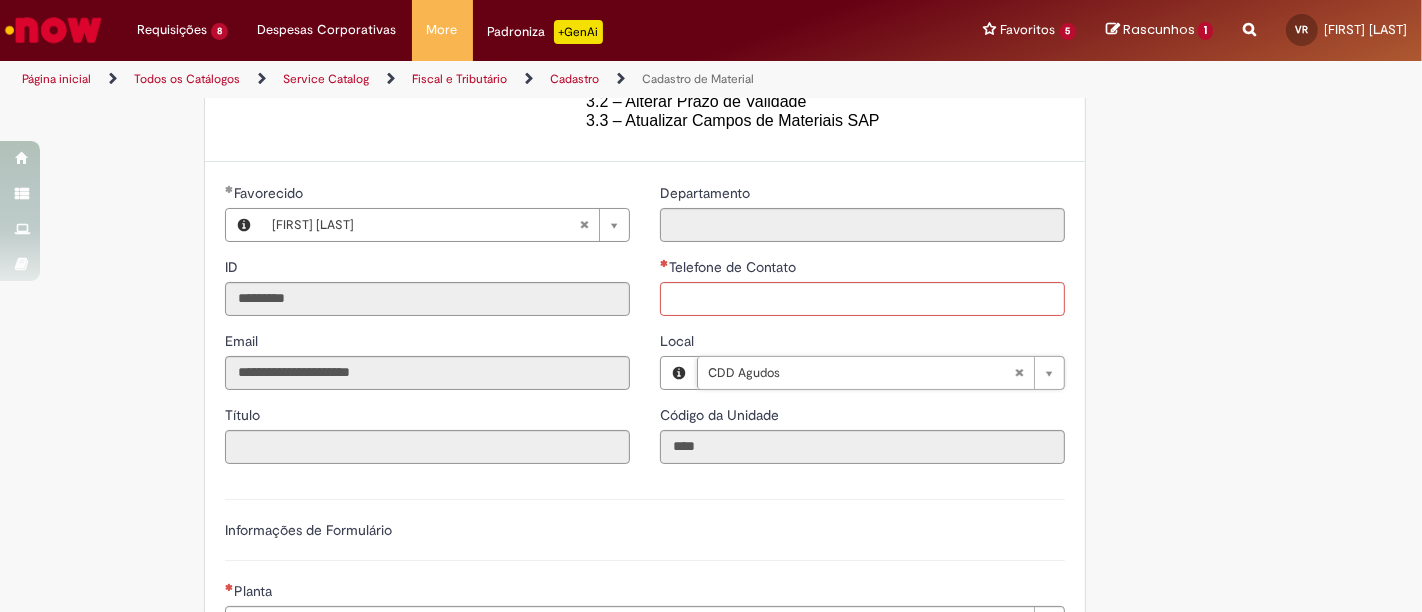 scroll, scrollTop: 0, scrollLeft: 40, axis: horizontal 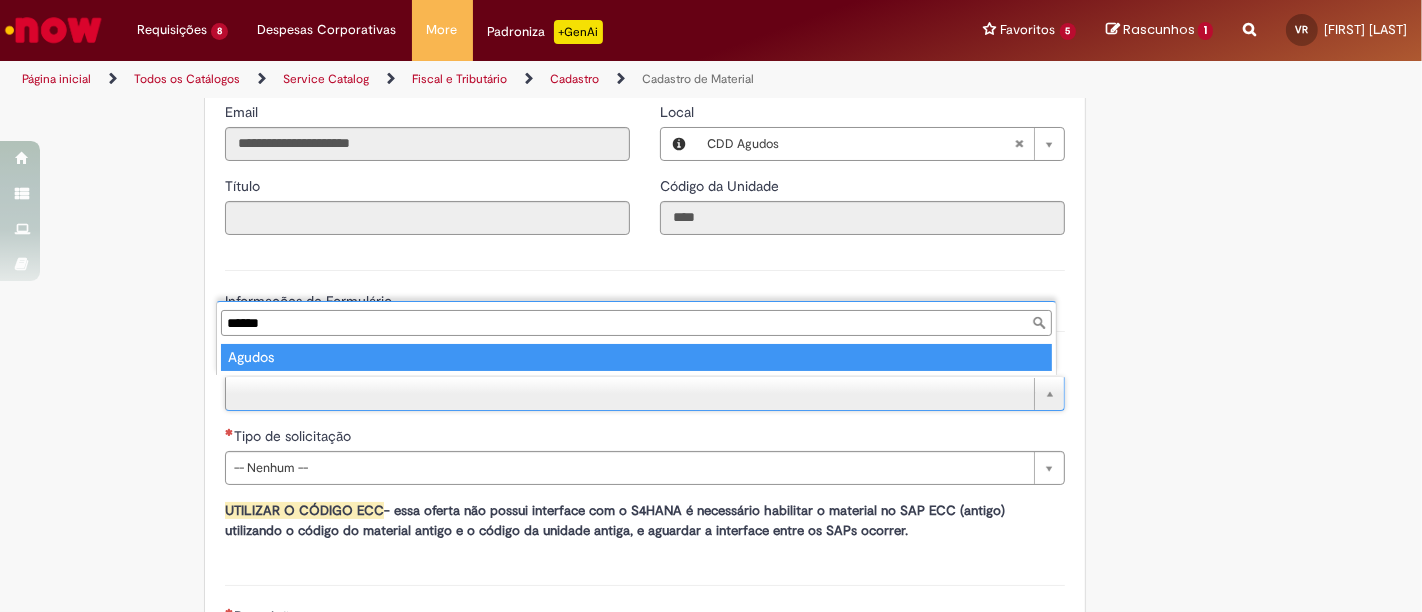 type on "******" 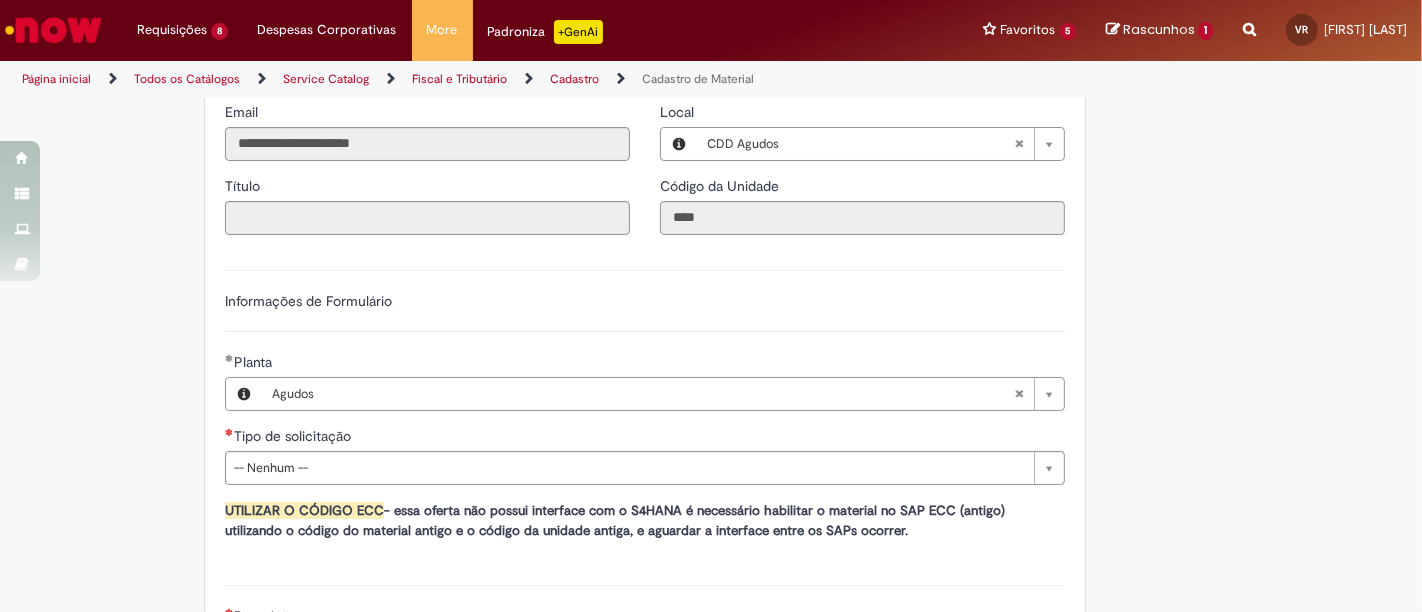click on "Informações de Formulário" at bounding box center (645, 311) 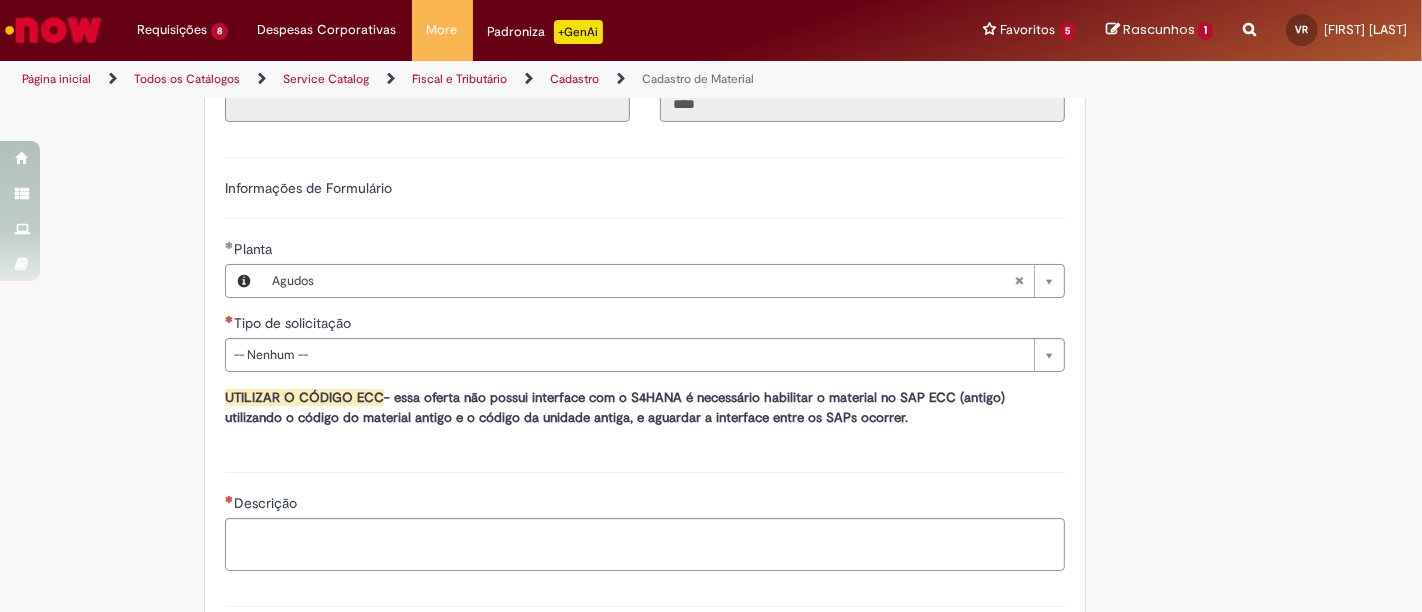 scroll, scrollTop: 1092, scrollLeft: 0, axis: vertical 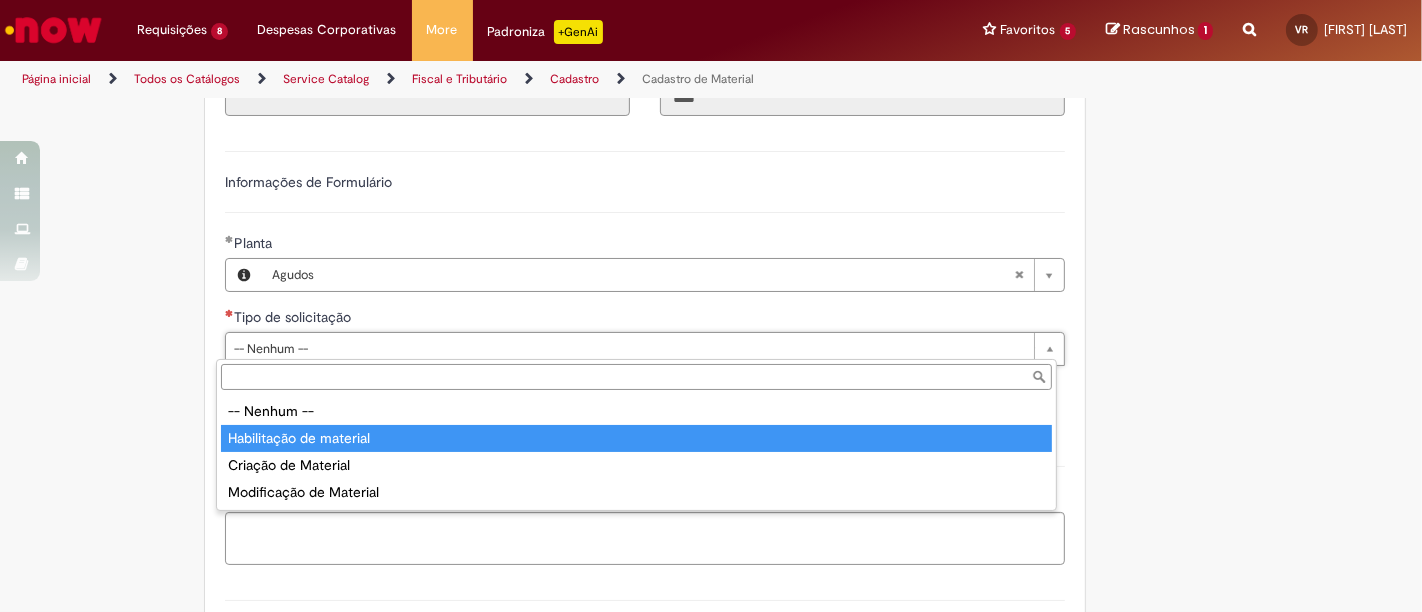 type on "**********" 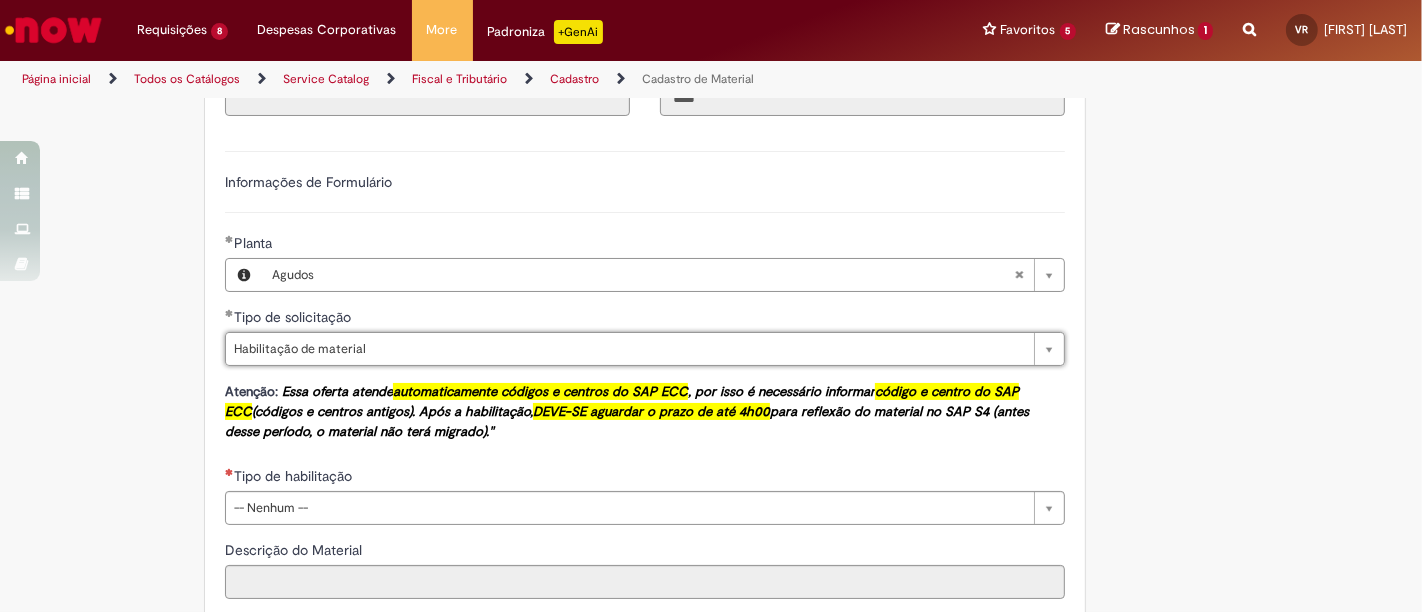 drag, startPoint x: 1178, startPoint y: 317, endPoint x: 1371, endPoint y: 358, distance: 197.30687 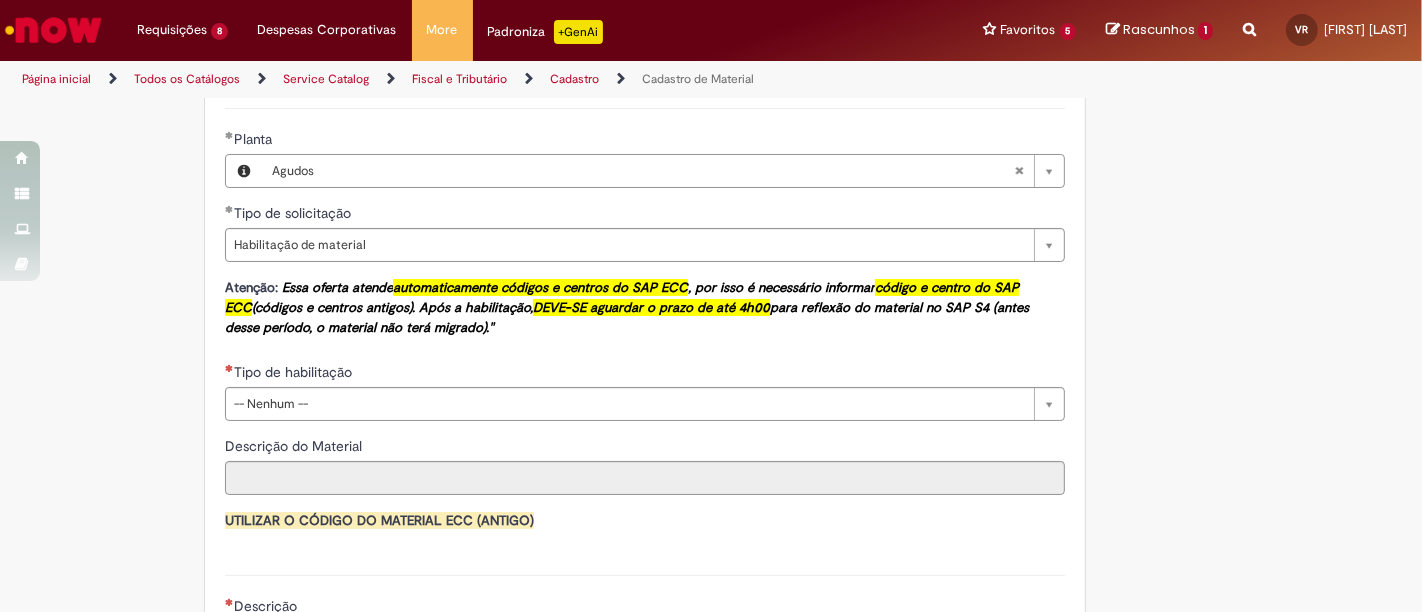 scroll, scrollTop: 1208, scrollLeft: 0, axis: vertical 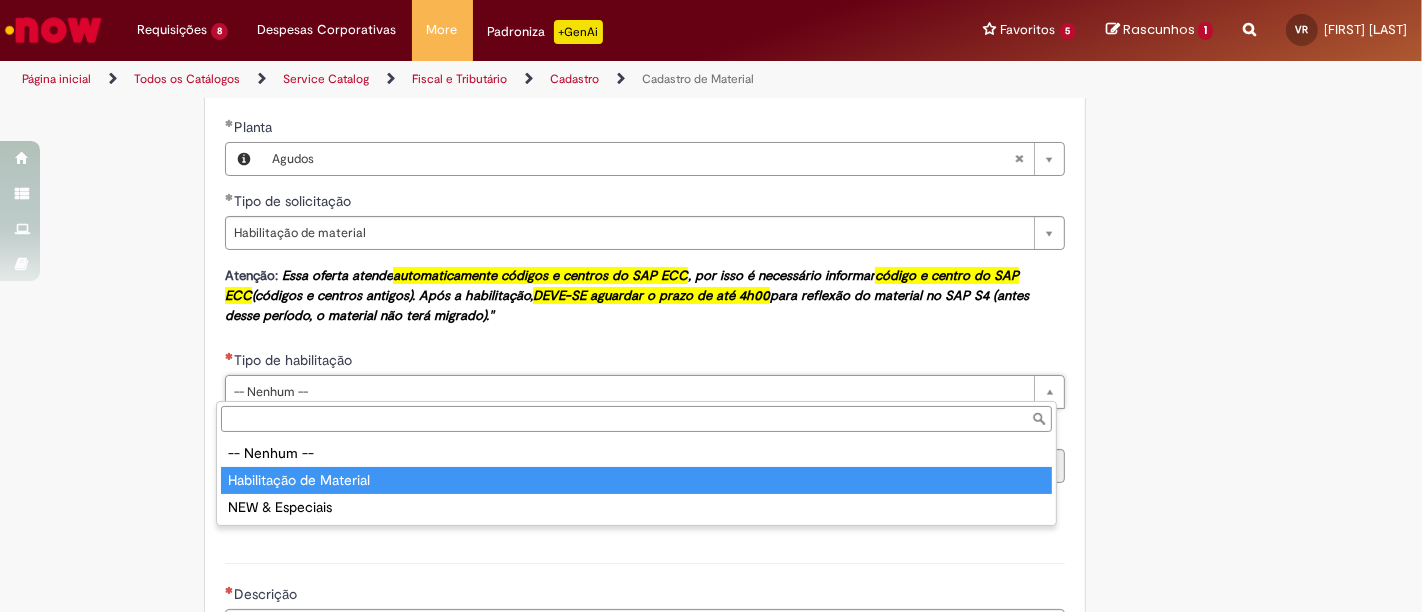 type on "**********" 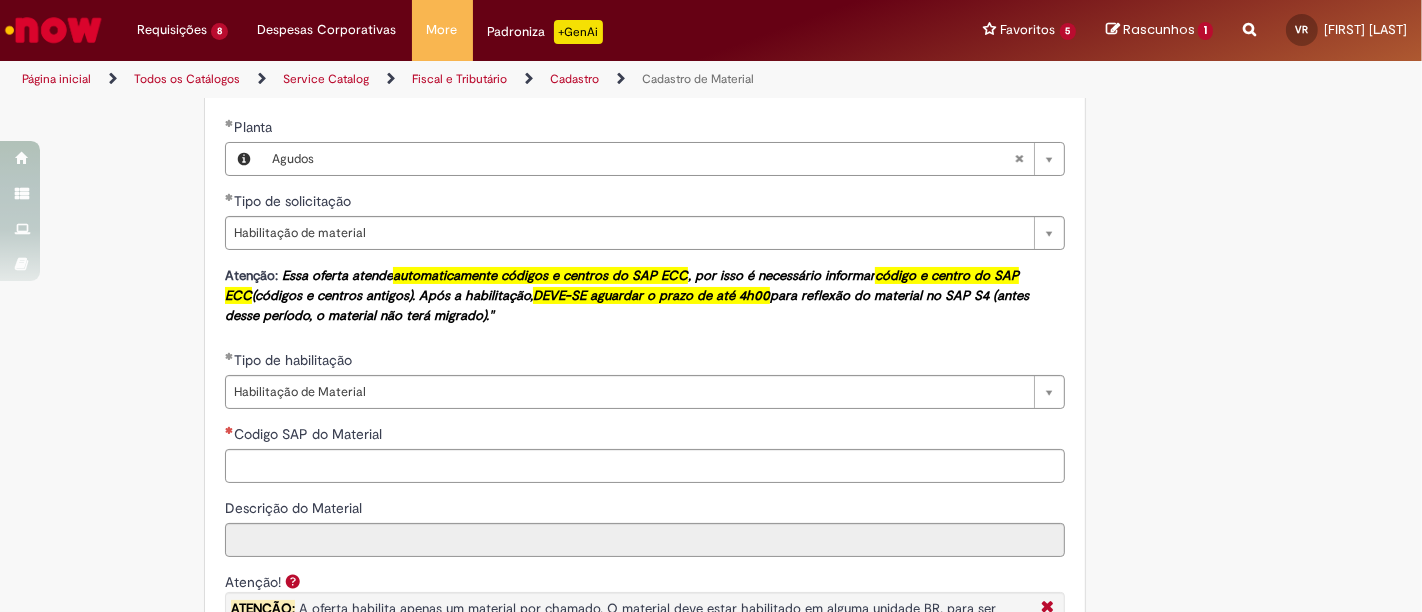 click on "Adicionar a Favoritos
Cadastro de Material
Oferta destinada à solicitações relacionadas ao cadastro de materiais.
Criação de Material  – Tipo de Solicitação destinada para criação de novos códigos dos materiais abaixo:       1.1 – Embalagem Retornável (Ativo de Giro)       1.2 – Embalagem Não Retornável        1.3 – Matéria prima       1.4 – Marketing       1.5 – Cadastro de Protótipo CIT (Cadastro exclusivo do CIT)
Habilitação  – Tipo de Solicitação destinada a Habilitação dos Materiais       2.1 – Habilitação de Material       2.2 - Habilitar Tipo de Avaliação New & Especiais
ATENÇÃO CÓDIGO ECC!   Para solicitação de  HABILITAÇÃO DE MATERIAL  É NECESSÁRIO INFORMAR O CÓDIGO DO  MATERIAL E UNIDADE DO  ECC
NÃO  ocorre.
ATENÇÃO INTERFACE!
Modificação" at bounding box center [711, 250] 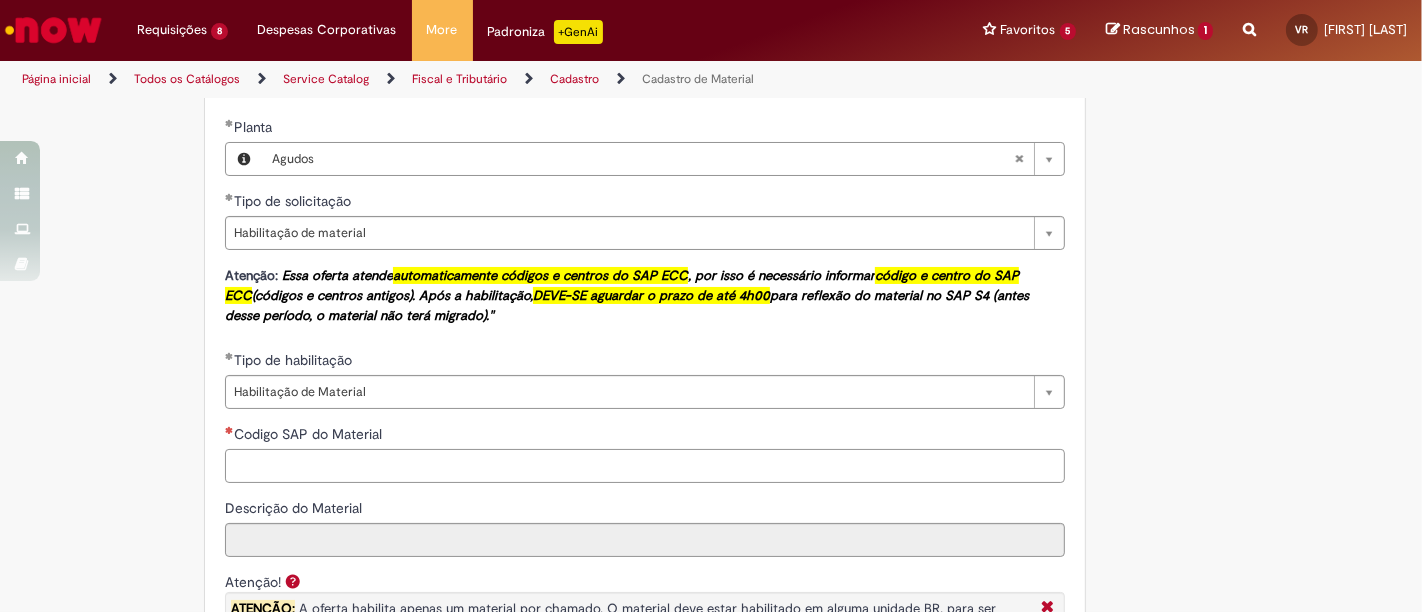 click on "Codigo SAP do Material" at bounding box center [645, 466] 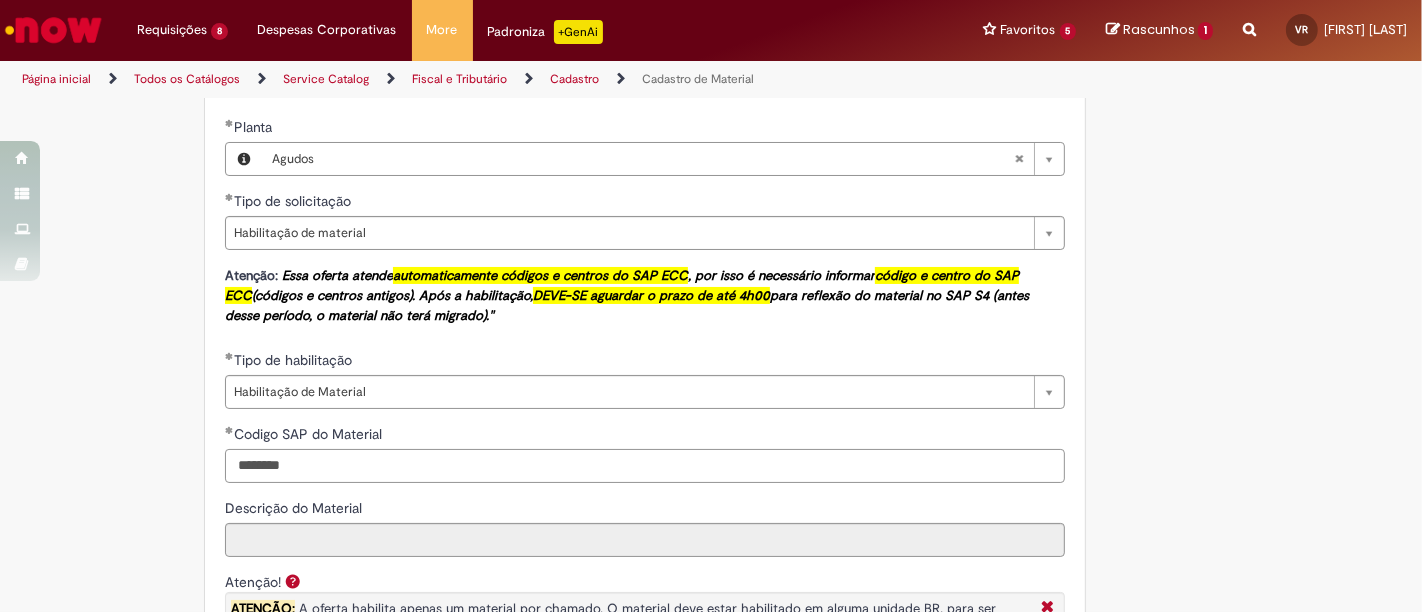type on "********" 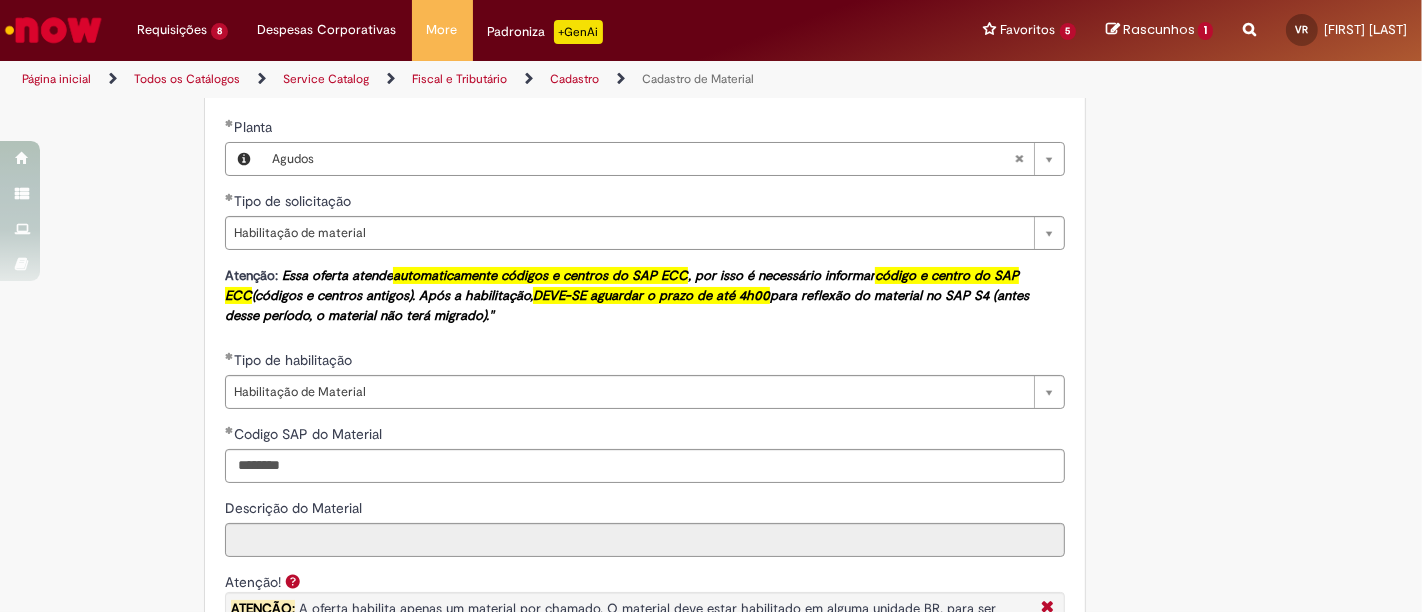 click on "Descrição do Material" at bounding box center (645, 510) 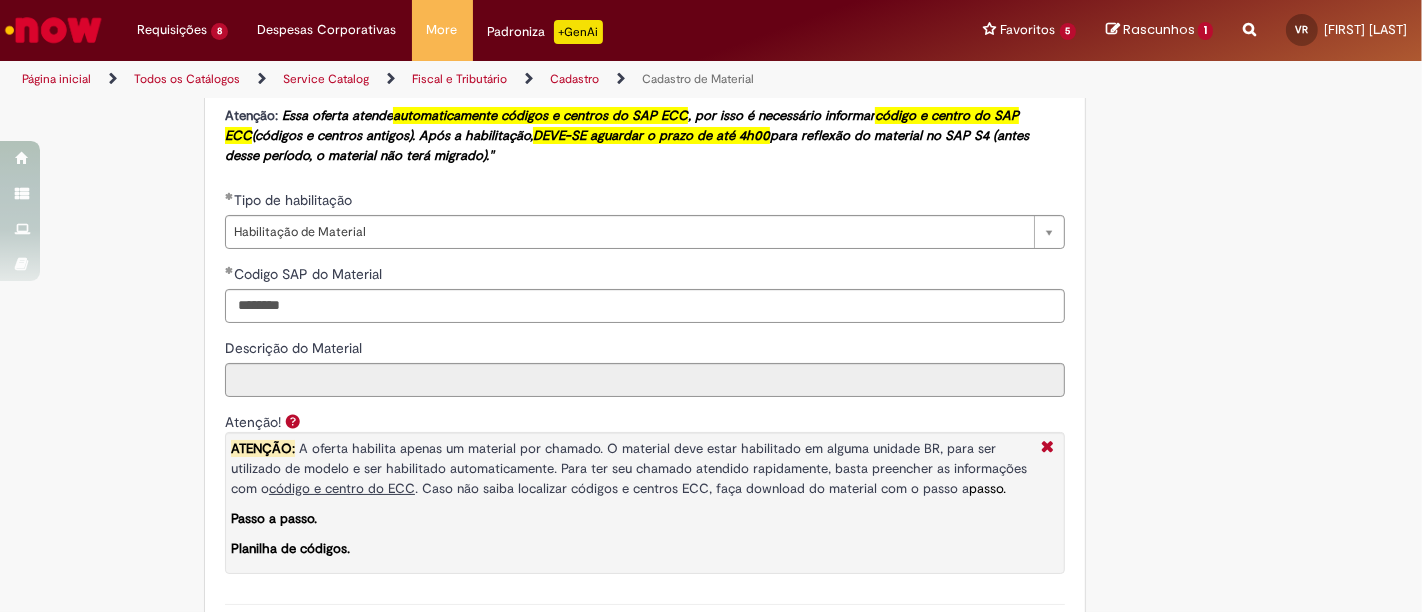 scroll, scrollTop: 1393, scrollLeft: 0, axis: vertical 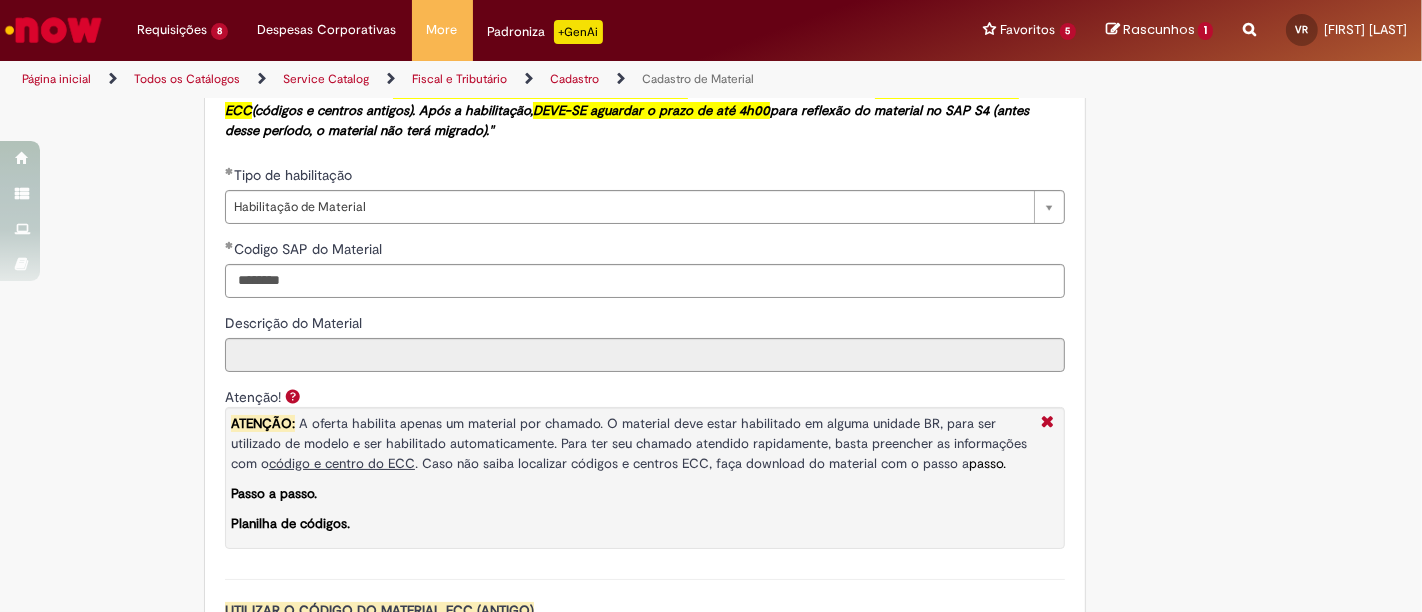 click on "ATENÇÃO:   A oferta habilita apenas um material por chamado. O material deve estar habilitado em alguma unidade BR, para ser utilizado de modelo e ser habilitado automaticamente. Para ter seu chamado atendido rapidamente, basta preencher as informações com o  código e centro do ECC . Caso não saiba localizar códigos e centros ECC, faça download do material com o passo a  passo." at bounding box center (631, 443) 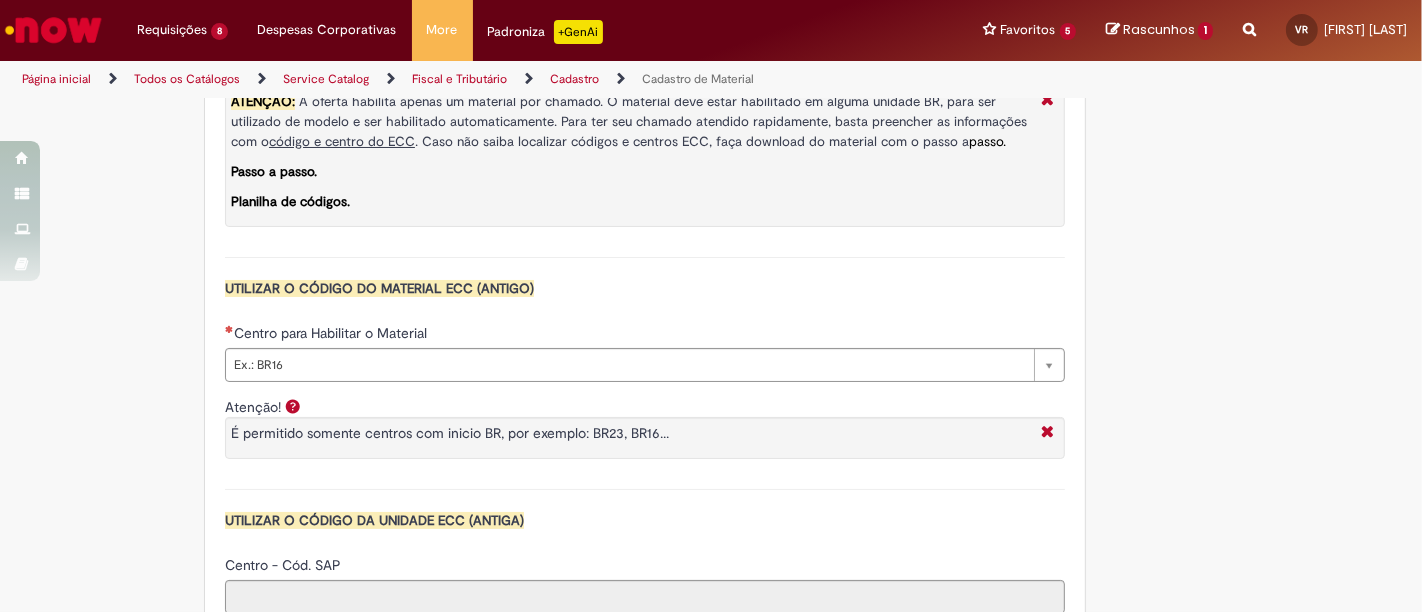 scroll, scrollTop: 1774, scrollLeft: 0, axis: vertical 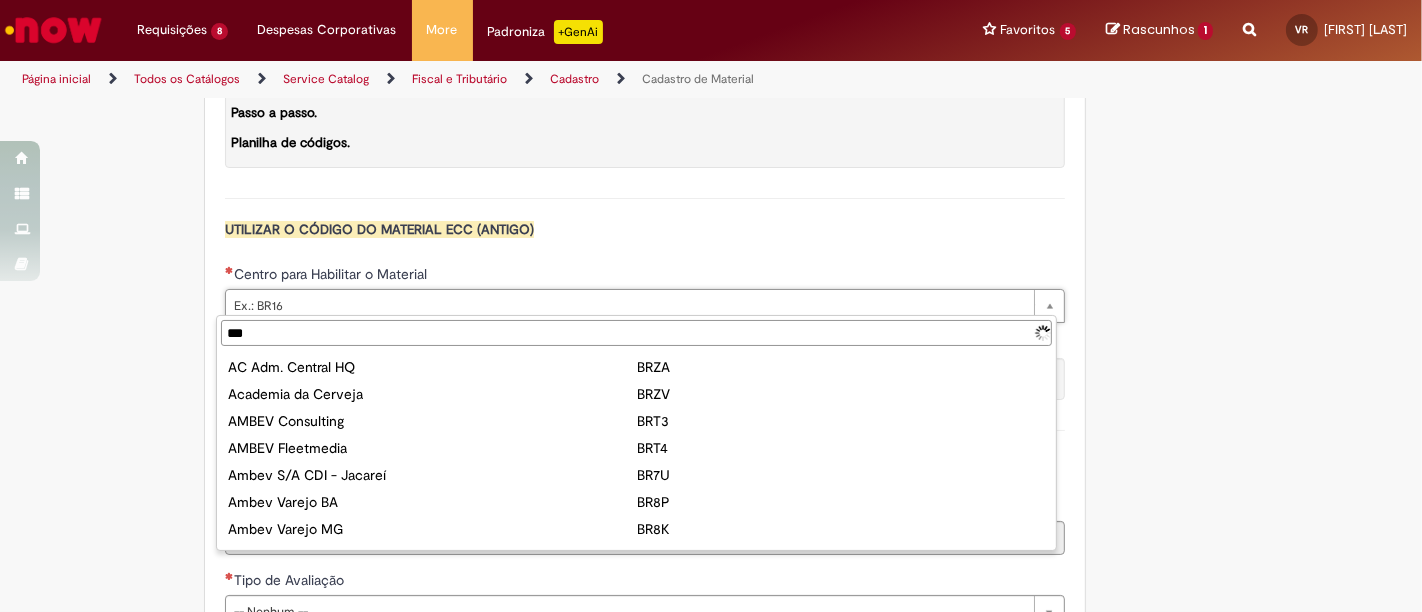 type on "****" 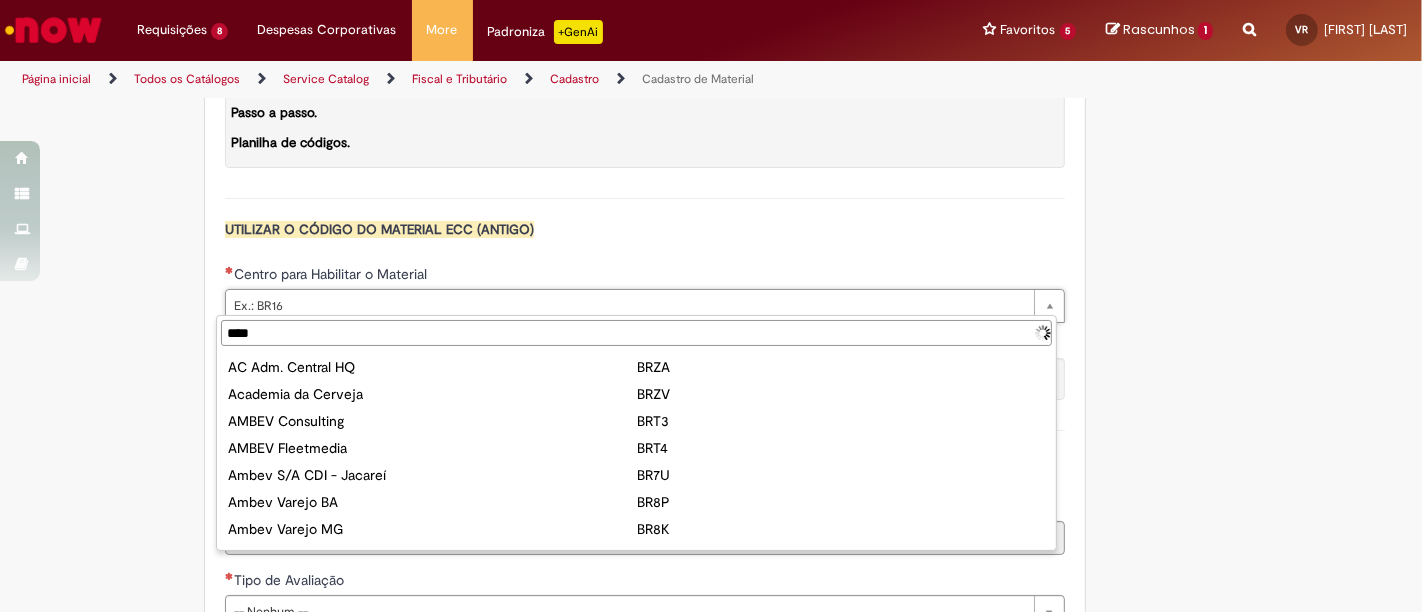 type on "**********" 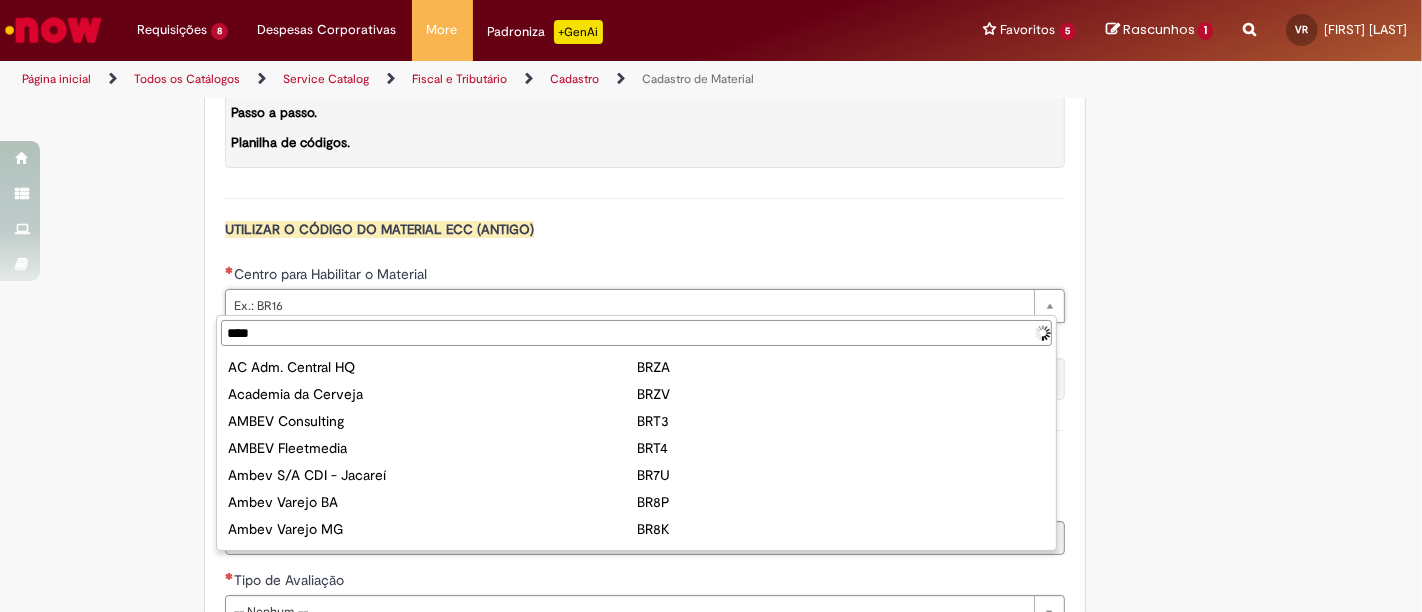 type on "**********" 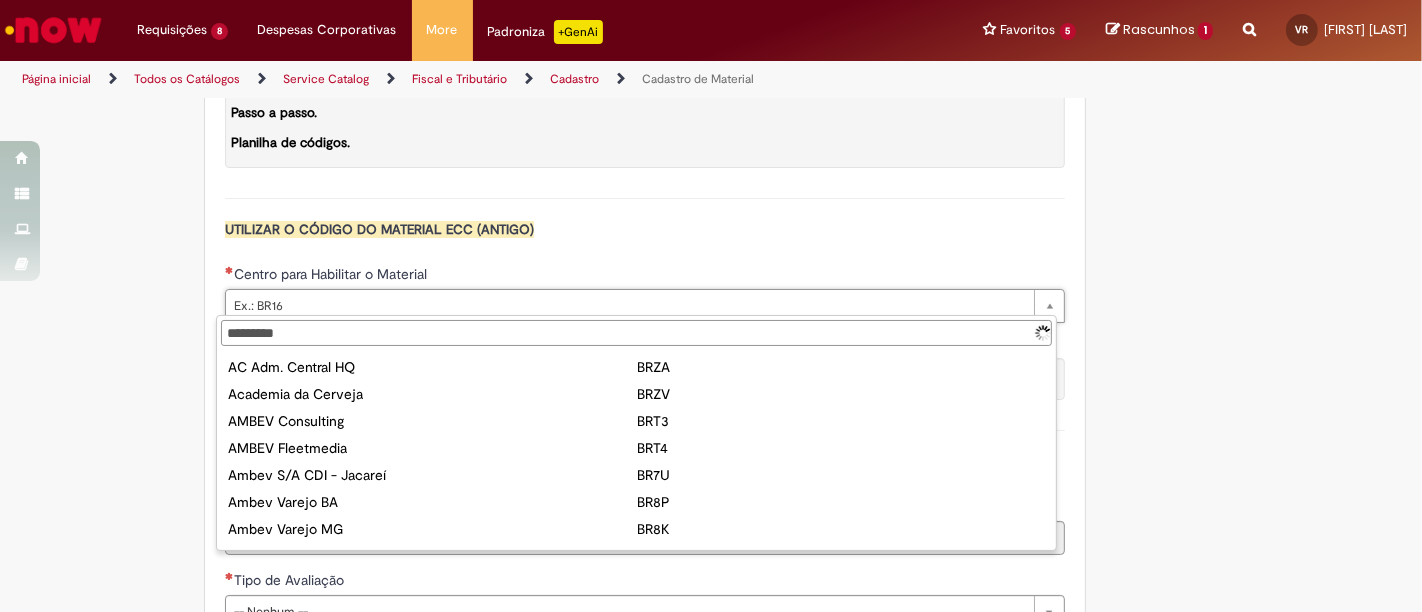 type on "****" 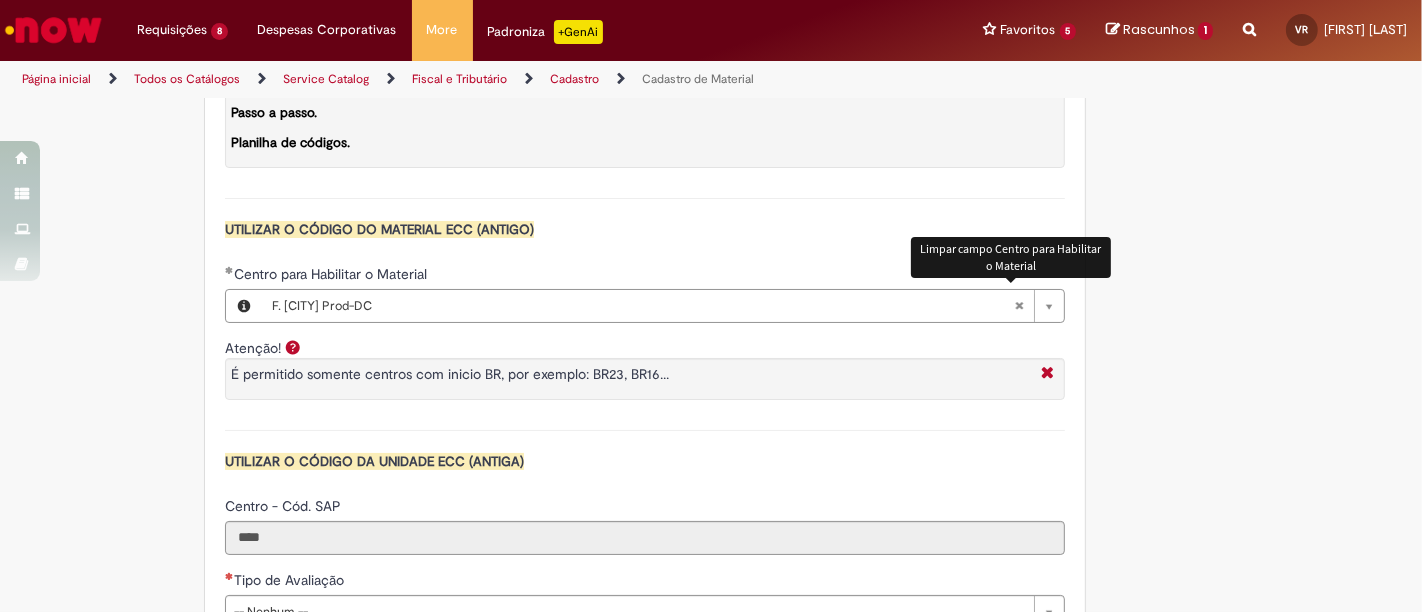 click at bounding box center [1019, 306] 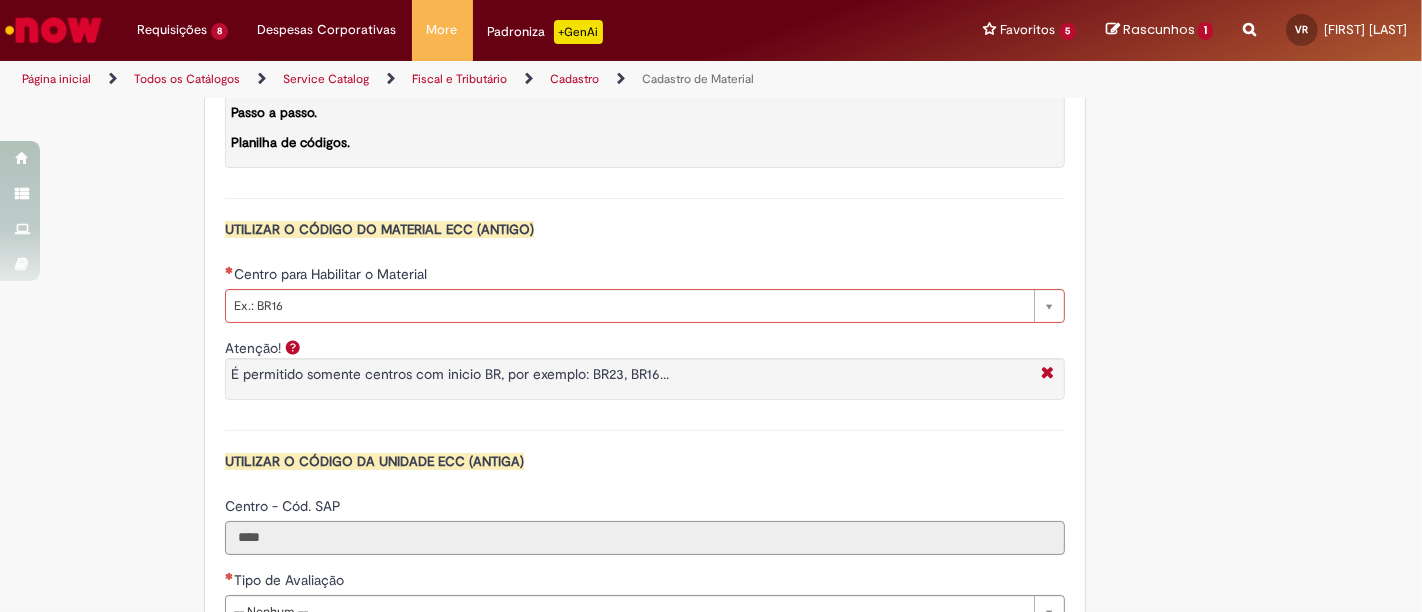 click on "****" at bounding box center (645, 538) 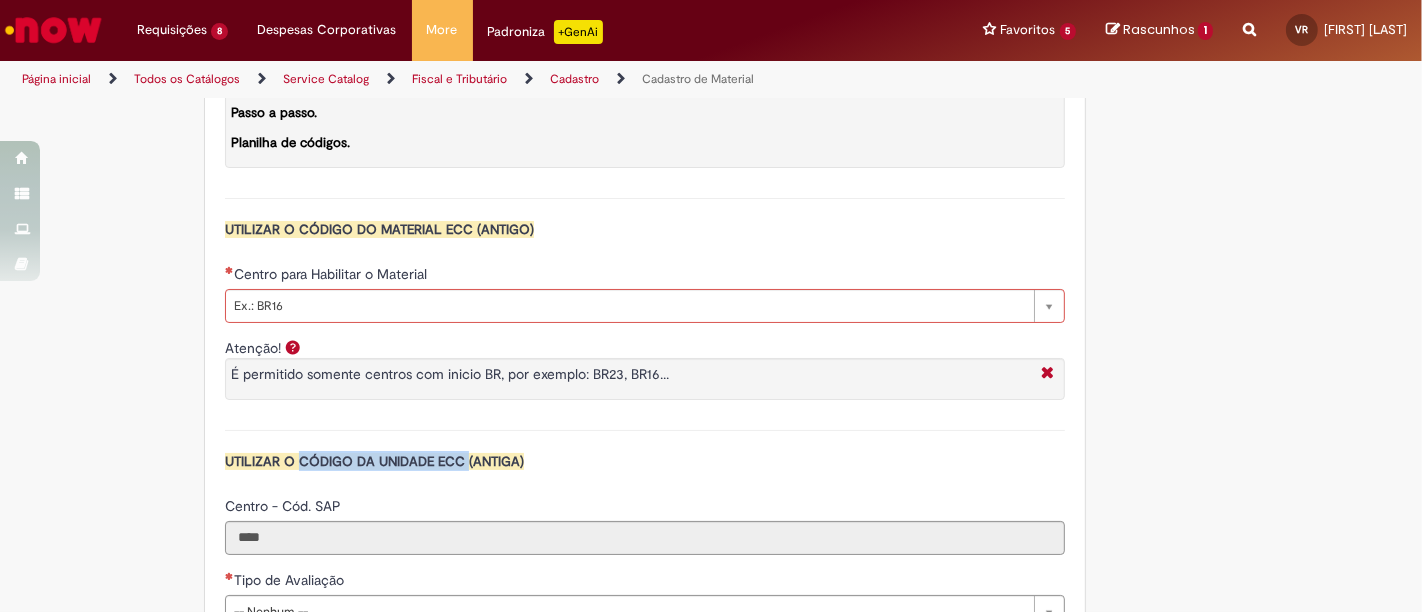 drag, startPoint x: 293, startPoint y: 457, endPoint x: 464, endPoint y: 455, distance: 171.01169 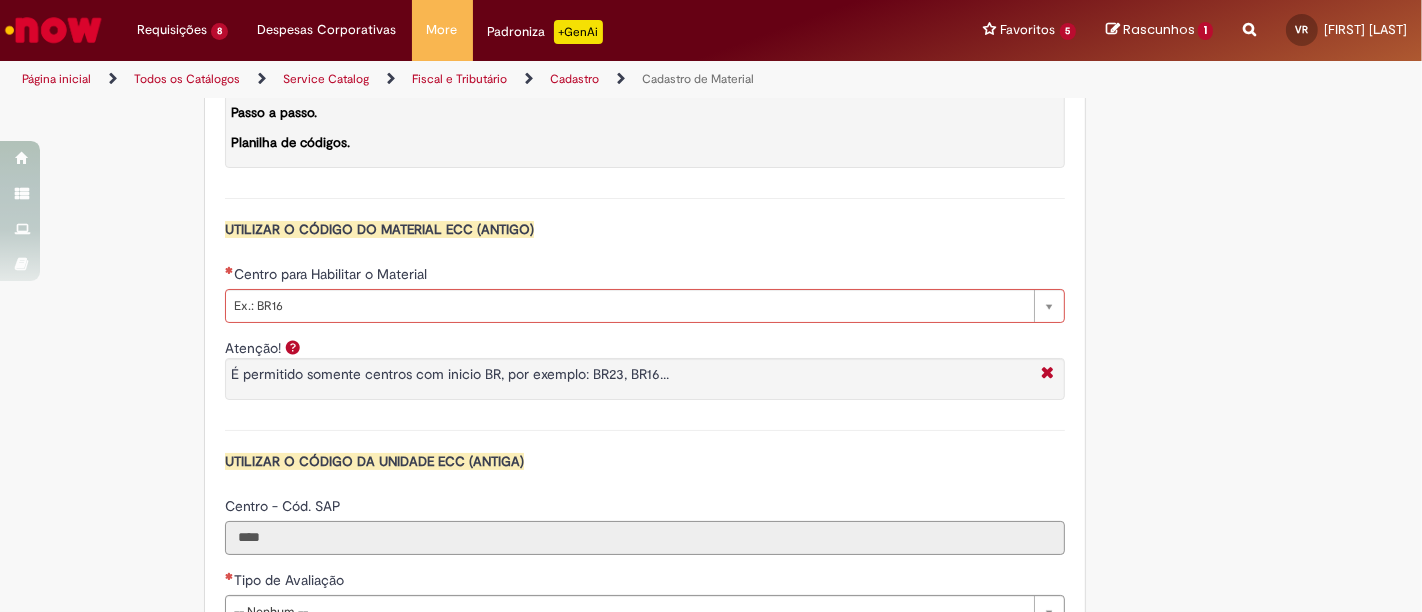 click on "****" at bounding box center [645, 538] 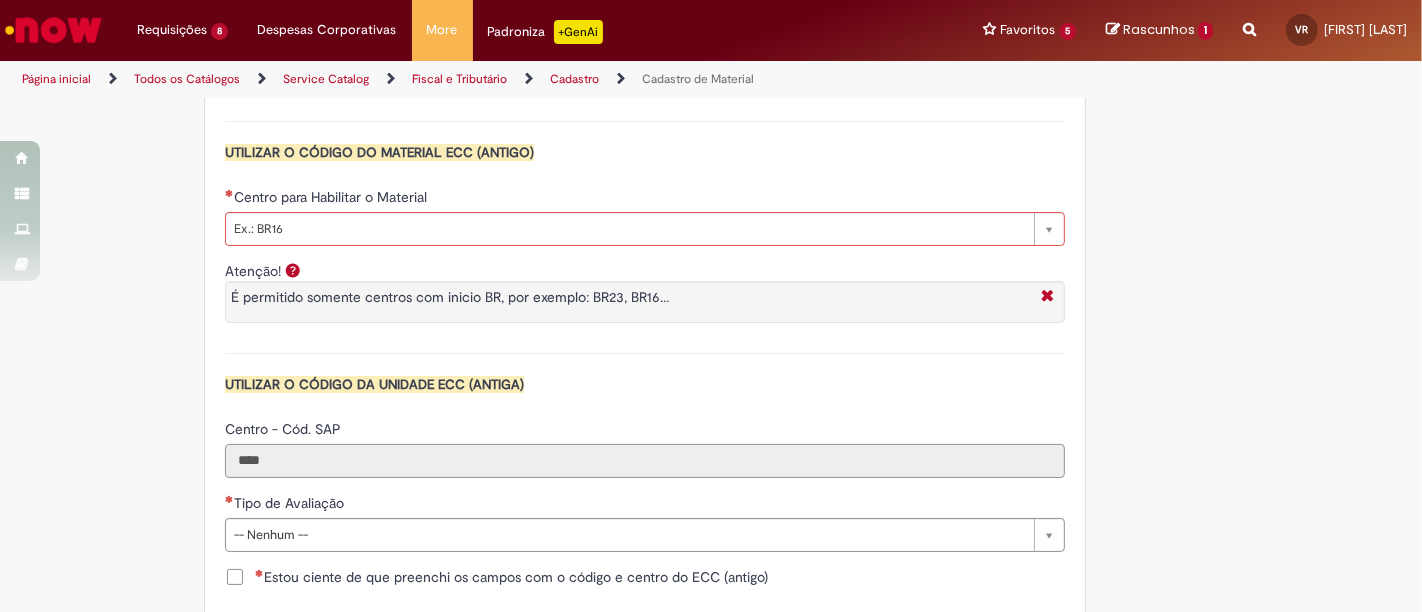 scroll, scrollTop: 1885, scrollLeft: 0, axis: vertical 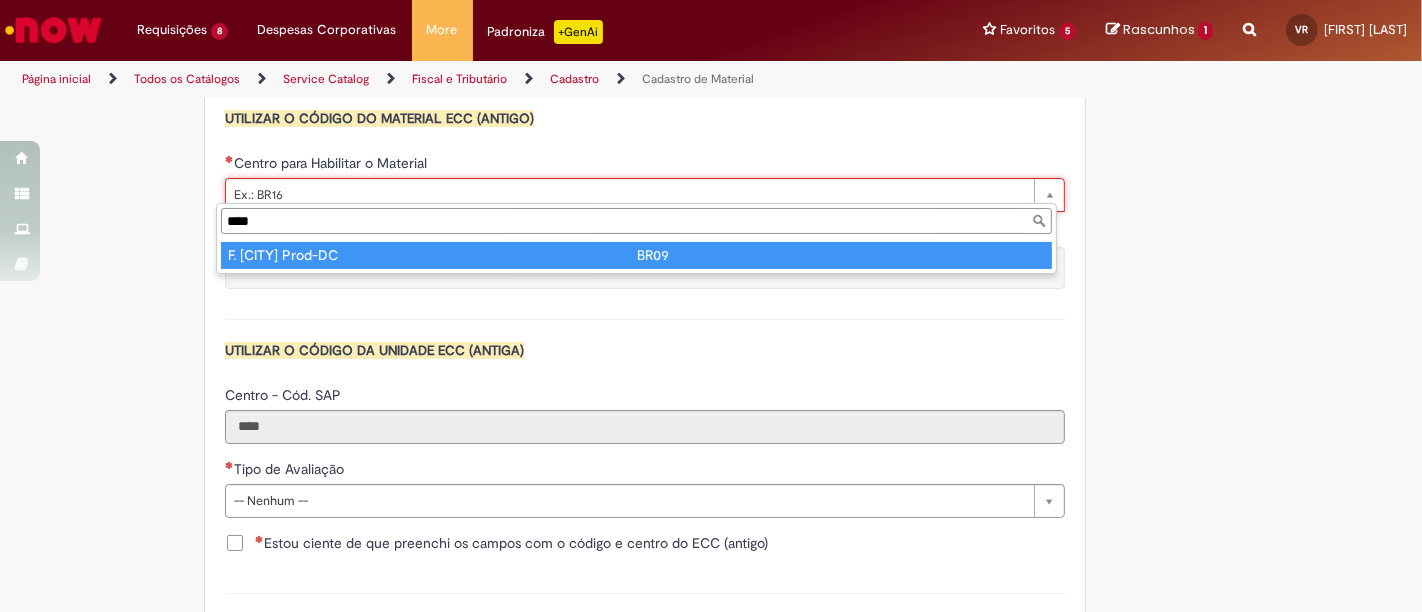 type on "****" 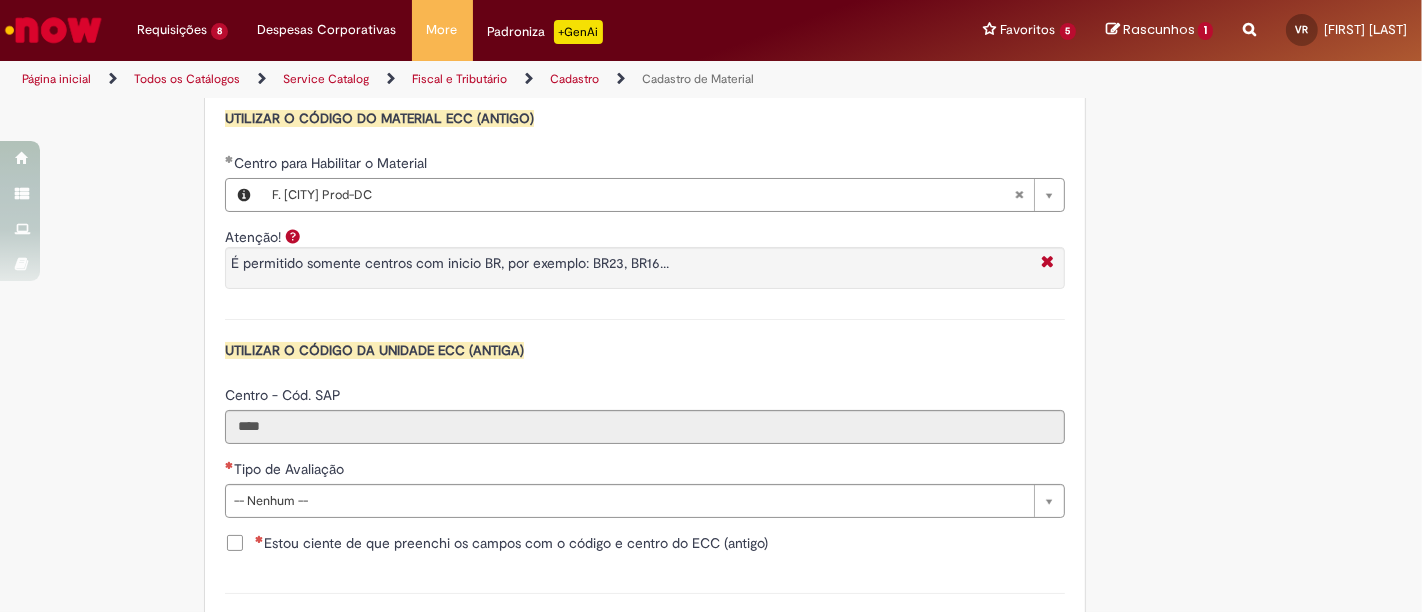 click on "Adicionar a Favoritos
Cadastro de Material
Oferta destinada à solicitações relacionadas ao cadastro de materiais.
Criação de Material  – Tipo de Solicitação destinada para criação de novos códigos dos materiais abaixo:       1.1 – Embalagem Retornável (Ativo de Giro)       1.2 – Embalagem Não Retornável        1.3 – Matéria prima       1.4 – Marketing       1.5 – Cadastro de Protótipo CIT (Cadastro exclusivo do CIT)
Habilitação  – Tipo de Solicitação destinada a Habilitação dos Materiais       2.1 – Habilitação de Material       2.2 - Habilitar Tipo de Avaliação New & Especiais
ATENÇÃO CÓDIGO ECC!   Para solicitação de  HABILITAÇÃO DE MATERIAL  É NECESSÁRIO INFORMAR O CÓDIGO DO  MATERIAL E UNIDADE DO  ECC
NÃO  ocorre.
ATENÇÃO INTERFACE!
Modificação" at bounding box center [711, -427] 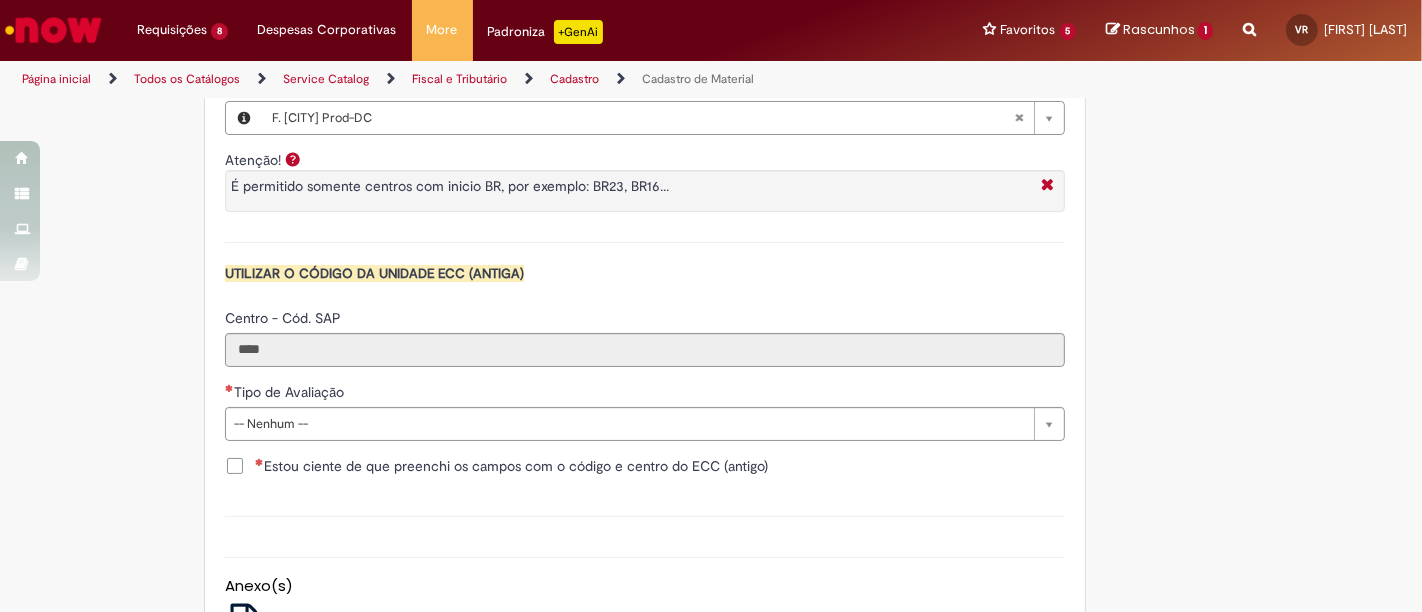 scroll, scrollTop: 1997, scrollLeft: 0, axis: vertical 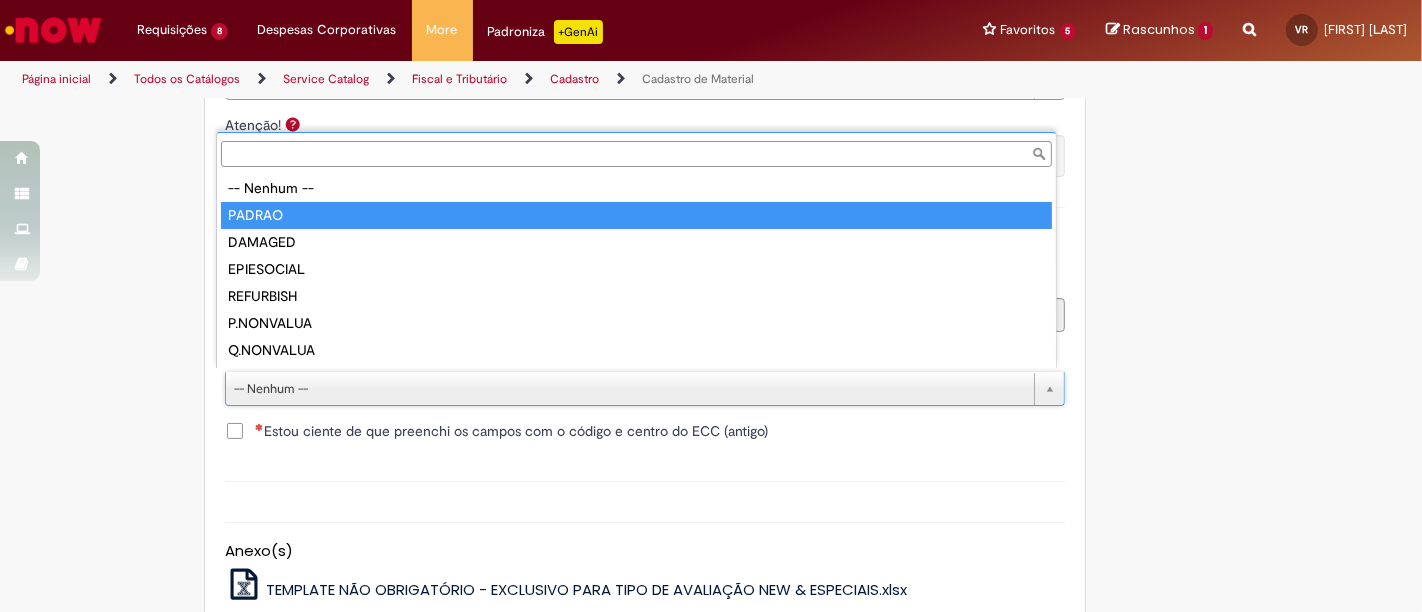 type on "******" 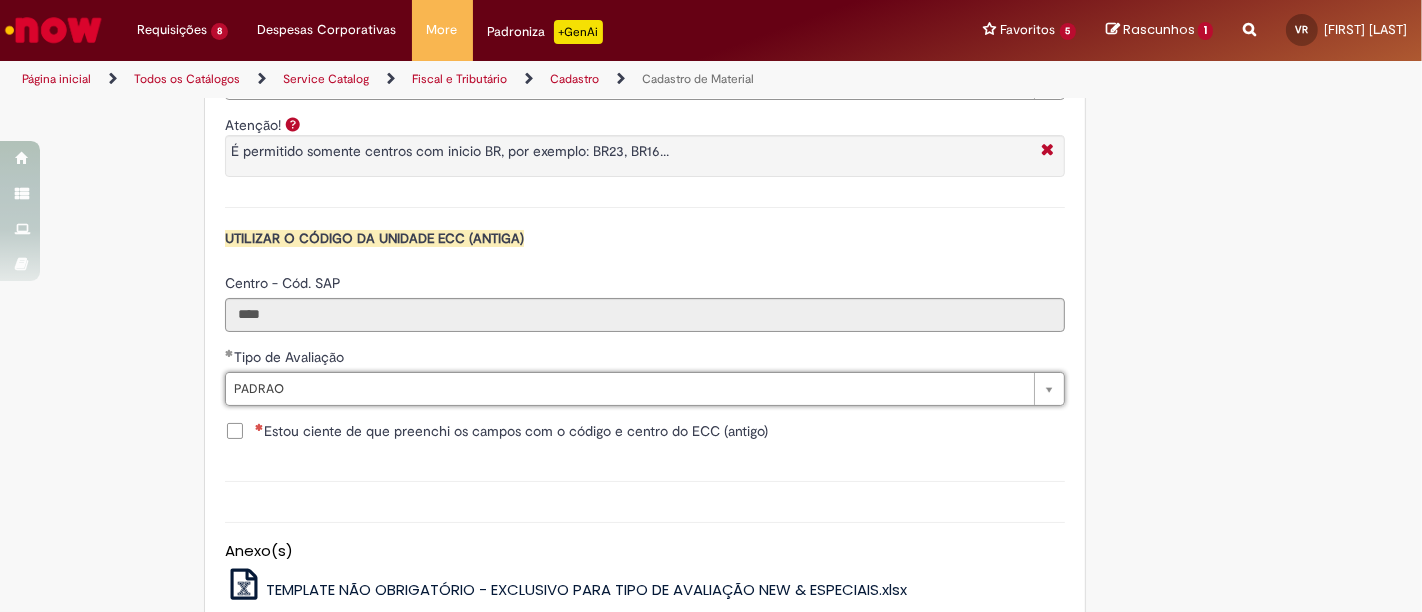 click on "Estou ciente de que preenchi os campos com o código e centro do ECC  (antigo)" at bounding box center (496, 431) 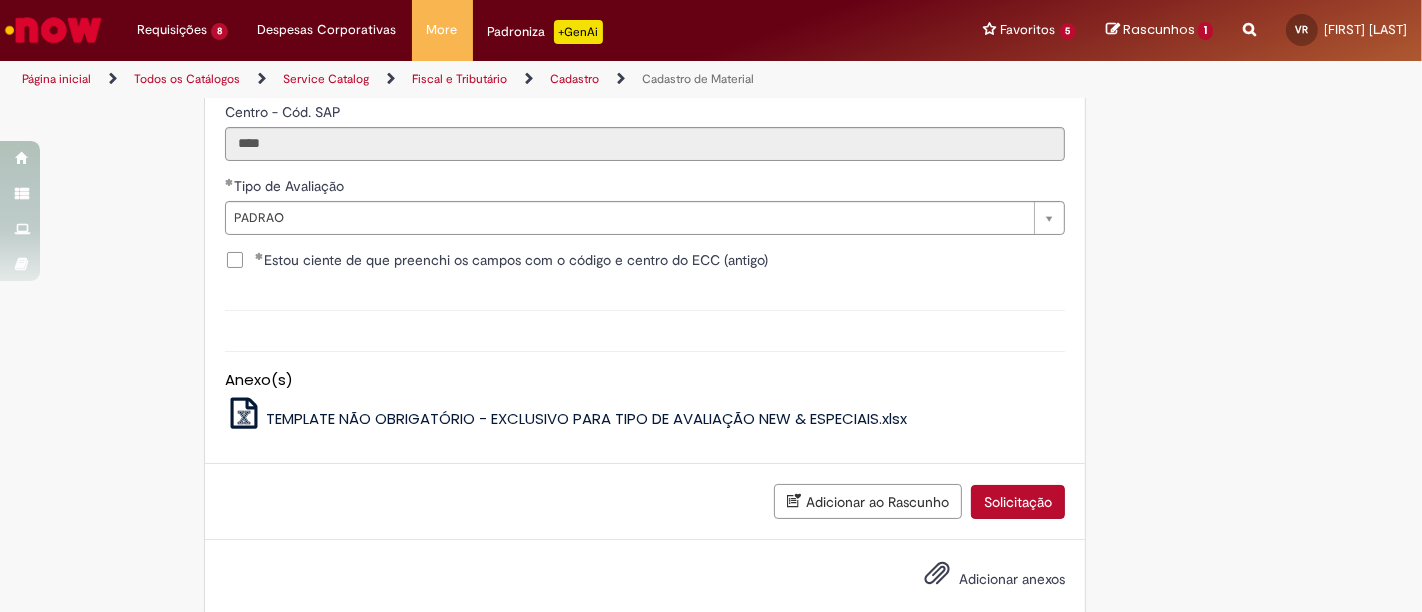 scroll, scrollTop: 2199, scrollLeft: 0, axis: vertical 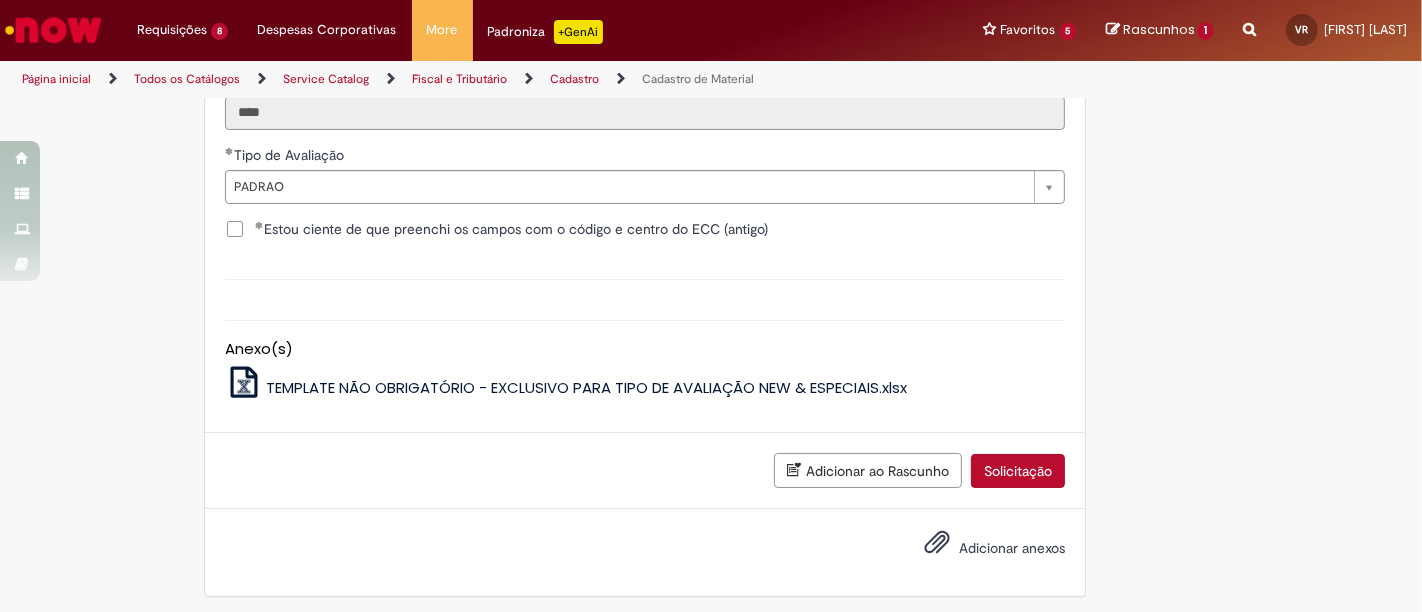 click on "Solicitação" at bounding box center [1018, 471] 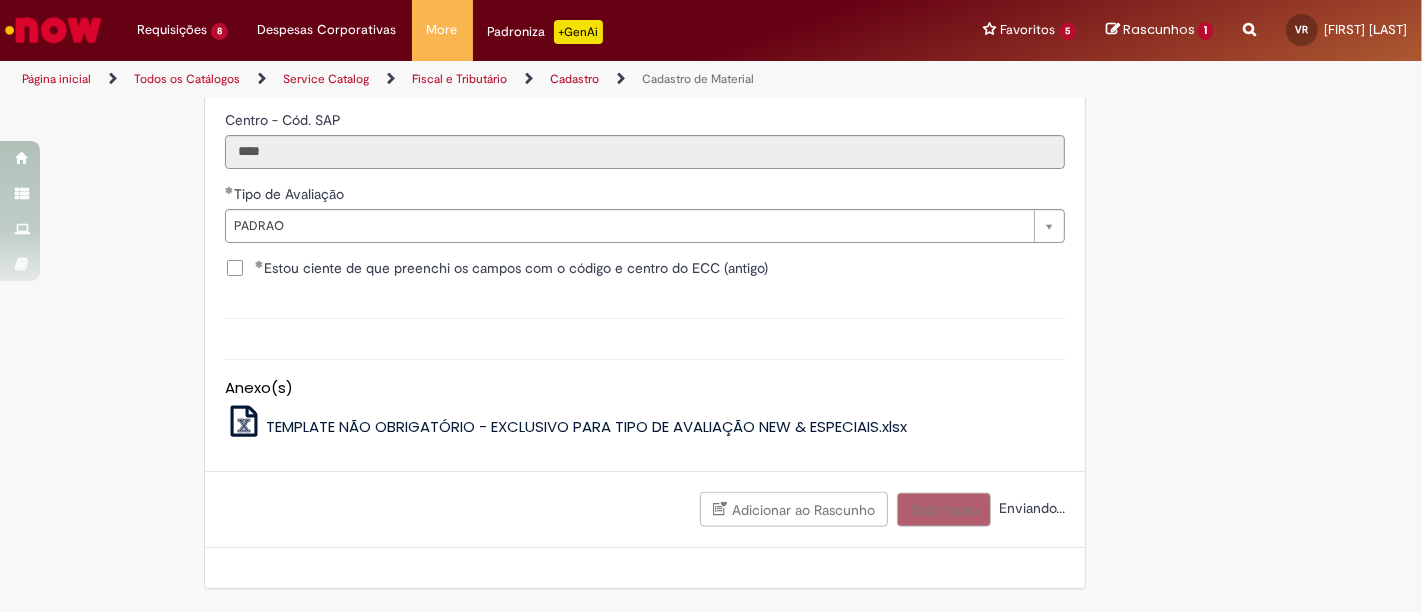 scroll, scrollTop: 685, scrollLeft: 0, axis: vertical 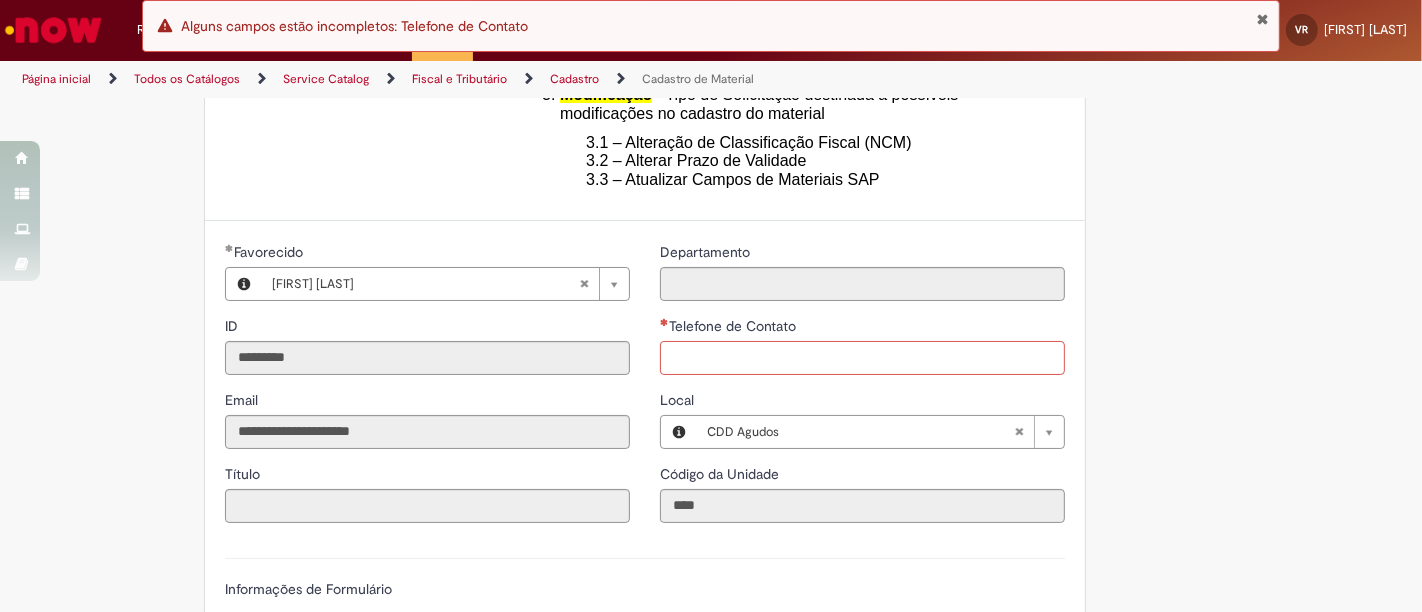 click on "Telefone de Contato" at bounding box center [862, 358] 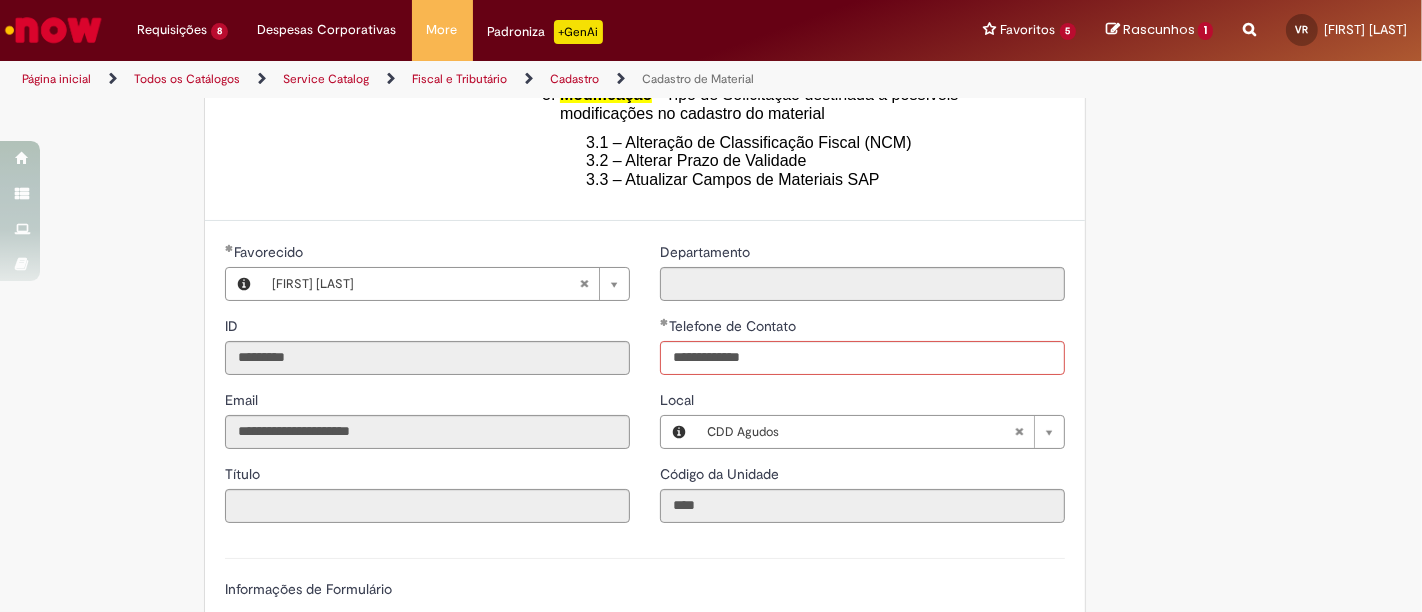 type on "**********" 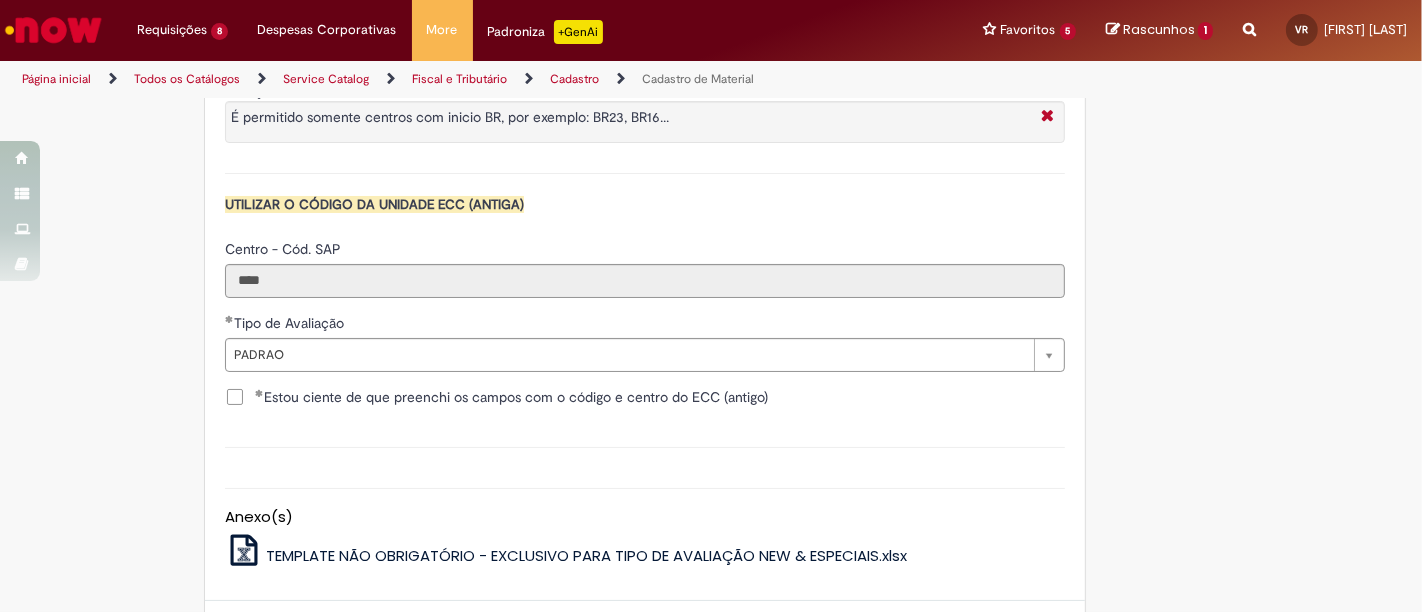 scroll, scrollTop: 2158, scrollLeft: 0, axis: vertical 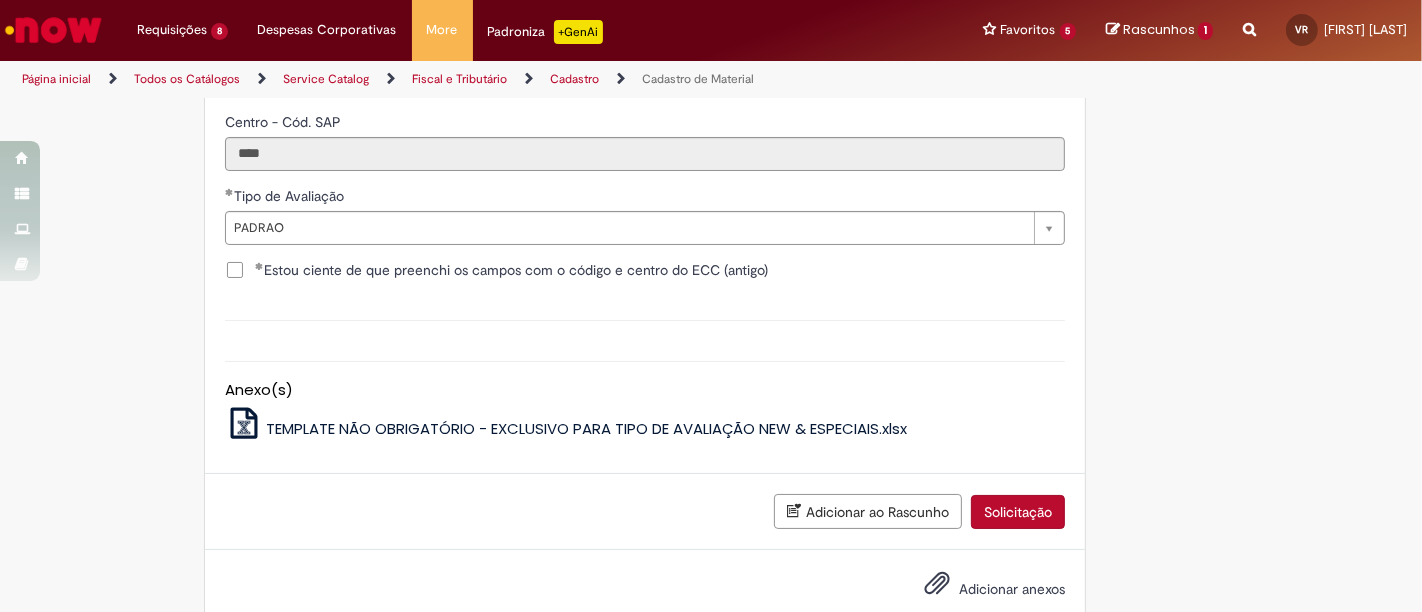 click on "Solicitação" at bounding box center [1018, 512] 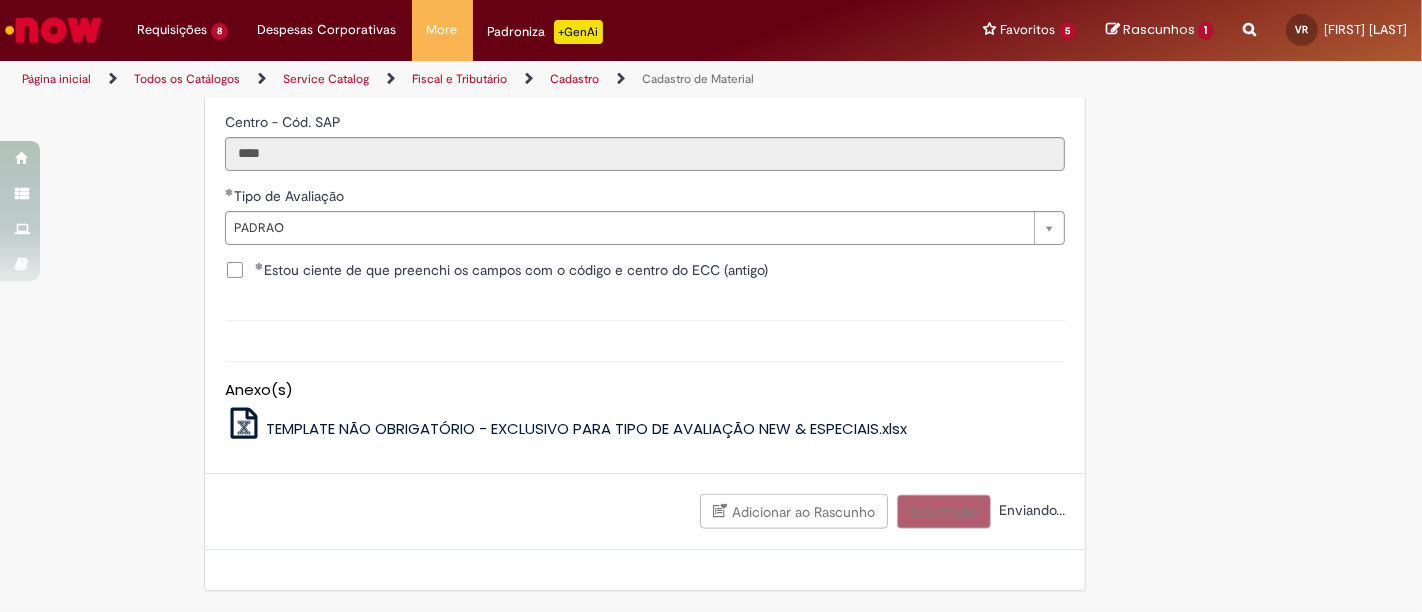 scroll, scrollTop: 2153, scrollLeft: 0, axis: vertical 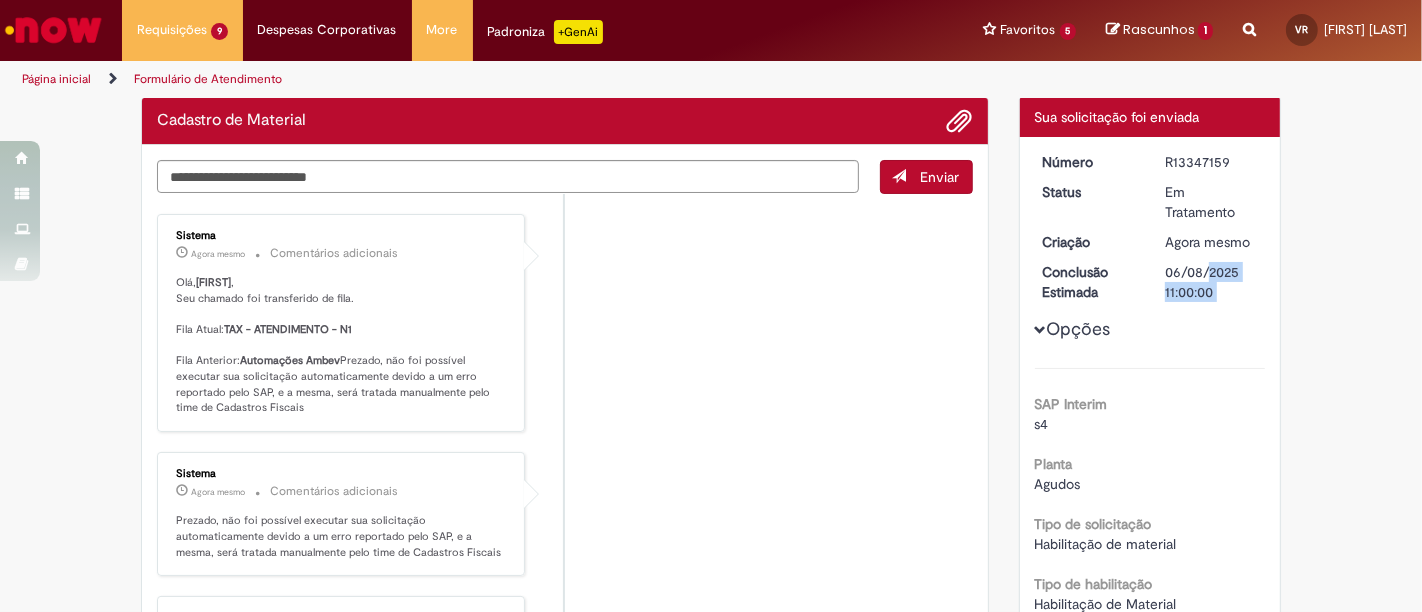 drag, startPoint x: 1154, startPoint y: 272, endPoint x: 1348, endPoint y: 268, distance: 194.04123 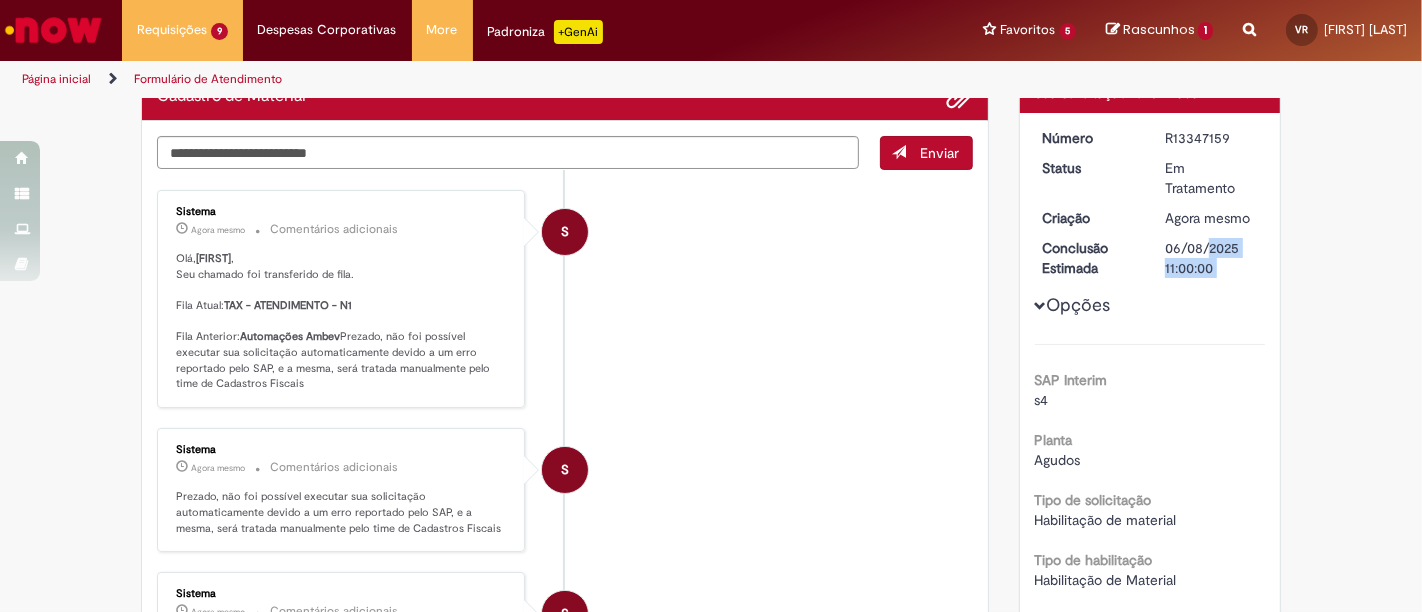 scroll, scrollTop: 122, scrollLeft: 0, axis: vertical 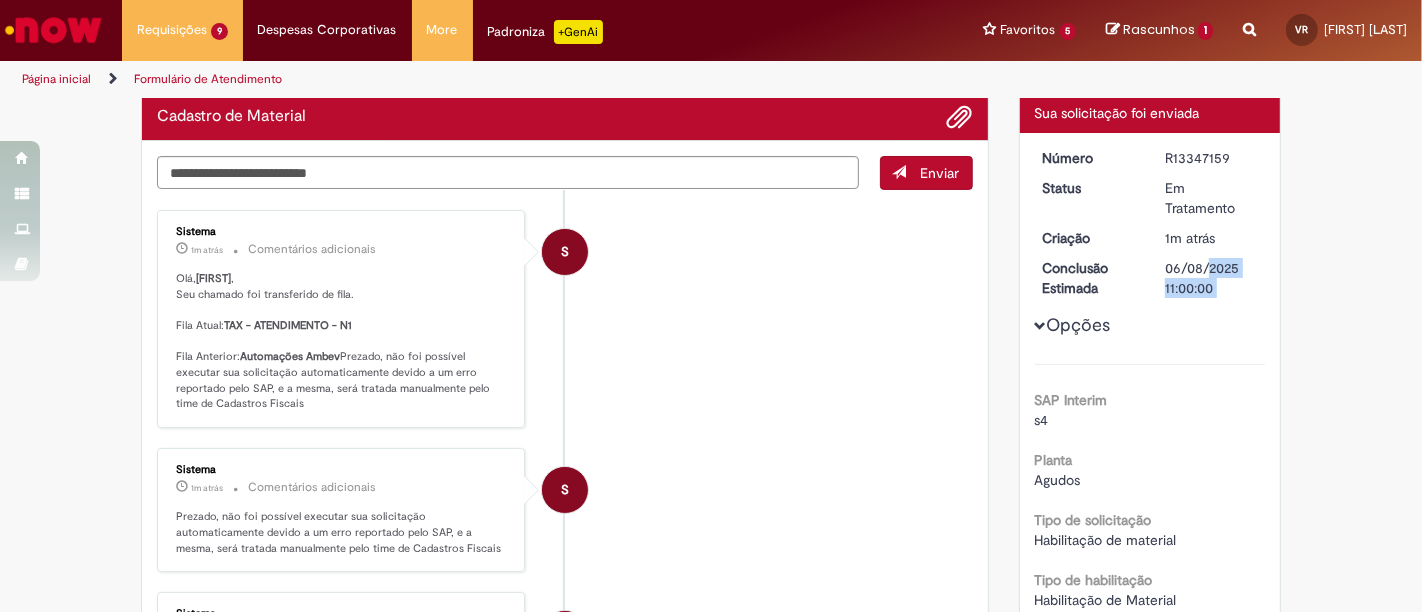 click at bounding box center (53, 30) 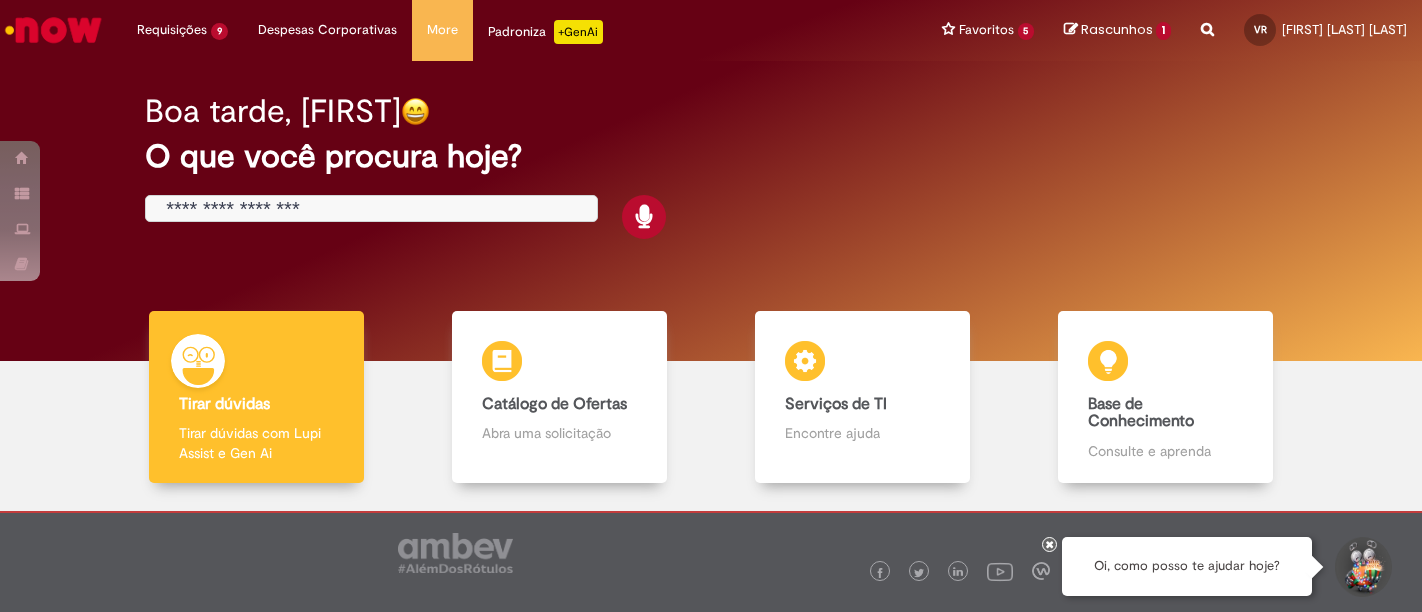 scroll, scrollTop: 0, scrollLeft: 0, axis: both 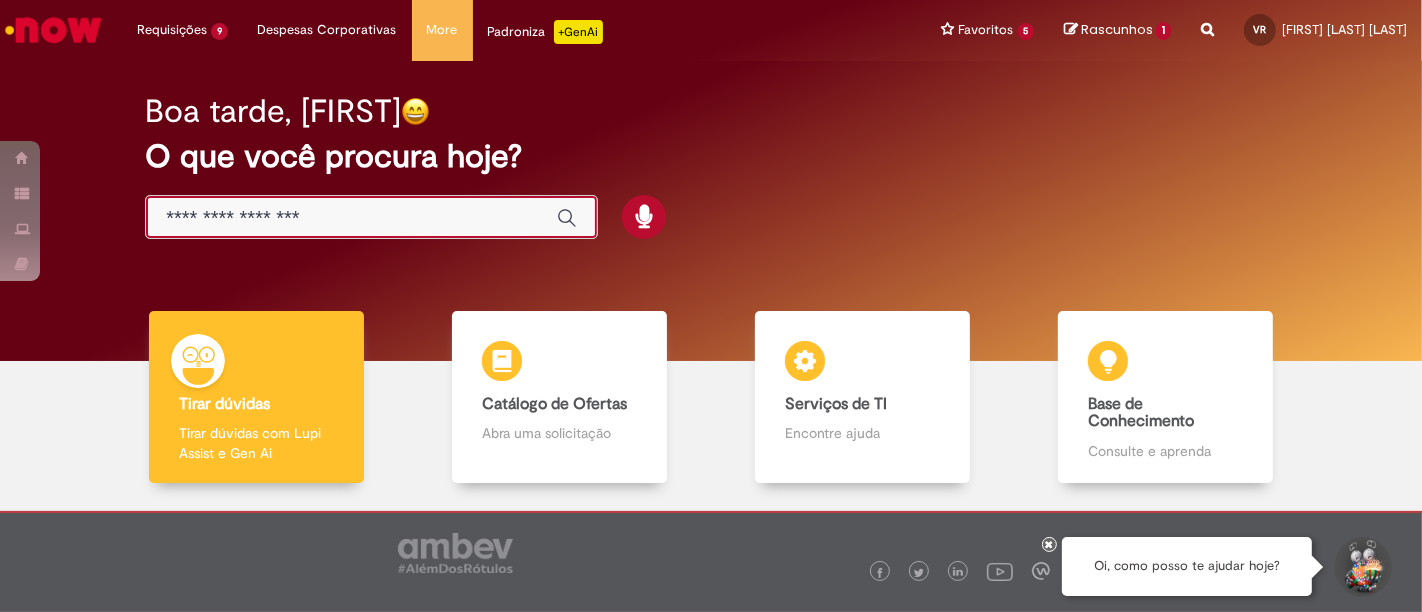 click at bounding box center [351, 218] 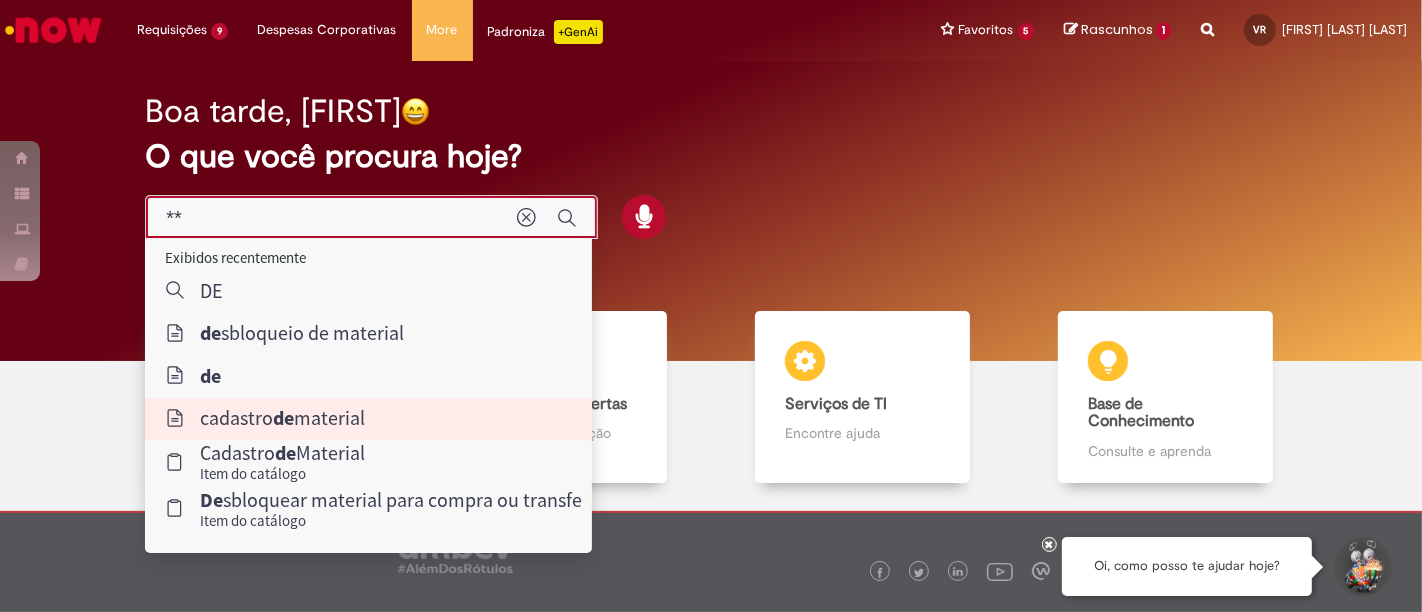 type on "**********" 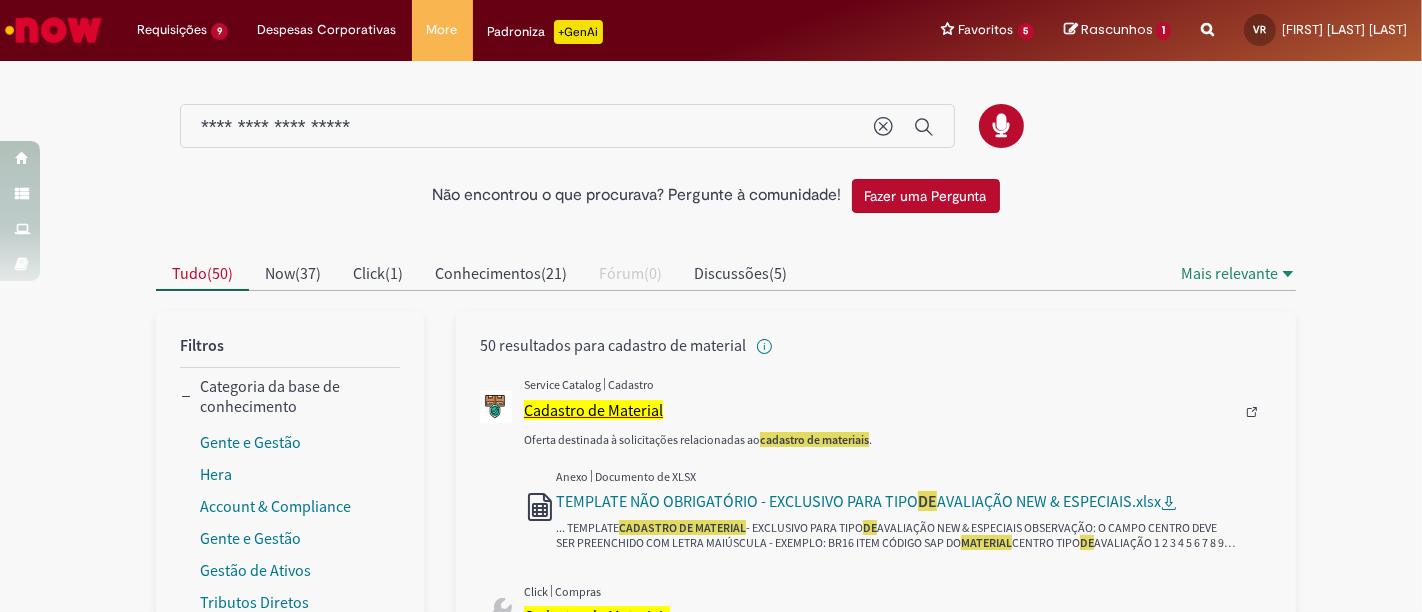 click on "Cadastro de Material" at bounding box center (593, 410) 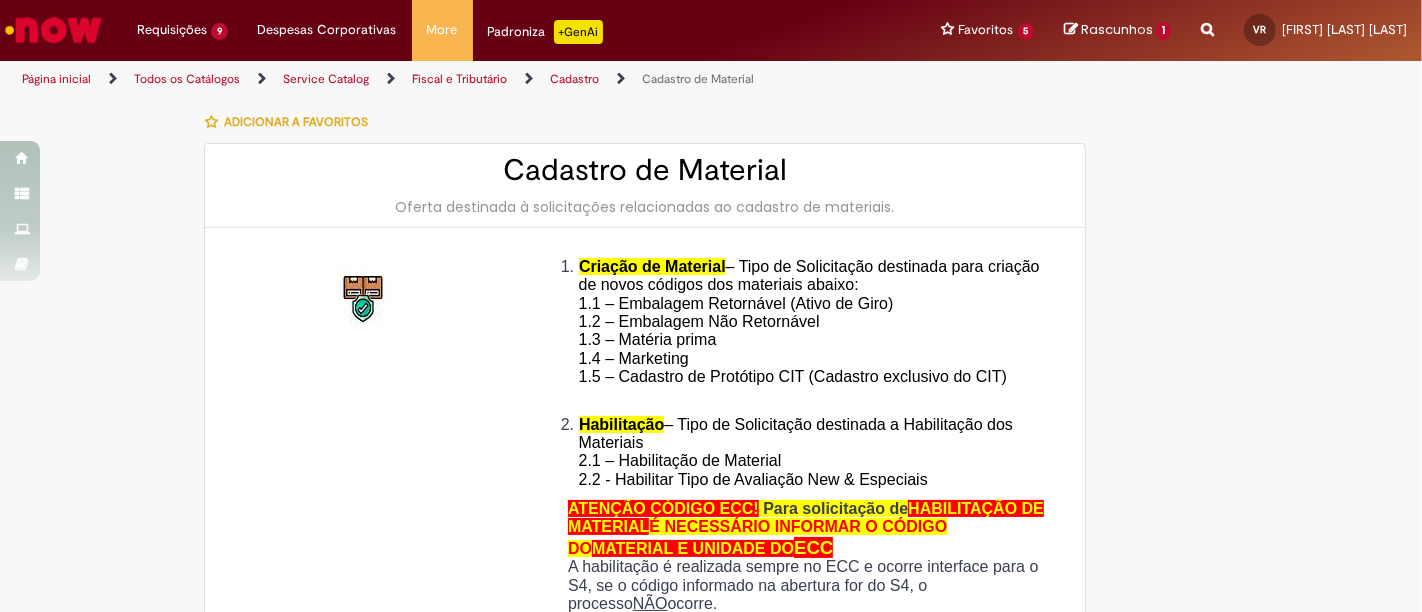 type on "*********" 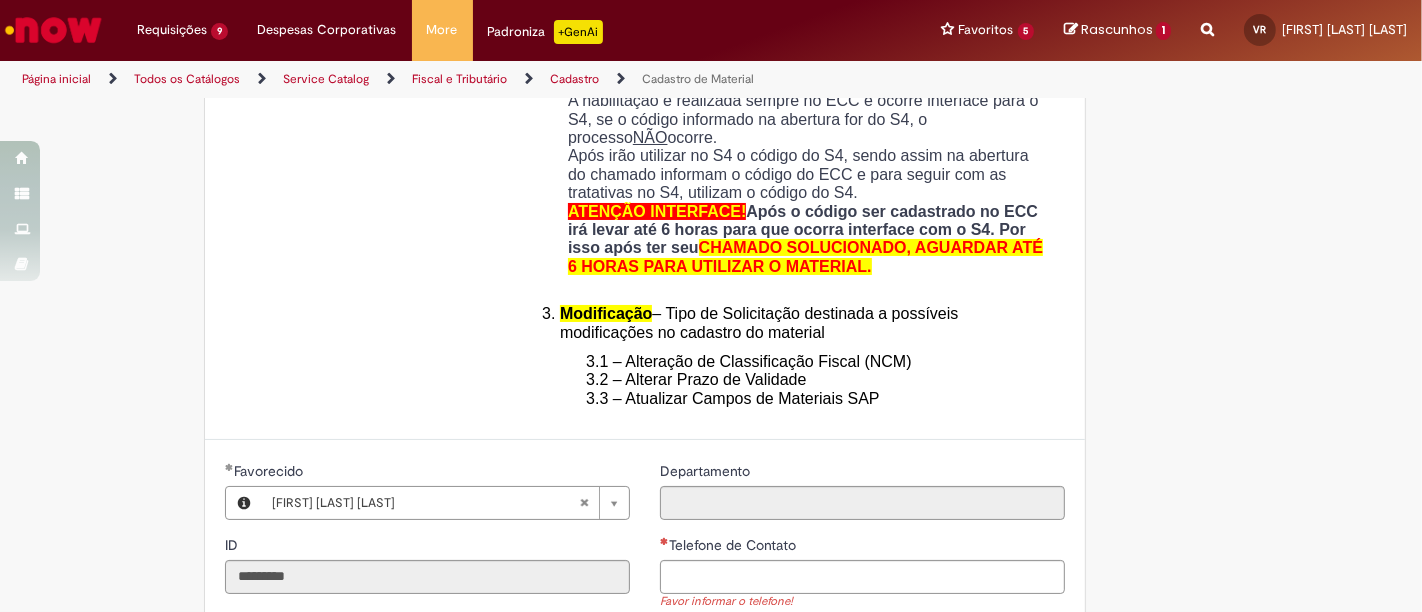 scroll, scrollTop: 868, scrollLeft: 0, axis: vertical 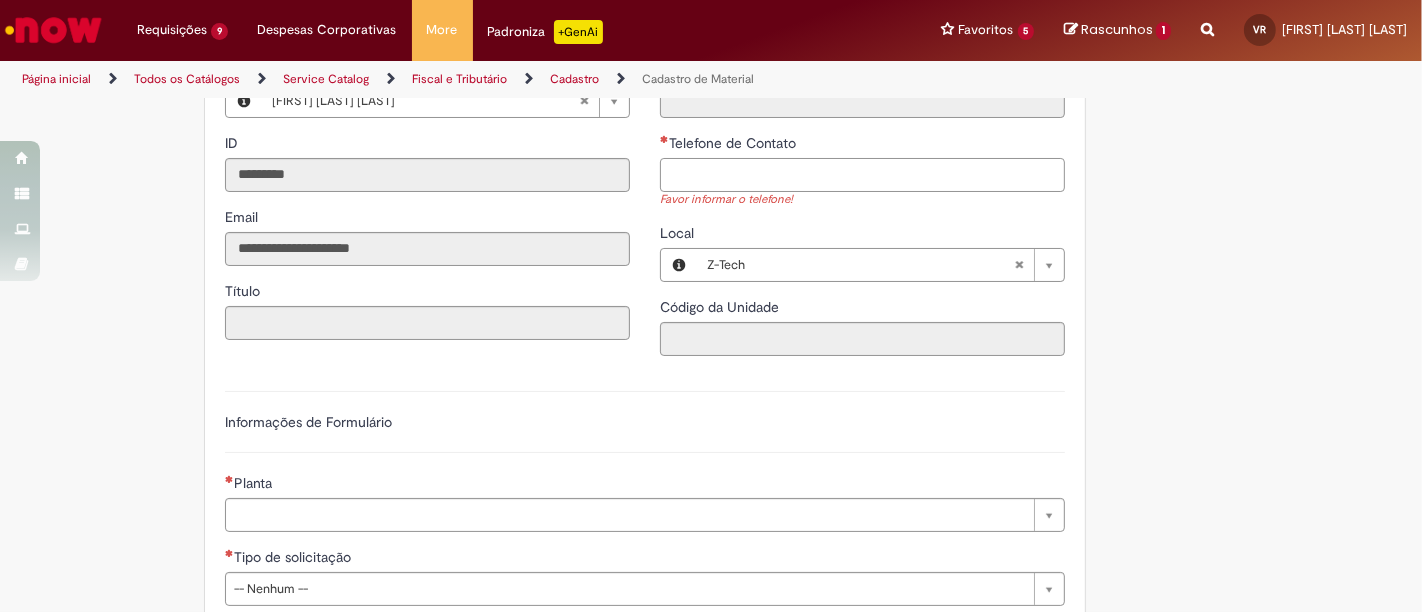 click on "Telefone de Contato" at bounding box center (862, 175) 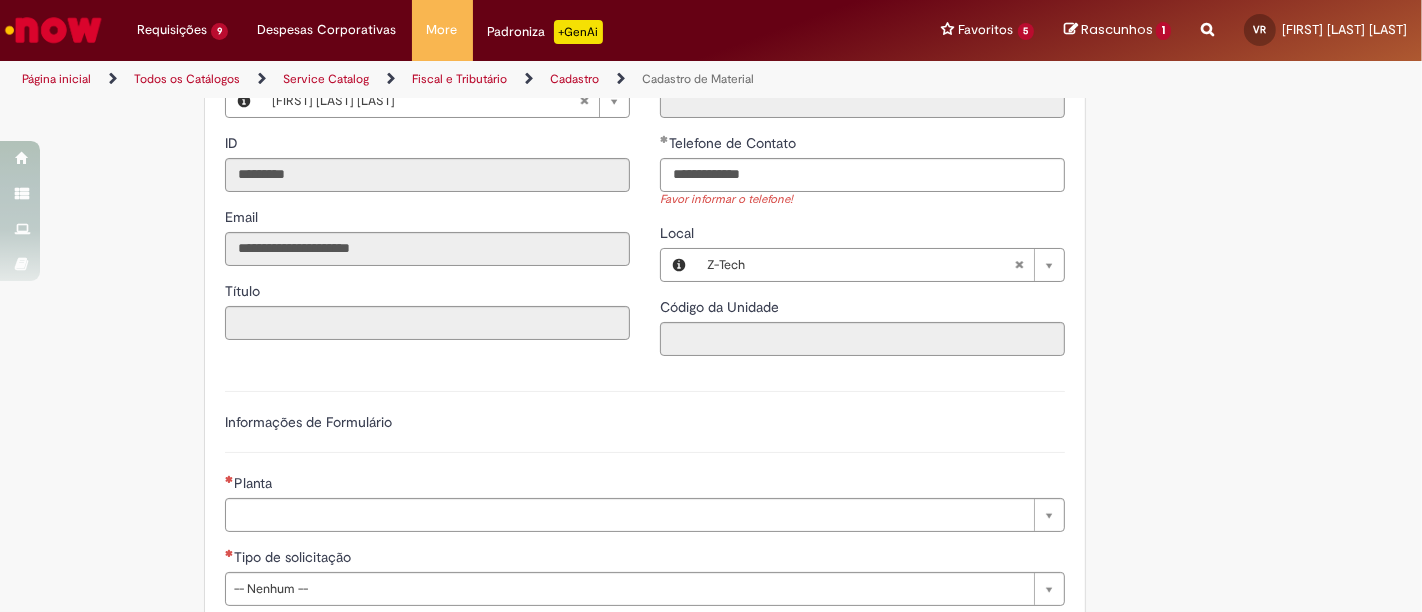 drag, startPoint x: 1162, startPoint y: 286, endPoint x: 1137, endPoint y: 281, distance: 25.495098 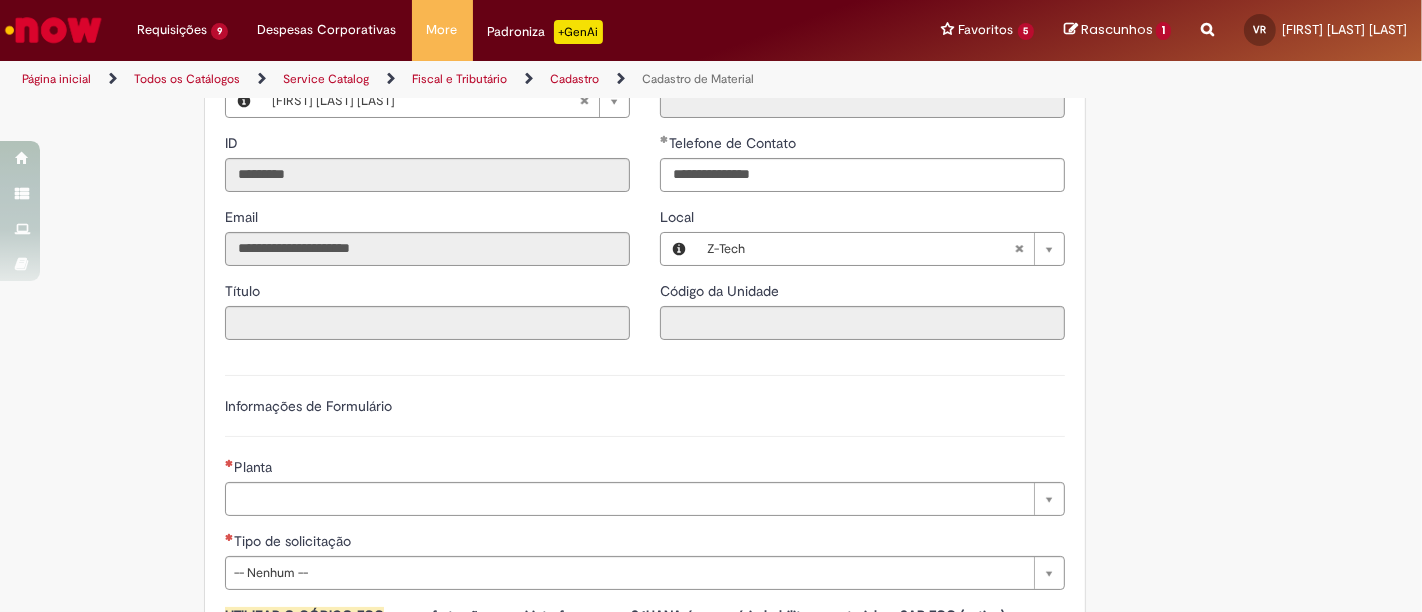 type 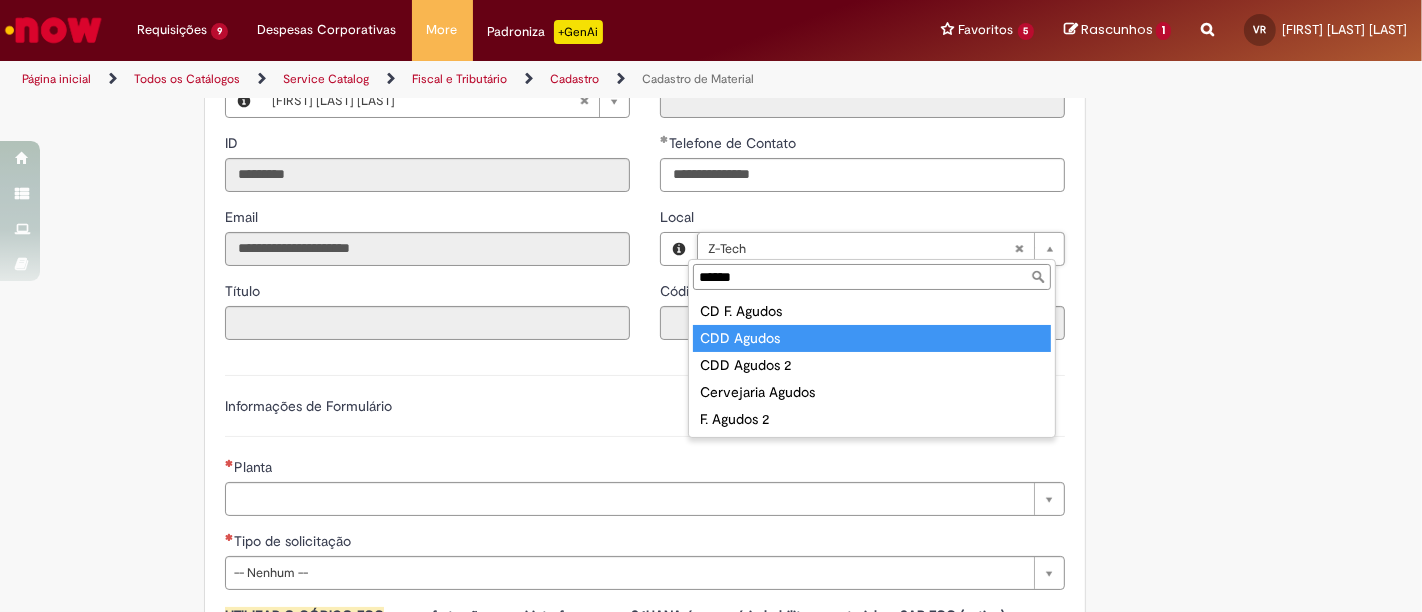 type on "******" 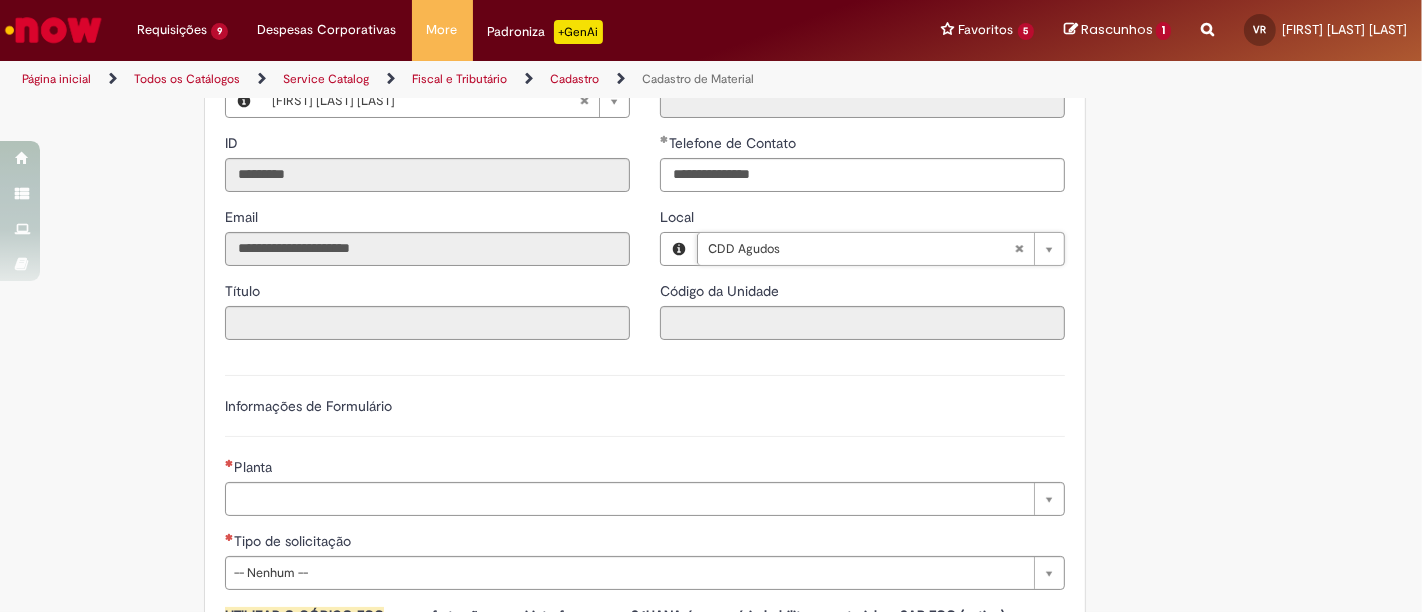 type on "****" 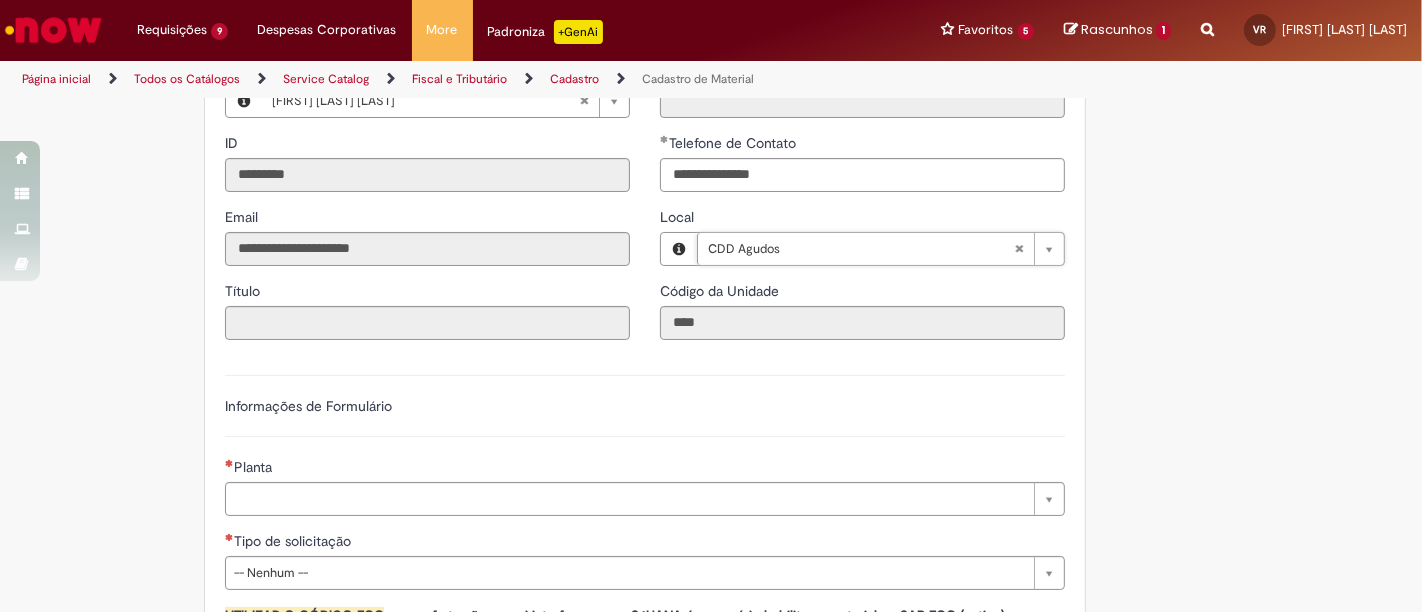 scroll, scrollTop: 0, scrollLeft: 40, axis: horizontal 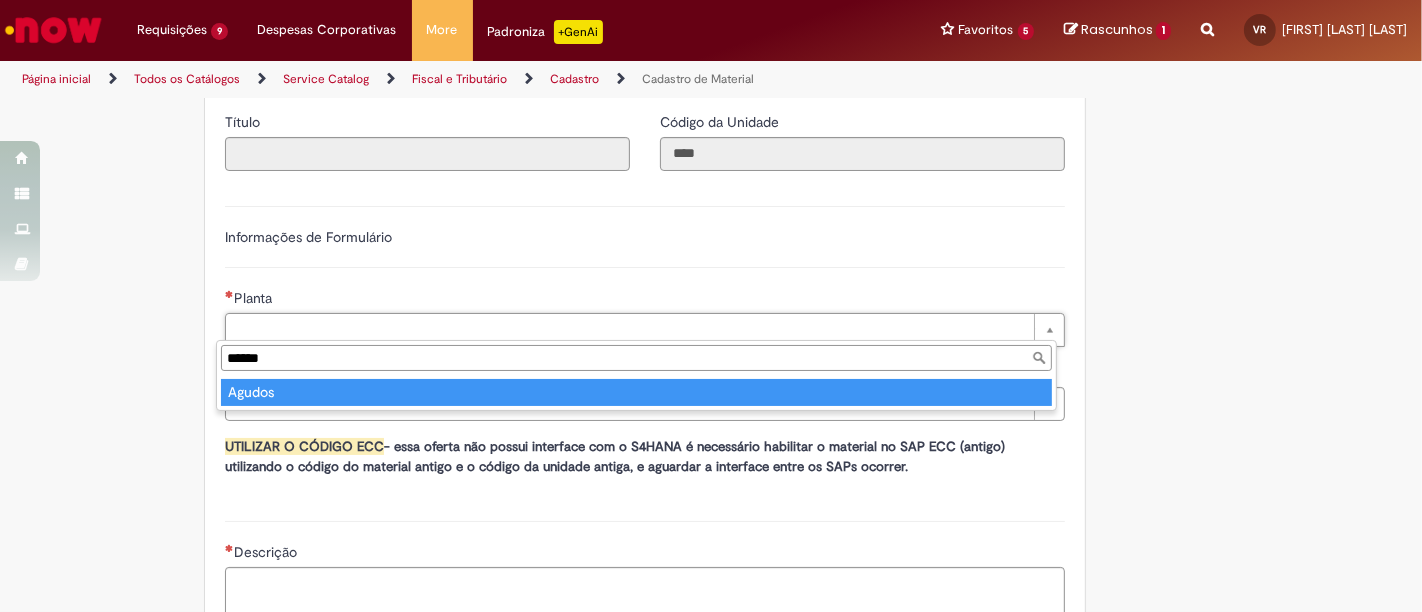 type on "******" 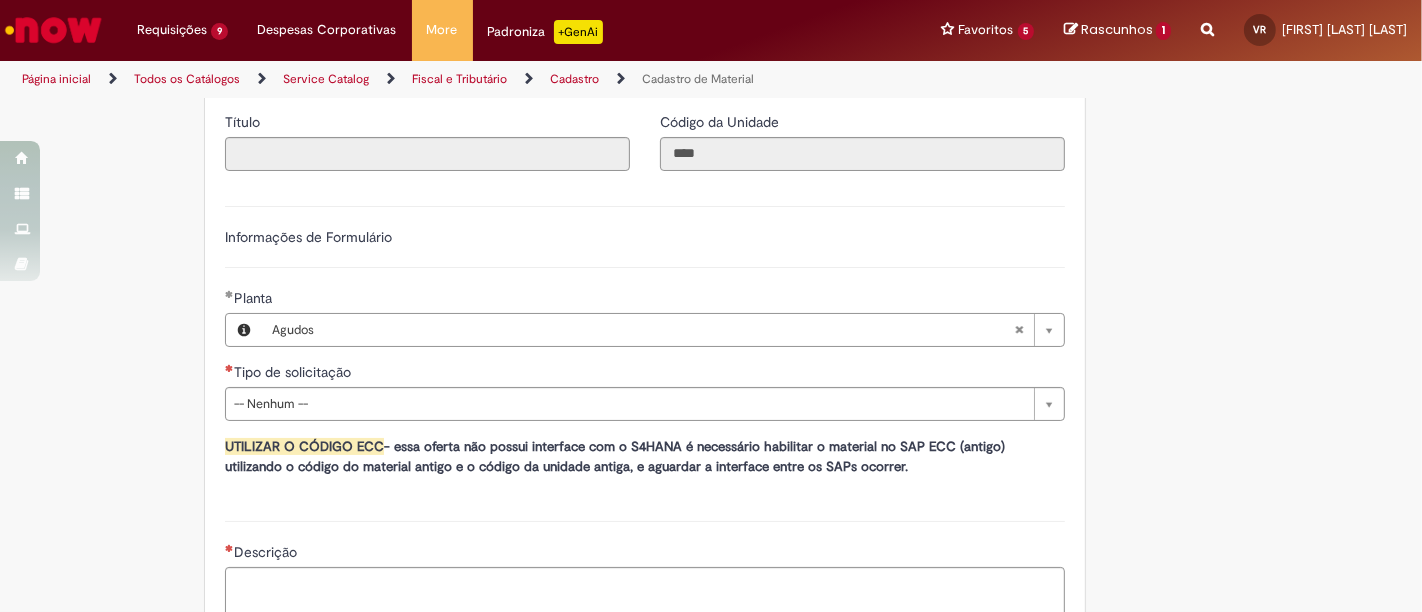 click on "Adicionar a Favoritos
Cadastro de Material
Oferta destinada à solicitações relacionadas ao cadastro de materiais.
Criação de Material  – Tipo de Solicitação destinada para criação de novos códigos dos materiais abaixo:       1.1 – Embalagem Retornável (Ativo de Giro)       1.2 – Embalagem Não Retornável        1.3 – Matéria prima       1.4 – Marketing       1.5 – Cadastro de Protótipo CIT (Cadastro exclusivo do CIT)
Habilitação  – Tipo de Solicitação destinada a Habilitação dos Materiais       2.1 – Habilitação de Material       2.2 - Habilitar Tipo de Avaliação New & Especiais
ATENÇÃO CÓDIGO ECC!   Para solicitação de  HABILITAÇÃO DE MATERIAL  É NECESSÁRIO INFORMAR O CÓDIGO DO  MATERIAL E UNIDADE DO  ECC
NÃO  ocorre.
ATENÇÃO INTERFACE!
Modificação" at bounding box center [711, 8] 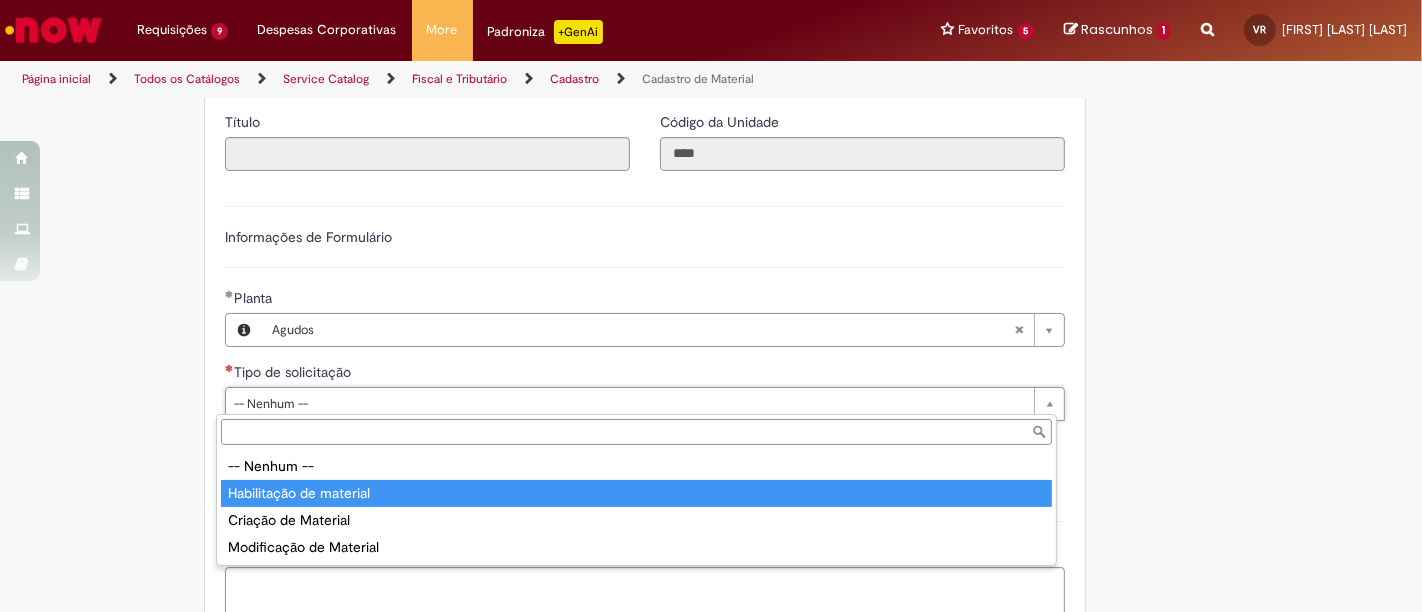 type on "**********" 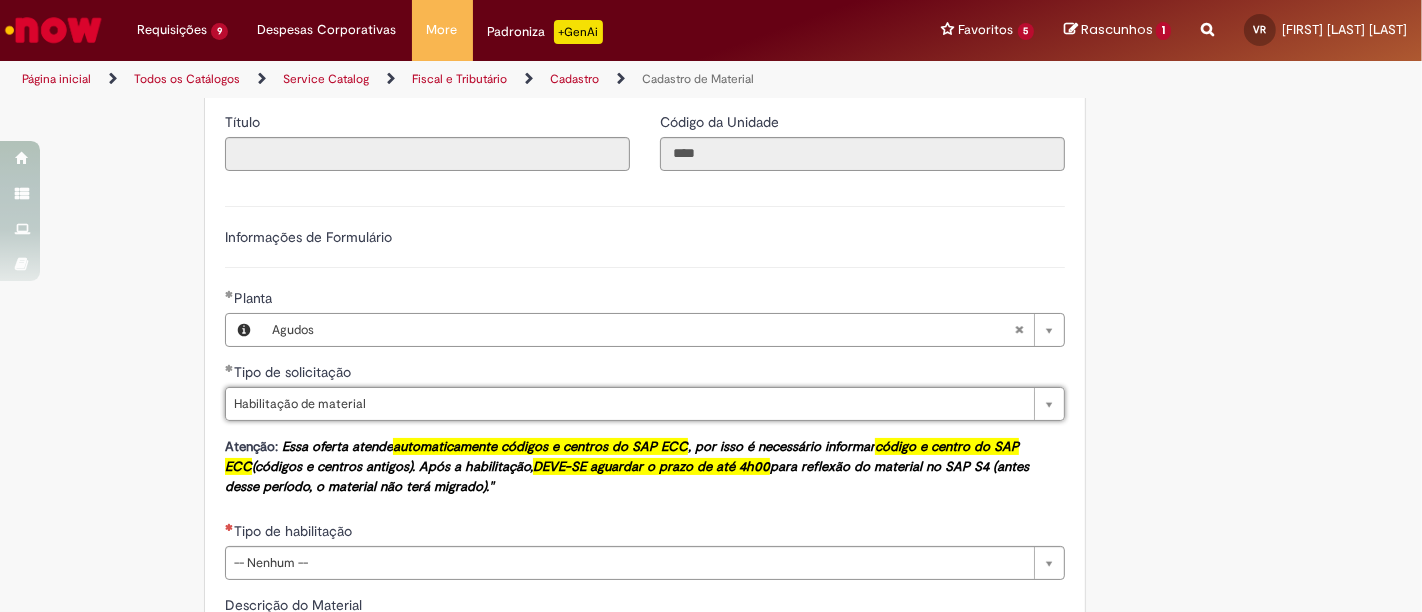 click on "Adicionar a Favoritos
Cadastro de Material
Oferta destinada à solicitações relacionadas ao cadastro de materiais.
Criação de Material  – Tipo de Solicitação destinada para criação de novos códigos dos materiais abaixo:       1.1 – Embalagem Retornável (Ativo de Giro)       1.2 – Embalagem Não Retornável        1.3 – Matéria prima       1.4 – Marketing       1.5 – Cadastro de Protótipo CIT (Cadastro exclusivo do CIT)
Habilitação  – Tipo de Solicitação destinada a Habilitação dos Materiais       2.1 – Habilitação de Material       2.2 - Habilitar Tipo de Avaliação New & Especiais
ATENÇÃO CÓDIGO ECC!   Para solicitação de  HABILITAÇÃO DE MATERIAL  É NECESSÁRIO INFORMAR O CÓDIGO DO  MATERIAL E UNIDADE DO  ECC
NÃO  ocorre.
ATENÇÃO INTERFACE!
Modificação" at bounding box center [711, 114] 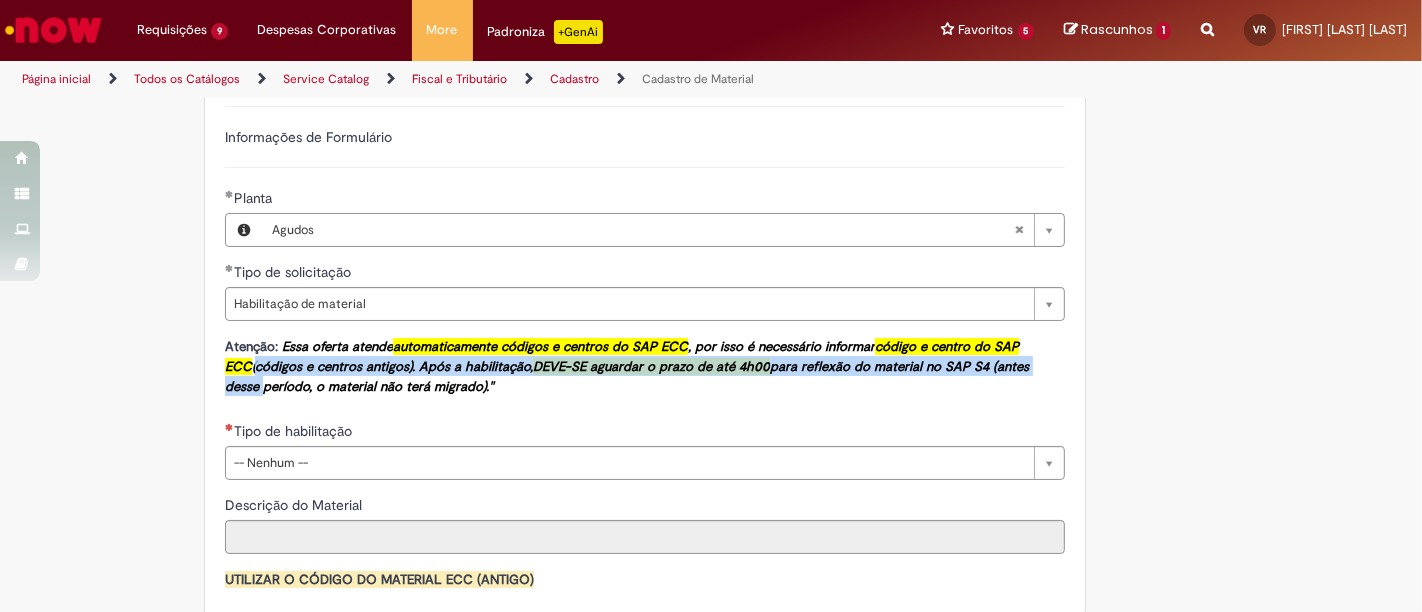 scroll, scrollTop: 1140, scrollLeft: 0, axis: vertical 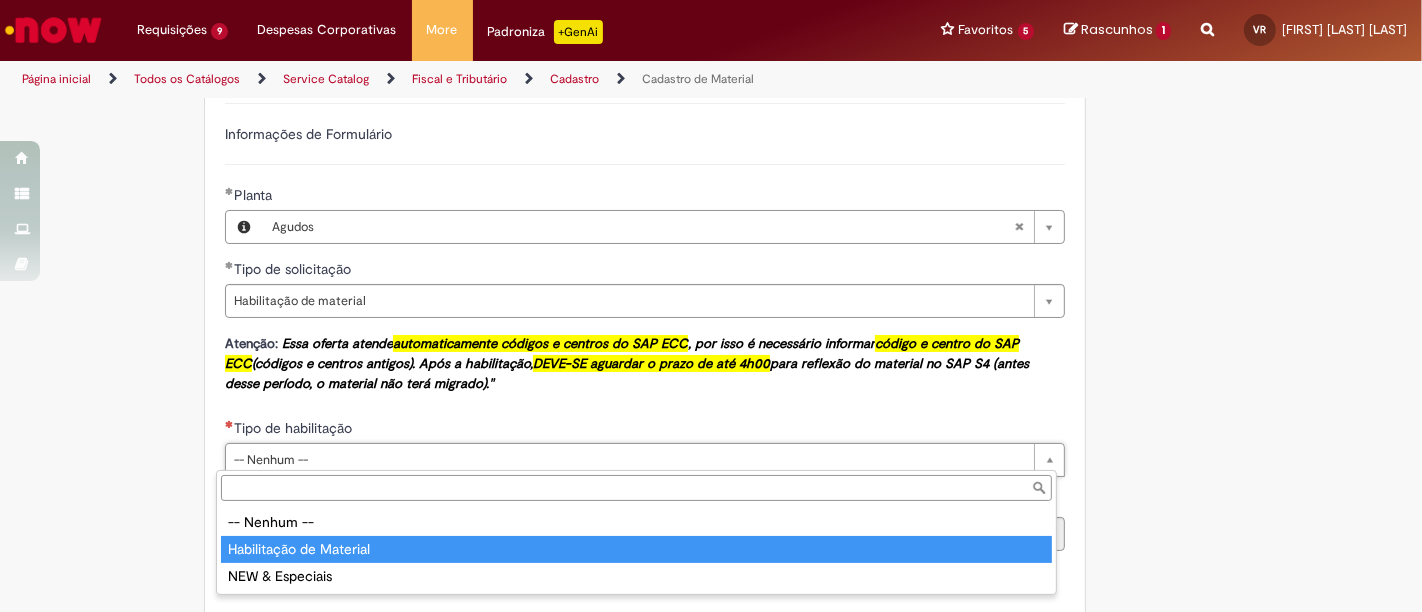 type on "**********" 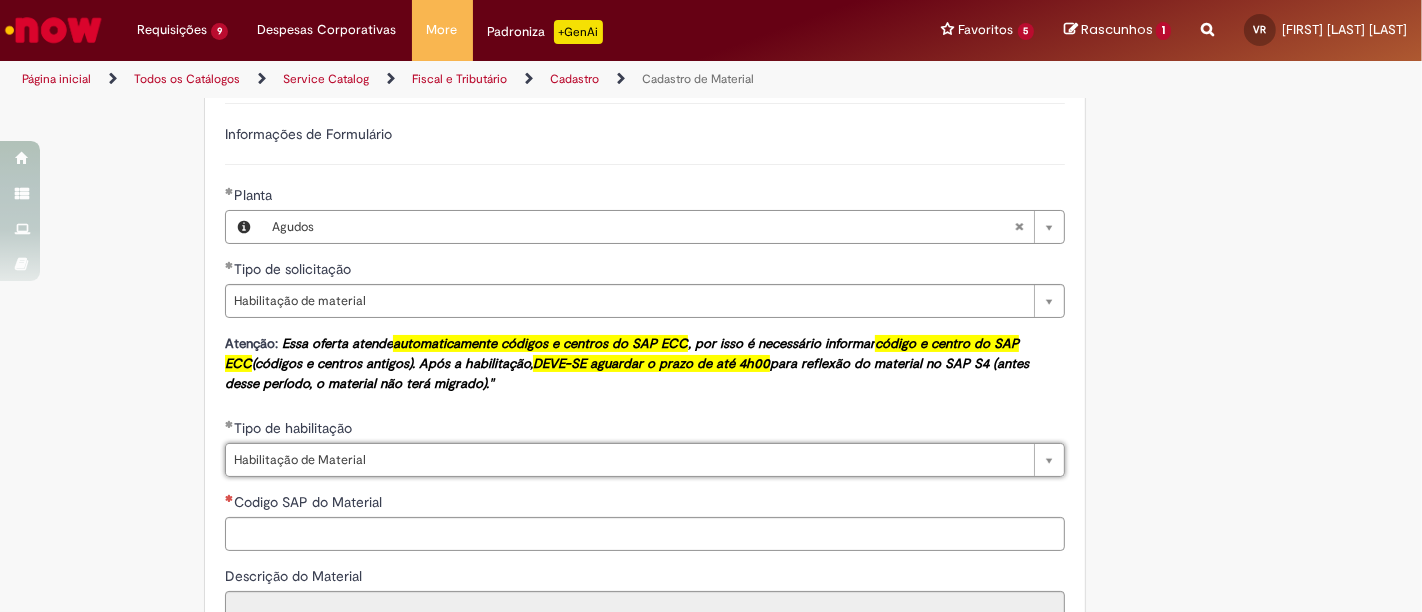 click on "Adicionar a Favoritos
Cadastro de Material
Oferta destinada à solicitações relacionadas ao cadastro de materiais.
Criação de Material  – Tipo de Solicitação destinada para criação de novos códigos dos materiais abaixo:       1.1 – Embalagem Retornável (Ativo de Giro)       1.2 – Embalagem Não Retornável        1.3 – Matéria prima       1.4 – Marketing       1.5 – Cadastro de Protótipo CIT (Cadastro exclusivo do CIT)
Habilitação  – Tipo de Solicitação destinada a Habilitação dos Materiais       2.1 – Habilitação de Material       2.2 - Habilitar Tipo de Avaliação New & Especiais
ATENÇÃO CÓDIGO ECC!   Para solicitação de  HABILITAÇÃO DE MATERIAL  É NECESSÁRIO INFORMAR O CÓDIGO DO  MATERIAL E UNIDADE DO  ECC
NÃO  ocorre.
ATENÇÃO INTERFACE!
Modificação" at bounding box center [711, 318] 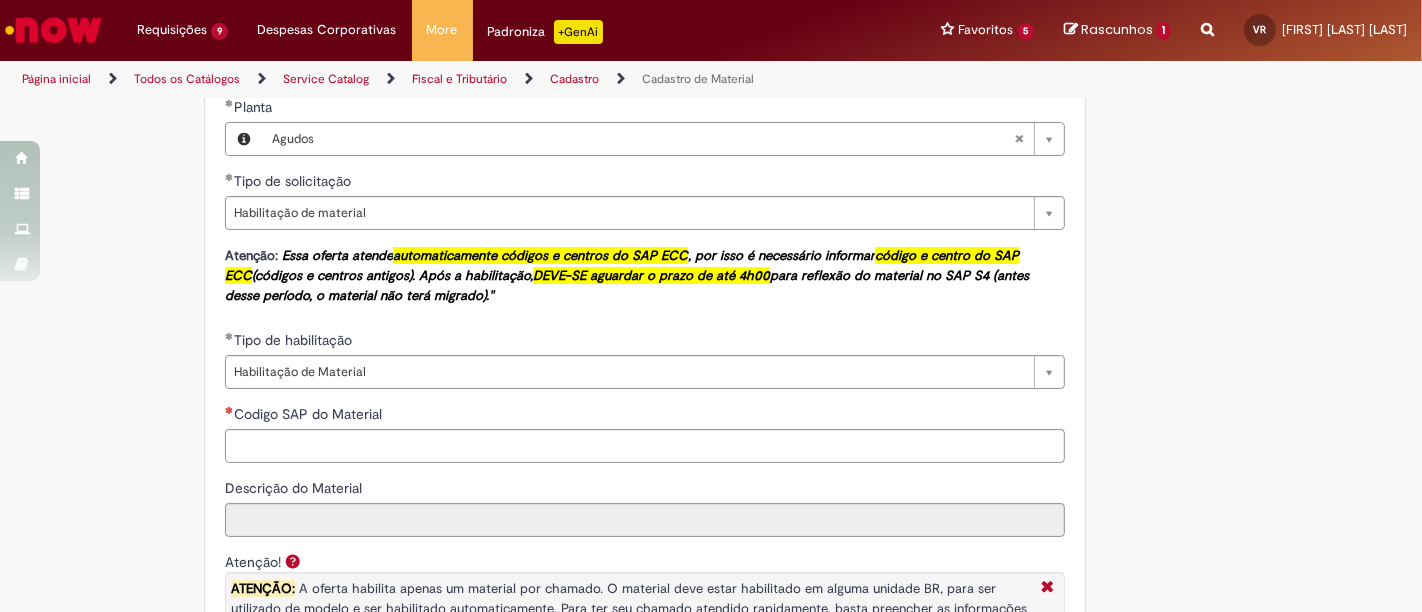 scroll, scrollTop: 1337, scrollLeft: 0, axis: vertical 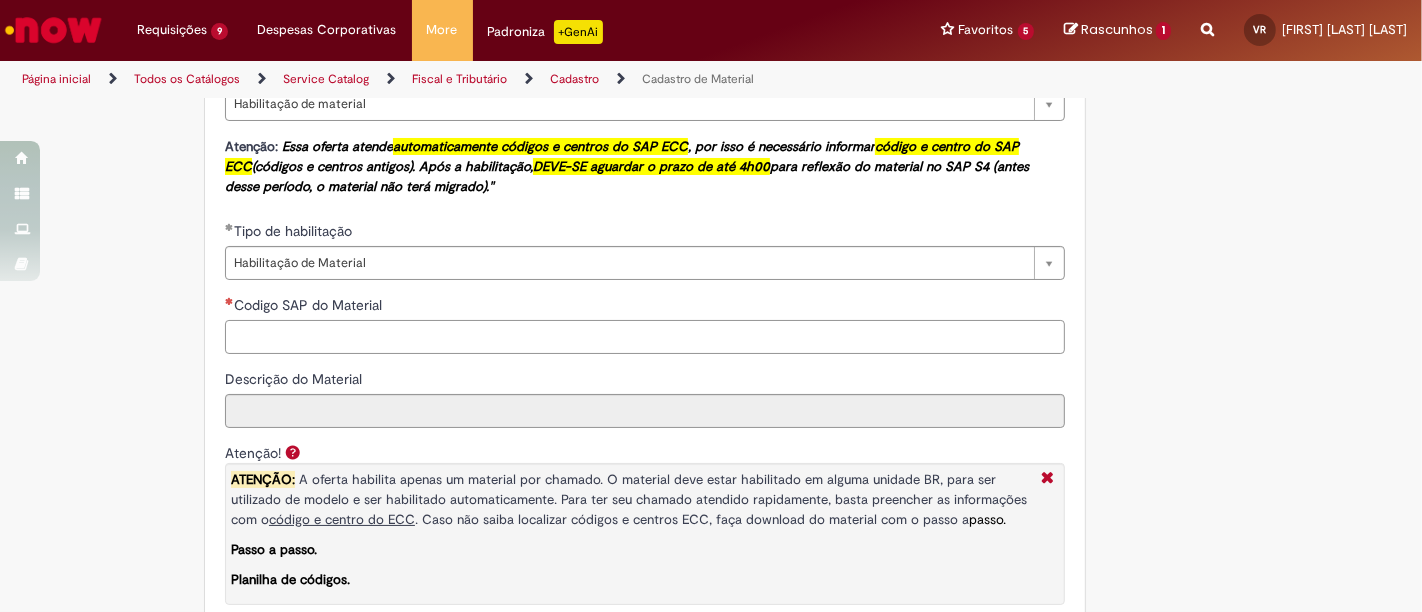 click on "Codigo SAP do Material" at bounding box center [645, 337] 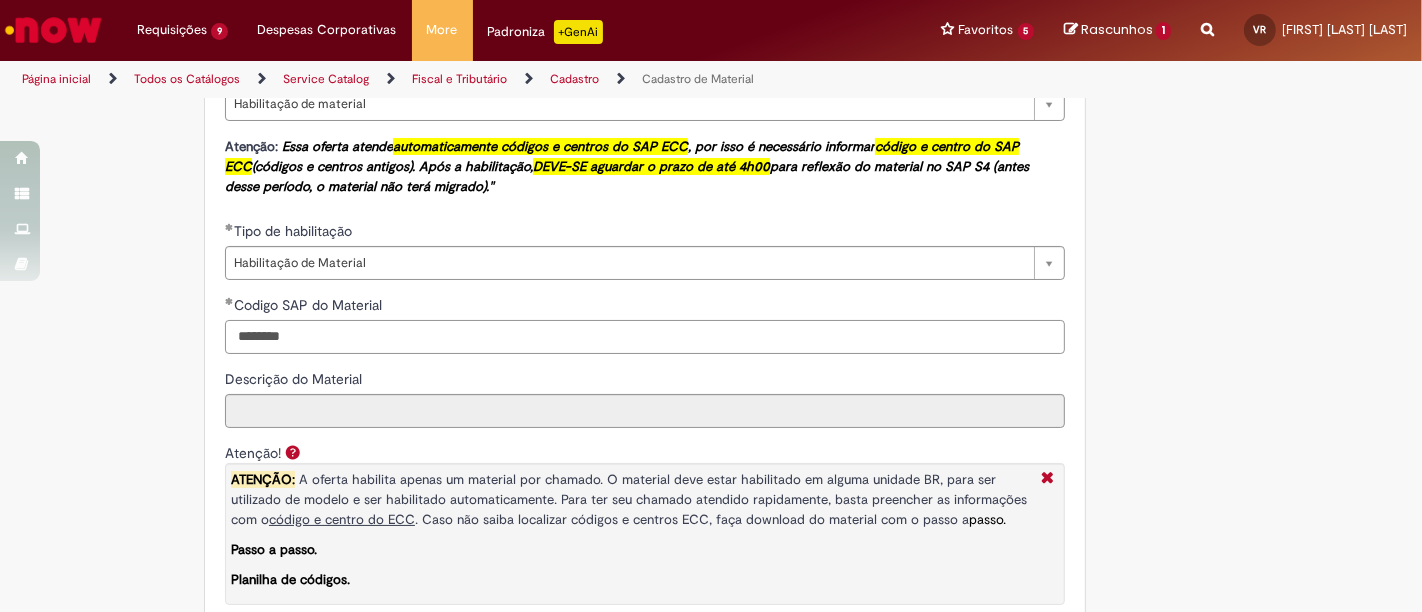 type on "********" 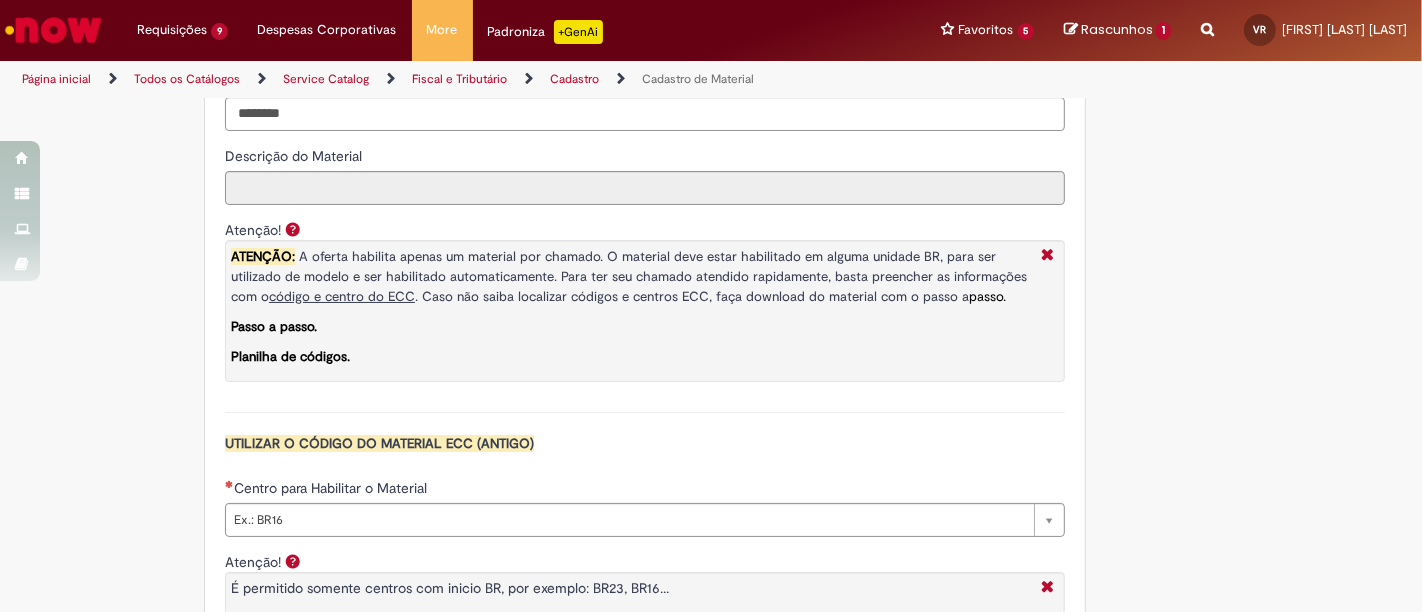 scroll, scrollTop: 1645, scrollLeft: 0, axis: vertical 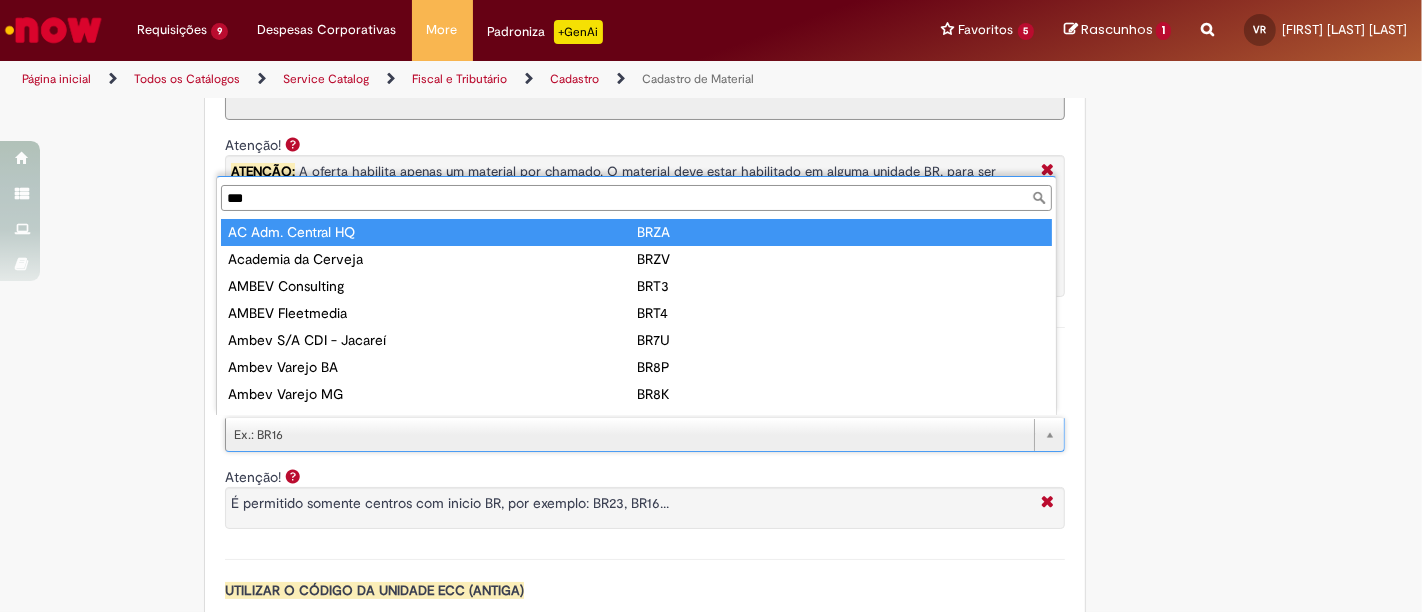 type on "****" 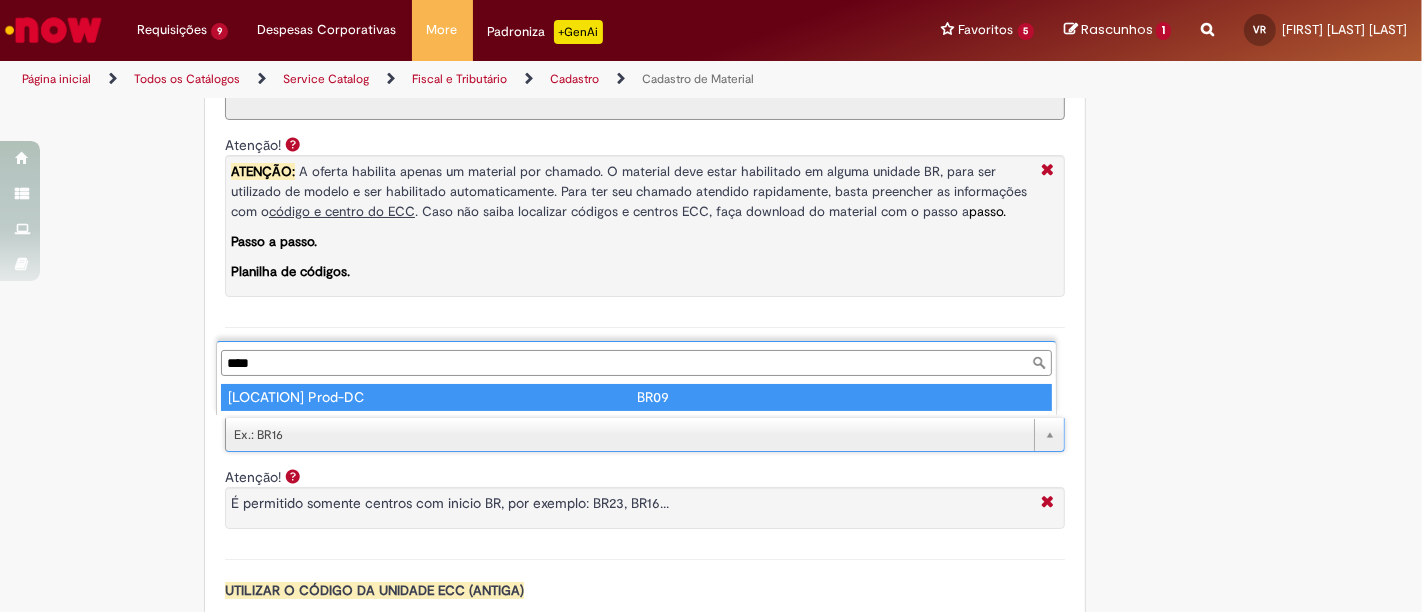 type on "**********" 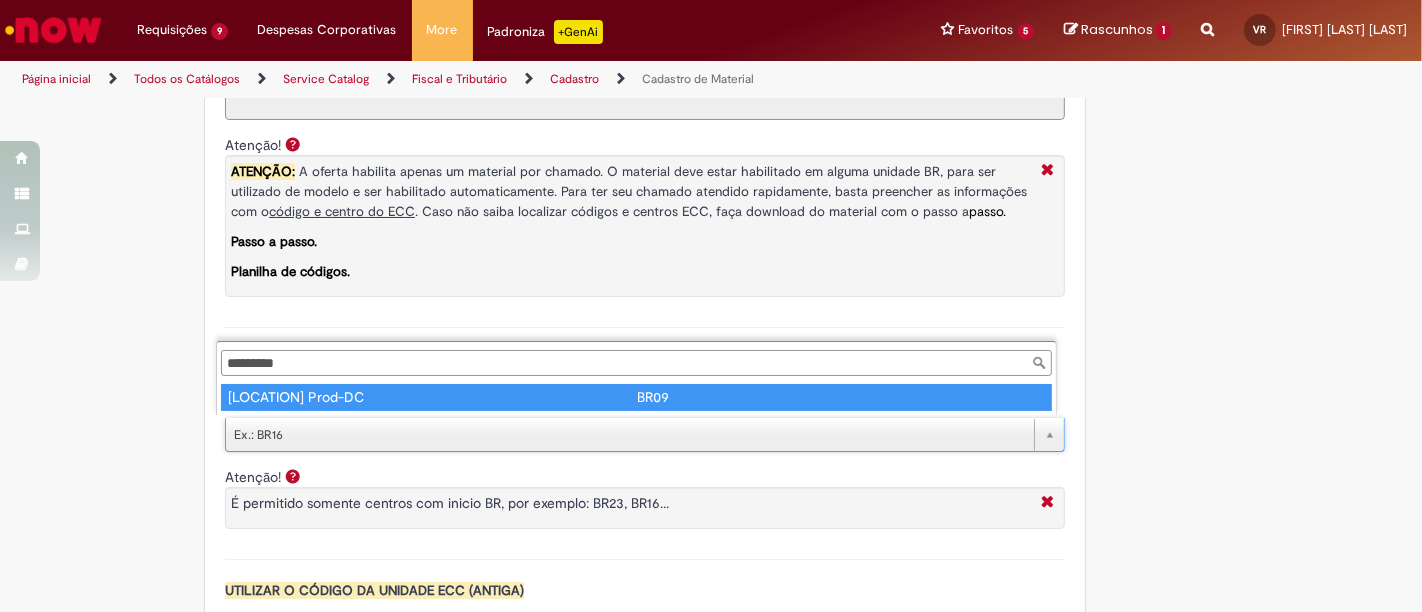 type on "****" 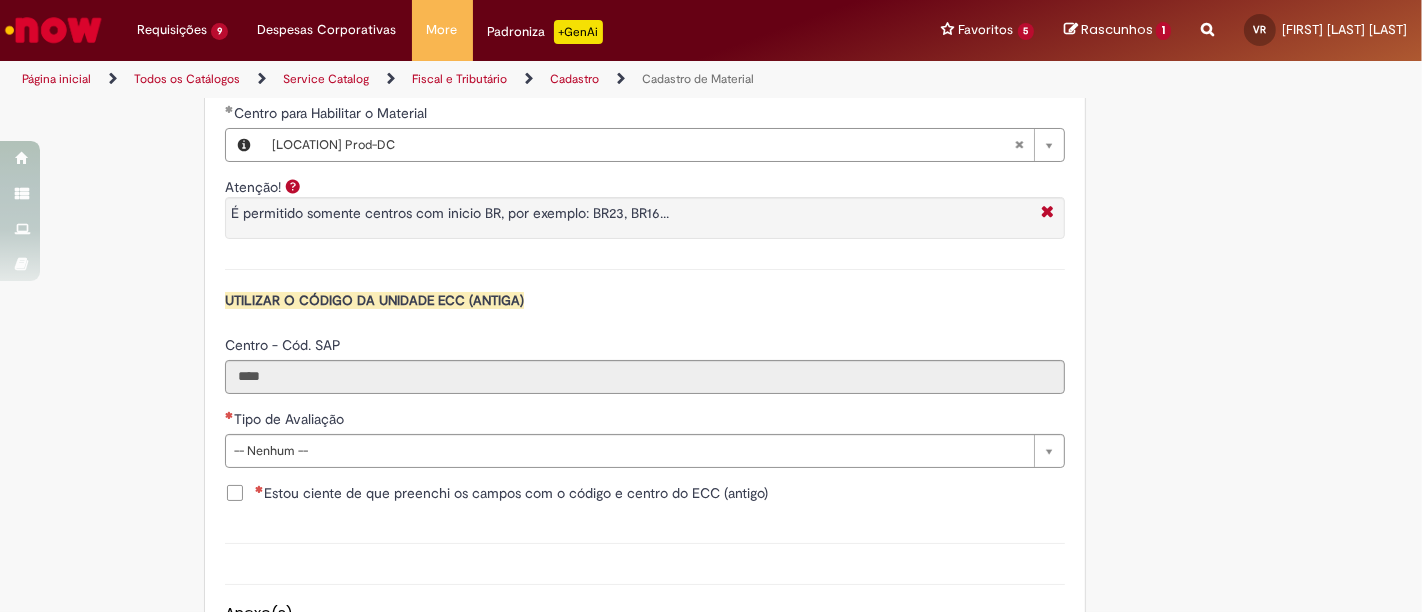 scroll, scrollTop: 1956, scrollLeft: 0, axis: vertical 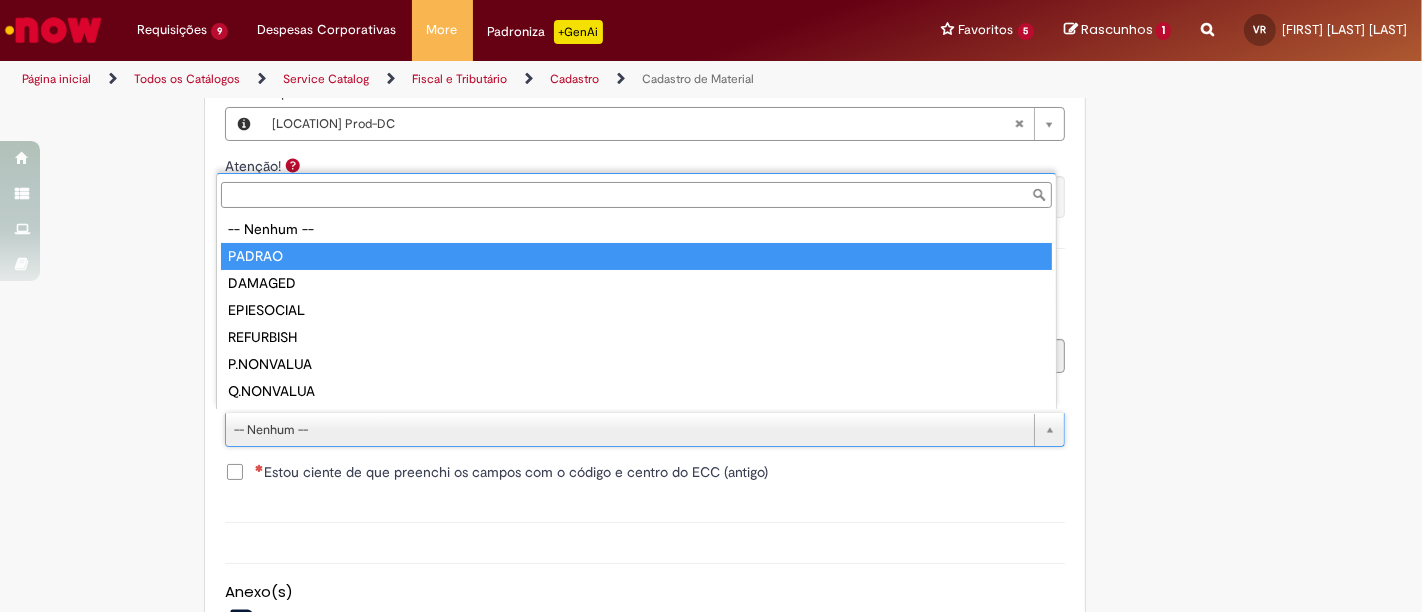 type on "******" 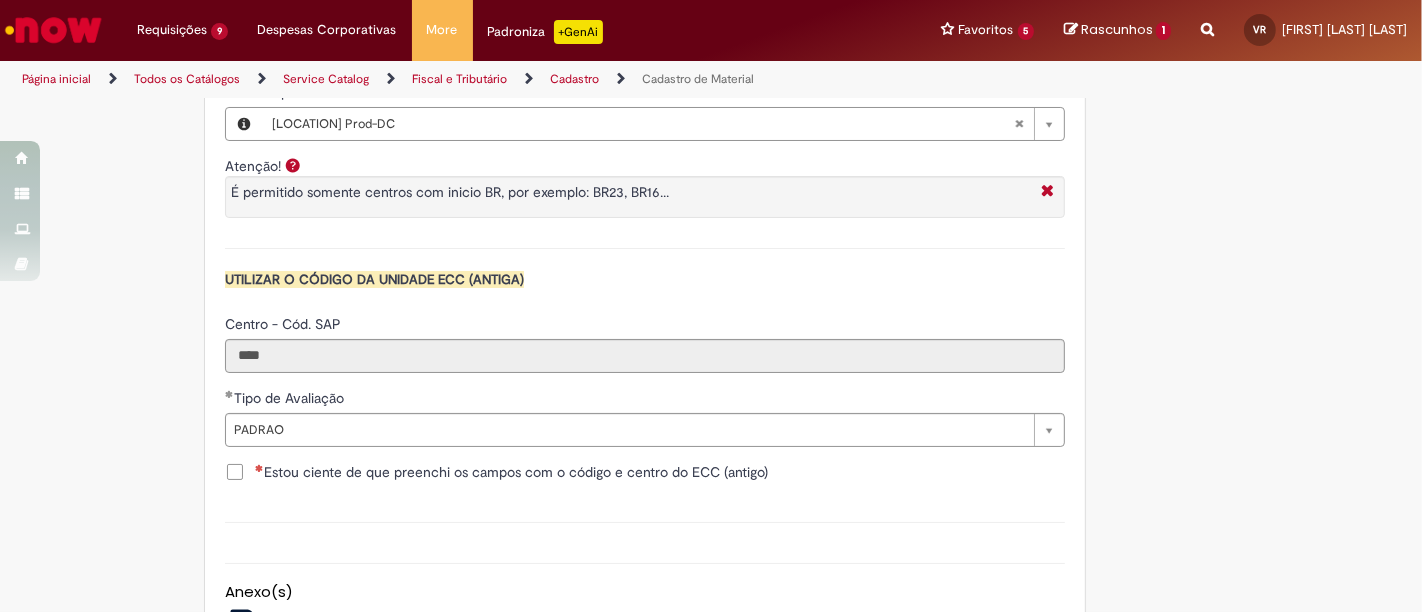 click on "Adicionar a Favoritos
Cadastro de Material
Oferta destinada à solicitações relacionadas ao cadastro de materiais.
Criação de Material  – Tipo de Solicitação destinada para criação de novos códigos dos materiais abaixo:       1.1 – Embalagem Retornável (Ativo de Giro)       1.2 – Embalagem Não Retornável        1.3 – Matéria prima       1.4 – Marketing       1.5 – Cadastro de Protótipo CIT (Cadastro exclusivo do CIT)
Habilitação  – Tipo de Solicitação destinada a Habilitação dos Materiais       2.1 – Habilitação de Material       2.2 - Habilitar Tipo de Avaliação New & Especiais
ATENÇÃO CÓDIGO ECC!   Para solicitação de  HABILITAÇÃO DE MATERIAL  É NECESSÁRIO INFORMAR O CÓDIGO DO  MATERIAL E UNIDADE DO  ECC
NÃO  ocorre.
ATENÇÃO INTERFACE!
Modificação" at bounding box center (711, -498) 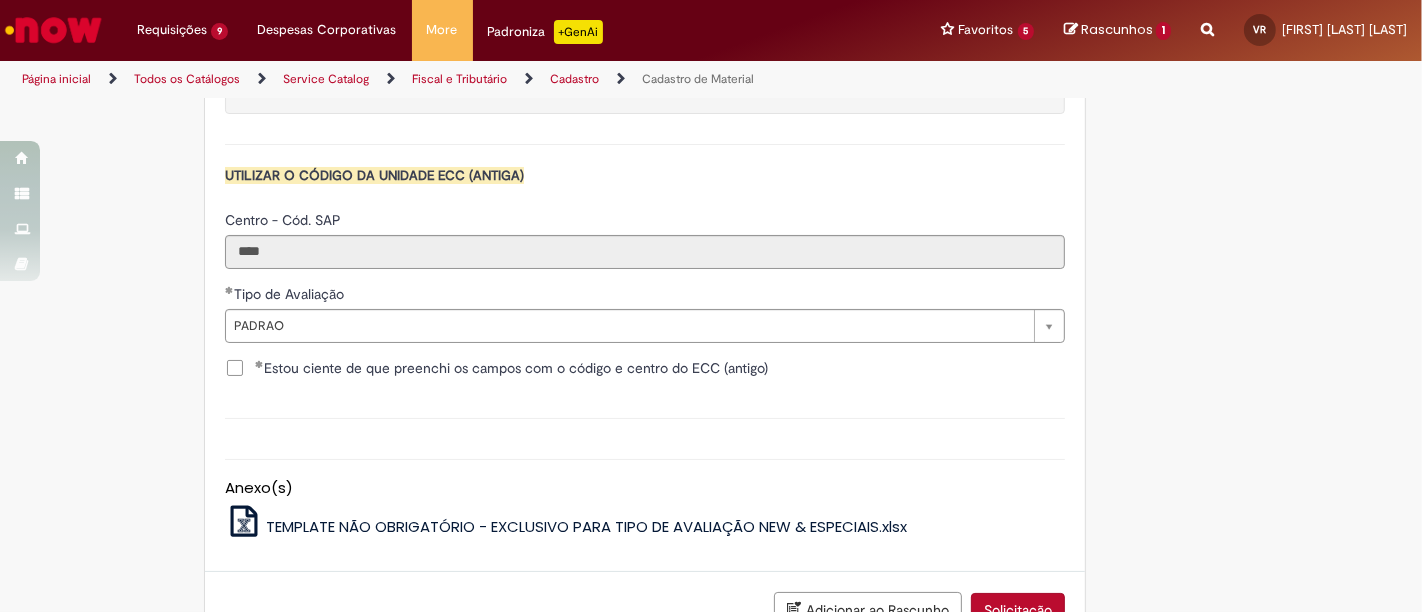scroll, scrollTop: 2199, scrollLeft: 0, axis: vertical 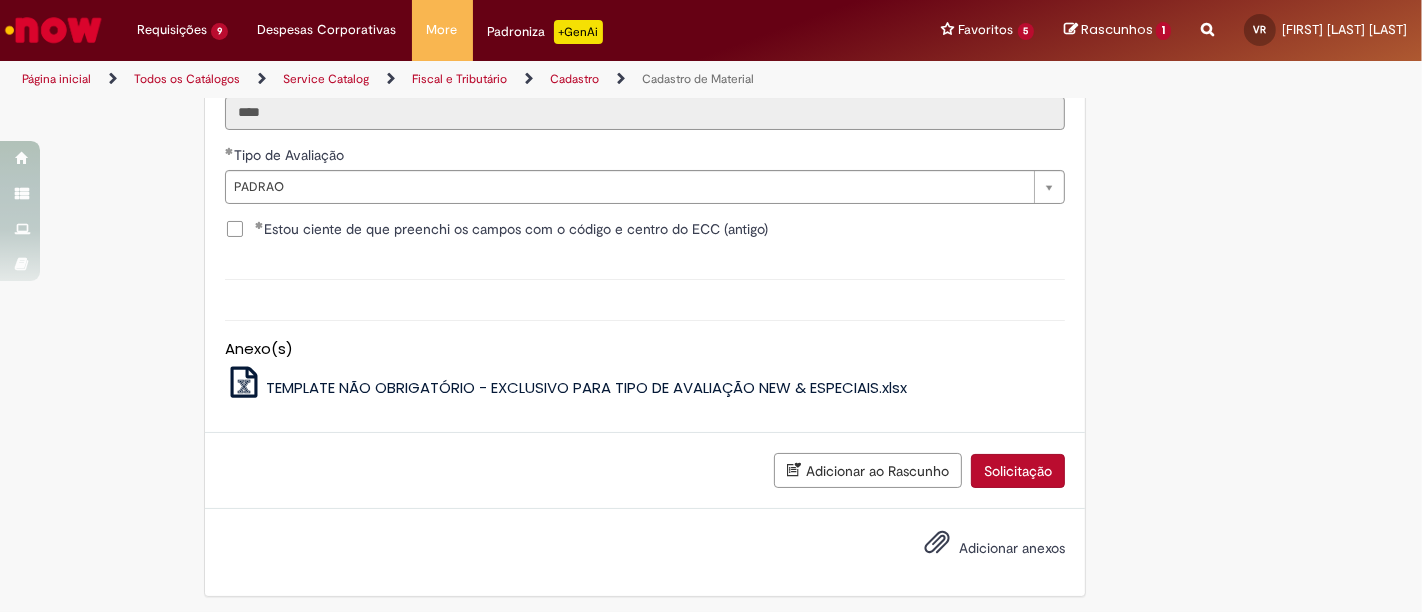 click on "Solicitação" at bounding box center [1018, 471] 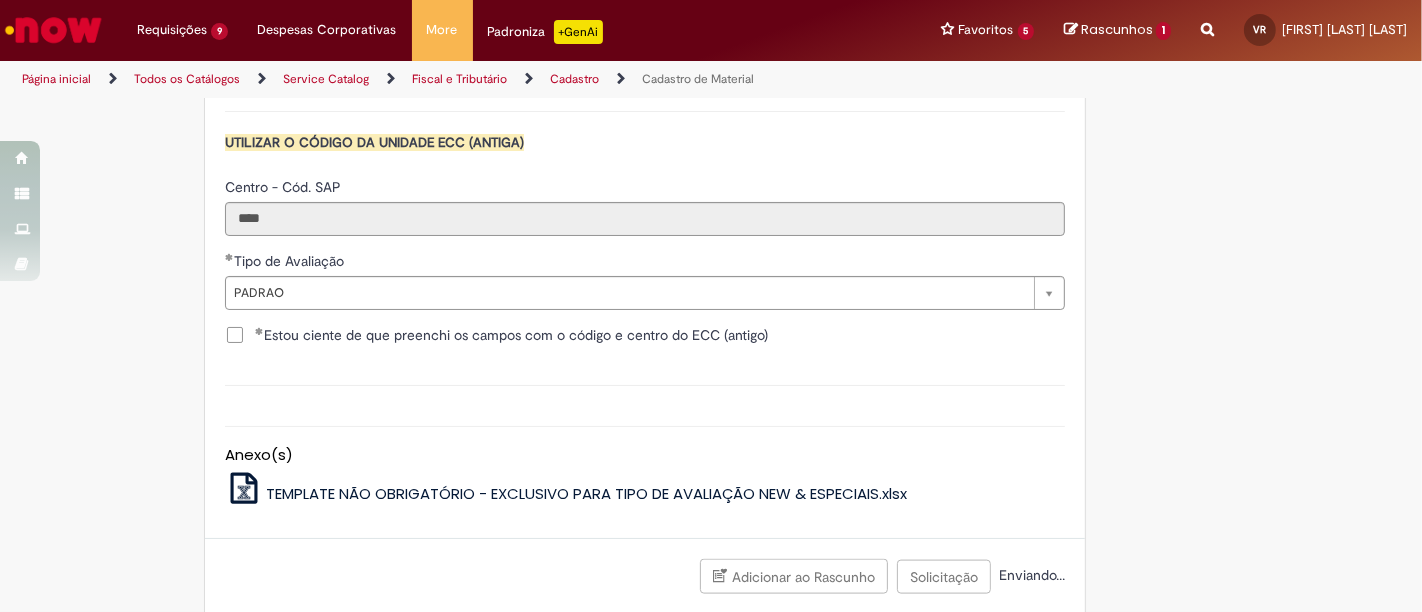 scroll, scrollTop: 2042, scrollLeft: 0, axis: vertical 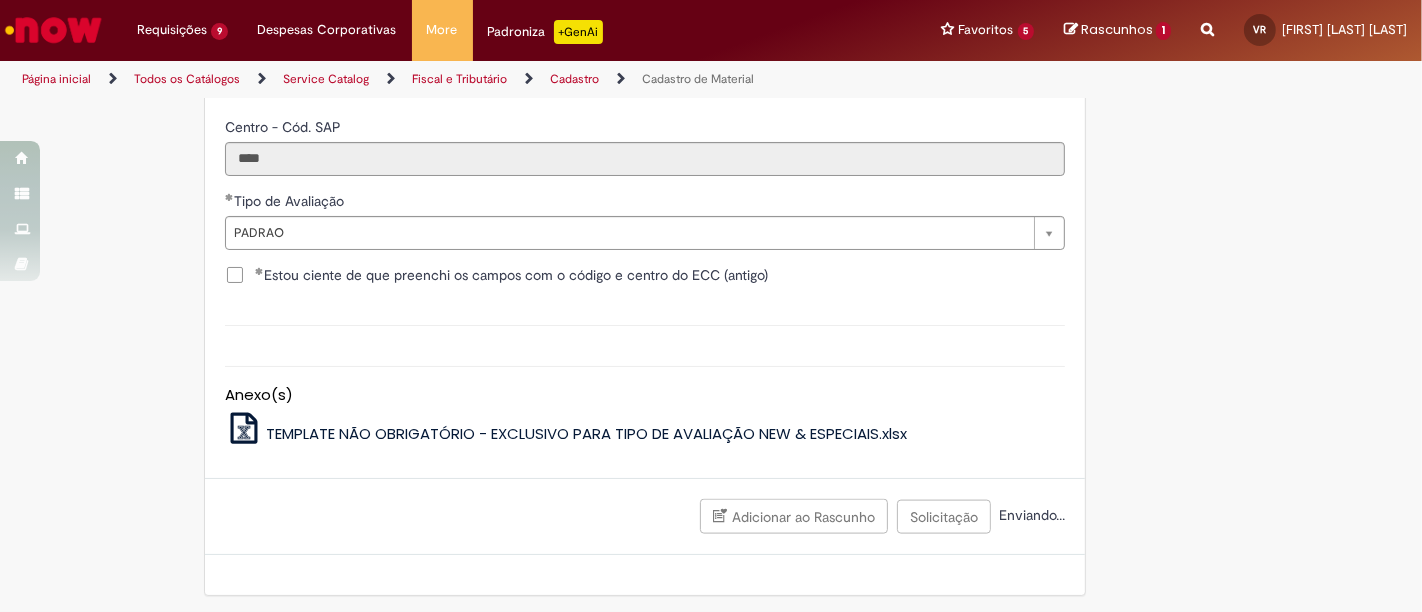click on "Enviando..." at bounding box center [1030, 515] 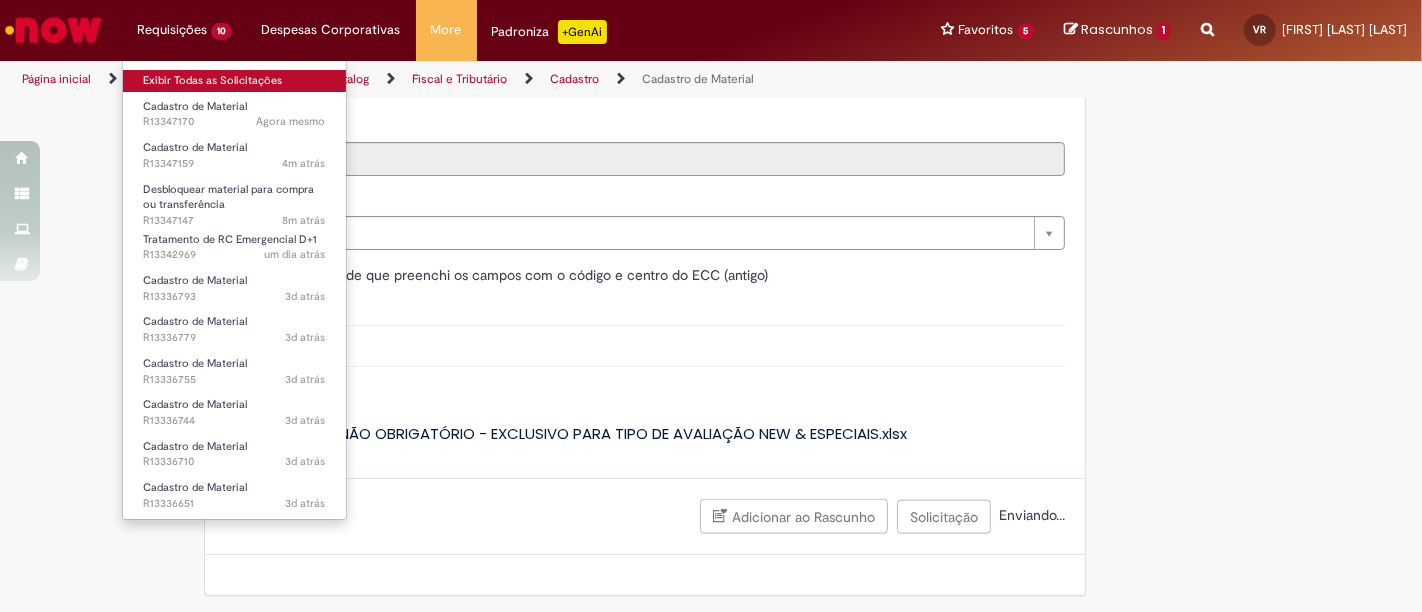 click on "Exibir Todas as Solicitações" at bounding box center [234, 81] 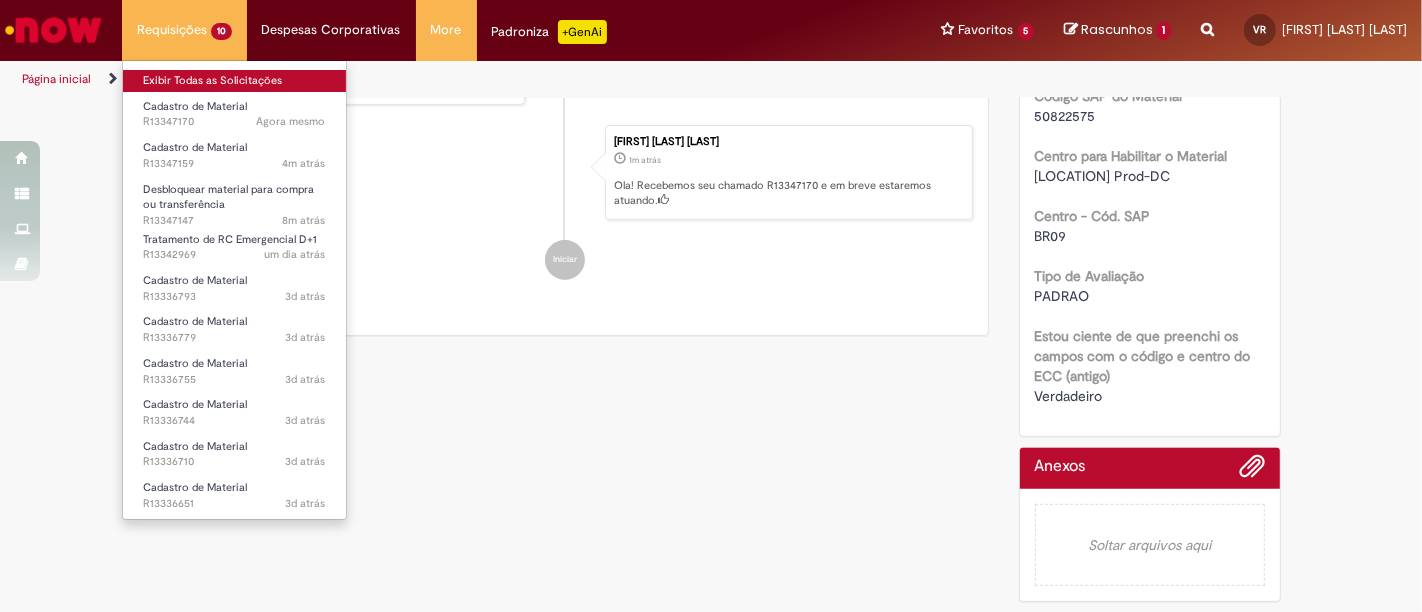 scroll, scrollTop: 0, scrollLeft: 0, axis: both 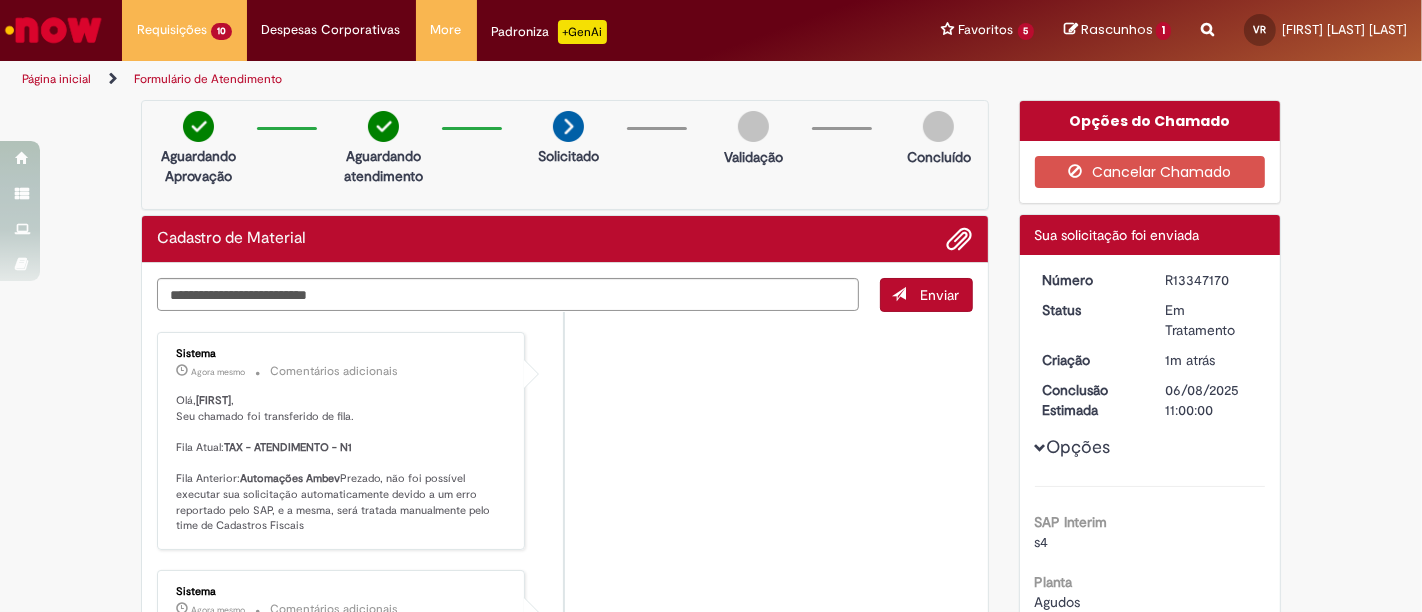 click at bounding box center [53, 30] 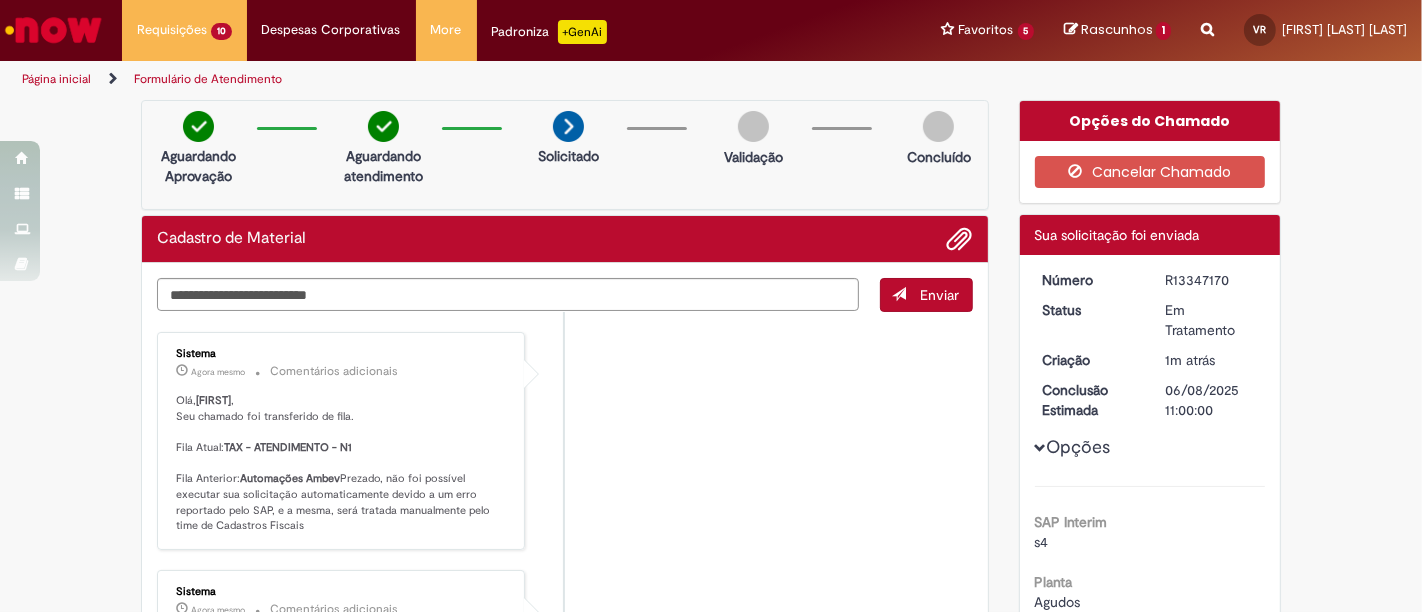click at bounding box center [53, 30] 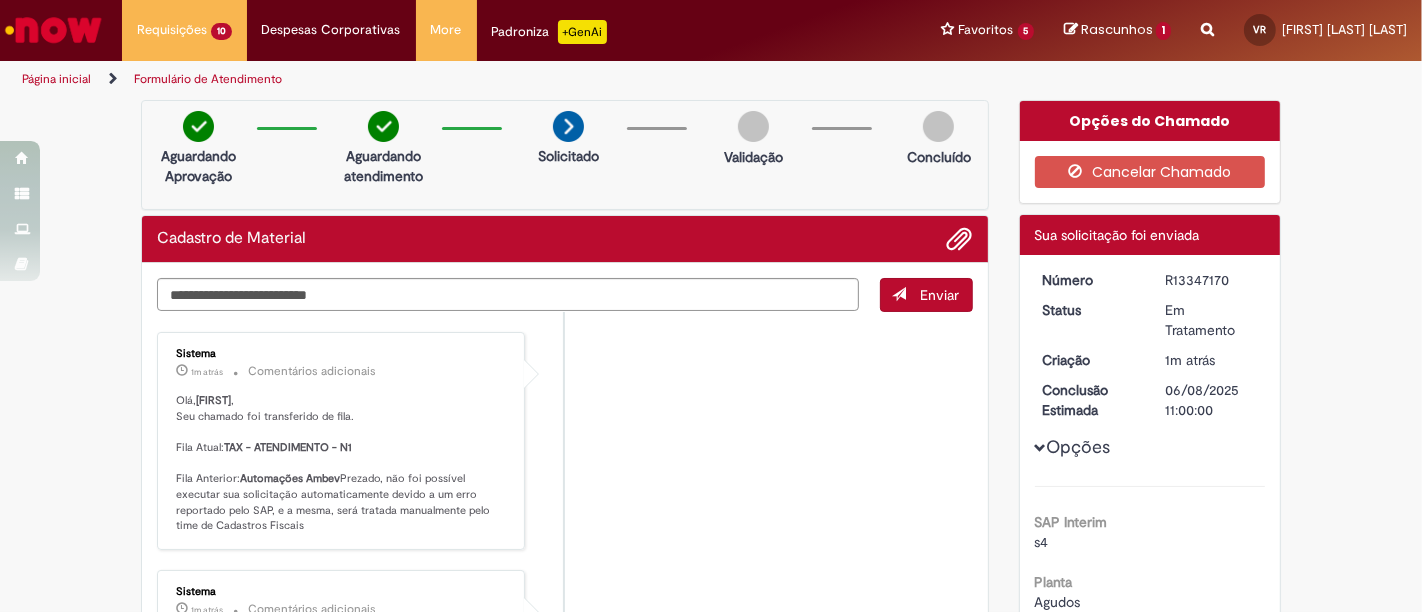 click at bounding box center [53, 30] 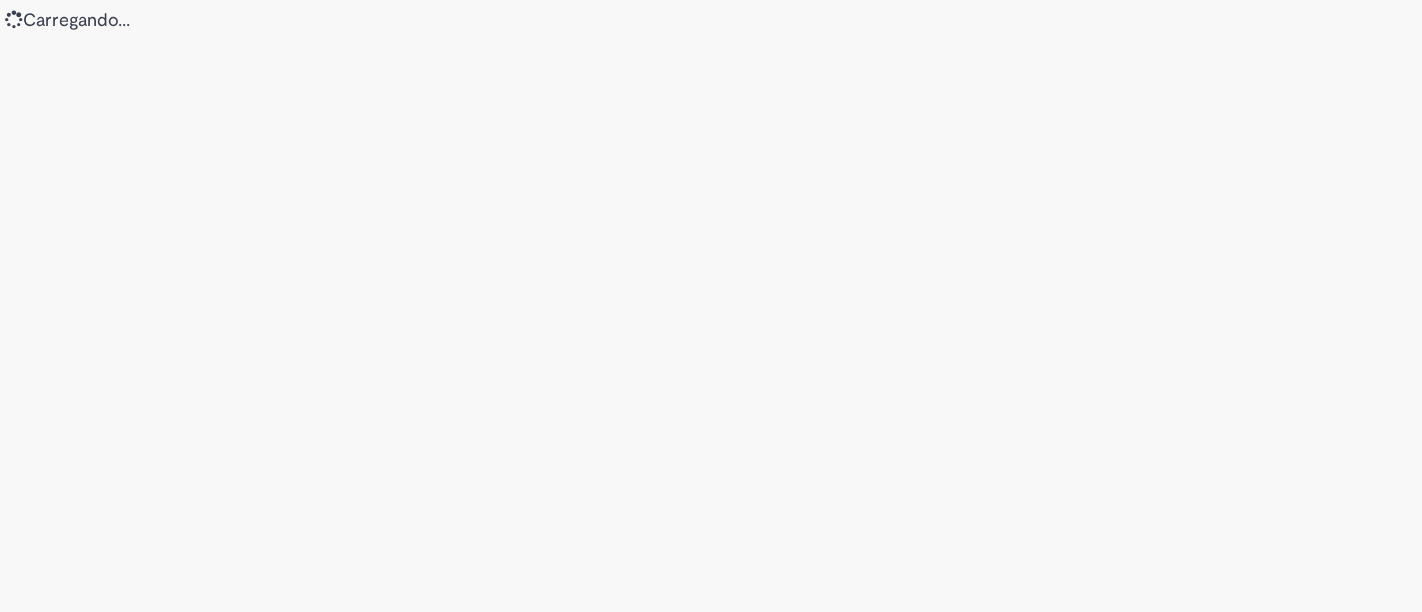 scroll, scrollTop: 0, scrollLeft: 0, axis: both 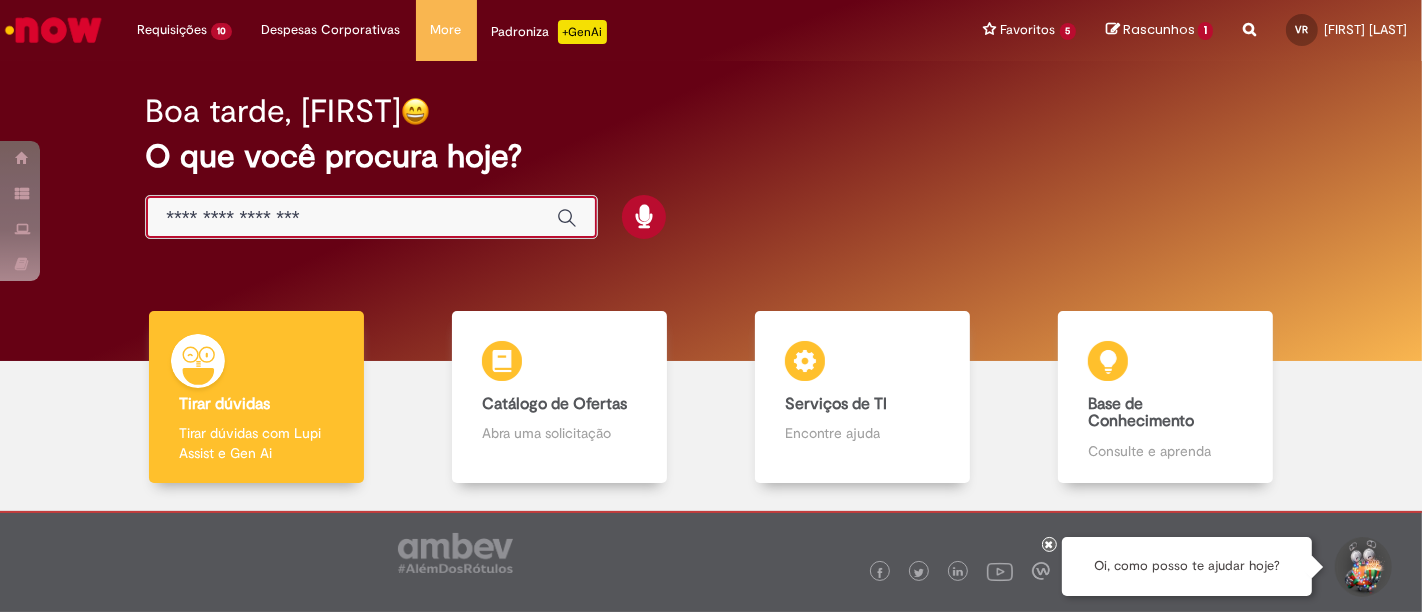 click at bounding box center (351, 218) 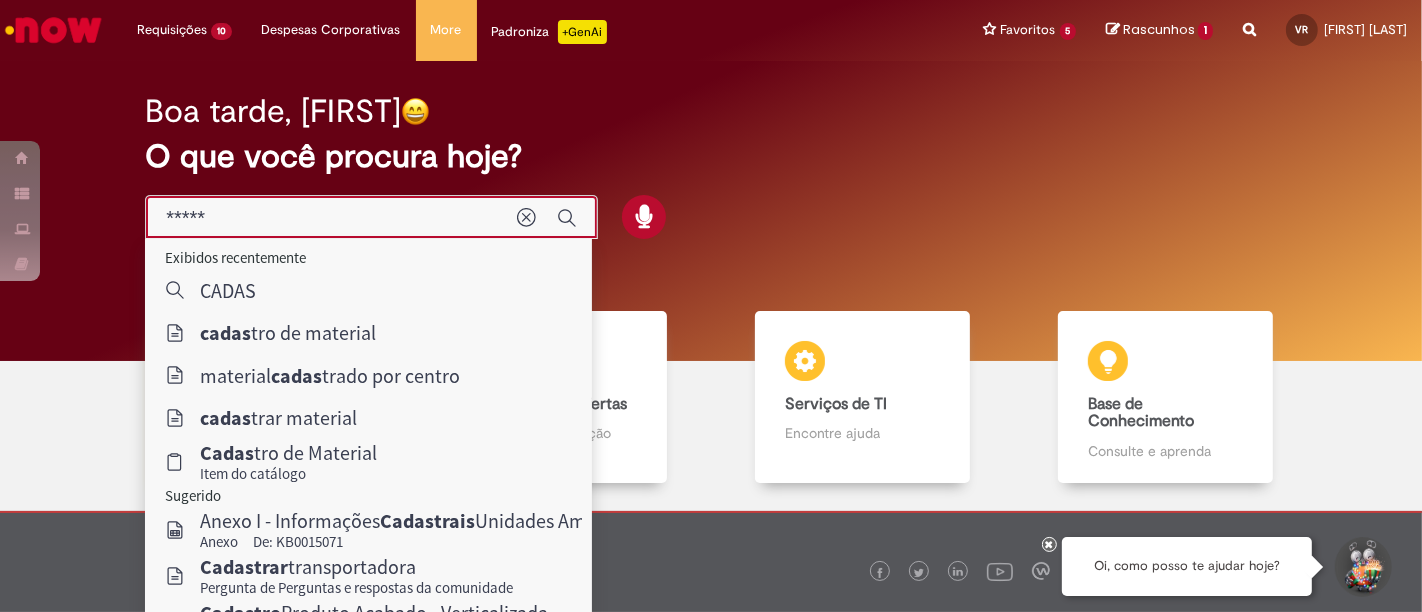 type on "**********" 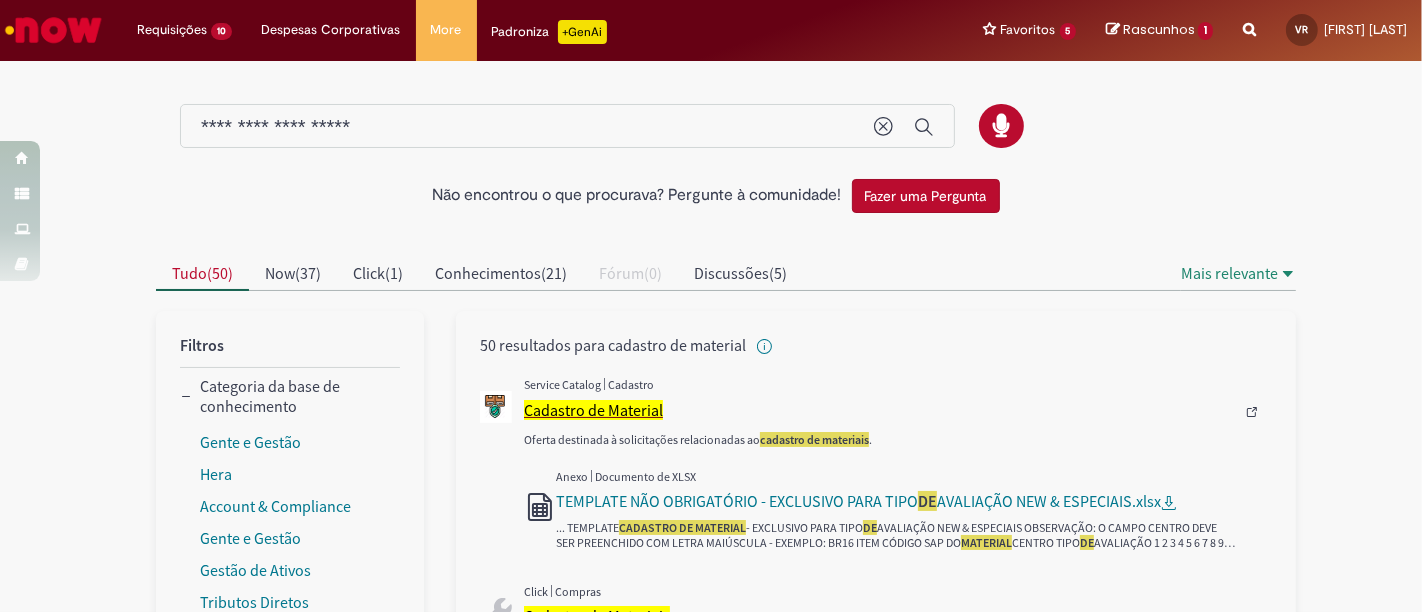 click on "Cadastro de Material" at bounding box center [593, 410] 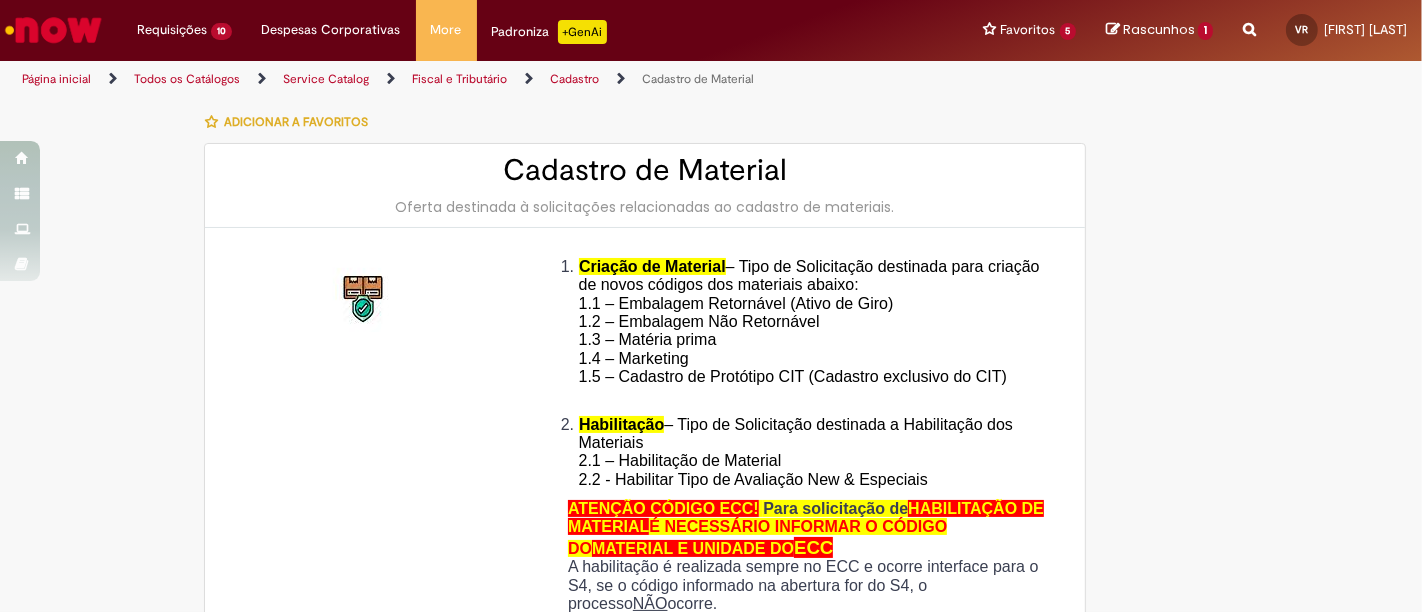 type on "*********" 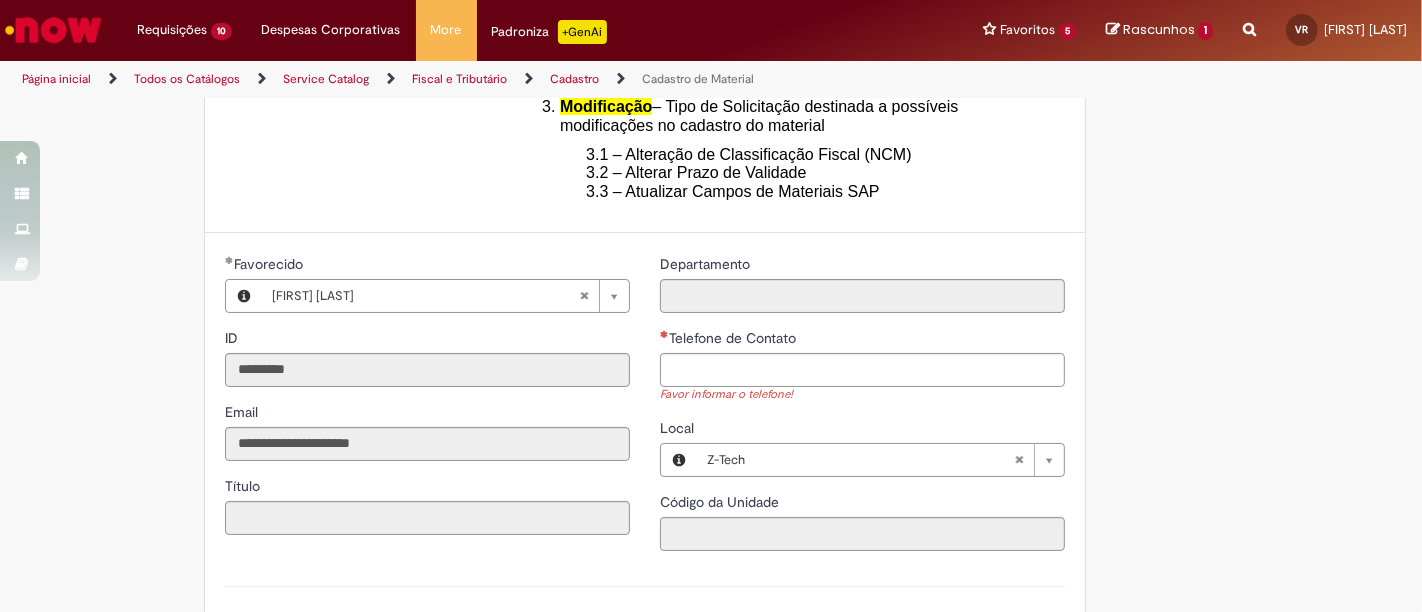 scroll, scrollTop: 676, scrollLeft: 0, axis: vertical 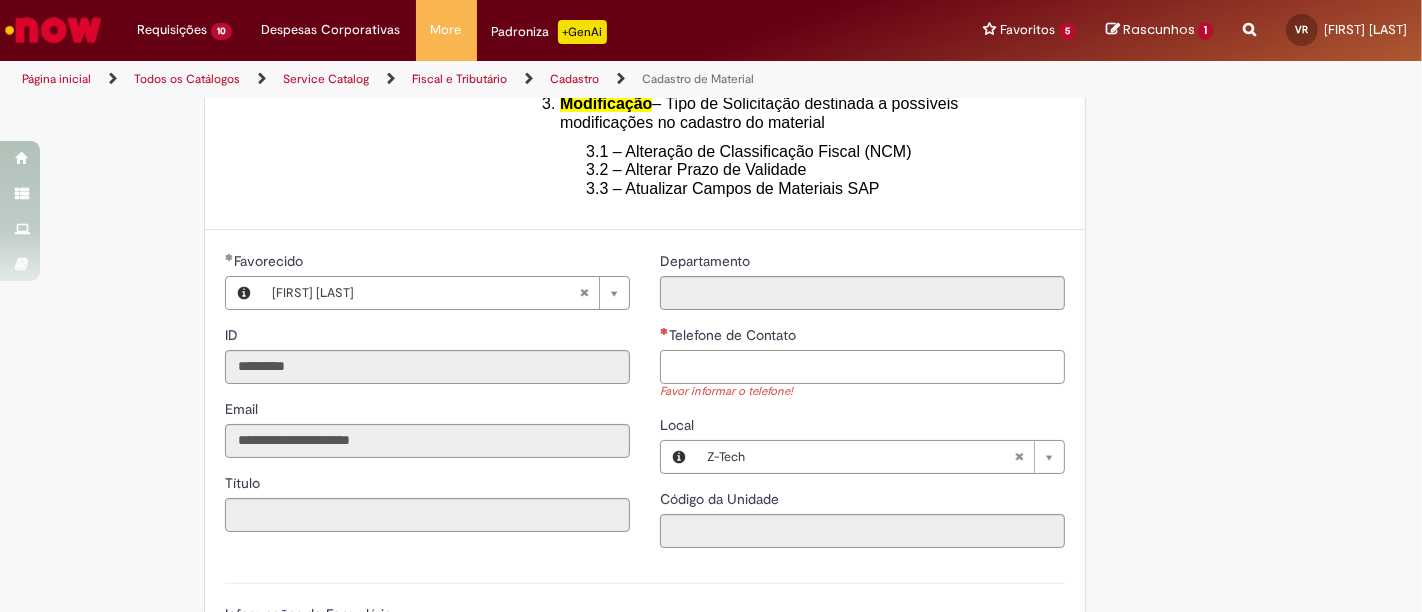 click on "Telefone de Contato" at bounding box center (862, 367) 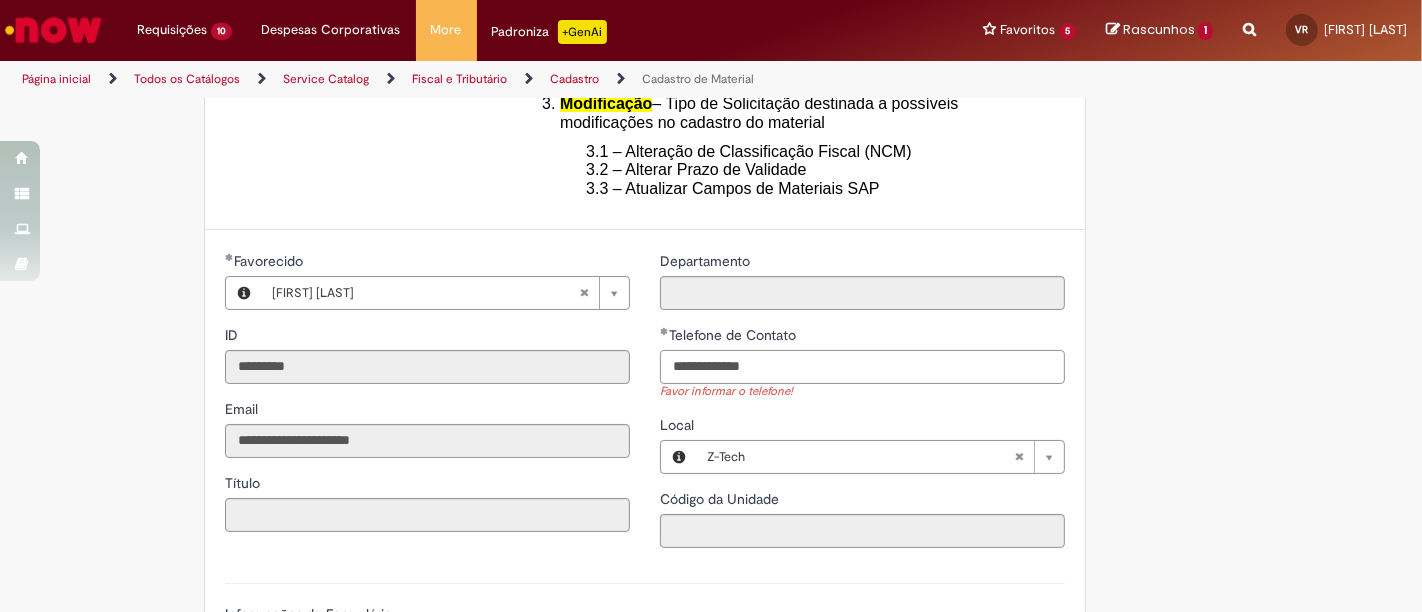 type on "**********" 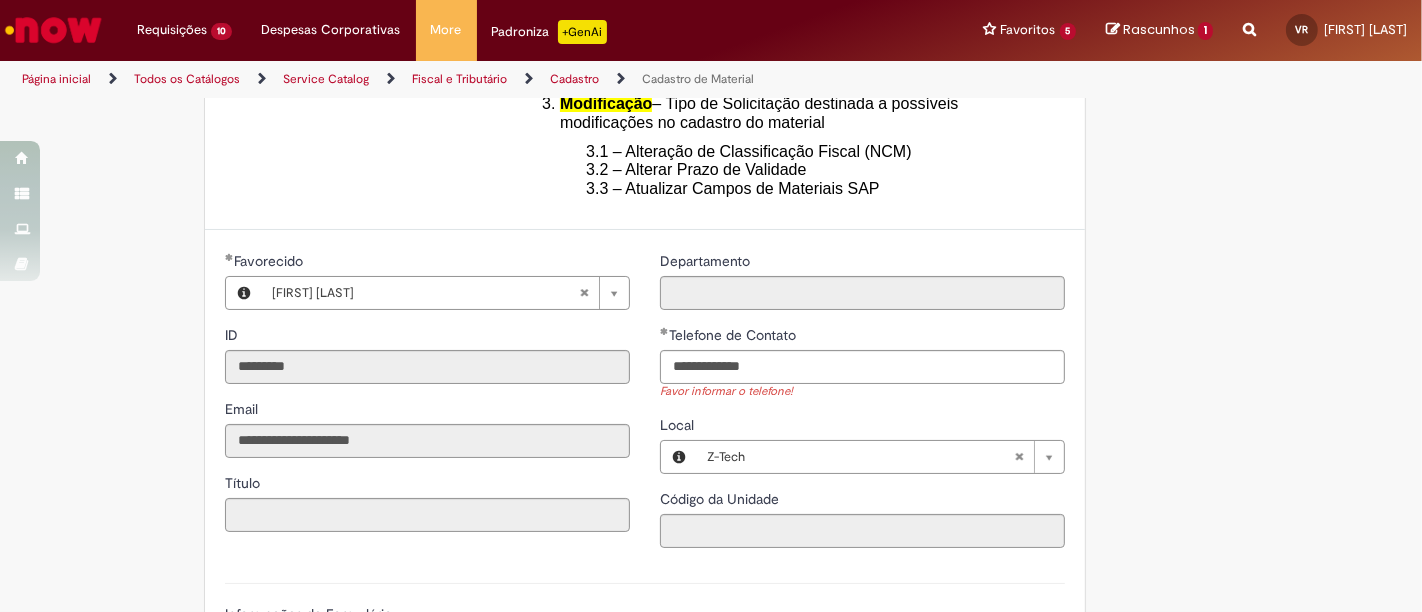 type 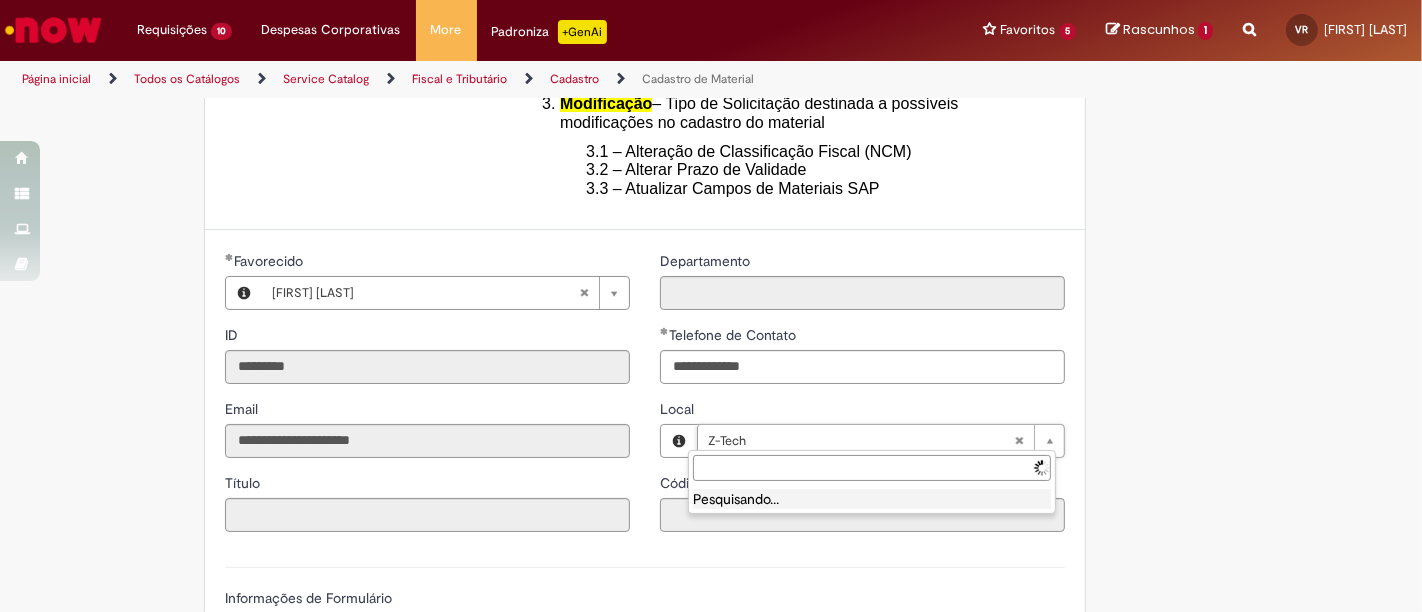 type on "**********" 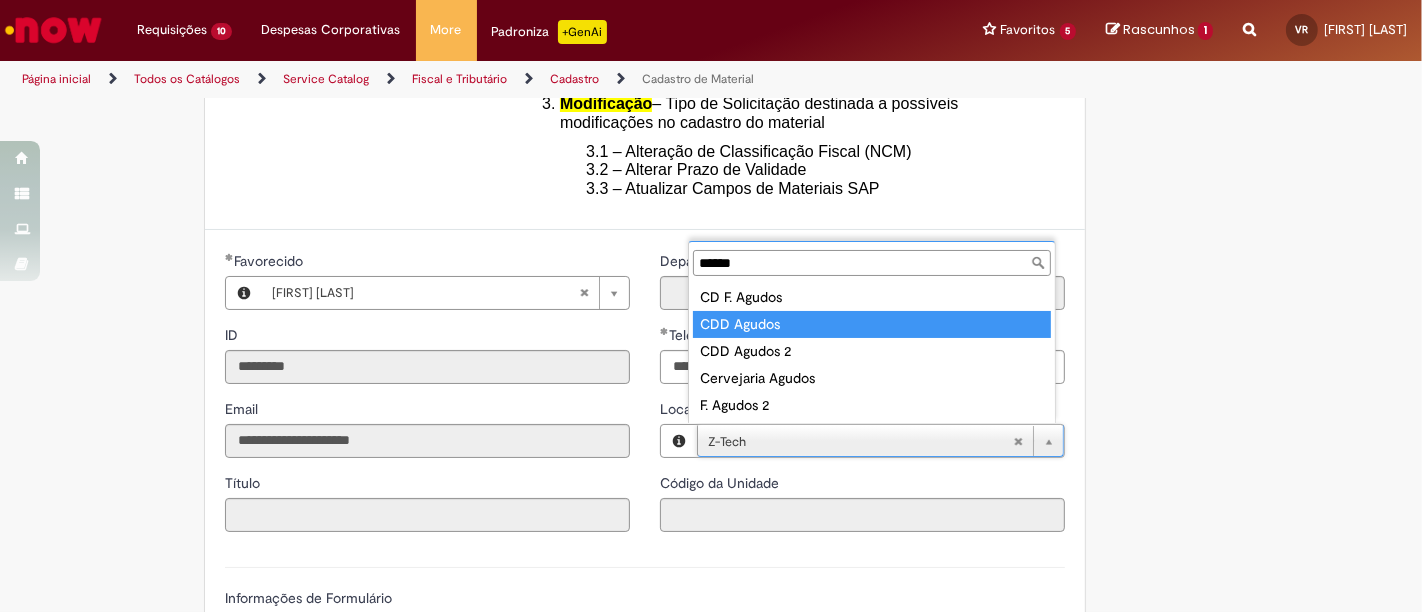 type on "******" 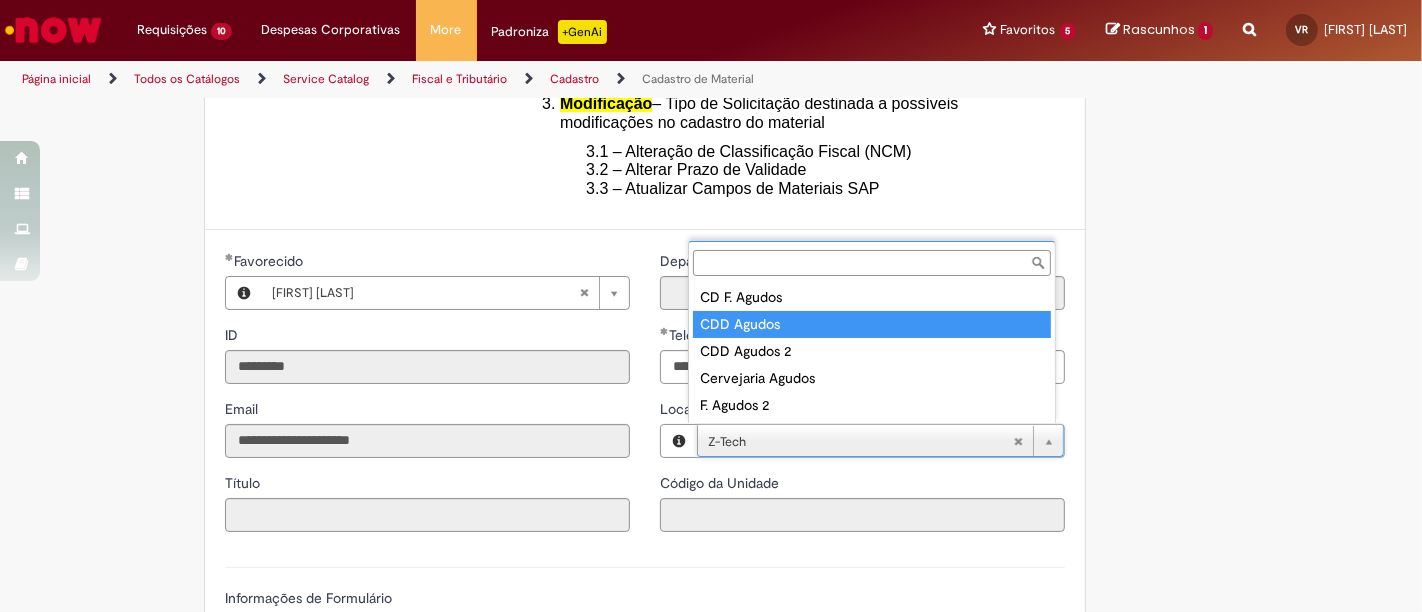 type on "****" 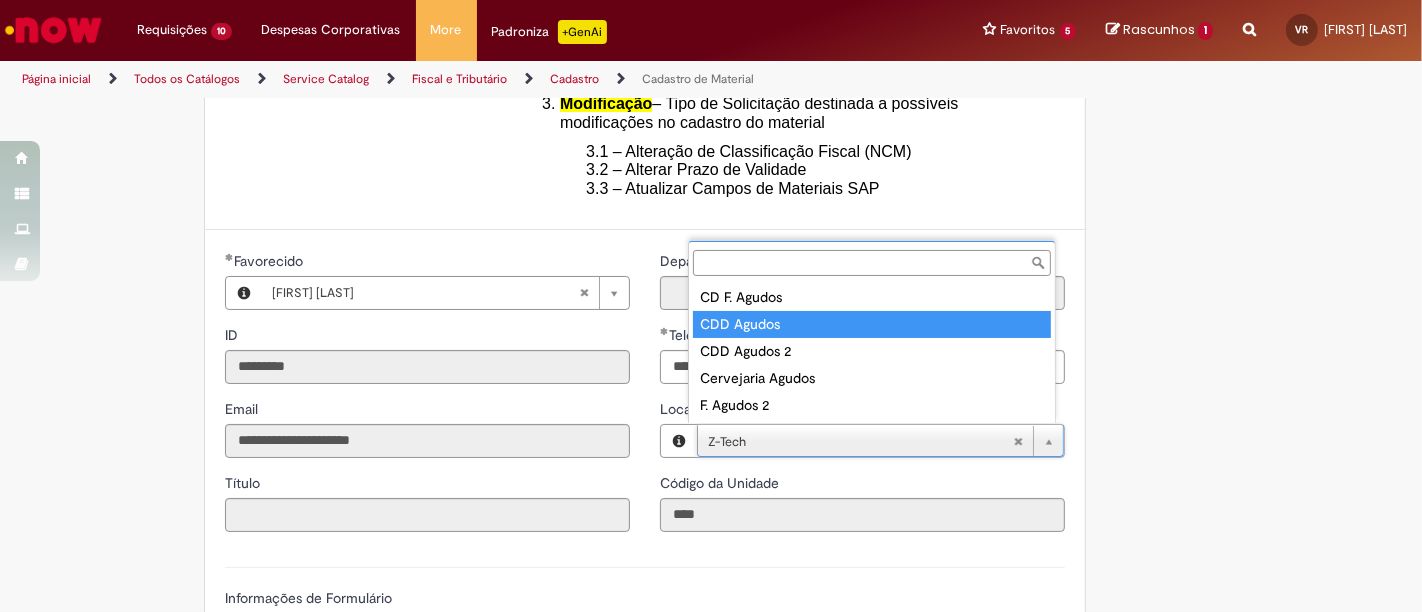 scroll, scrollTop: 0, scrollLeft: 40, axis: horizontal 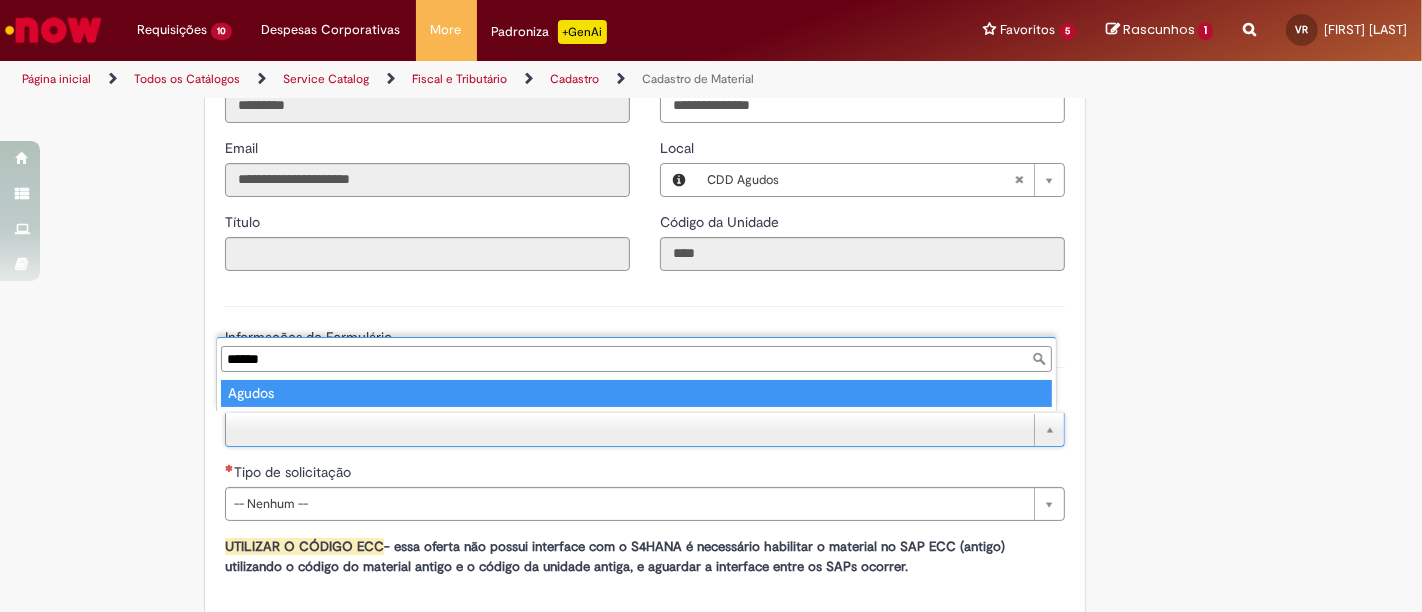 type on "******" 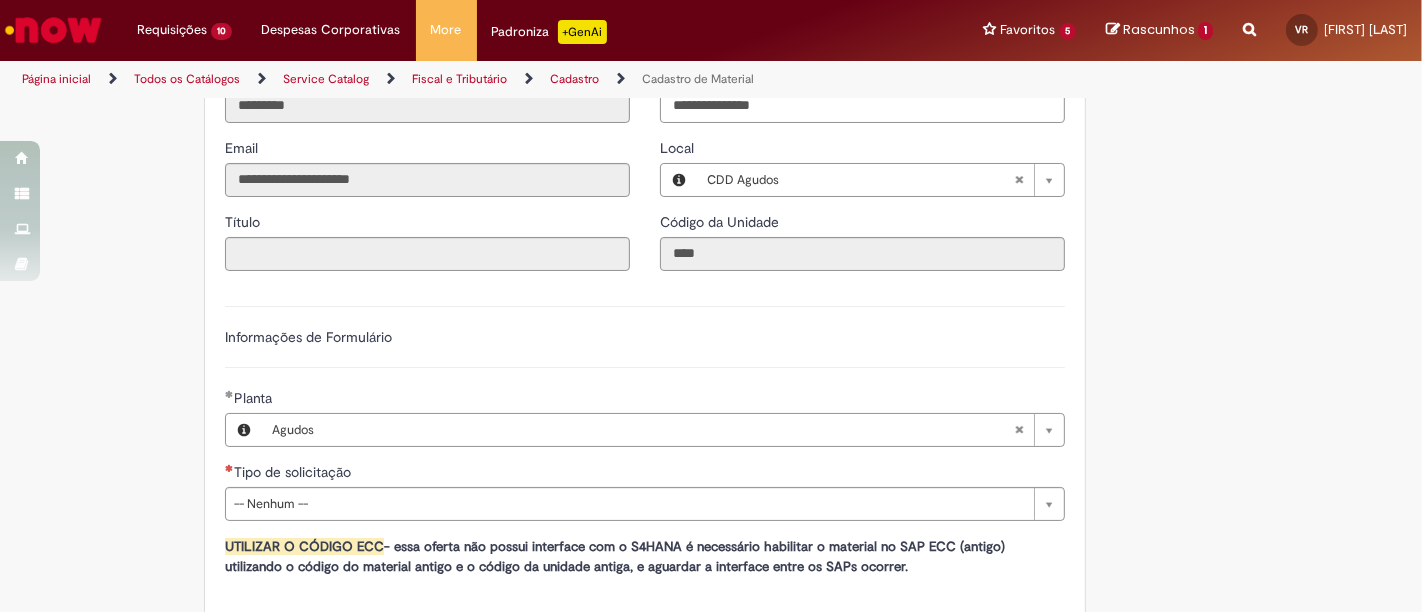 click on "Adicionar a Favoritos
Cadastro de Material
Oferta destinada à solicitações relacionadas ao cadastro de materiais.
Criação de Material  – Tipo de Solicitação destinada para criação de novos códigos dos materiais abaixo:       1.1 – Embalagem Retornável (Ativo de Giro)       1.2 – Embalagem Não Retornável        1.3 – Matéria prima       1.4 – Marketing       1.5 – Cadastro de Protótipo CIT (Cadastro exclusivo do CIT)
Habilitação  – Tipo de Solicitação destinada a Habilitação dos Materiais       2.1 – Habilitação de Material       2.2 - Habilitar Tipo de Avaliação New & Especiais
ATENÇÃO CÓDIGO ECC!   Para solicitação de  HABILITAÇÃO DE MATERIAL  É NECESSÁRIO INFORMAR O CÓDIGO DO  MATERIAL E UNIDADE DO  ECC
NÃO  ocorre.
ATENÇÃO INTERFACE!
Modificação" at bounding box center (711, 108) 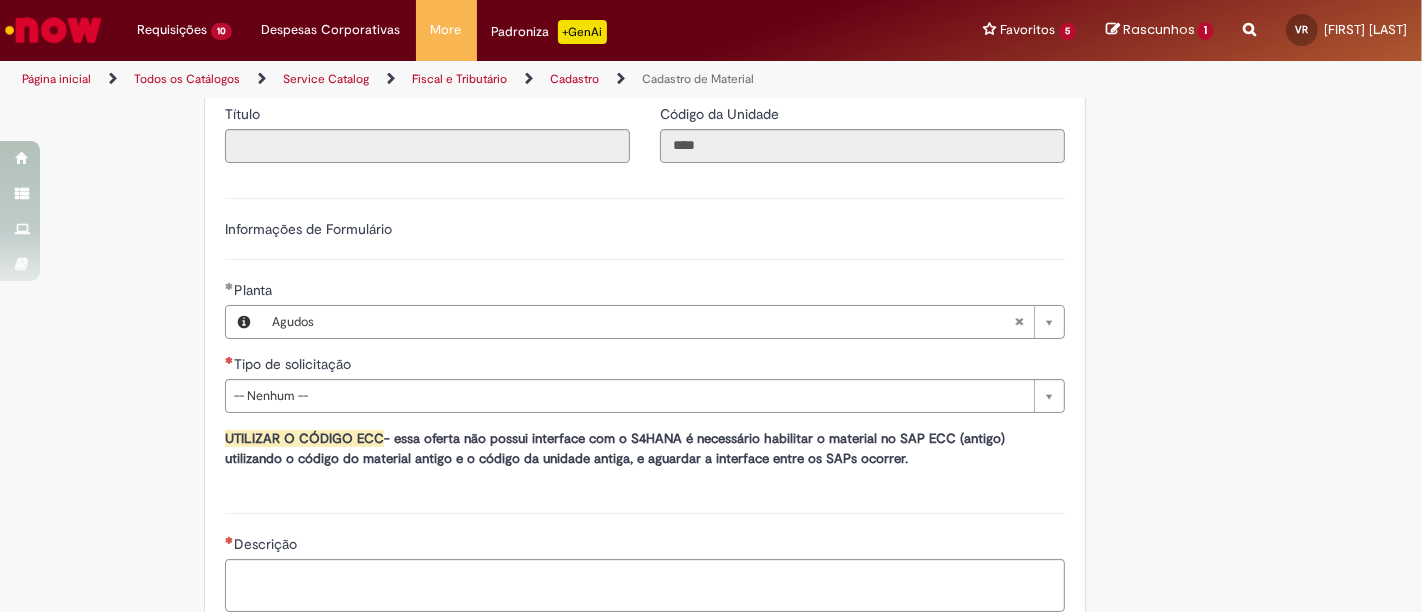 scroll, scrollTop: 1071, scrollLeft: 0, axis: vertical 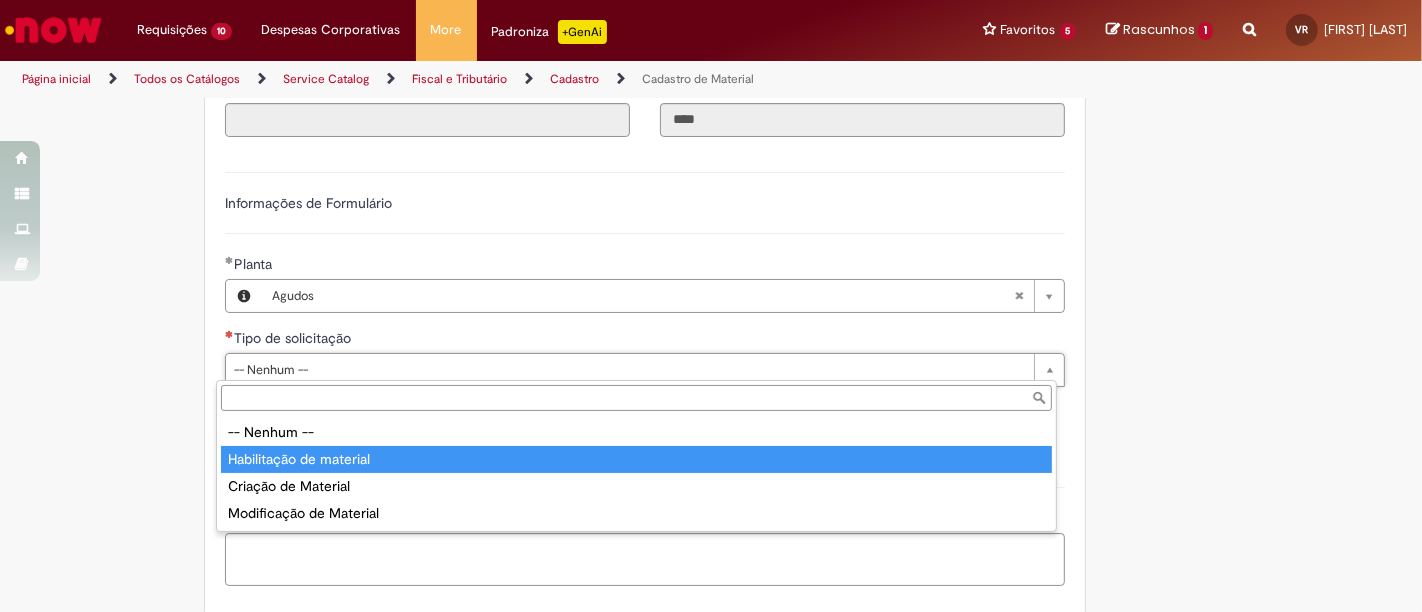 type on "**********" 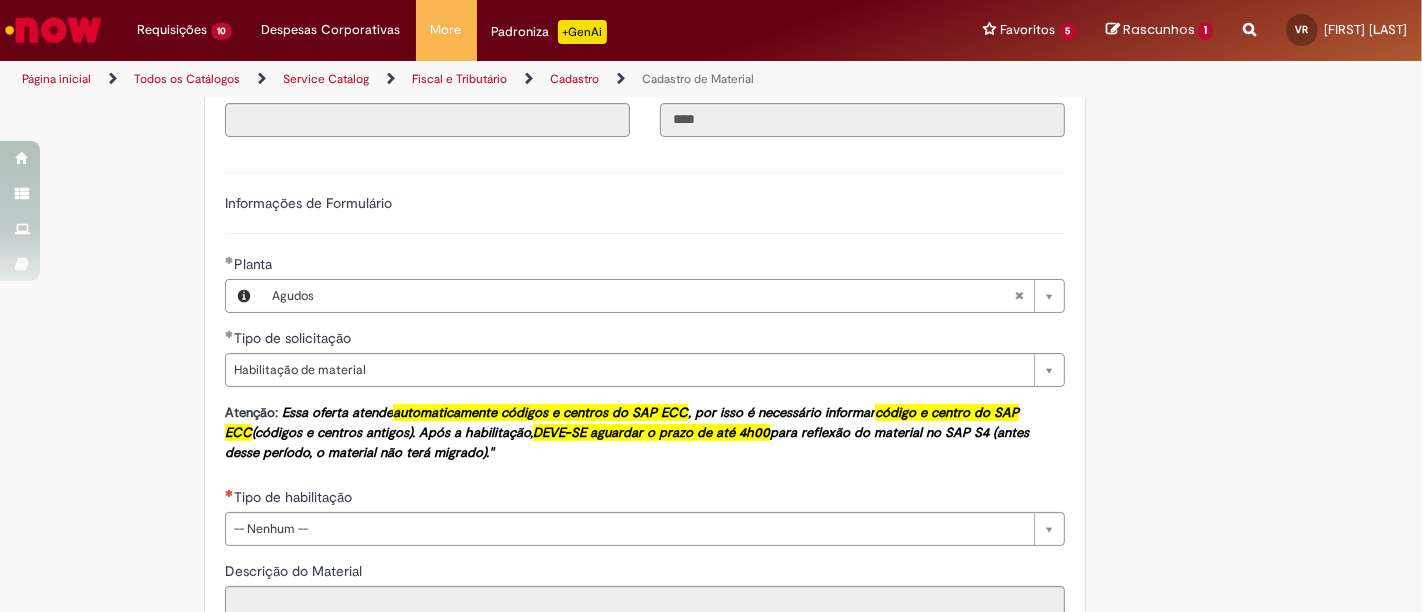 click on "Tire dúvidas com LupiAssist    +GenAI
Oi! Eu sou LupiAssist, uma Inteligência Artificial Generativa em constante aprendizado   Meu conteúdo é monitorado para trazer uma melhor experiência
Dúvidas comuns:
Só mais um instante, estou consultando nossas bases de conhecimento  e escrevendo a melhor resposta pra você!
Title
Lorem ipsum dolor sit amet    Fazer uma nova pergunta
Gerei esta resposta utilizando IA Generativa em conjunto com os nossos padrões. Em caso de divergência, os documentos oficiais prevalecerão.
Saiba mais em:
Ou ligue para:
E aí, te ajudei?
Sim, obrigado!" at bounding box center (711, 81) 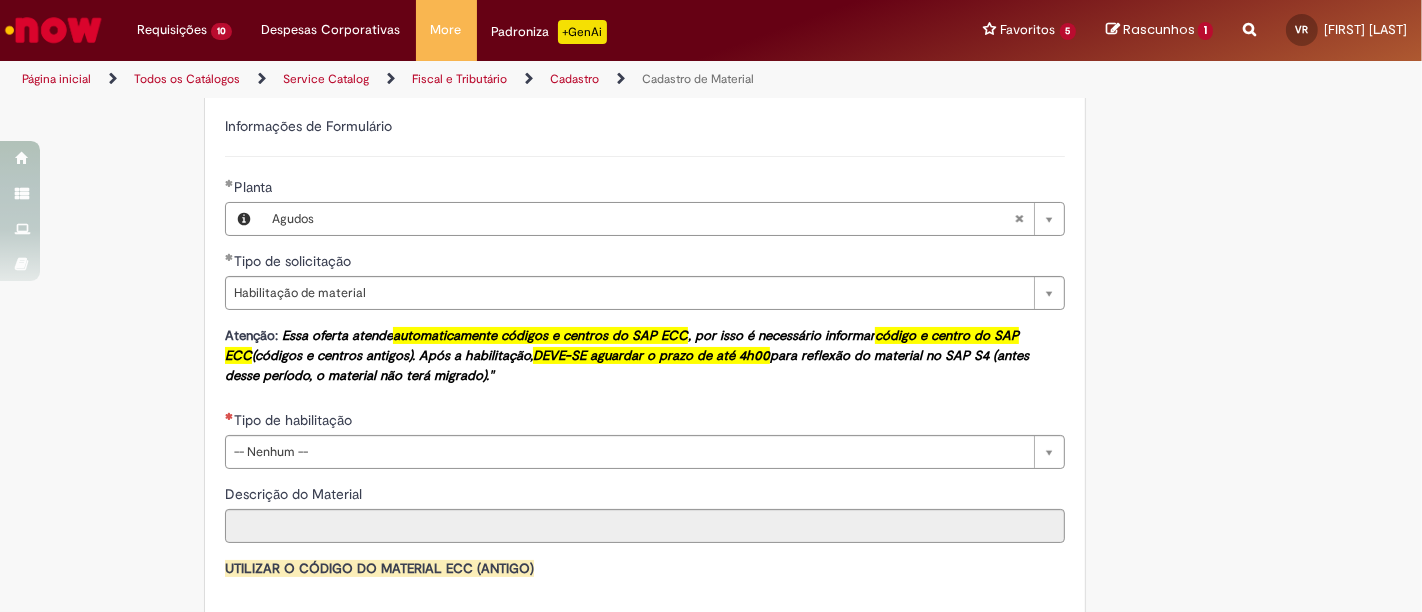 scroll, scrollTop: 1174, scrollLeft: 0, axis: vertical 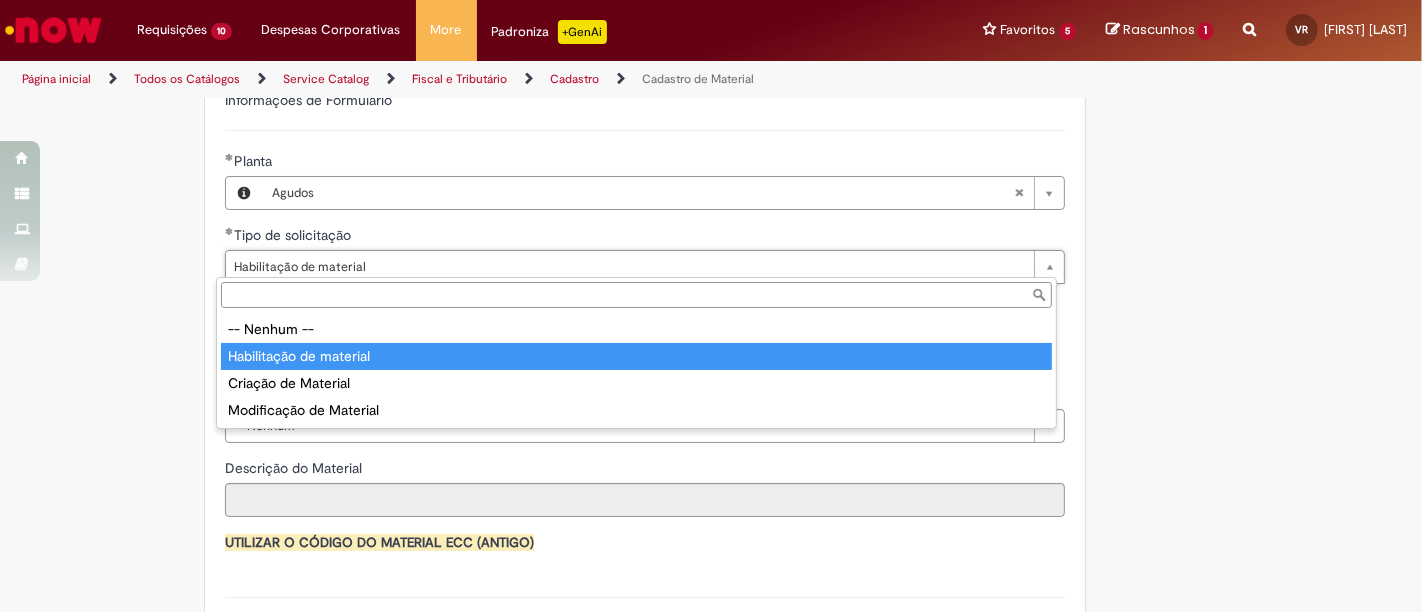 type on "**********" 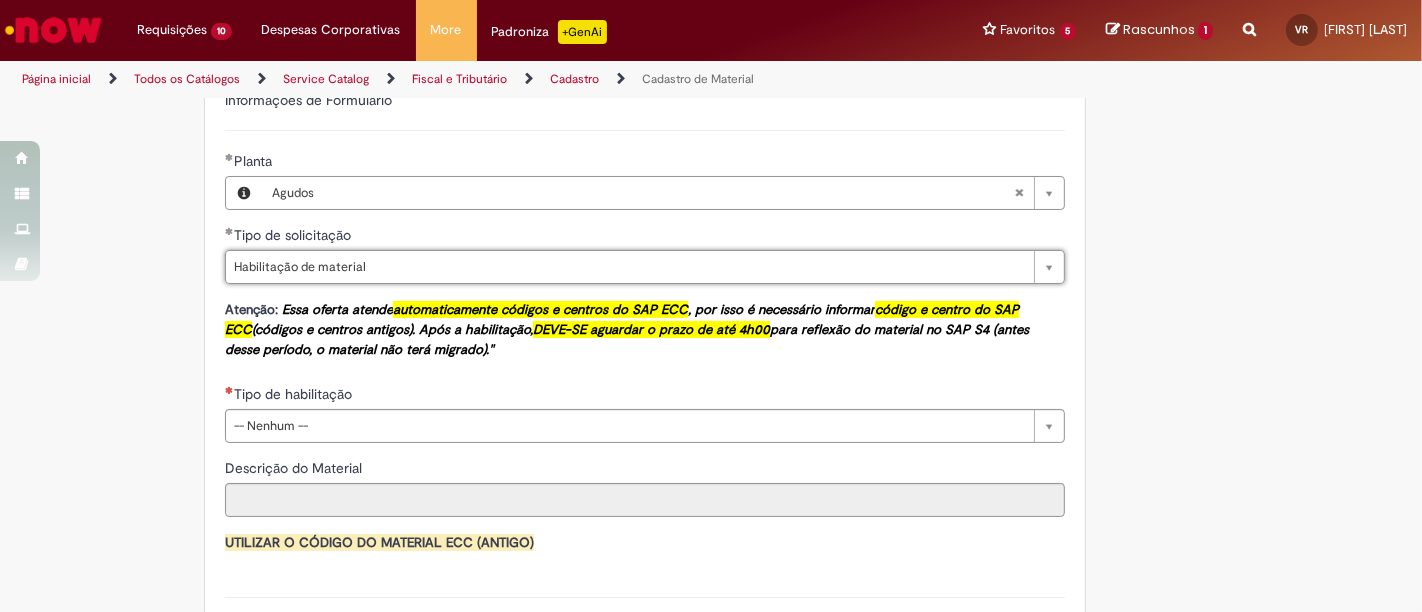 scroll, scrollTop: 0, scrollLeft: 0, axis: both 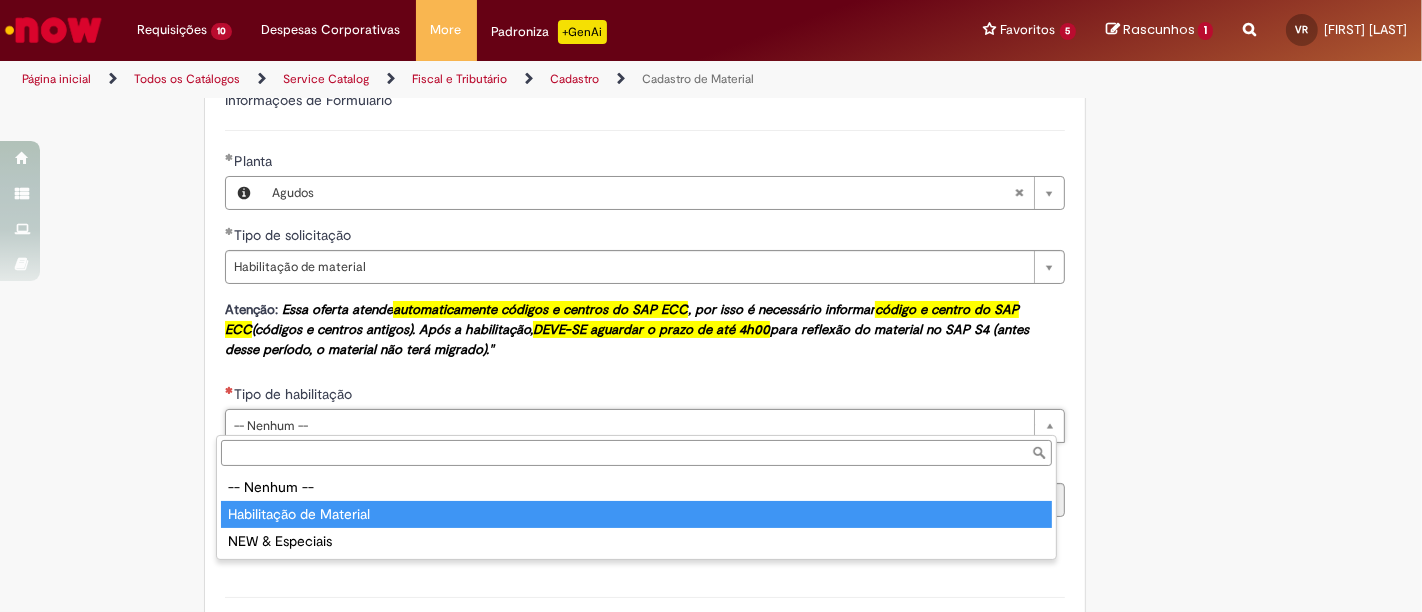 type on "**********" 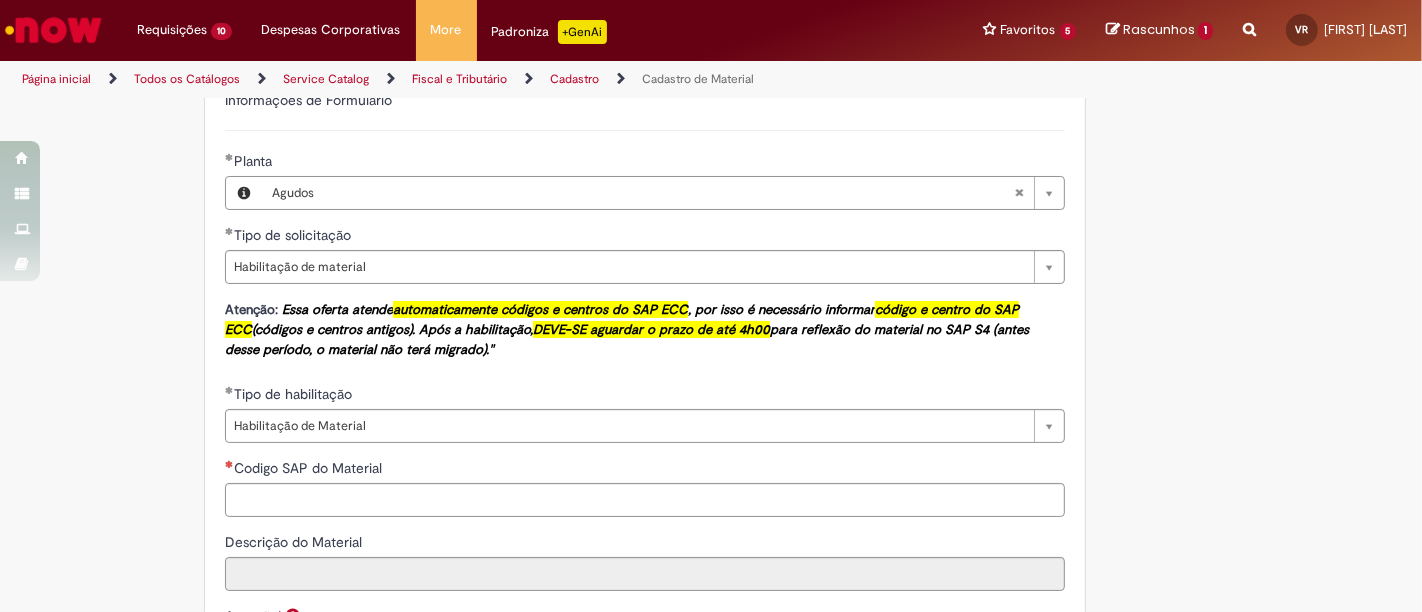 click on "Adicionar a Favoritos
Cadastro de Material
Oferta destinada à solicitações relacionadas ao cadastro de materiais.
Criação de Material  – Tipo de Solicitação destinada para criação de novos códigos dos materiais abaixo:       1.1 – Embalagem Retornável (Ativo de Giro)       1.2 – Embalagem Não Retornável        1.3 – Matéria prima       1.4 – Marketing       1.5 – Cadastro de Protótipo CIT (Cadastro exclusivo do CIT)
Habilitação  – Tipo de Solicitação destinada a Habilitação dos Materiais       2.1 – Habilitação de Material       2.2 - Habilitar Tipo de Avaliação New & Especiais
ATENÇÃO CÓDIGO ECC!   Para solicitação de  HABILITAÇÃO DE MATERIAL  É NECESSÁRIO INFORMAR O CÓDIGO DO  MATERIAL E UNIDADE DO  ECC
NÃO  ocorre.
ATENÇÃO INTERFACE!
Modificação" at bounding box center [613, 284] 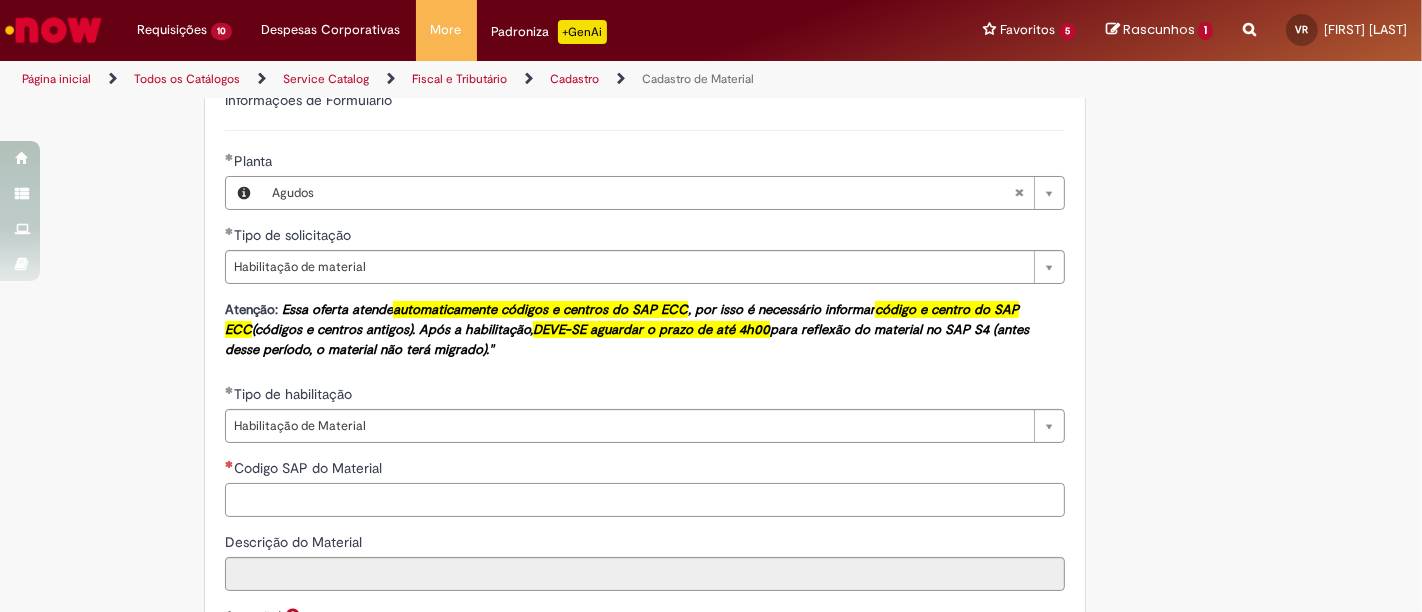 click on "Codigo SAP do Material" at bounding box center (645, 500) 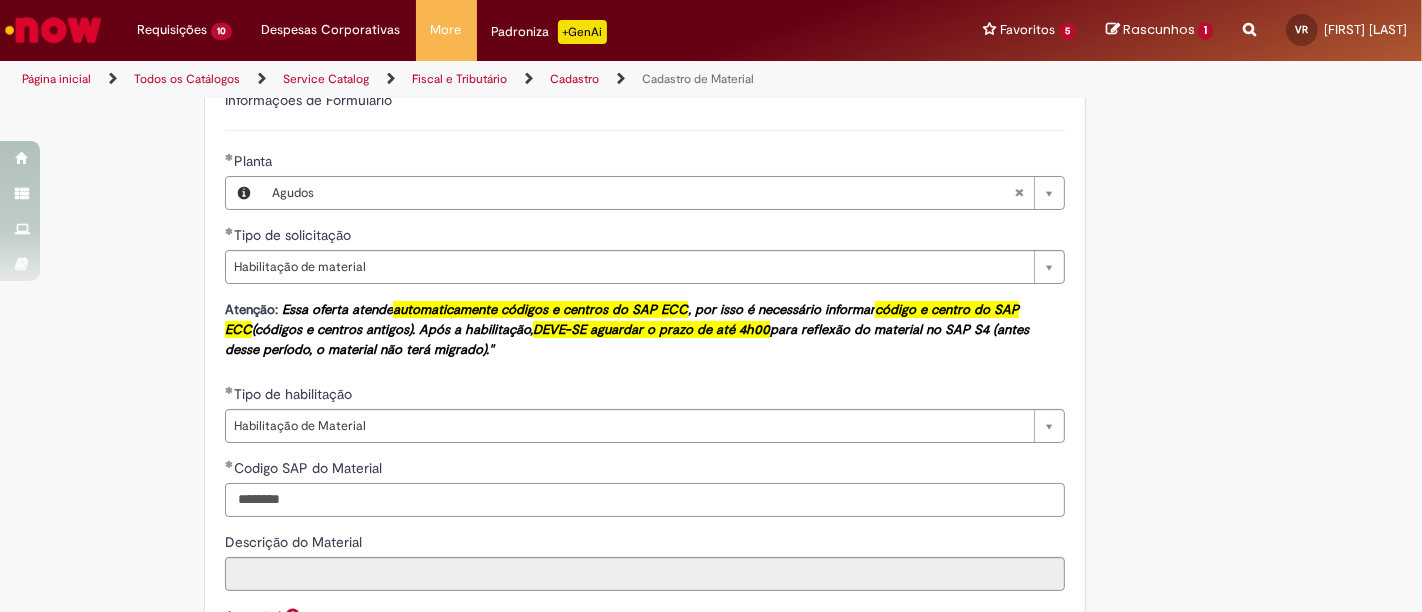 type on "********" 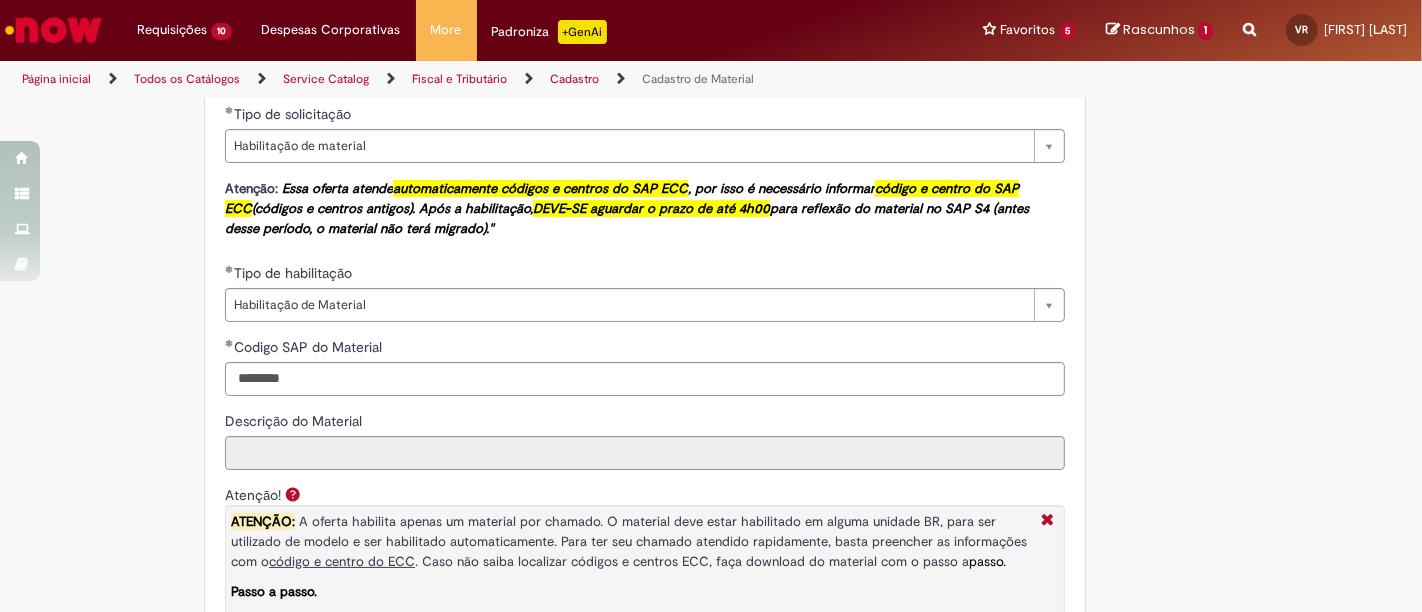 scroll, scrollTop: 1350, scrollLeft: 0, axis: vertical 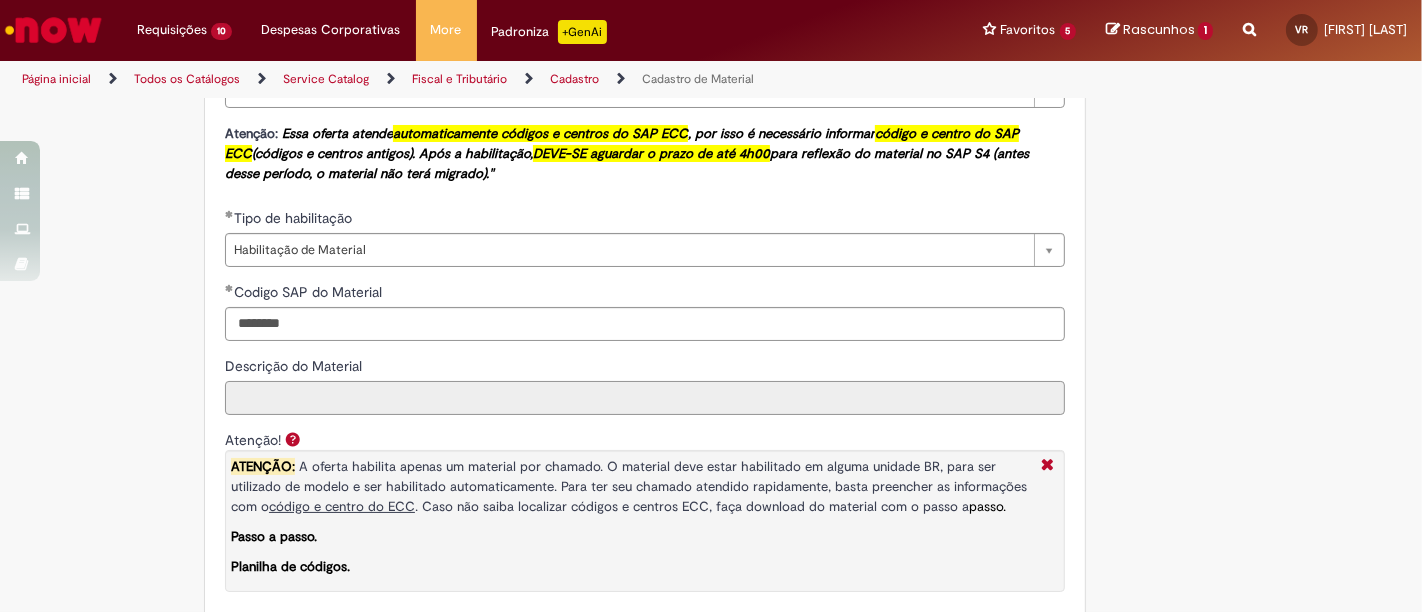 click on "Descrição do Material" at bounding box center (645, 398) 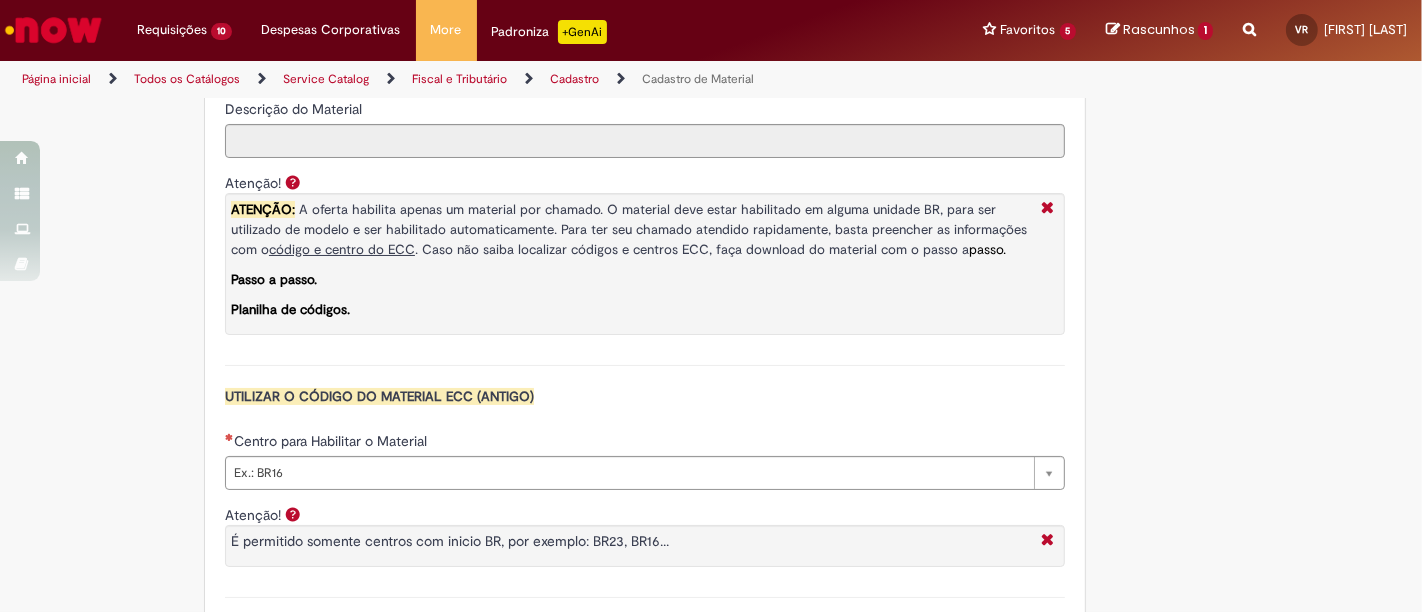 scroll, scrollTop: 1637, scrollLeft: 0, axis: vertical 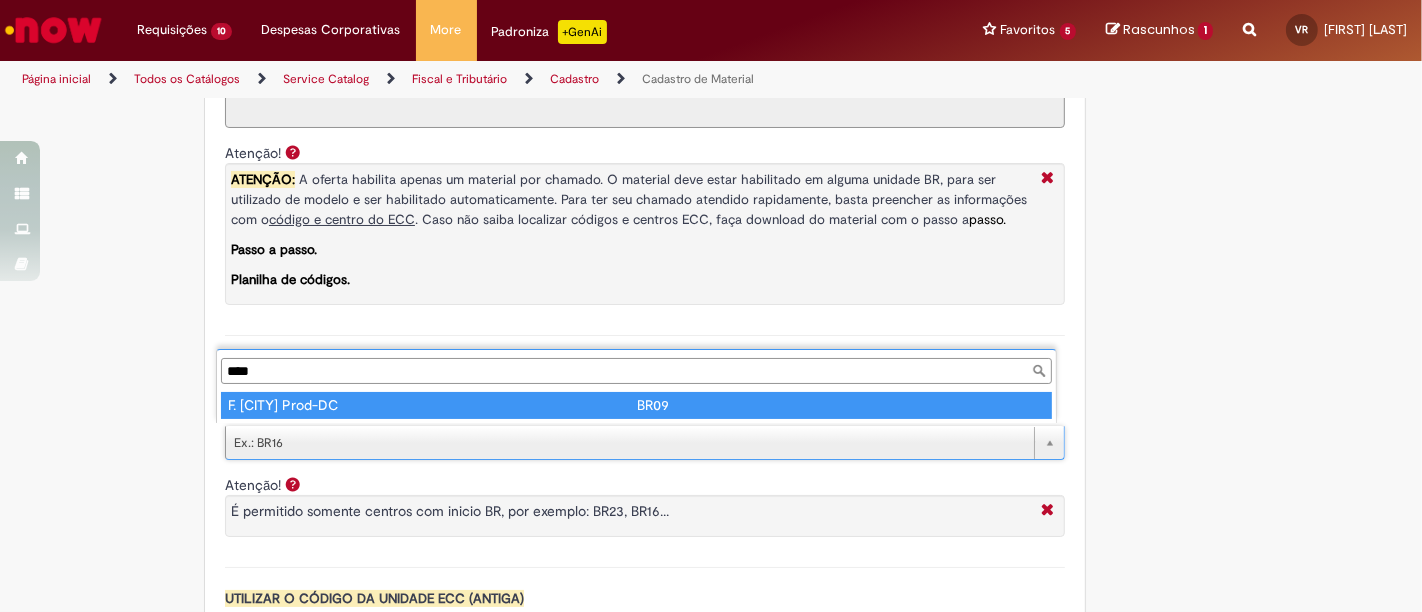 type on "****" 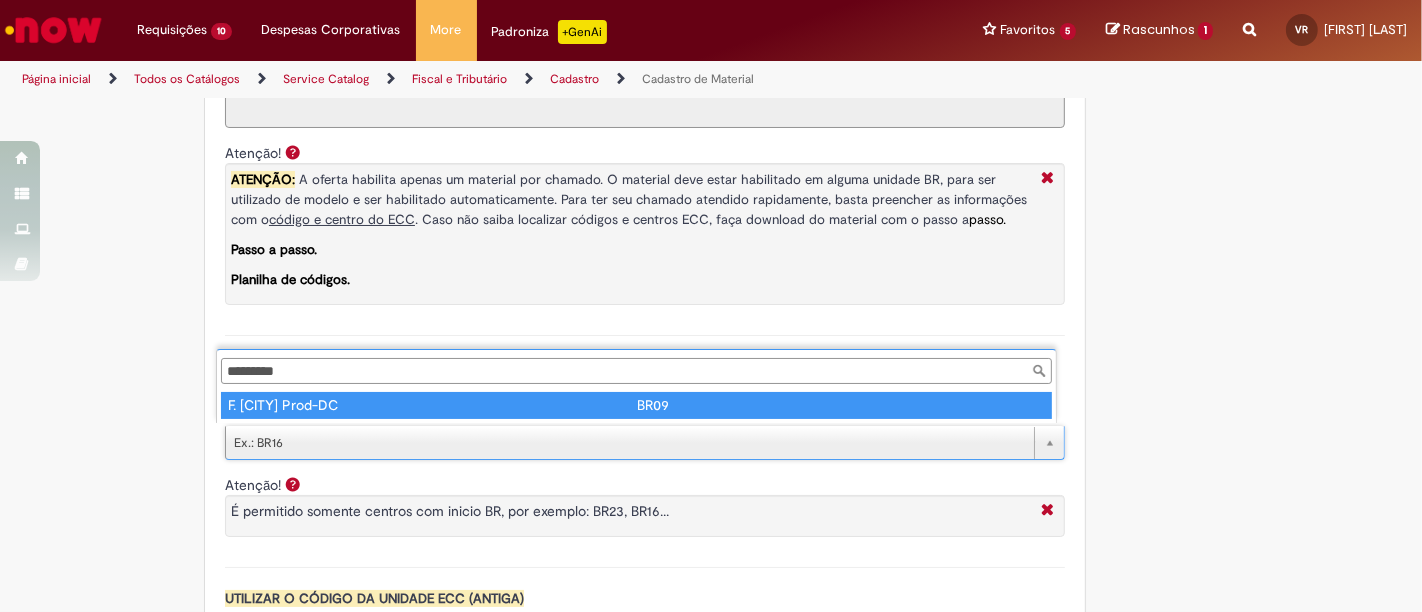 type on "****" 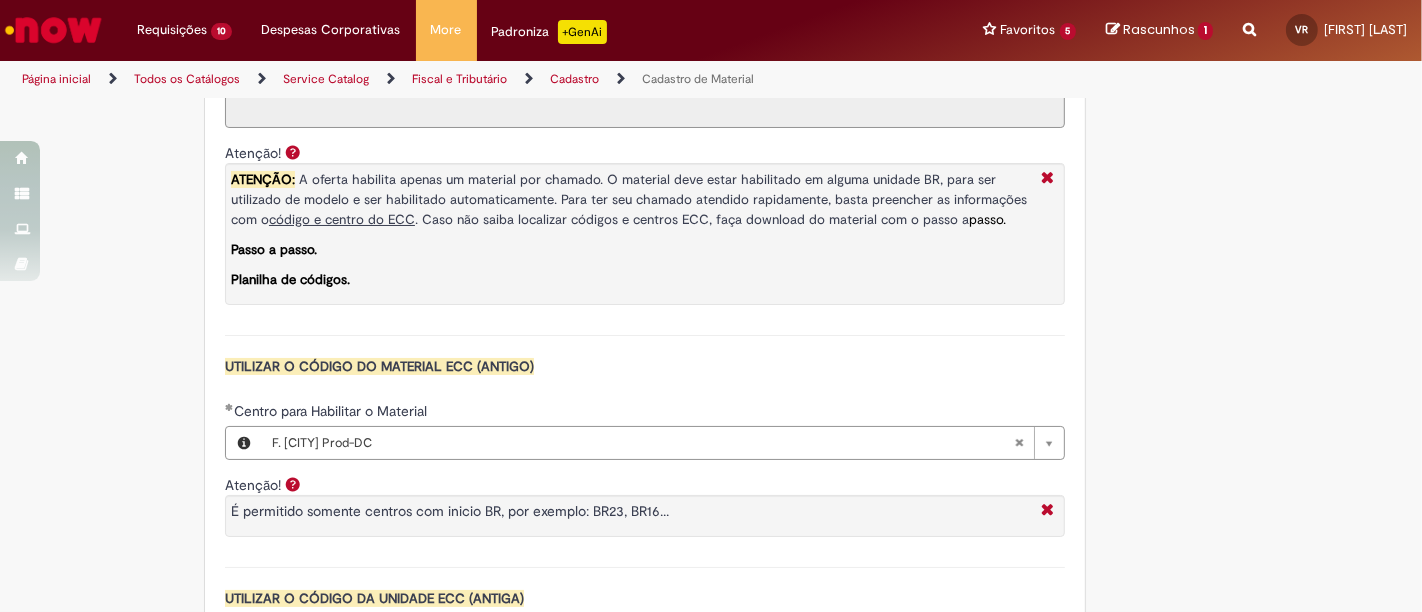 click on "Adicionar a Favoritos
Cadastro de Material
Oferta destinada à solicitações relacionadas ao cadastro de materiais.
Criação de Material  – Tipo de Solicitação destinada para criação de novos códigos dos materiais abaixo:       1.1 – Embalagem Retornável (Ativo de Giro)       1.2 – Embalagem Não Retornável        1.3 – Matéria prima       1.4 – Marketing       1.5 – Cadastro de Protótipo CIT (Cadastro exclusivo do CIT)
Habilitação  – Tipo de Solicitação destinada a Habilitação dos Materiais       2.1 – Habilitação de Material       2.2 - Habilitar Tipo de Avaliação New & Especiais
ATENÇÃO CÓDIGO ECC!   Para solicitação de  HABILITAÇÃO DE MATERIAL  É NECESSÁRIO INFORMAR O CÓDIGO DO  MATERIAL E UNIDADE DO  ECC
NÃO  ocorre.
ATENÇÃO INTERFACE!
Modificação" at bounding box center [711, -179] 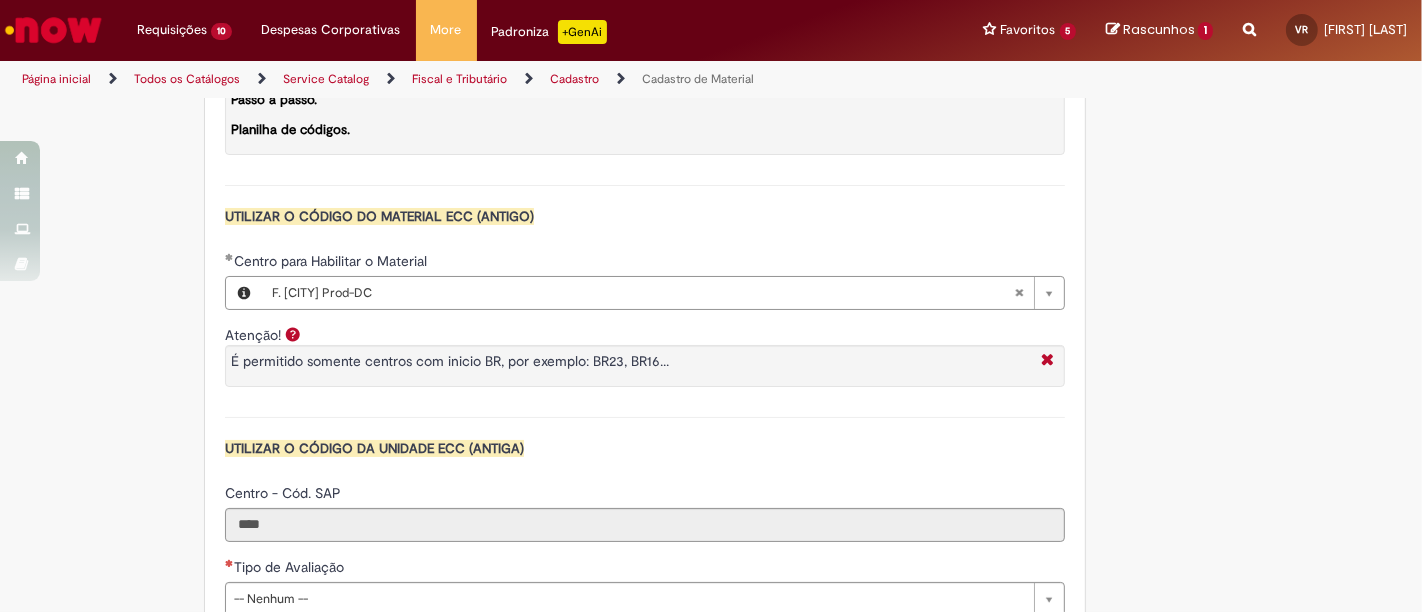 scroll, scrollTop: 1820, scrollLeft: 0, axis: vertical 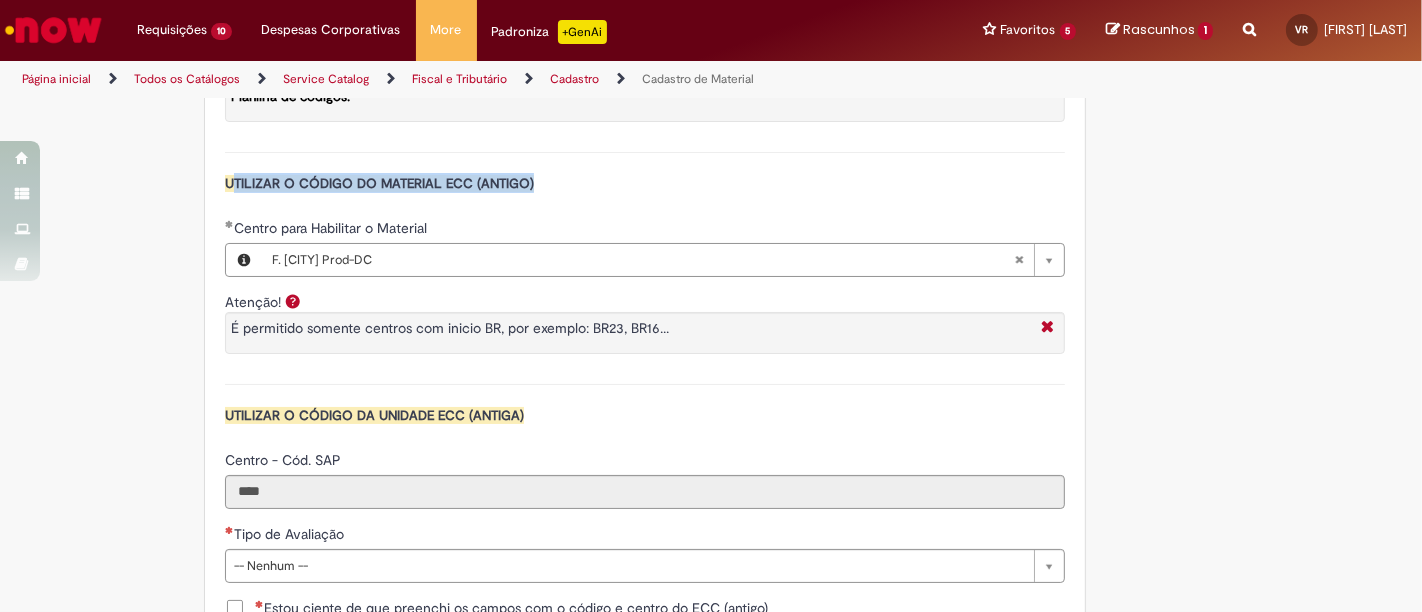 drag, startPoint x: 221, startPoint y: 179, endPoint x: 533, endPoint y: 179, distance: 312 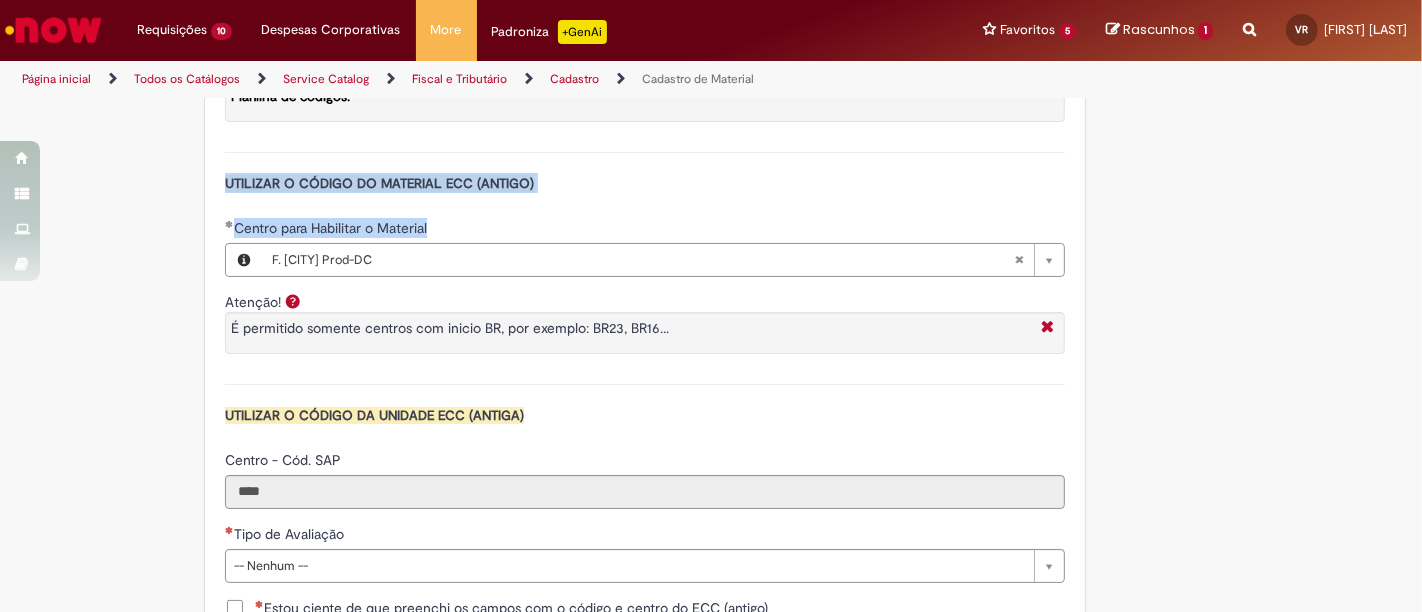 drag, startPoint x: 213, startPoint y: 176, endPoint x: 817, endPoint y: 203, distance: 604.60315 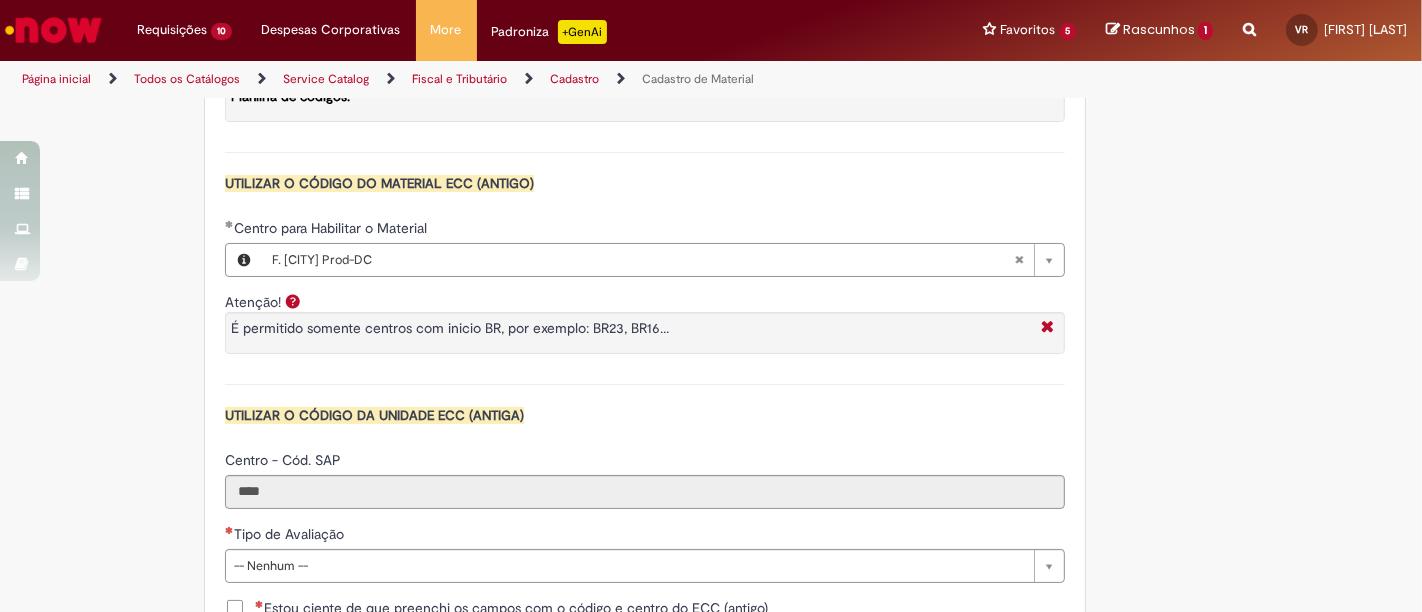 click on "**********" at bounding box center [645, 20] 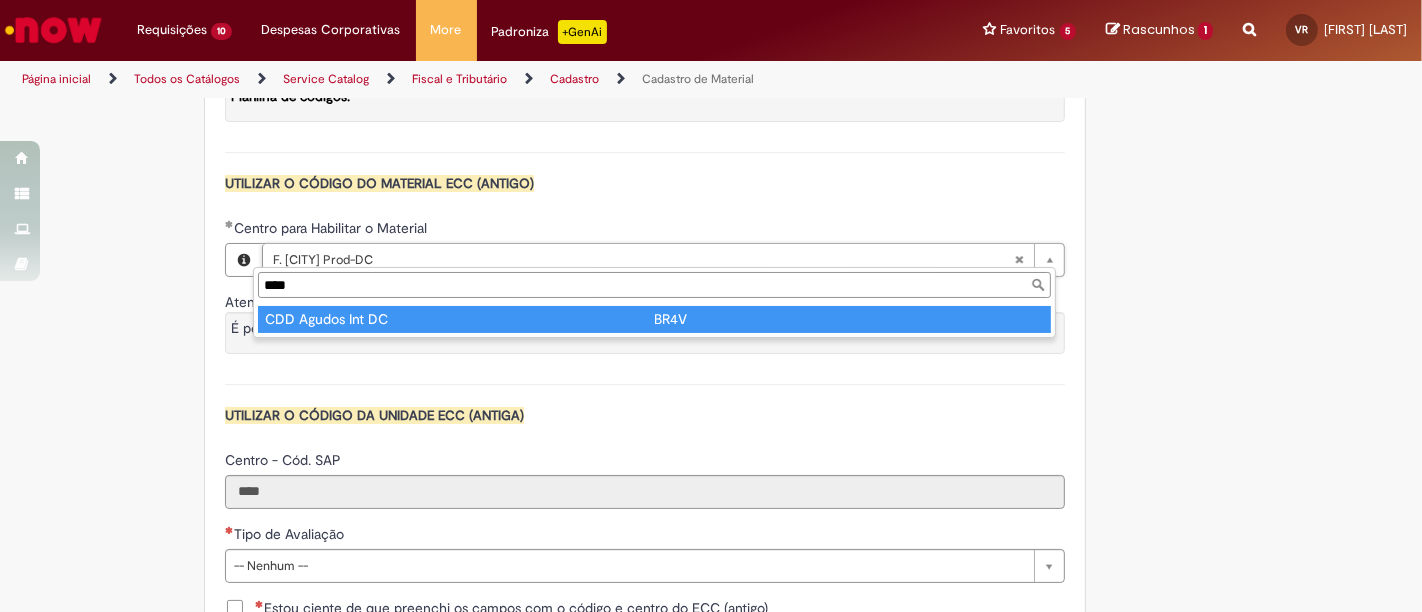 type on "****" 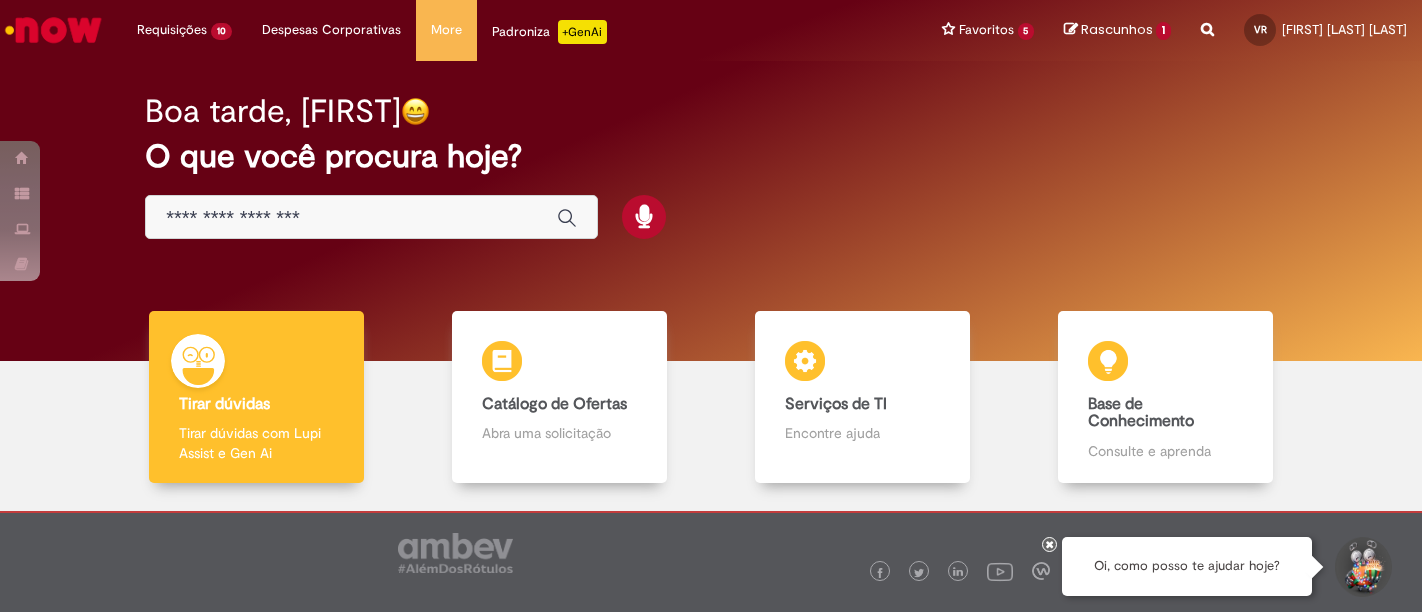 scroll, scrollTop: 0, scrollLeft: 0, axis: both 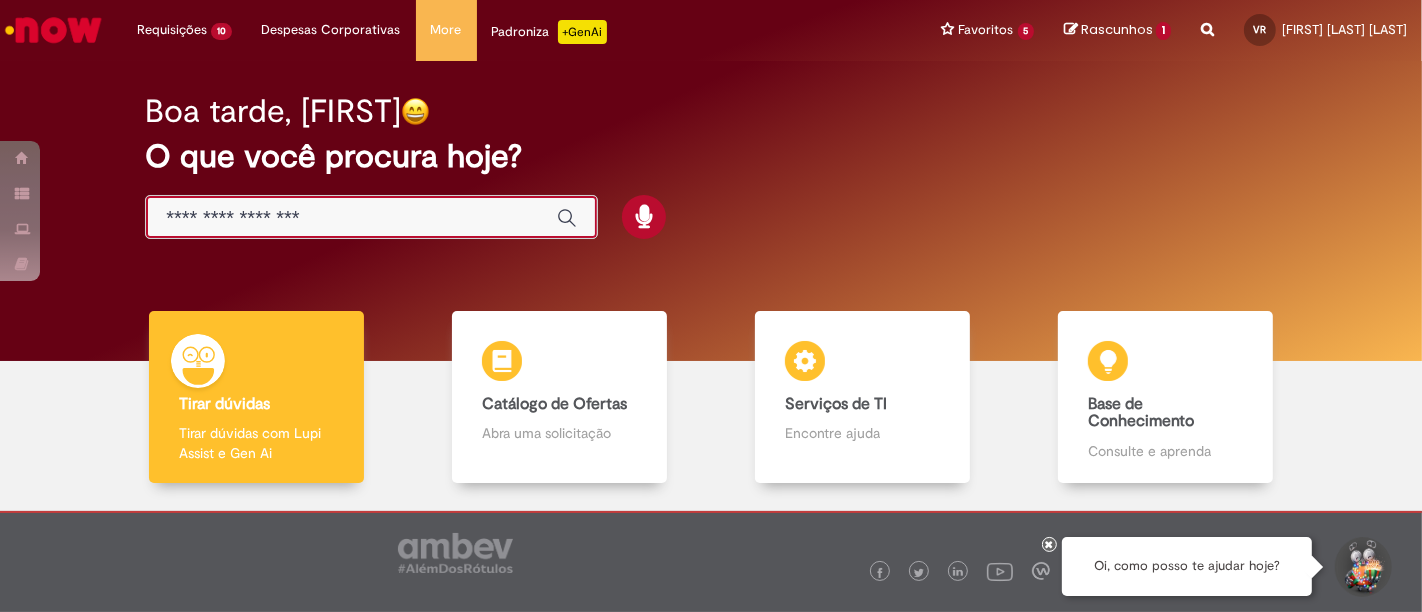click at bounding box center (351, 218) 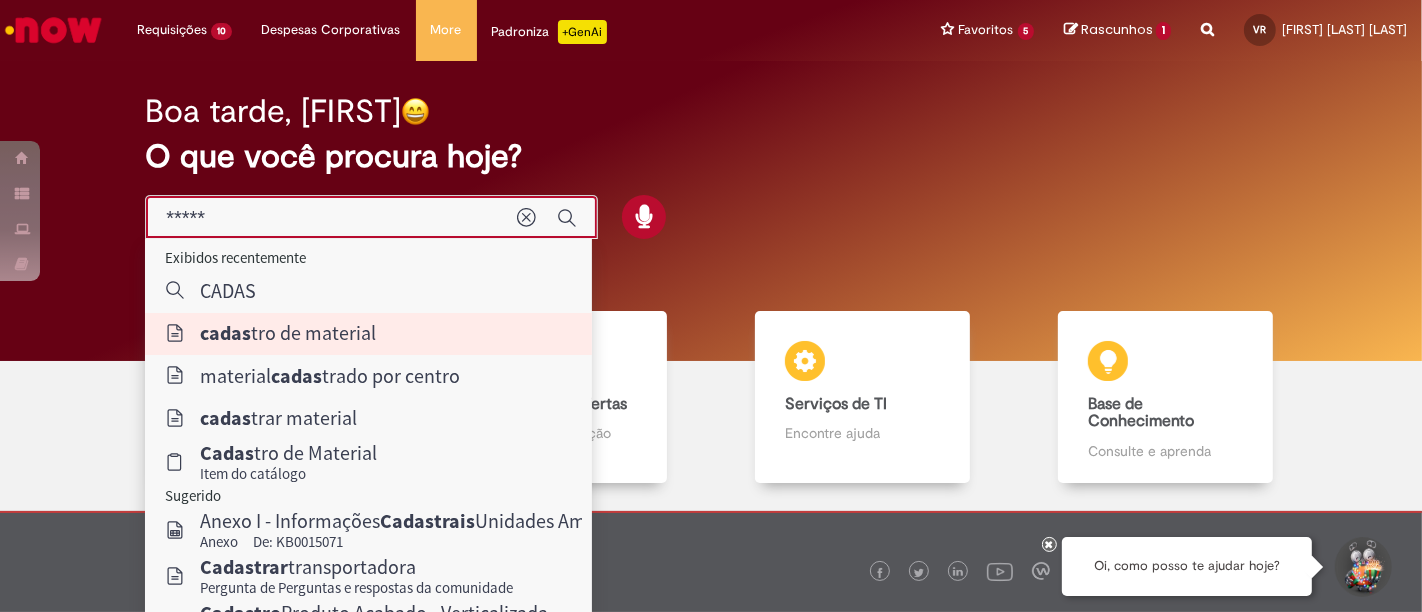 type on "**********" 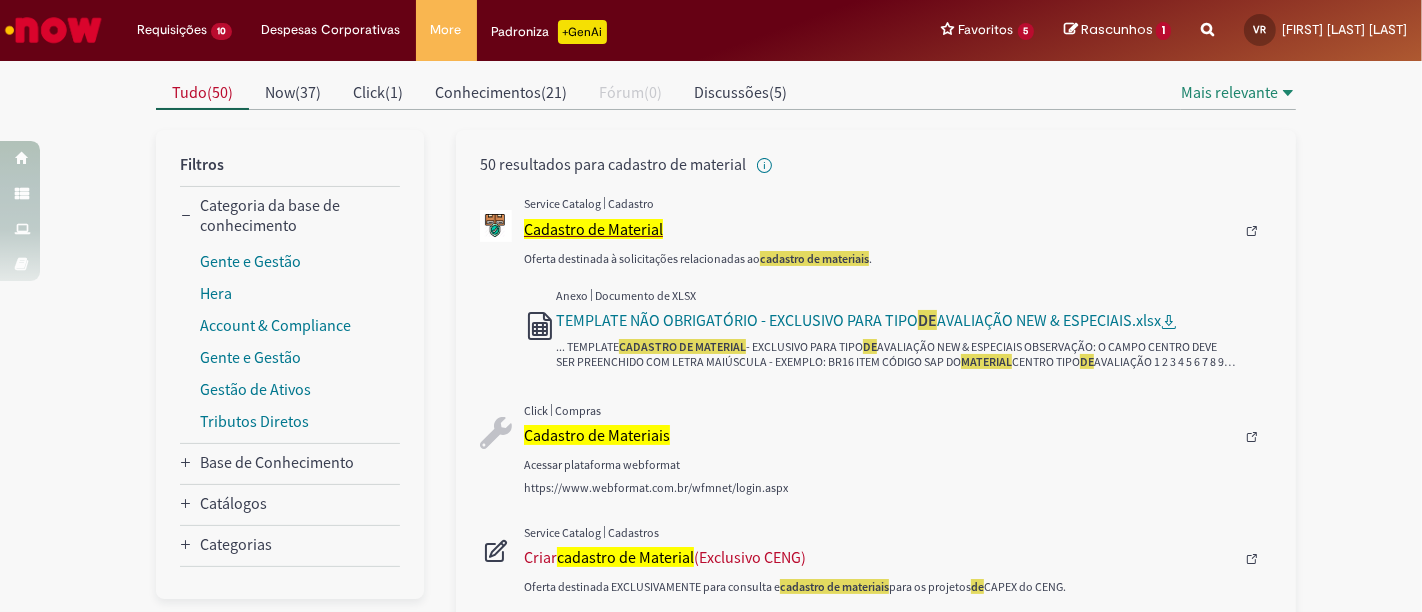 scroll, scrollTop: 190, scrollLeft: 0, axis: vertical 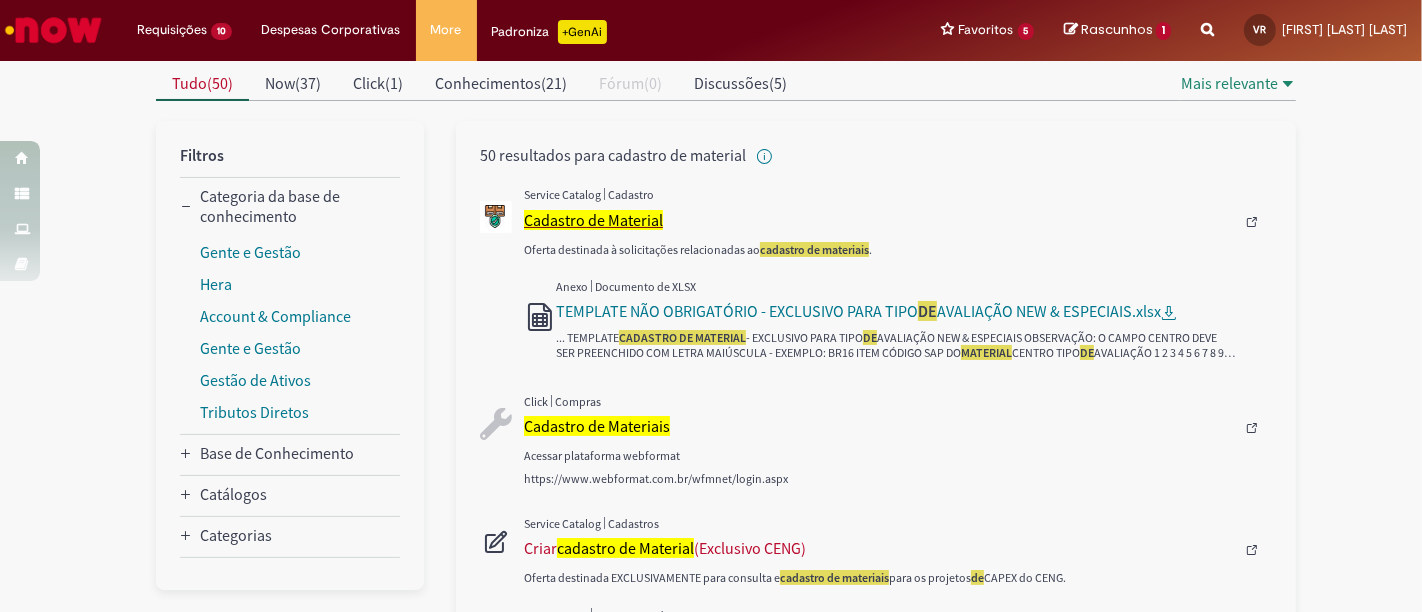 click on "Cadastro de Material" at bounding box center [593, 220] 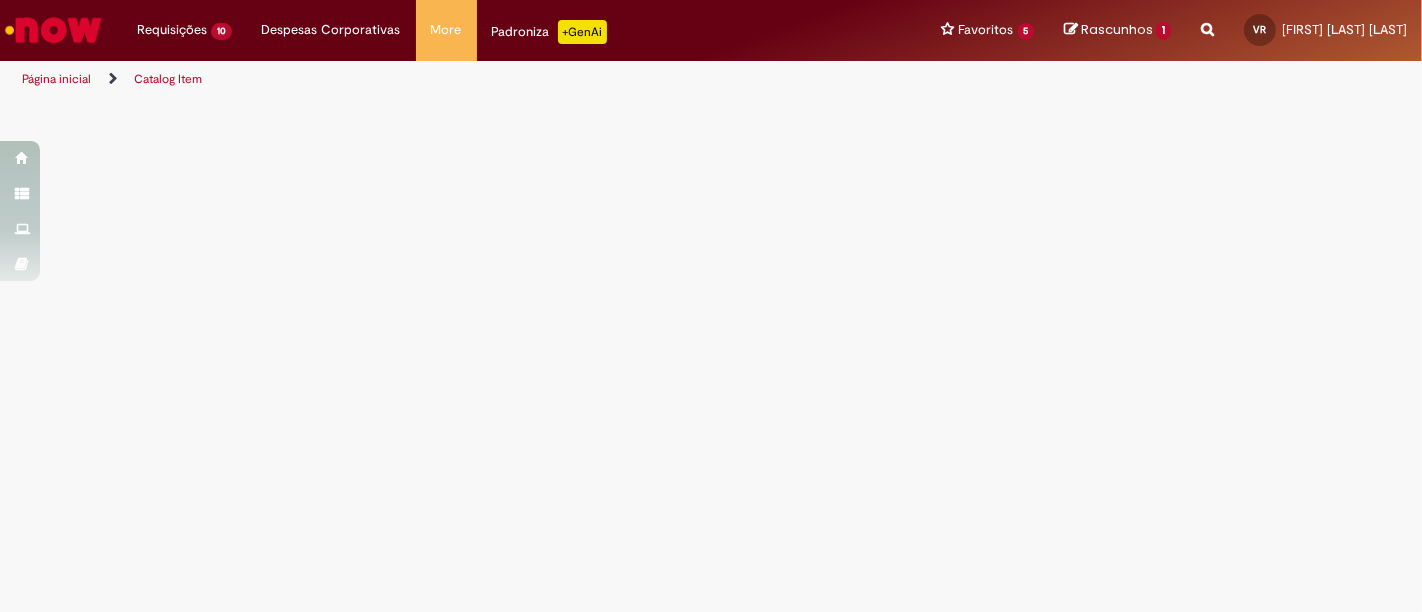 scroll, scrollTop: 0, scrollLeft: 0, axis: both 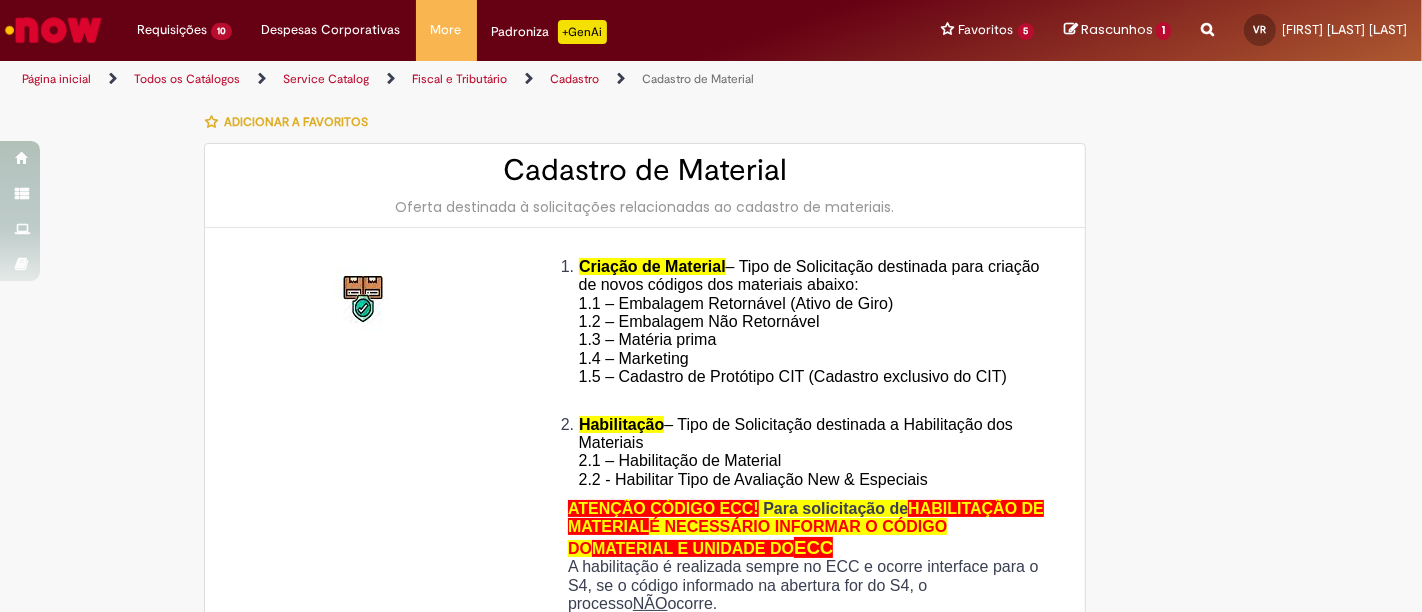 type on "*********" 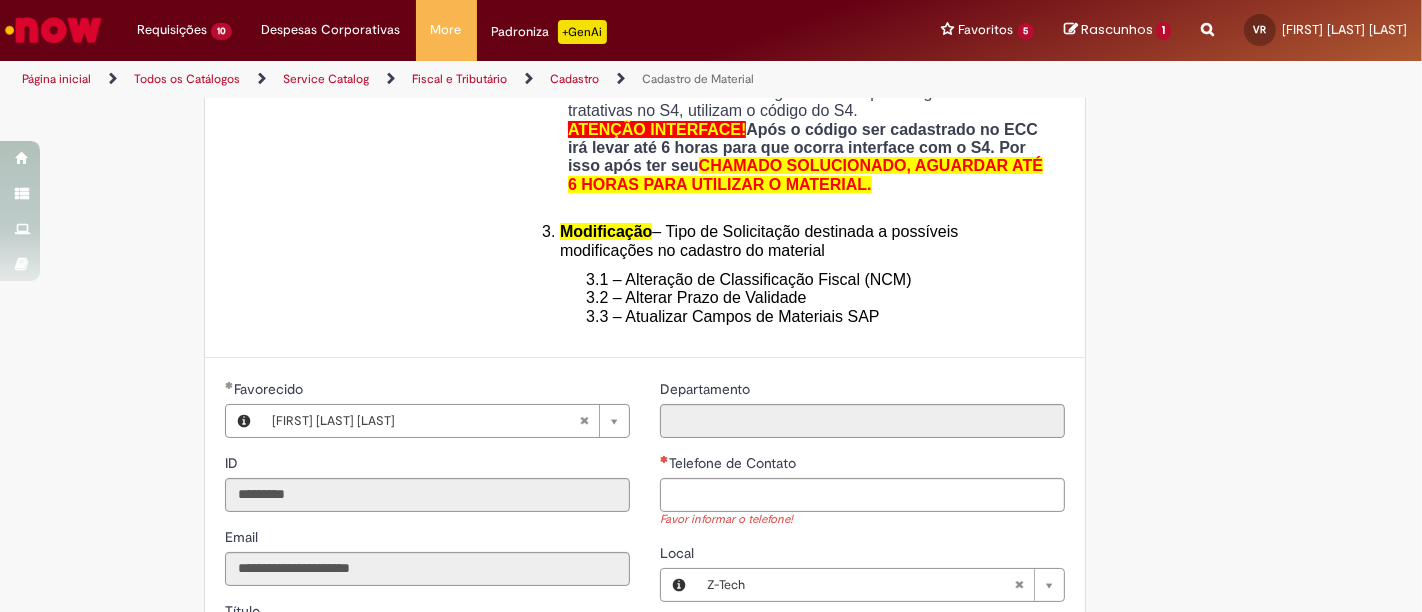 scroll, scrollTop: 608, scrollLeft: 0, axis: vertical 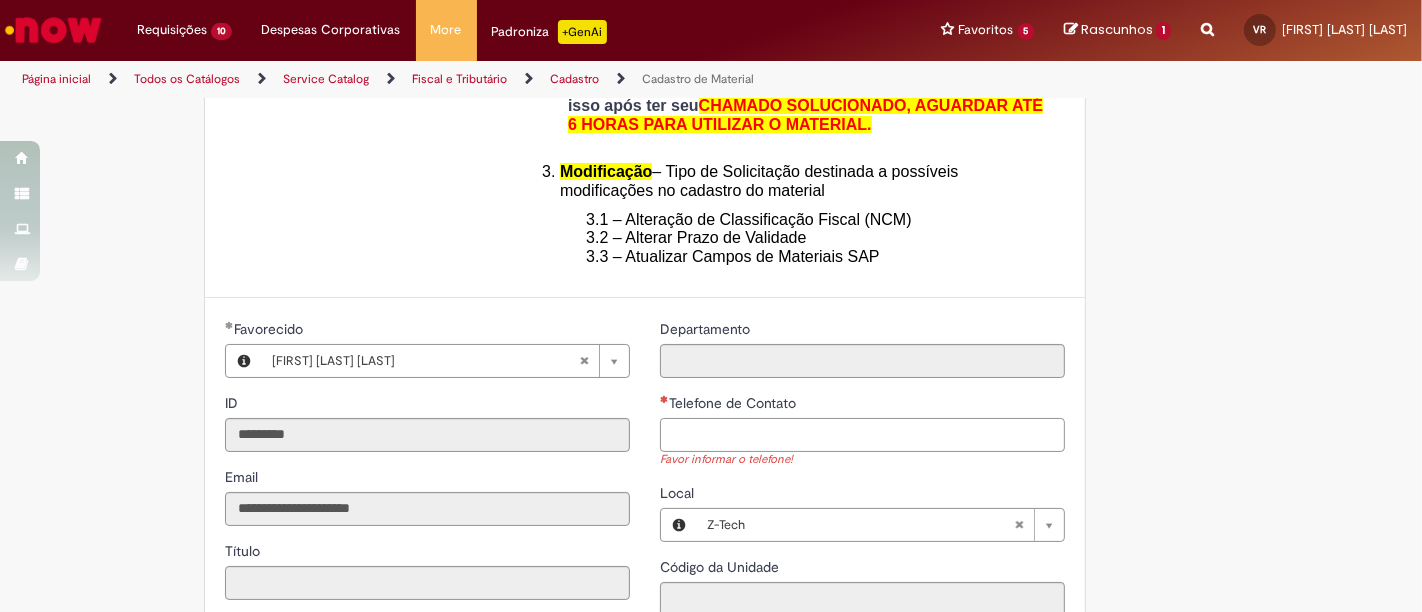 click on "Telefone de Contato" at bounding box center (862, 435) 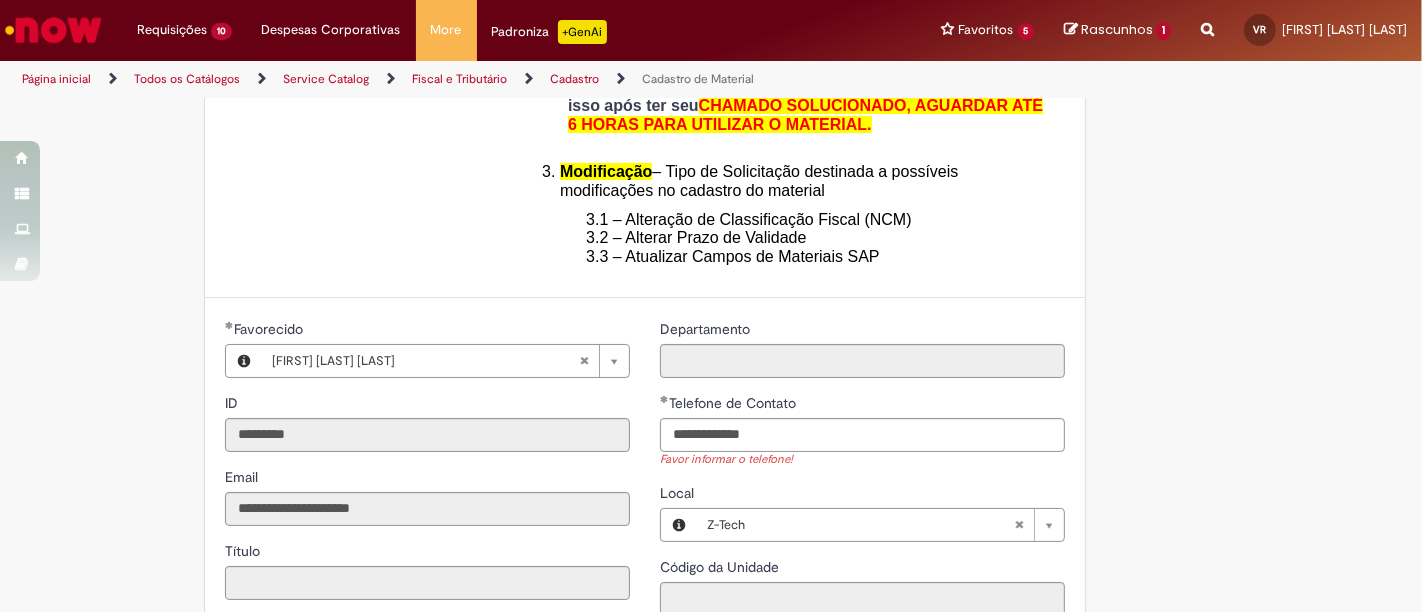type on "**********" 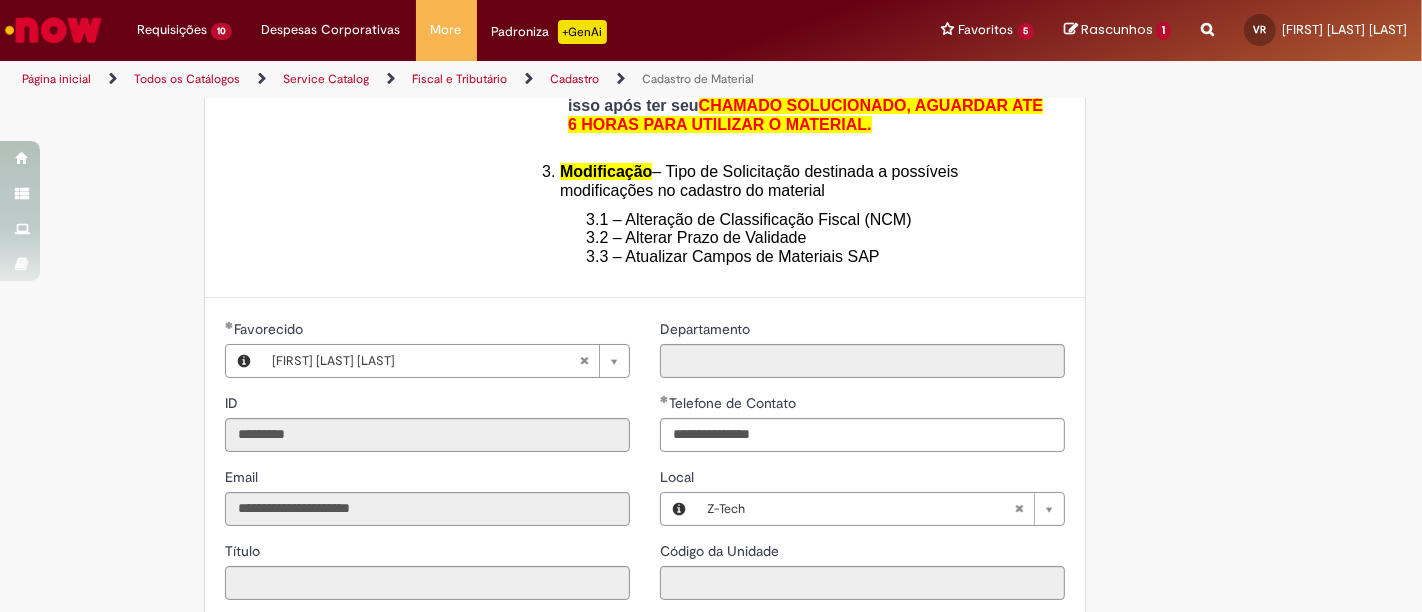 scroll, scrollTop: 705, scrollLeft: 0, axis: vertical 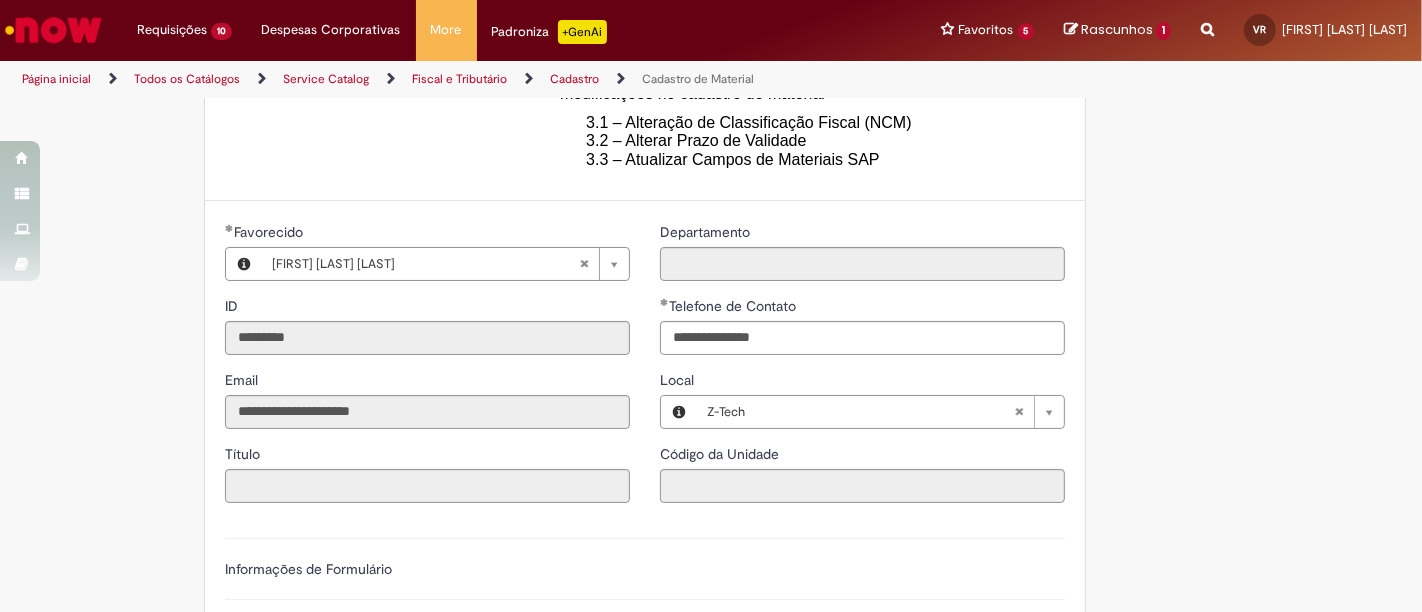 type 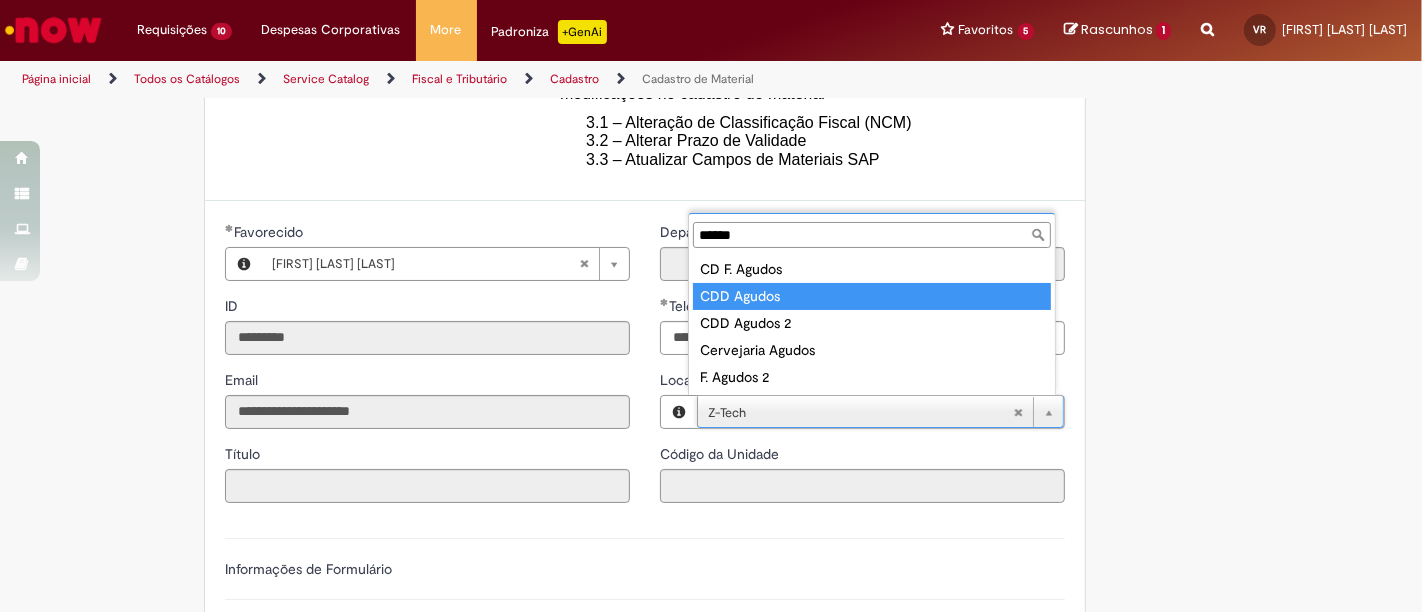 type on "******" 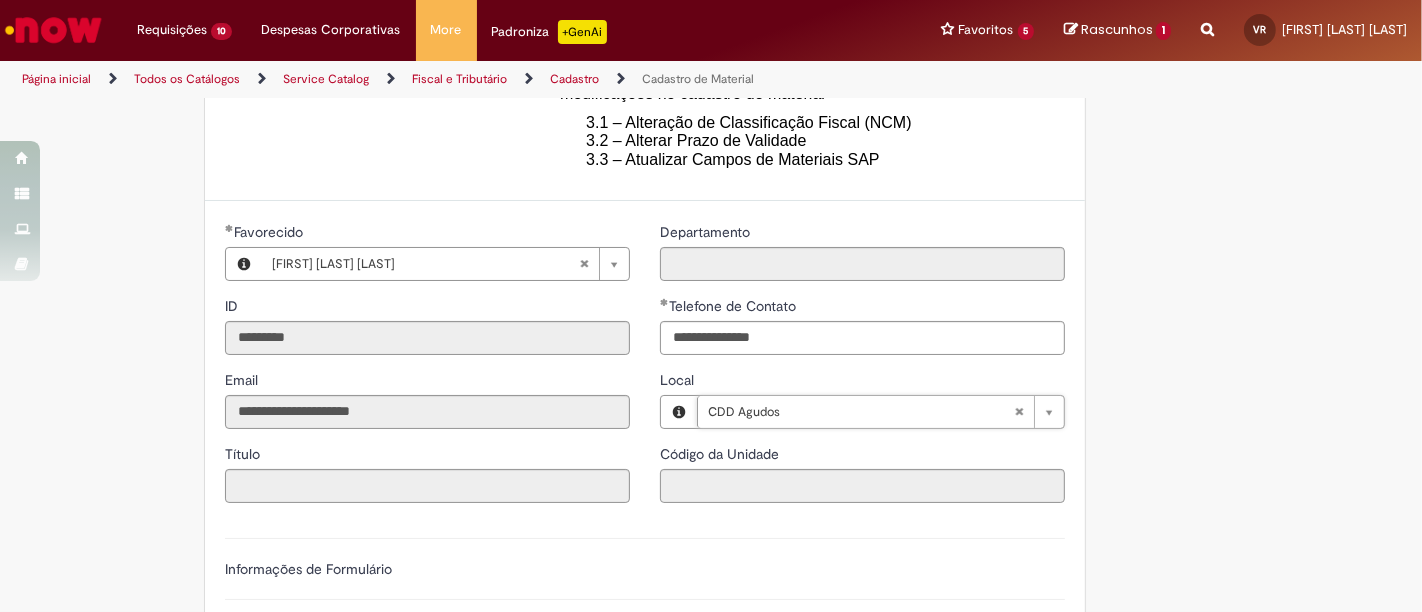 type on "****" 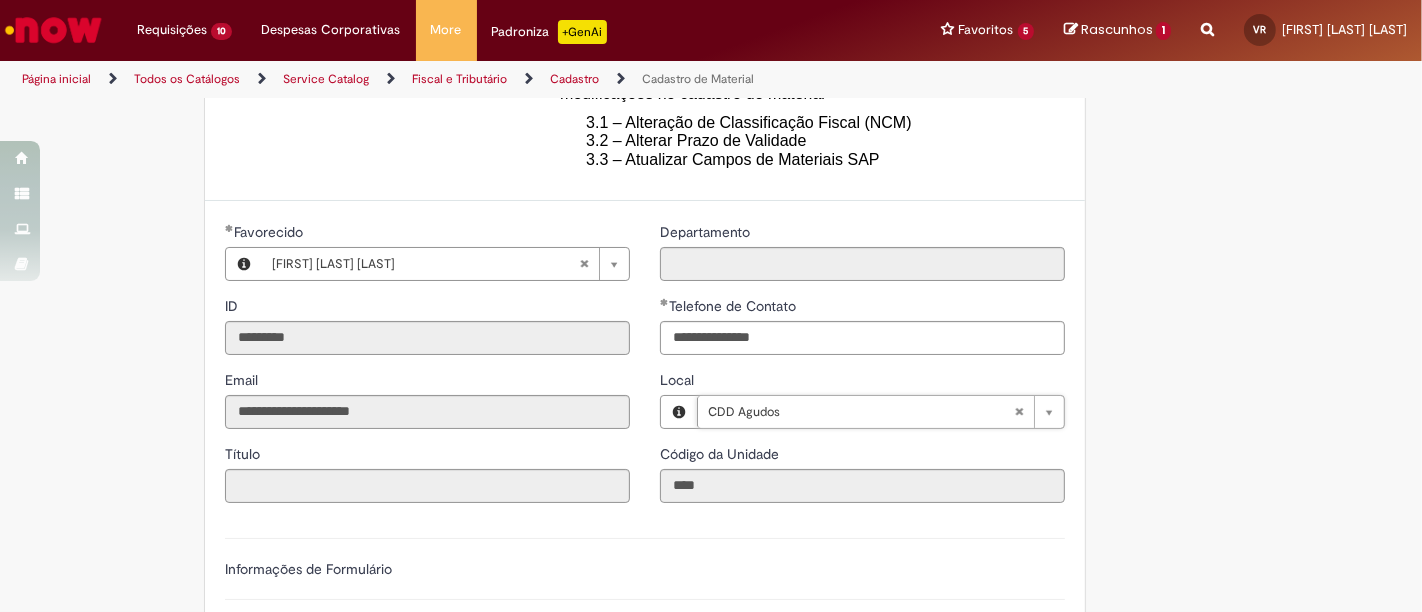 scroll, scrollTop: 0, scrollLeft: 40, axis: horizontal 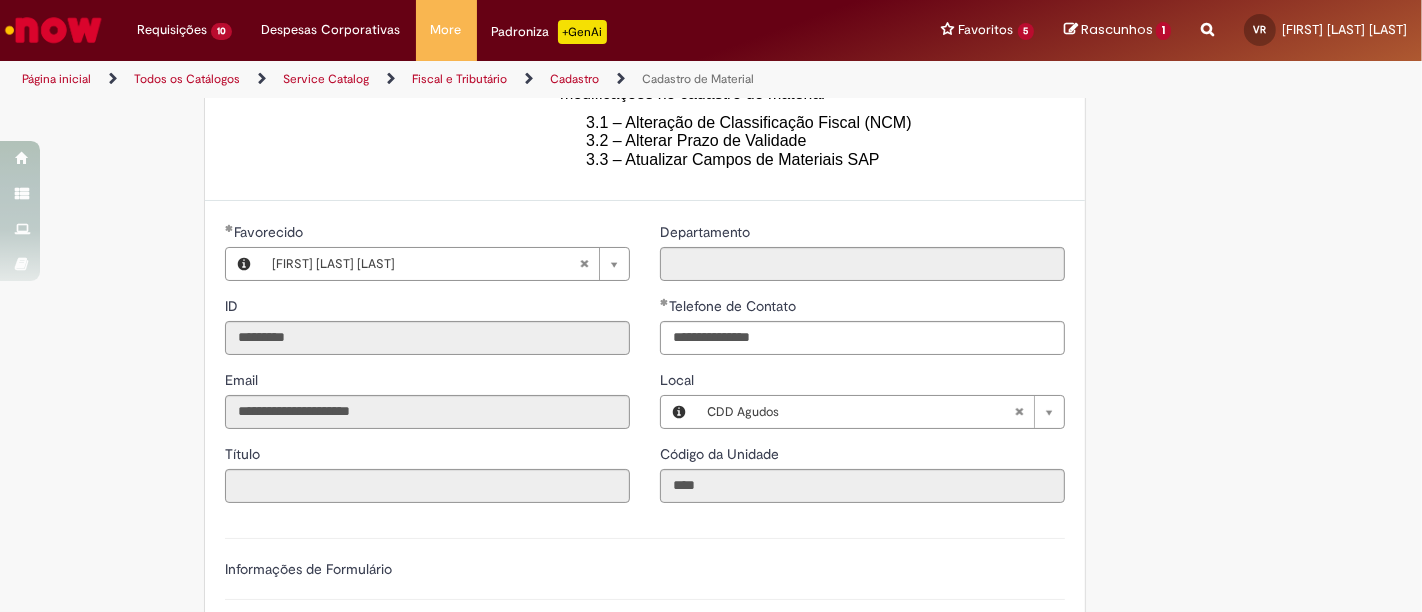 click on "Adicionar a Favoritos
Cadastro de Material
Oferta destinada à solicitações relacionadas ao cadastro de materiais.
Criação de Material  – Tipo de Solicitação destinada para criação de novos códigos dos materiais abaixo:       1.1 – Embalagem Retornável (Ativo de Giro)       1.2 – Embalagem Não Retornável        1.3 – Matéria prima       1.4 – Marketing       1.5 – Cadastro de Protótipo CIT (Cadastro exclusivo do CIT)
Habilitação  – Tipo de Solicitação destinada a Habilitação dos Materiais       2.1 – Habilitação de Material       2.2 - Habilitar Tipo de Avaliação New & Especiais
ATENÇÃO CÓDIGO ECC!   Para solicitação de  HABILITAÇÃO DE MATERIAL  É NECESSÁRIO INFORMAR O CÓDIGO DO  MATERIAL E UNIDADE DO  ECC
NÃO  ocorre.
ATENÇÃO INTERFACE!
Modificação" at bounding box center [711, 340] 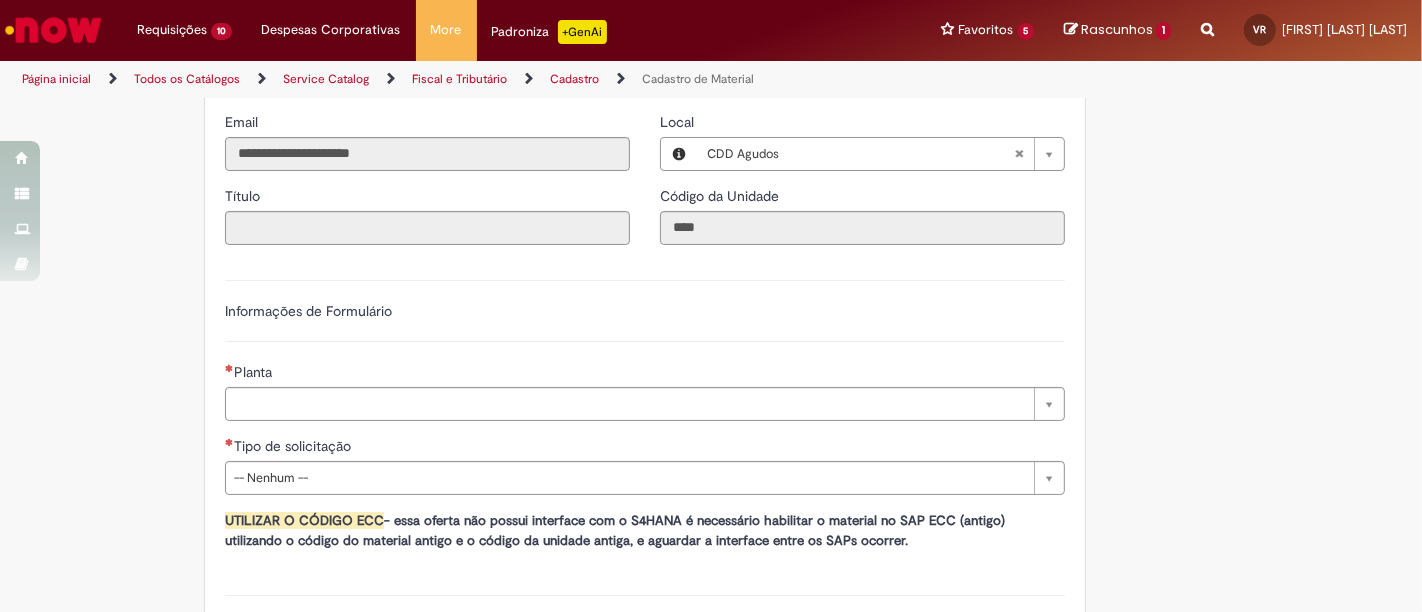scroll, scrollTop: 960, scrollLeft: 0, axis: vertical 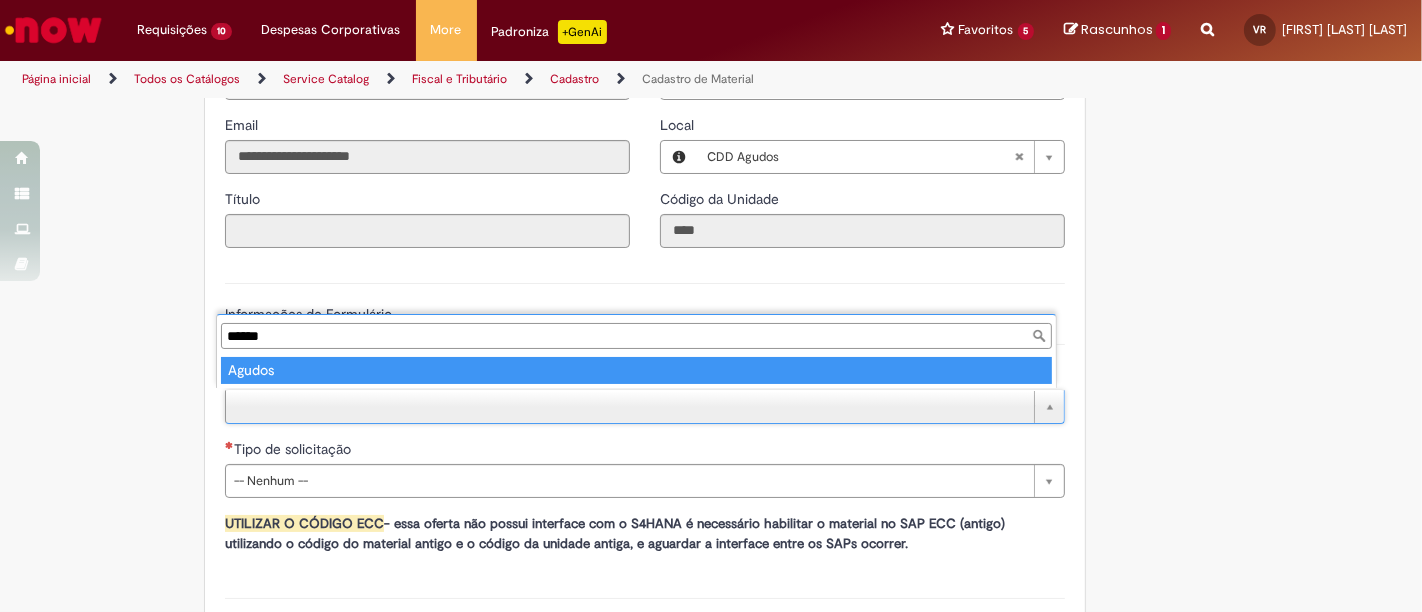 type on "******" 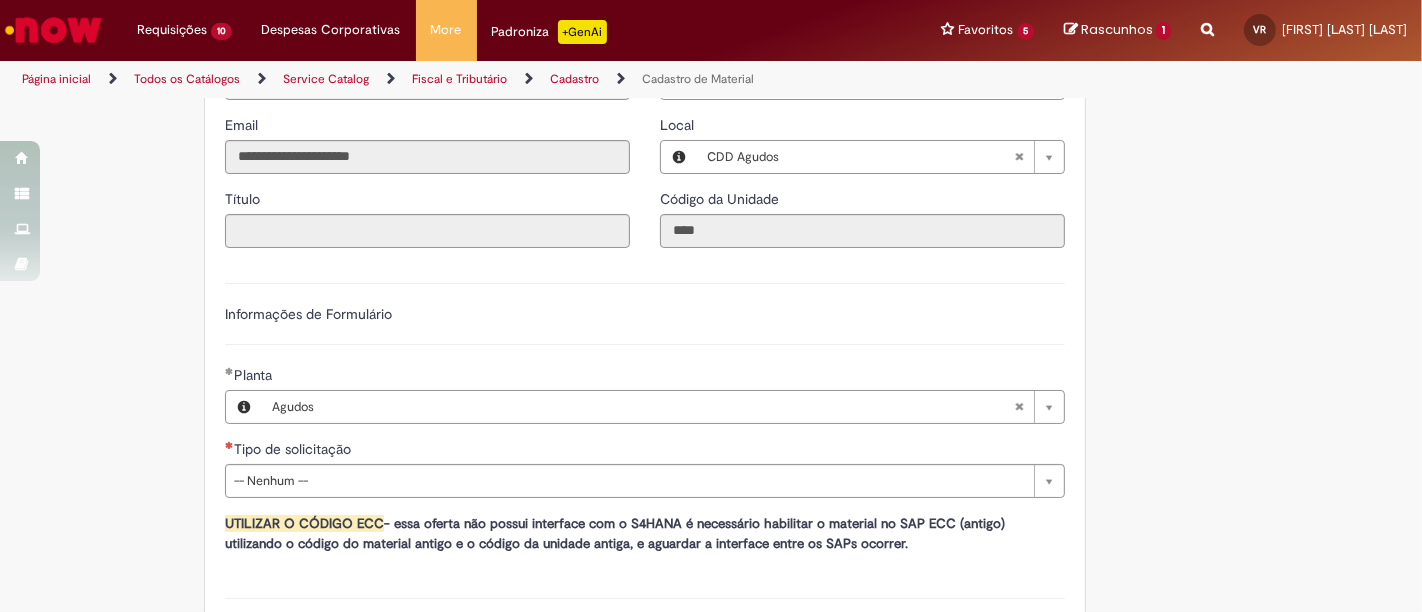 click on "Tire dúvidas com LupiAssist    +GenAI
Oi! Eu sou LupiAssist, uma Inteligência Artificial Generativa em constante aprendizado   Meu conteúdo é monitorado para trazer uma melhor experiência
Dúvidas comuns:
Só mais um instante, estou consultando nossas bases de conhecimento  e escrevendo a melhor resposta pra você!
Title
Lorem ipsum dolor sit amet    Fazer uma nova pergunta
Gerei esta resposta utilizando IA Generativa em conjunto com os nossos padrões. Em caso de divergência, os documentos oficiais prevalecerão.
Saiba mais em:
Ou ligue para:
E aí, te ajudei?
Sim, obrigado!" at bounding box center [711, 85] 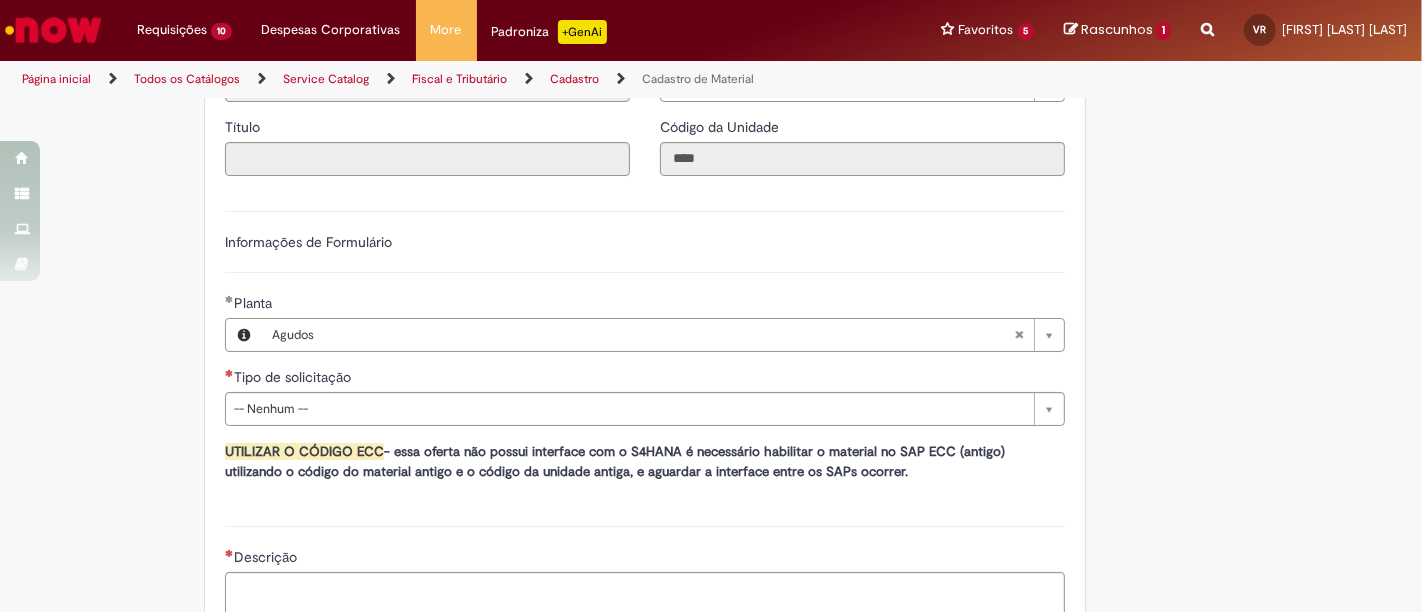 scroll, scrollTop: 1035, scrollLeft: 0, axis: vertical 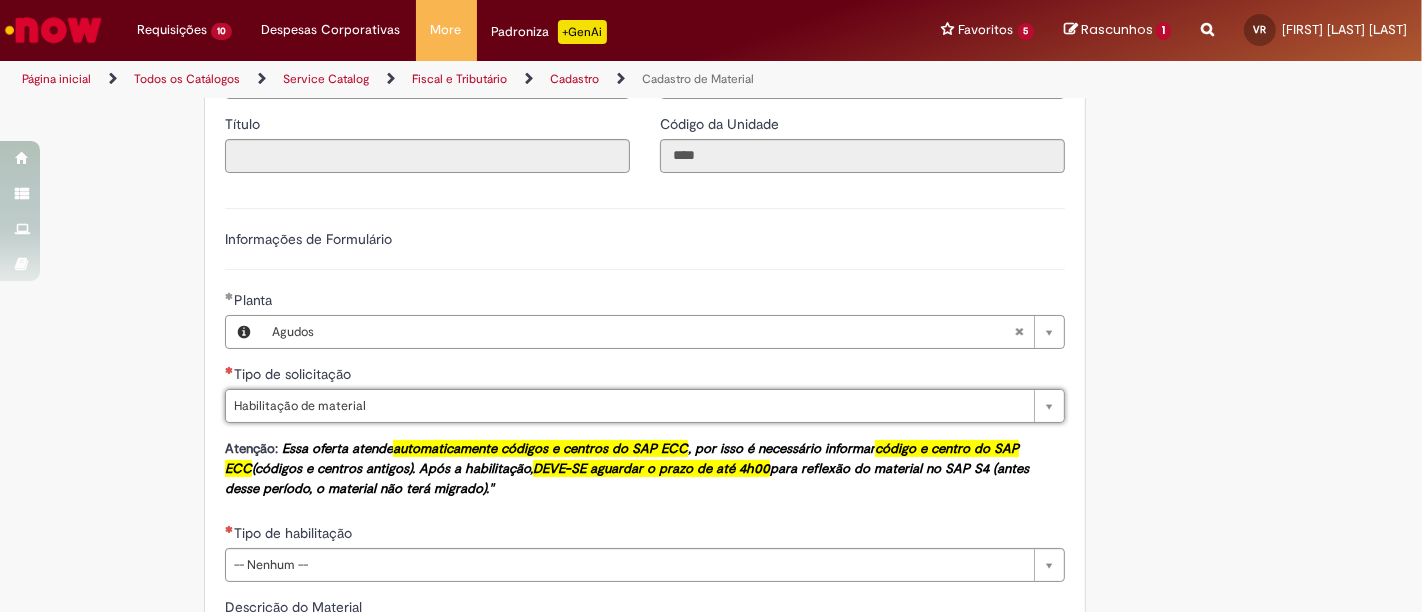 type on "**********" 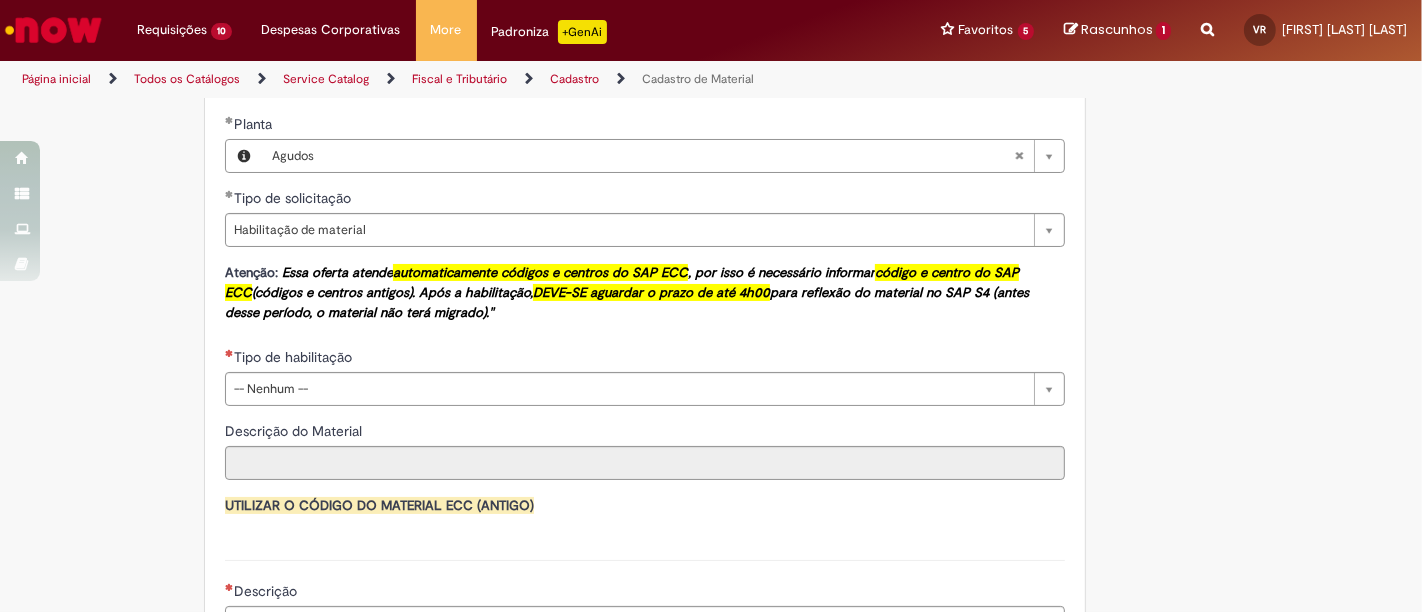 scroll, scrollTop: 1217, scrollLeft: 0, axis: vertical 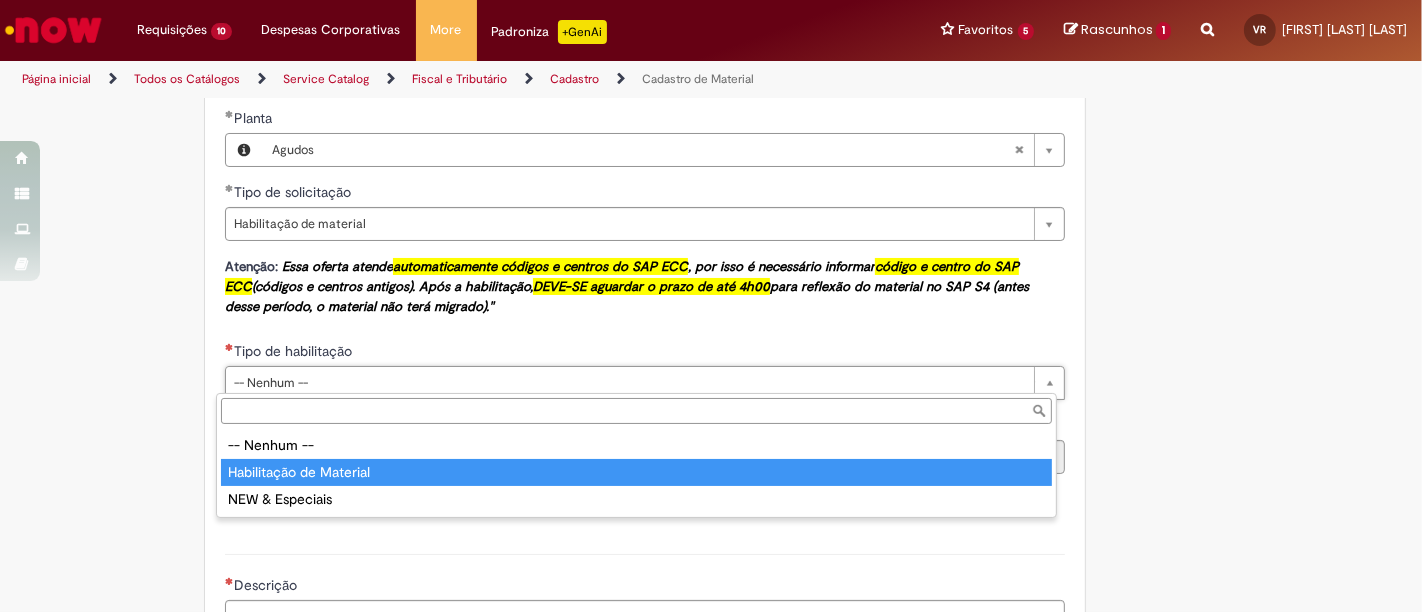 type on "**********" 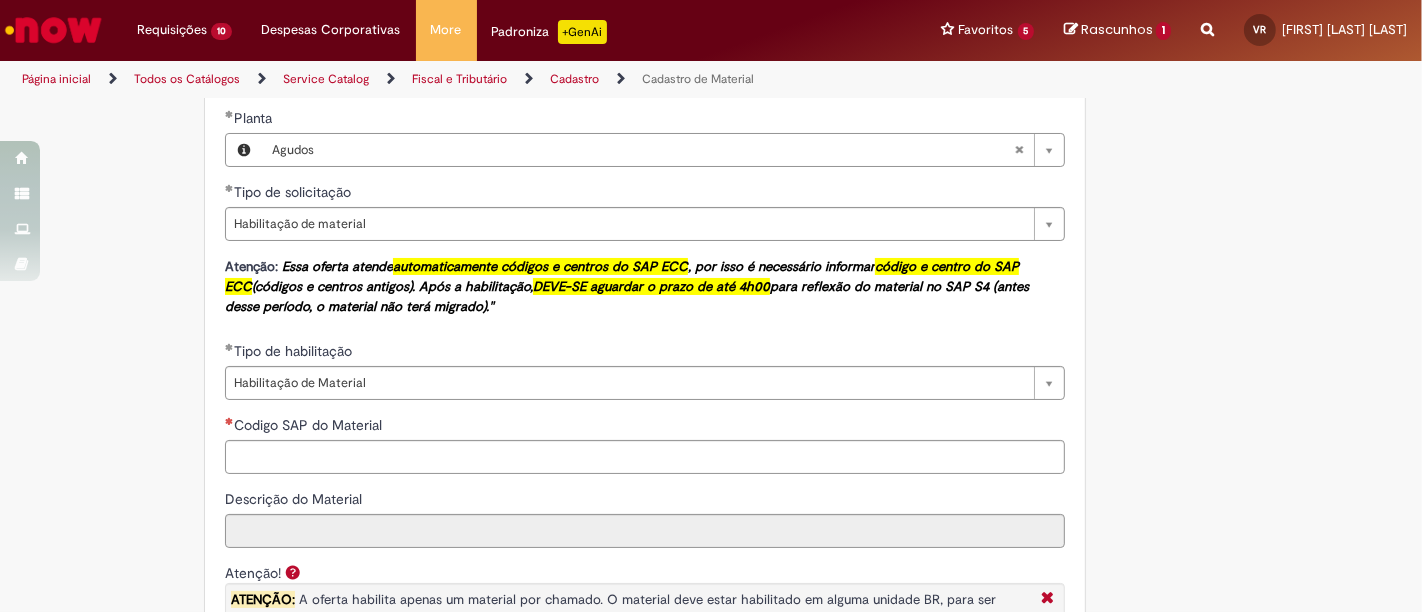 drag, startPoint x: 1119, startPoint y: 426, endPoint x: 1100, endPoint y: 433, distance: 20.248457 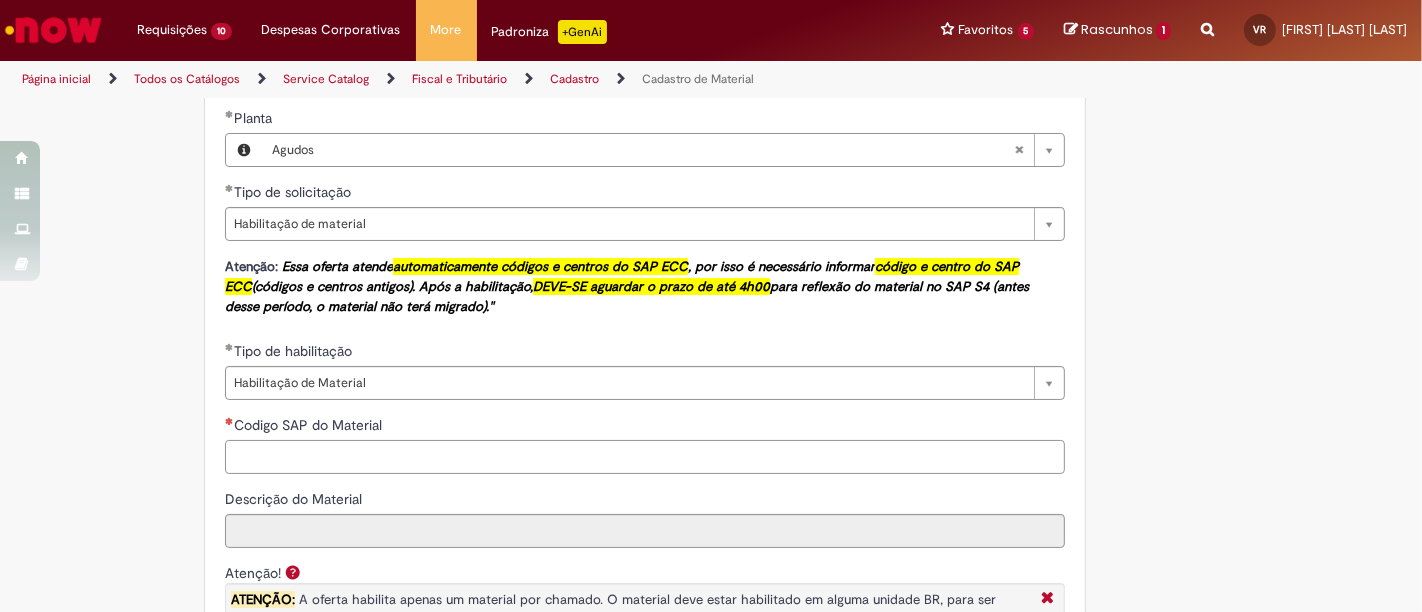 click on "Codigo SAP do Material" at bounding box center (645, 457) 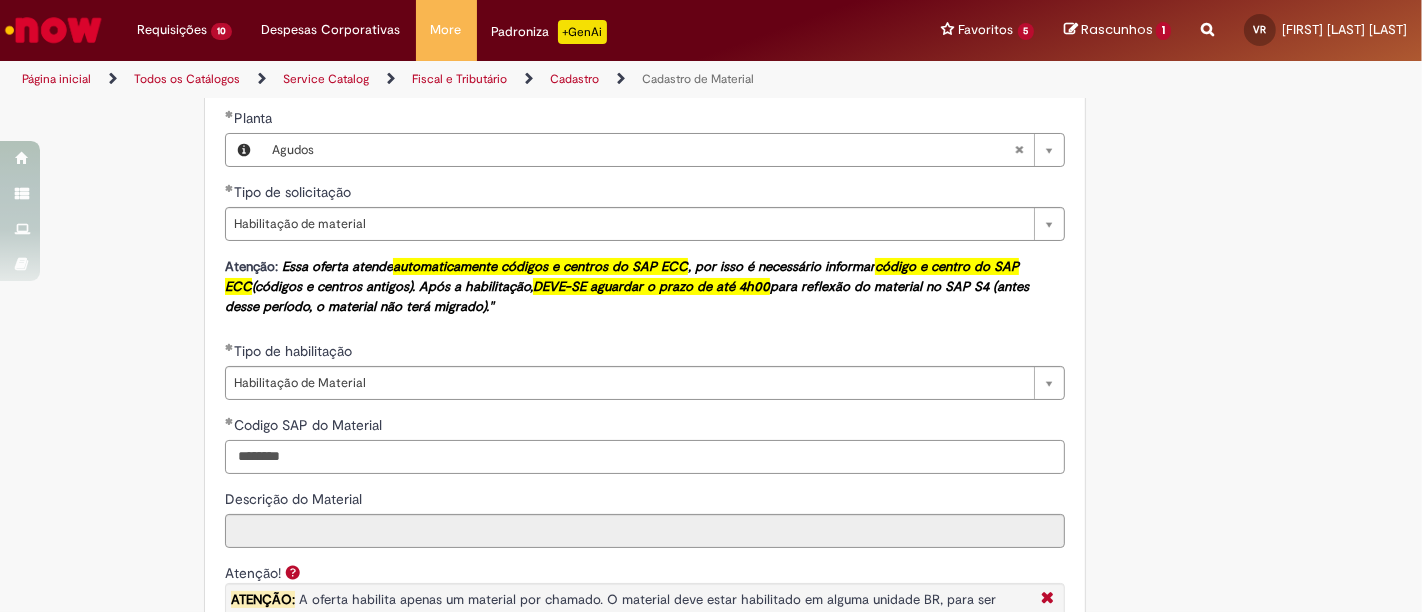 type on "********" 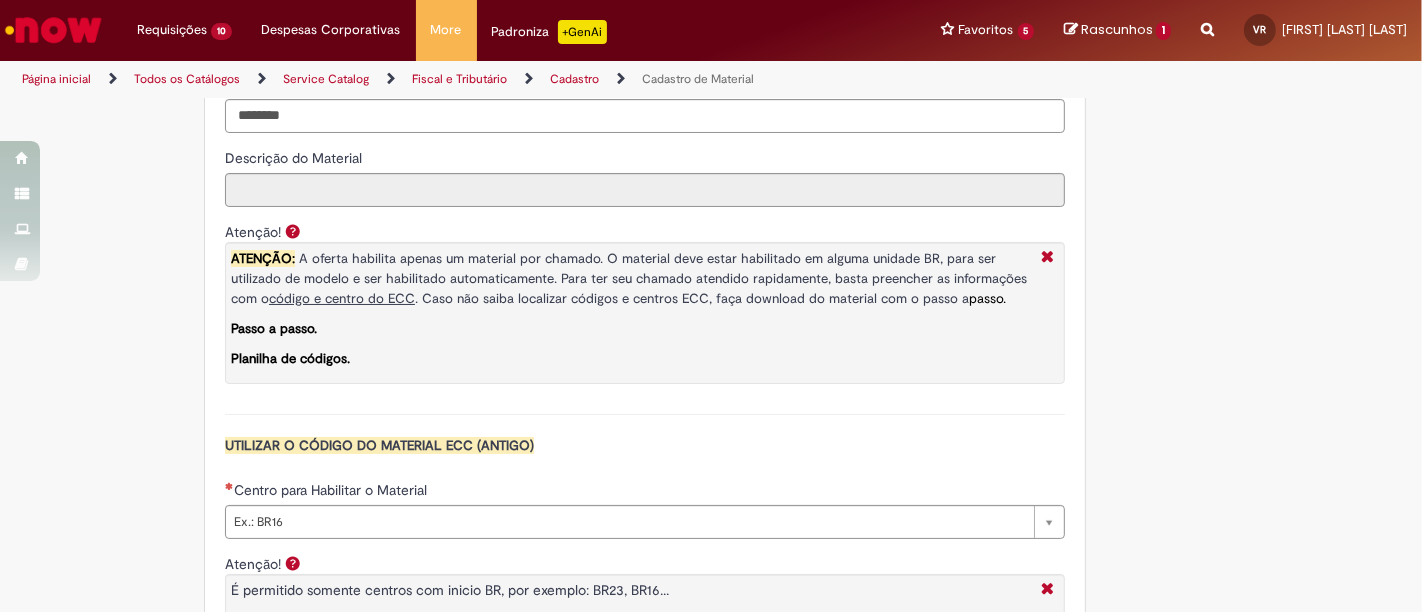 scroll, scrollTop: 1622, scrollLeft: 0, axis: vertical 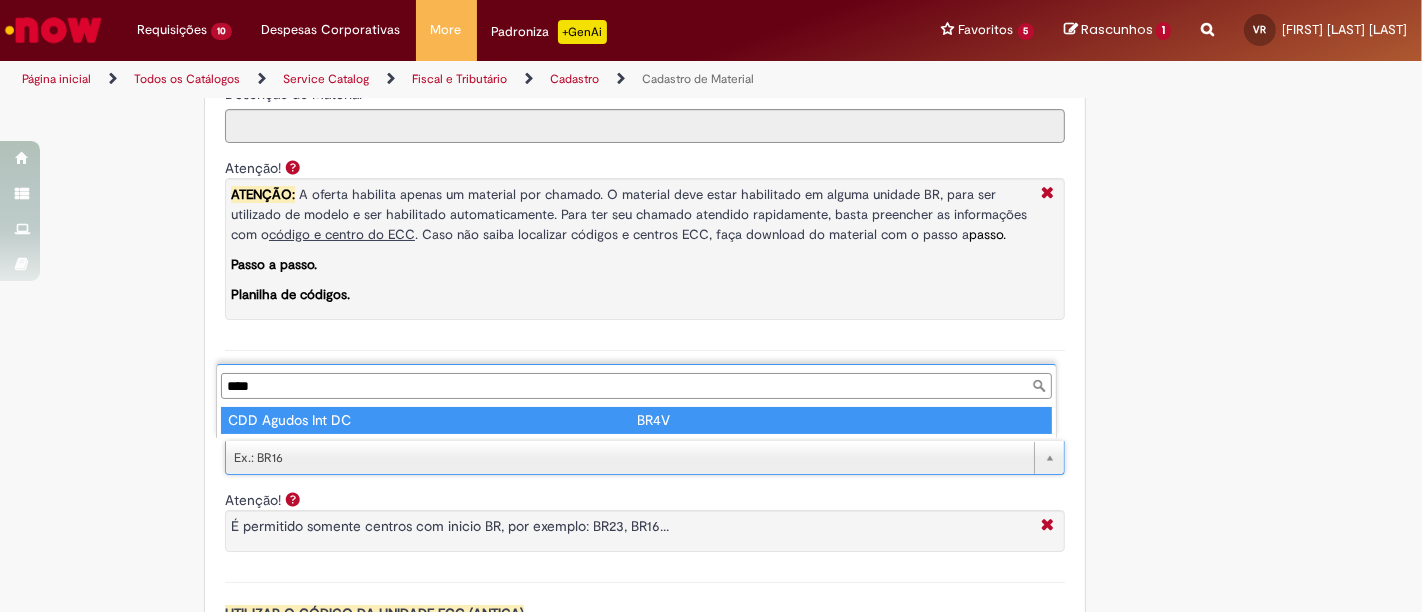 type on "****" 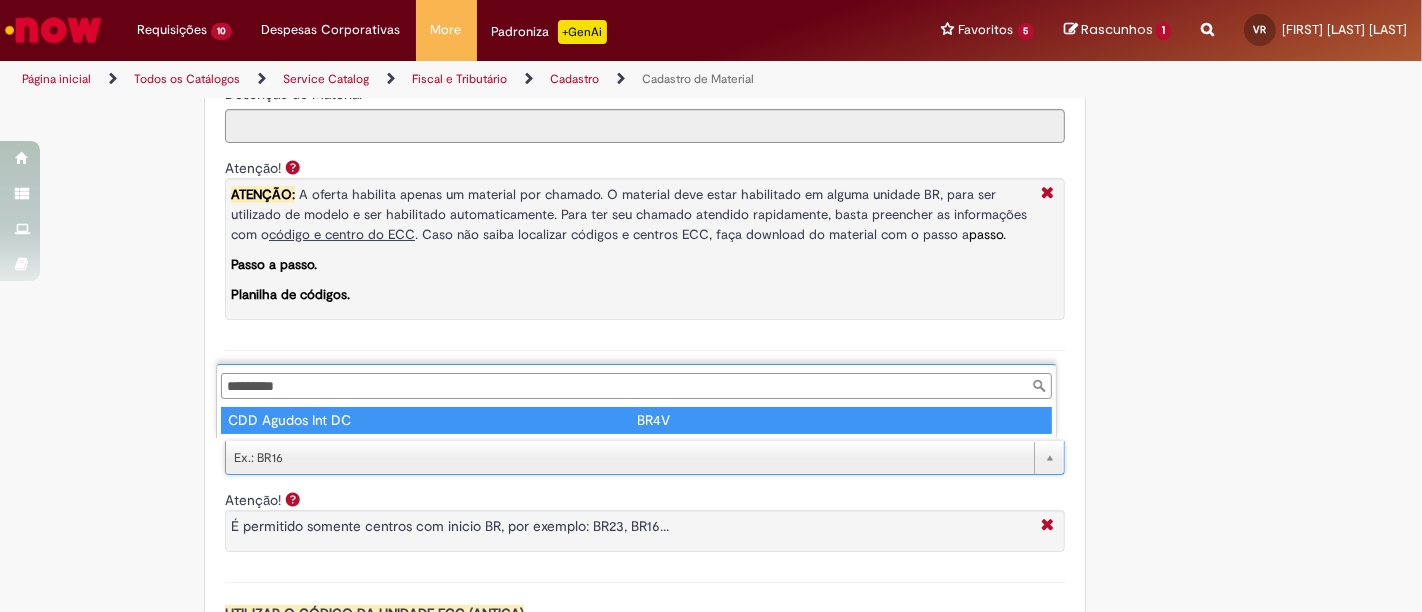 type on "****" 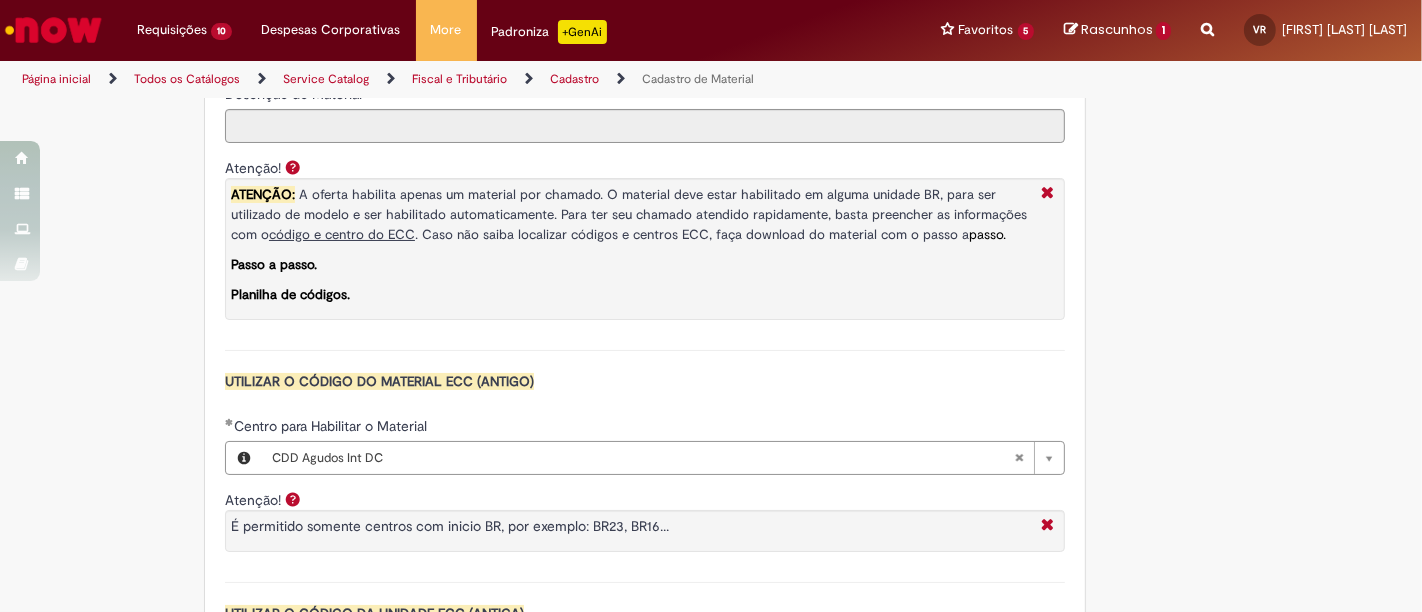 click on "Adicionar a Favoritos
Cadastro de Material
Oferta destinada à solicitações relacionadas ao cadastro de materiais.
Criação de Material  – Tipo de Solicitação destinada para criação de novos códigos dos materiais abaixo:       1.1 – Embalagem Retornável (Ativo de Giro)       1.2 – Embalagem Não Retornável        1.3 – Matéria prima       1.4 – Marketing       1.5 – Cadastro de Protótipo CIT (Cadastro exclusivo do CIT)
Habilitação  – Tipo de Solicitação destinada a Habilitação dos Materiais       2.1 – Habilitação de Material       2.2 - Habilitar Tipo de Avaliação New & Especiais
ATENÇÃO CÓDIGO ECC!   Para solicitação de  HABILITAÇÃO DE MATERIAL  É NECESSÁRIO INFORMAR O CÓDIGO DO  MATERIAL E UNIDADE DO  ECC
NÃO  ocorre.
ATENÇÃO INTERFACE!
Modificação" at bounding box center (711, -164) 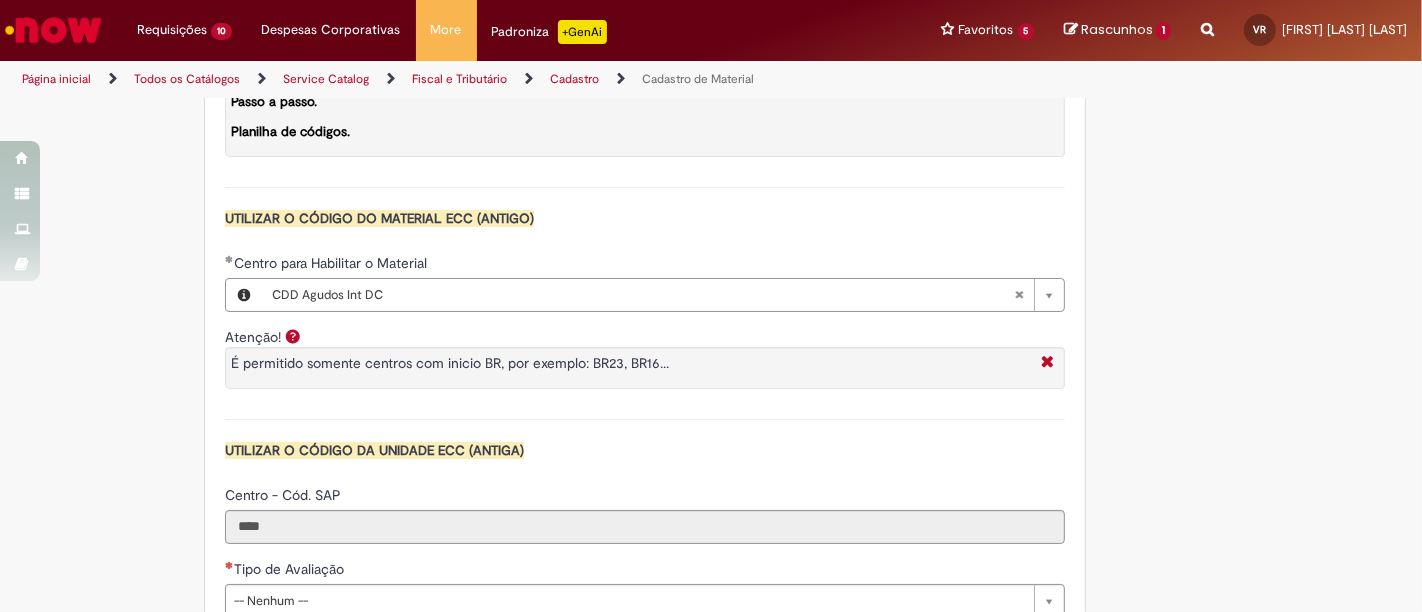 scroll, scrollTop: 1917, scrollLeft: 0, axis: vertical 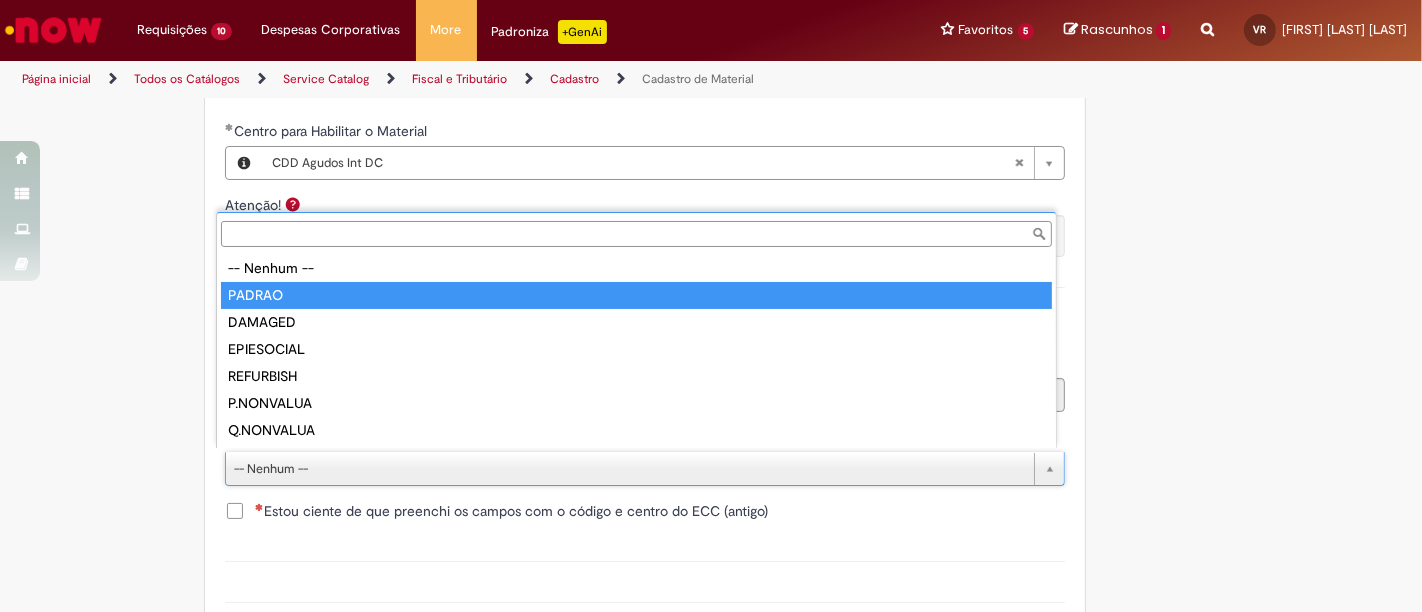type on "******" 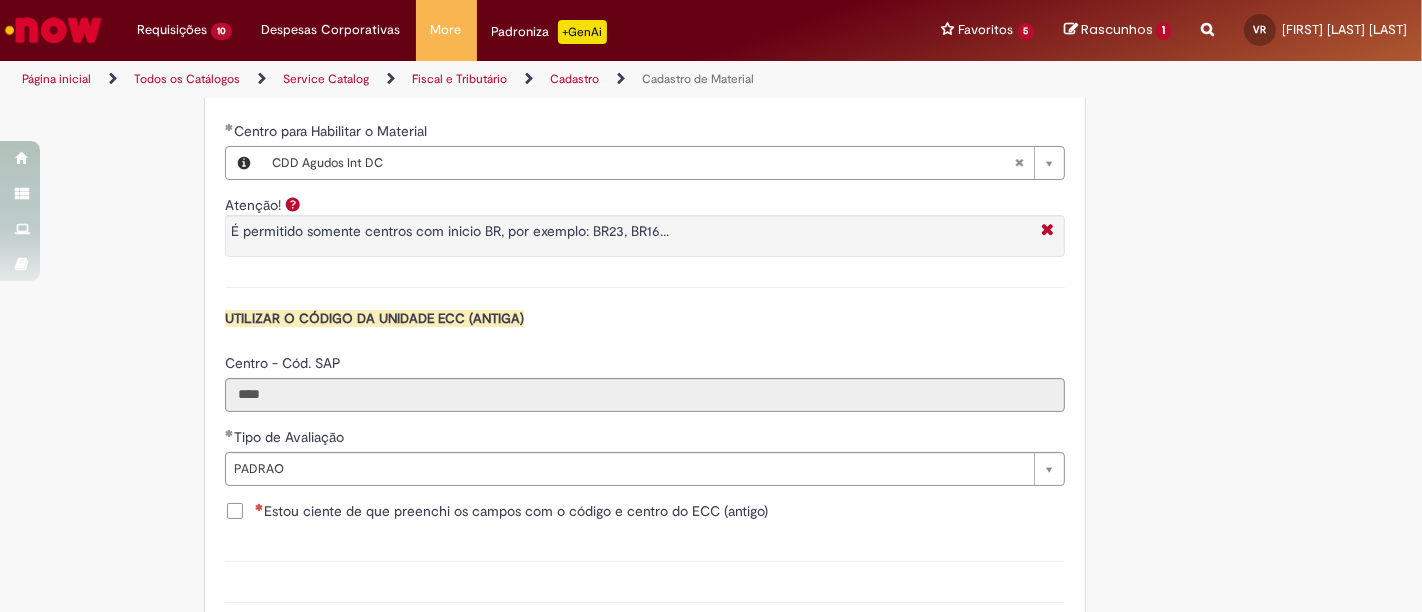 click on "Adicionar a Favoritos
Cadastro de Material
Oferta destinada à solicitações relacionadas ao cadastro de materiais.
Criação de Material  – Tipo de Solicitação destinada para criação de novos códigos dos materiais abaixo:       1.1 – Embalagem Retornável (Ativo de Giro)       1.2 – Embalagem Não Retornável        1.3 – Matéria prima       1.4 – Marketing       1.5 – Cadastro de Protótipo CIT (Cadastro exclusivo do CIT)
Habilitação  – Tipo de Solicitação destinada a Habilitação dos Materiais       2.1 – Habilitação de Material       2.2 - Habilitar Tipo de Avaliação New & Especiais
ATENÇÃO CÓDIGO ECC!   Para solicitação de  HABILITAÇÃO DE MATERIAL  É NECESSÁRIO INFORMAR O CÓDIGO DO  MATERIAL E UNIDADE DO  ECC
NÃO  ocorre.
ATENÇÃO INTERFACE!
Modificação" at bounding box center [711, -459] 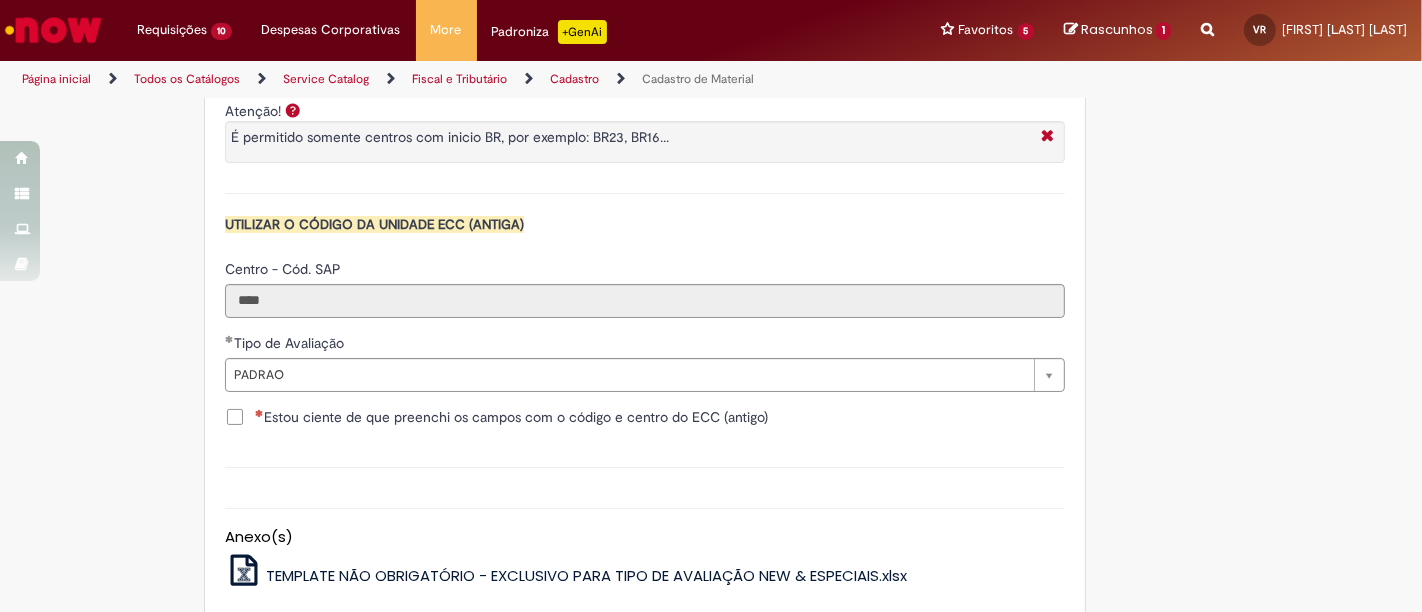 scroll, scrollTop: 2016, scrollLeft: 0, axis: vertical 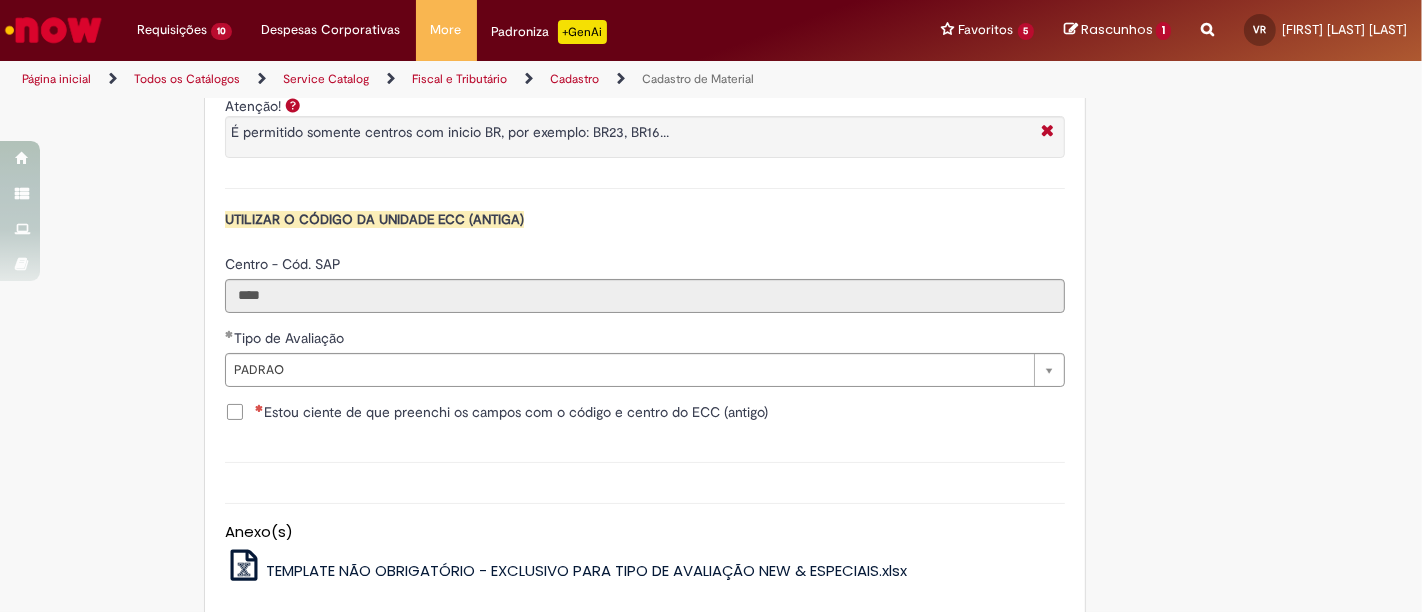 click on "Estou ciente de que preenchi os campos com o código e centro do ECC  (antigo)" at bounding box center (511, 412) 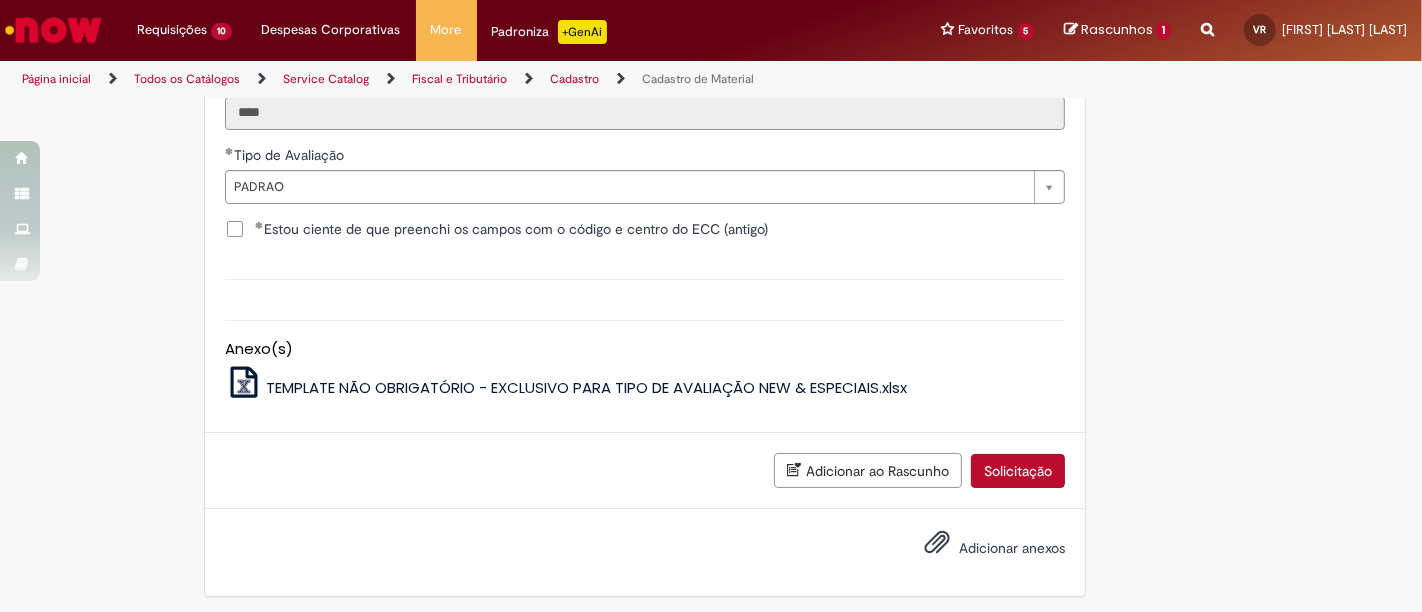 click on "Solicitação" at bounding box center (1018, 471) 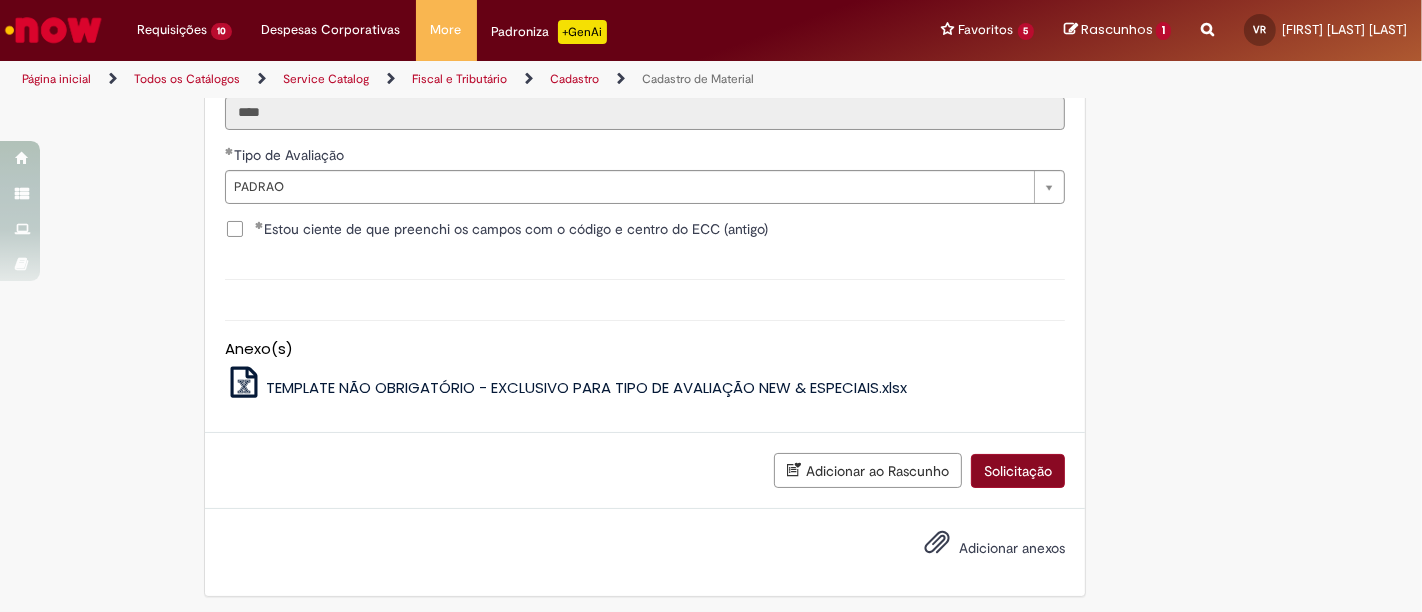 scroll, scrollTop: 2153, scrollLeft: 0, axis: vertical 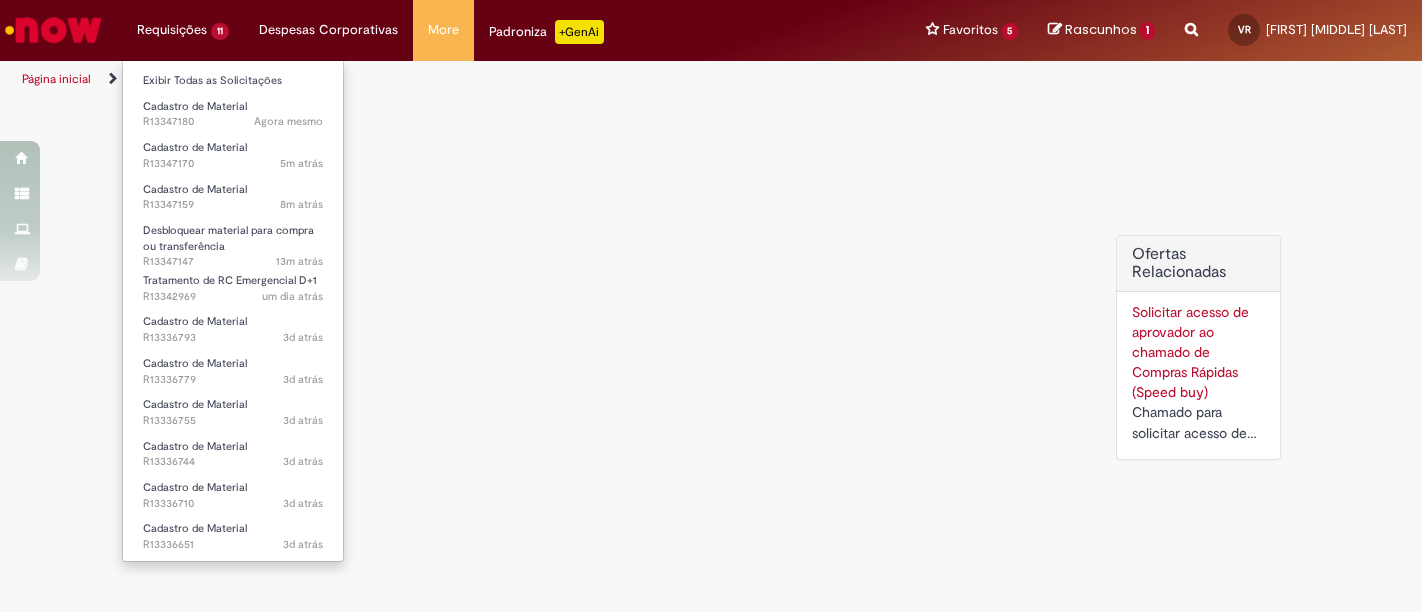 click on "Requisições   11
Exibir Todas as Solicitações
Cadastro de Material
Agora mesmo Agora mesmo  R13347180
Cadastro de Material
5m atrás 5 minutos atrás  R13347170
Cadastro de Material
8m atrás 8 minutos atrás  R13347159
Desbloquear material para compra ou transferência
13m atrás 13 minutos atrás  R13347147
Tratamento de RC Emergencial D+1
um dia atrás um dia atrás  R13342969
Cadastro de Material
3d atrás 3 dias atrás  R13336793
Cadastro de Material
3d atrás 3 dias atrás  R13336779
Cadastro de Material
3d atrás 3 dias atrás  R13336755
Cadastro de Material
3d atrás 3 dias atrás  R13336744
Cadastro de Material
3d atrás 3 dias atrás  R13336710
Cadastro de Material
3d atrás 3 dias atrás" at bounding box center [183, 30] 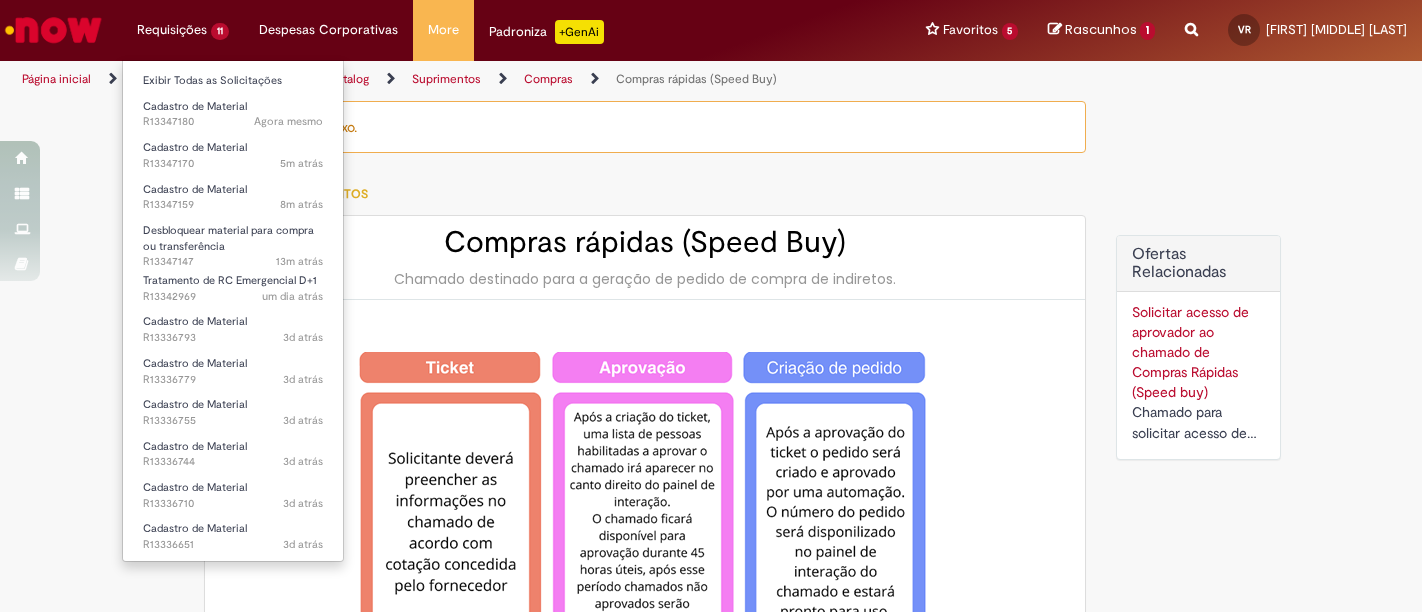 scroll, scrollTop: 0, scrollLeft: 0, axis: both 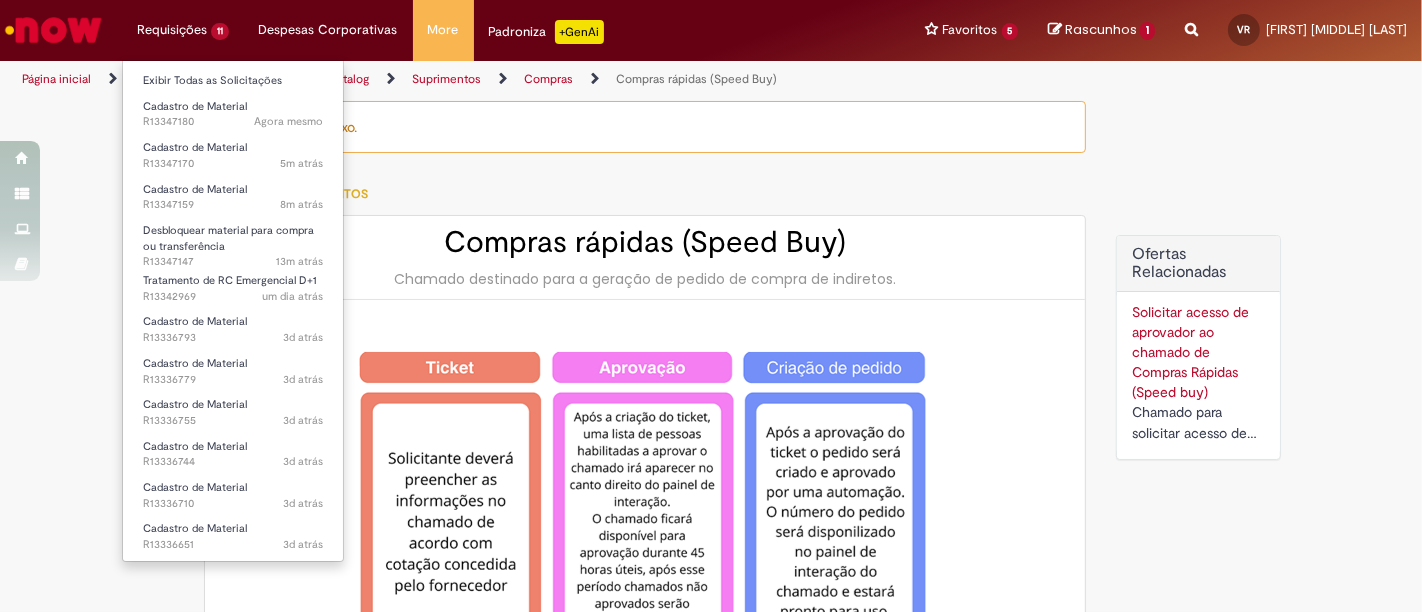 type on "*********" 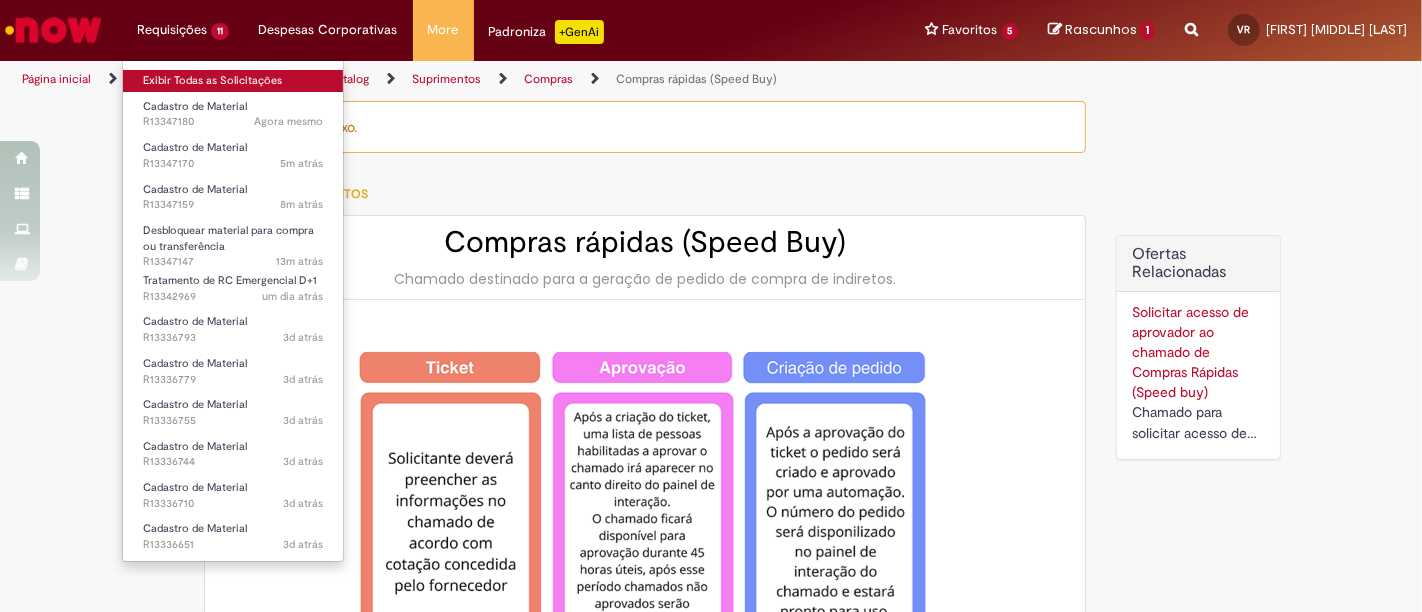 click on "Exibir Todas as Solicitações" at bounding box center (233, 81) 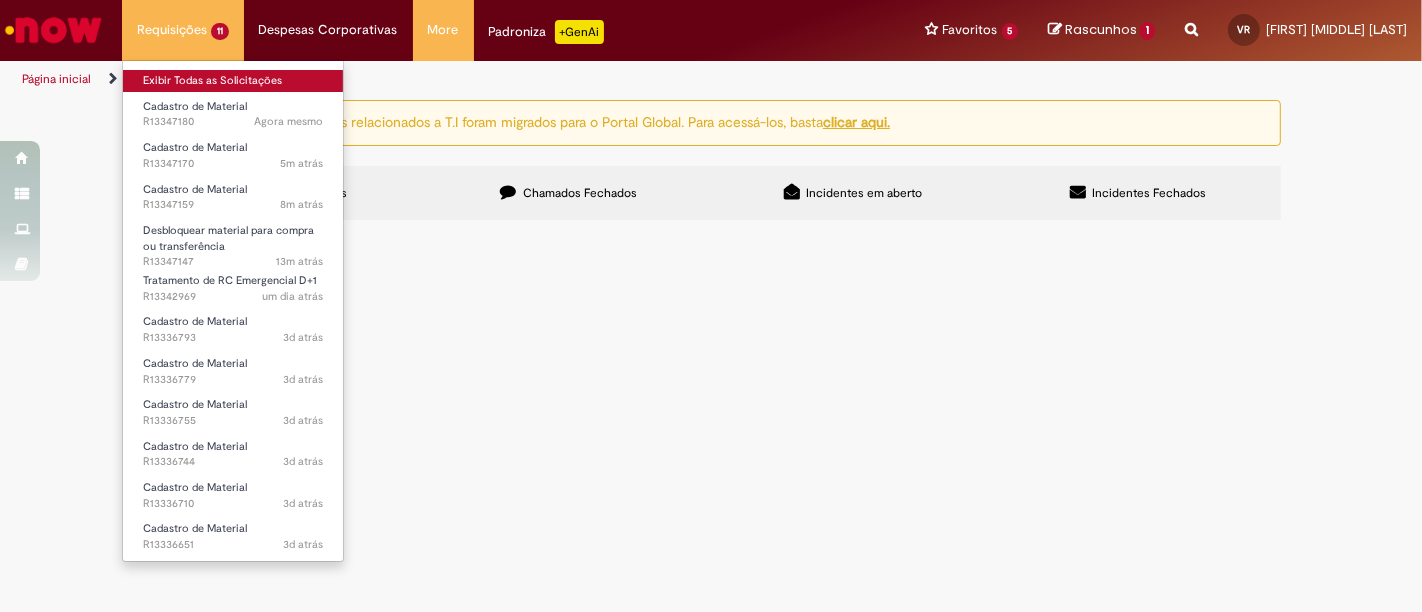 click on "Exibir Todas as Solicitações" at bounding box center (233, 81) 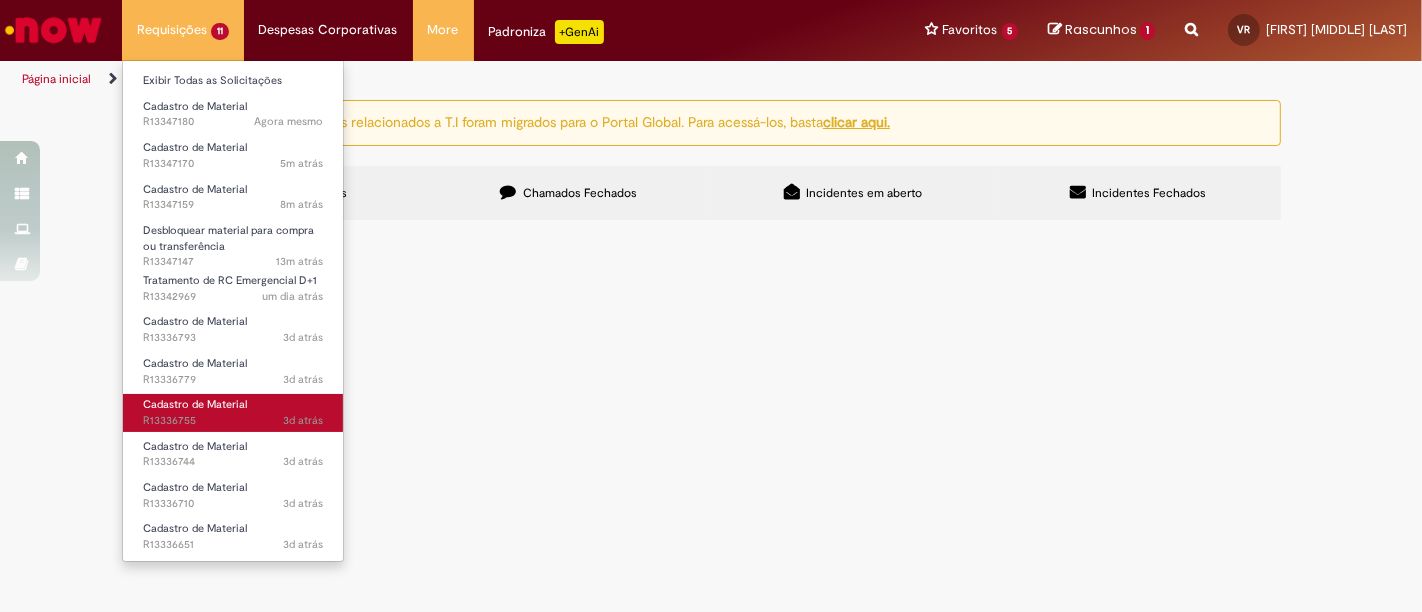 click on "Cadastro de Material" at bounding box center (195, 404) 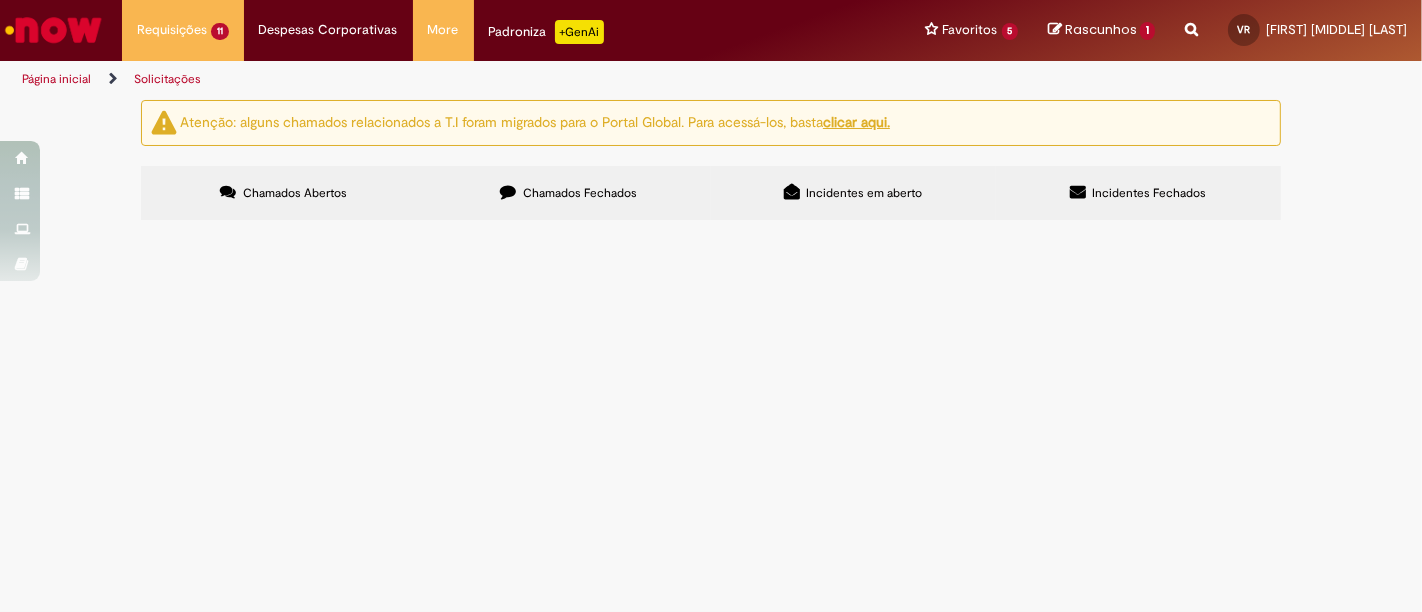 scroll, scrollTop: 214, scrollLeft: 0, axis: vertical 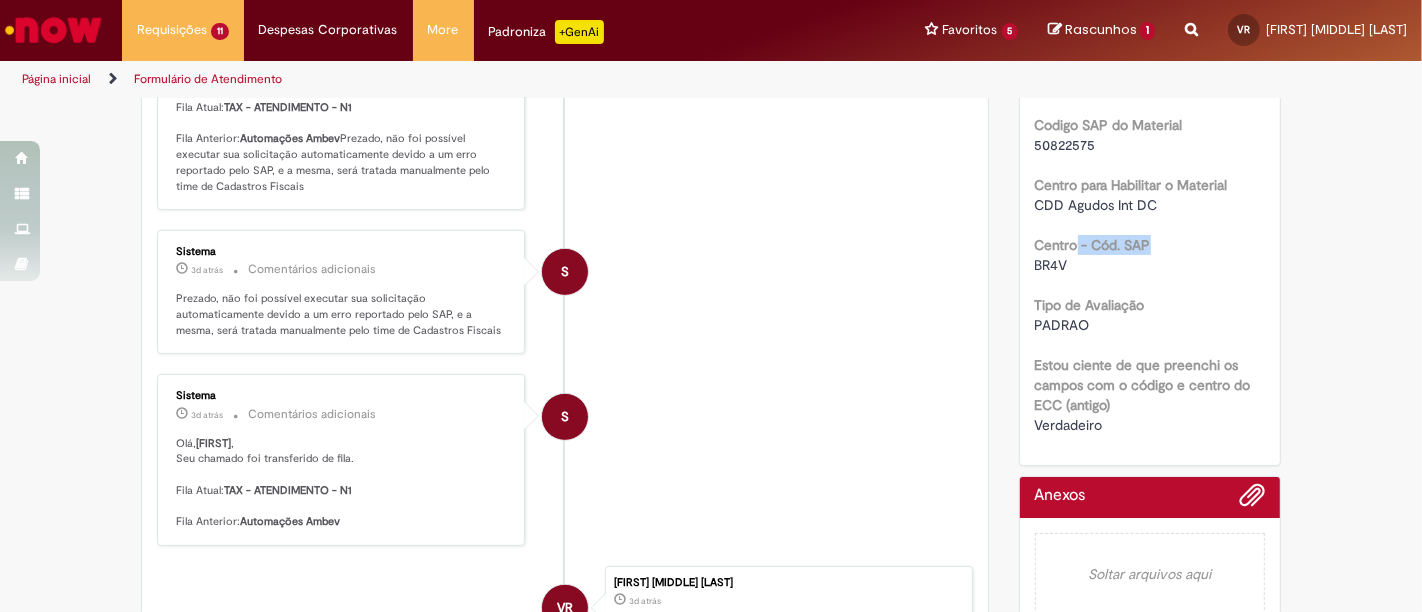drag, startPoint x: 1021, startPoint y: 261, endPoint x: 1071, endPoint y: 257, distance: 50.159744 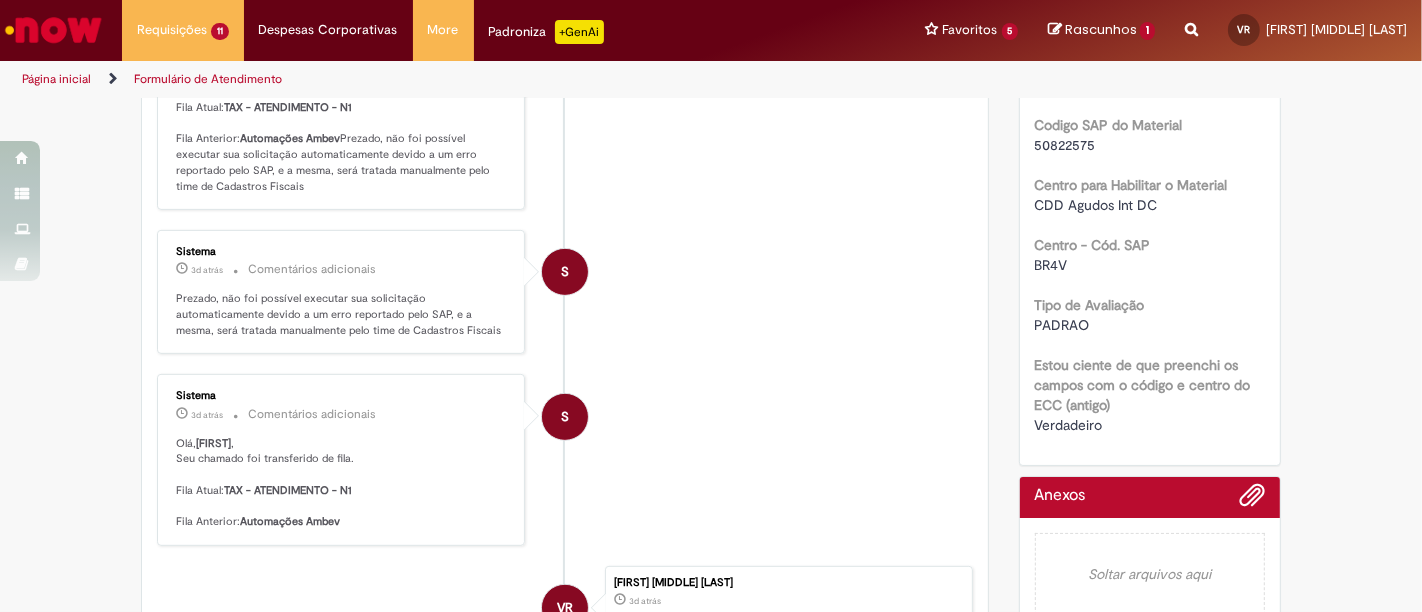 click on "BR4V" at bounding box center [1051, 265] 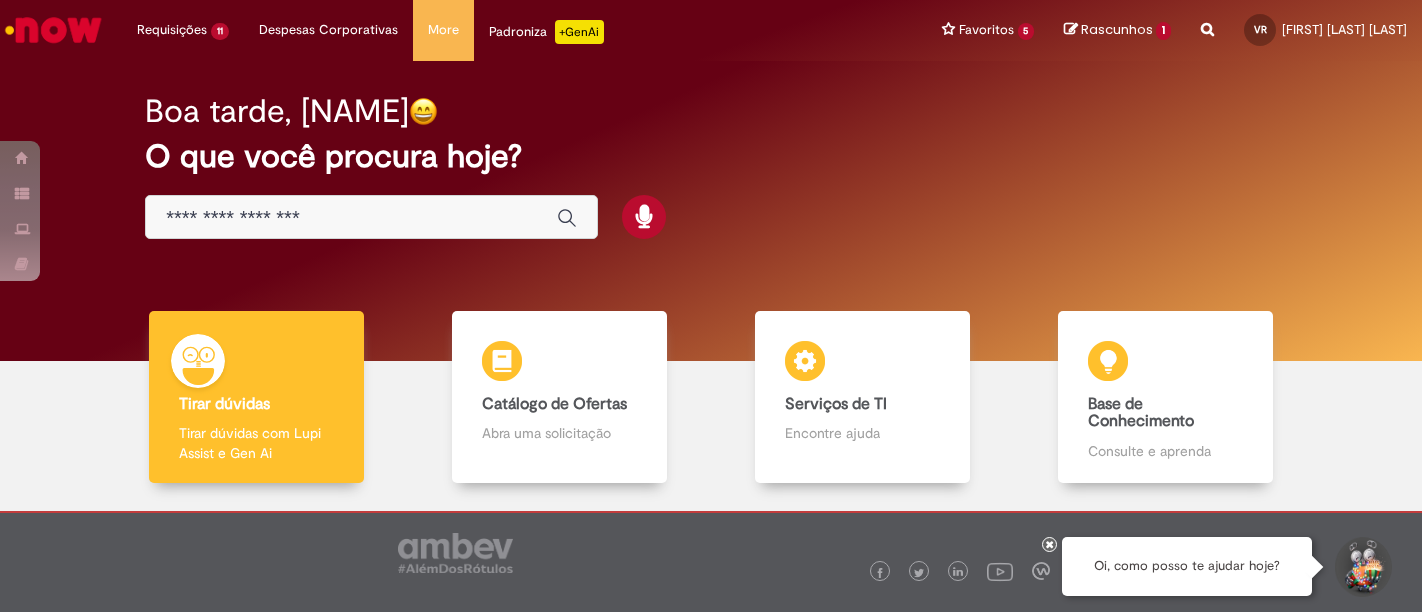scroll, scrollTop: 0, scrollLeft: 0, axis: both 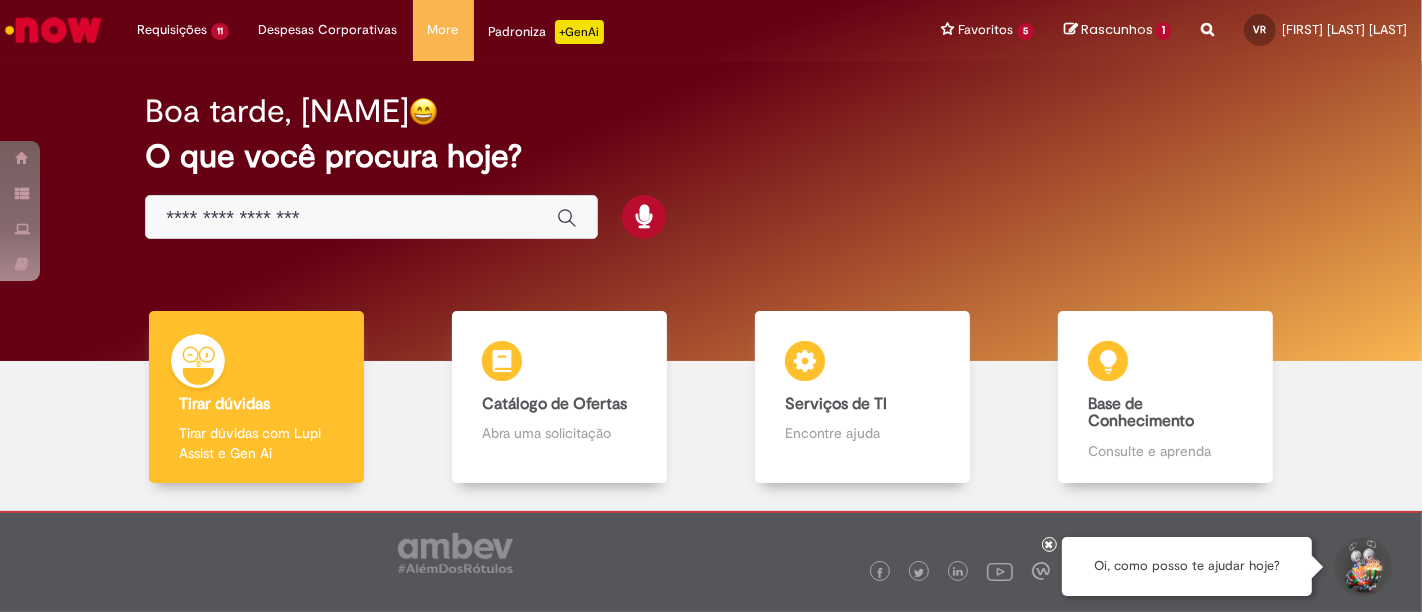 click at bounding box center (351, 218) 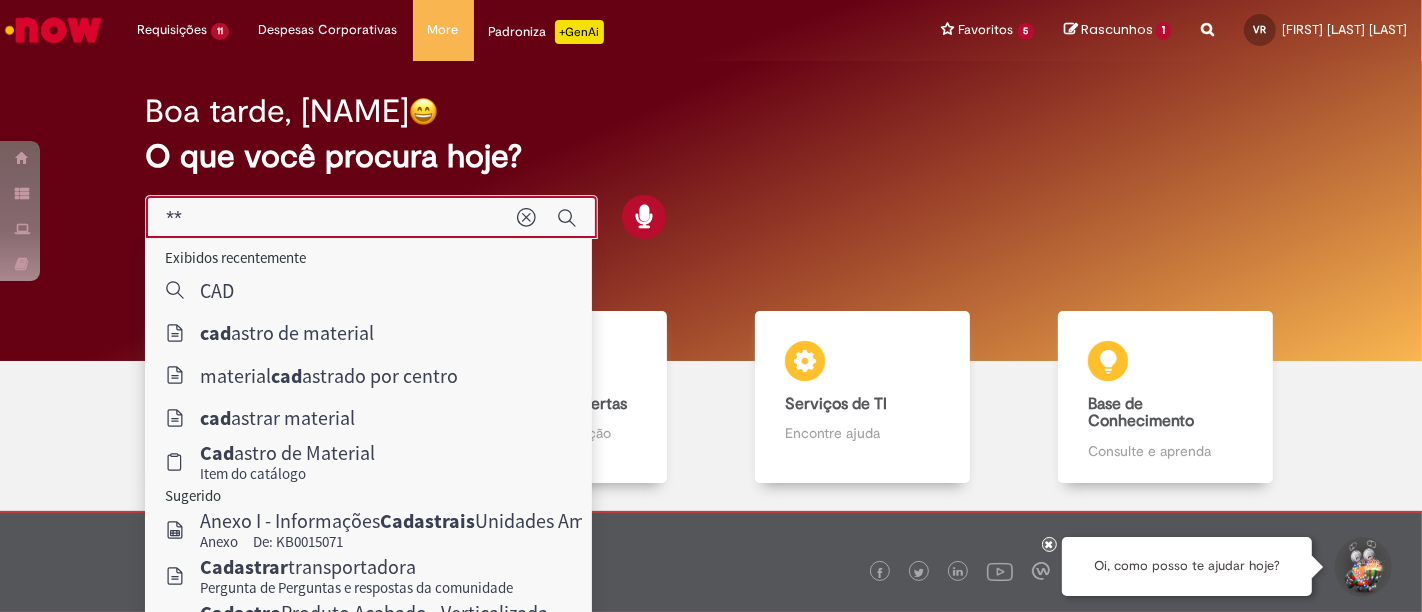 type on "*" 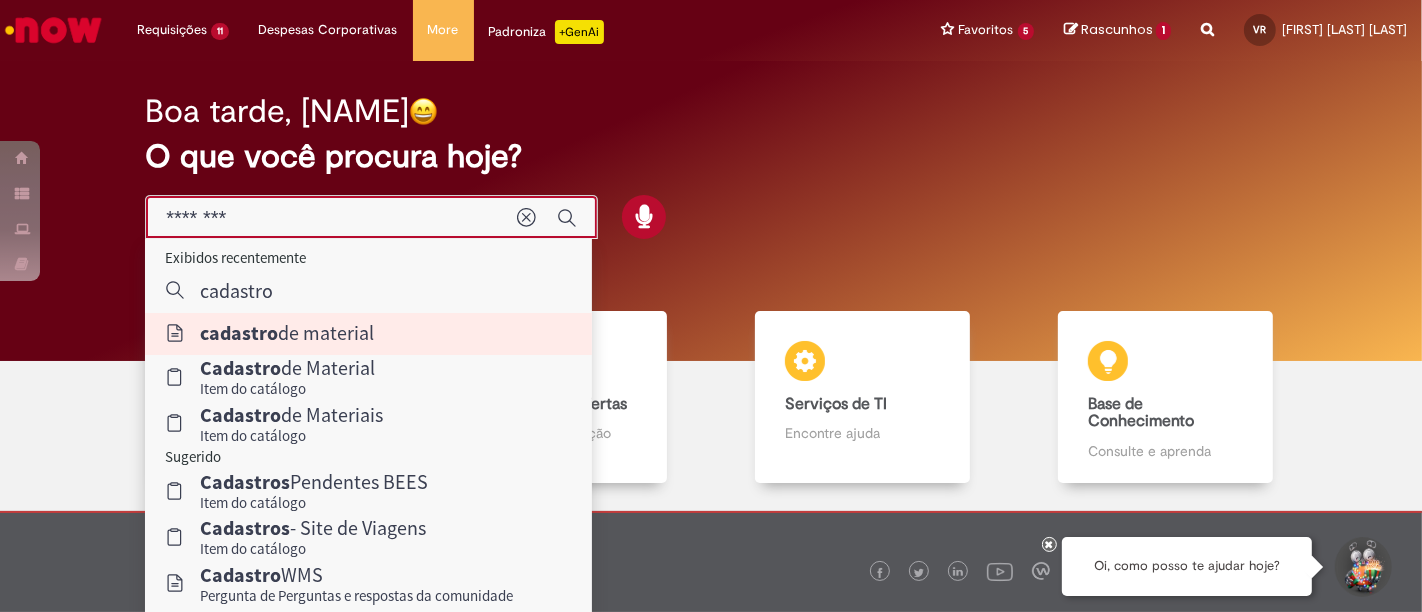 type on "**********" 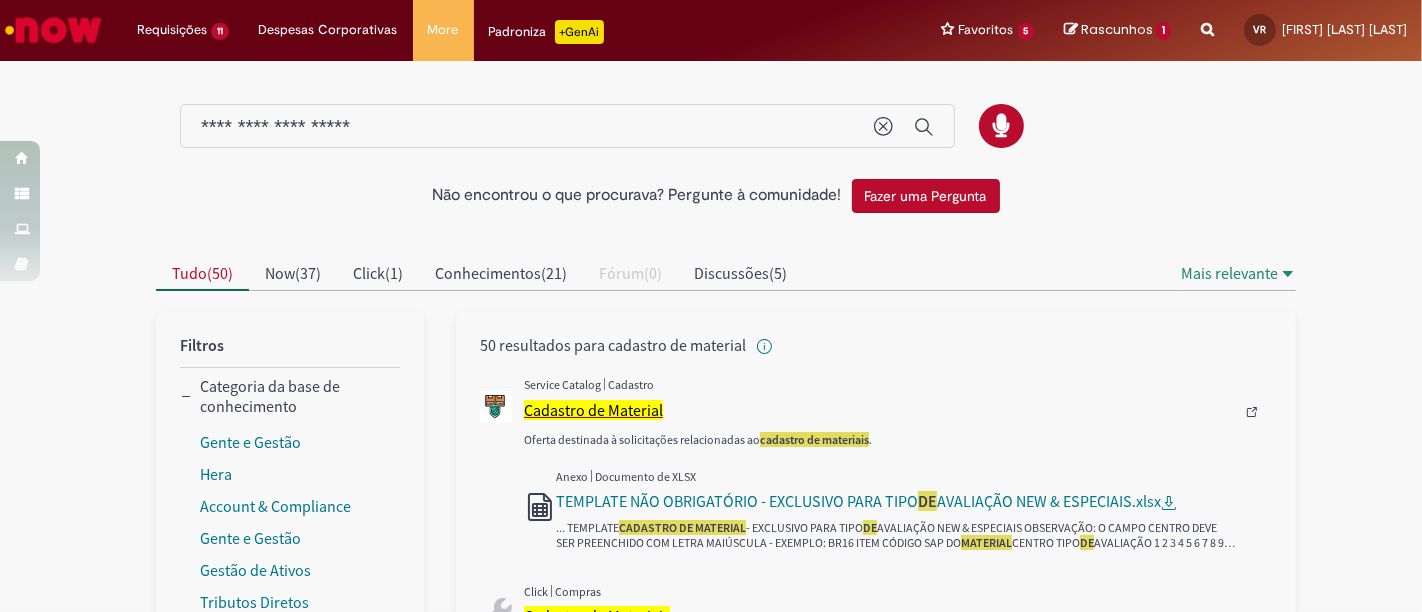 click on "Cadastro de Material" at bounding box center [593, 410] 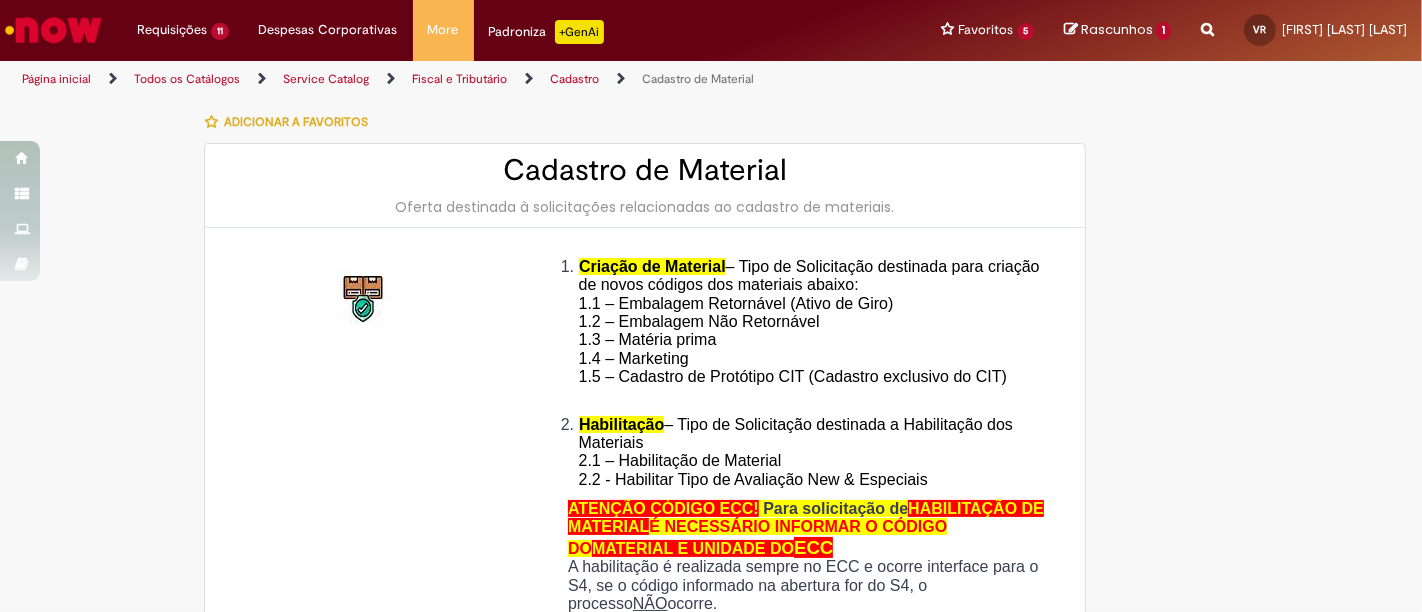 type on "*********" 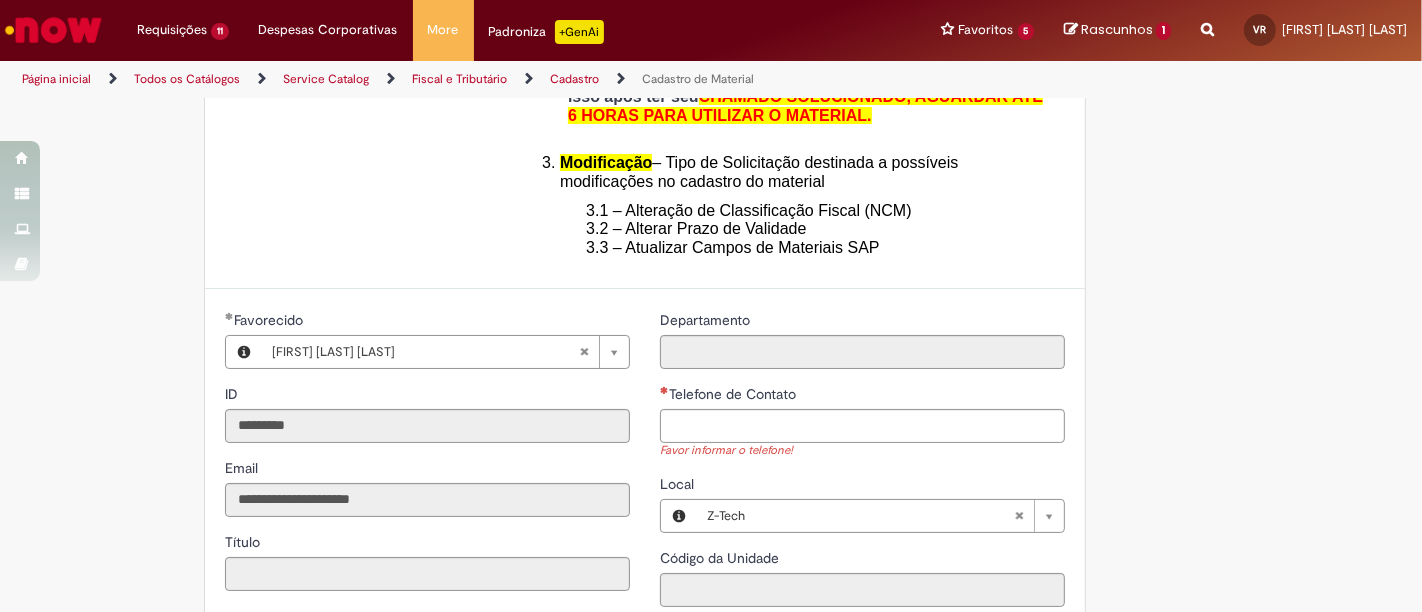 scroll, scrollTop: 682, scrollLeft: 0, axis: vertical 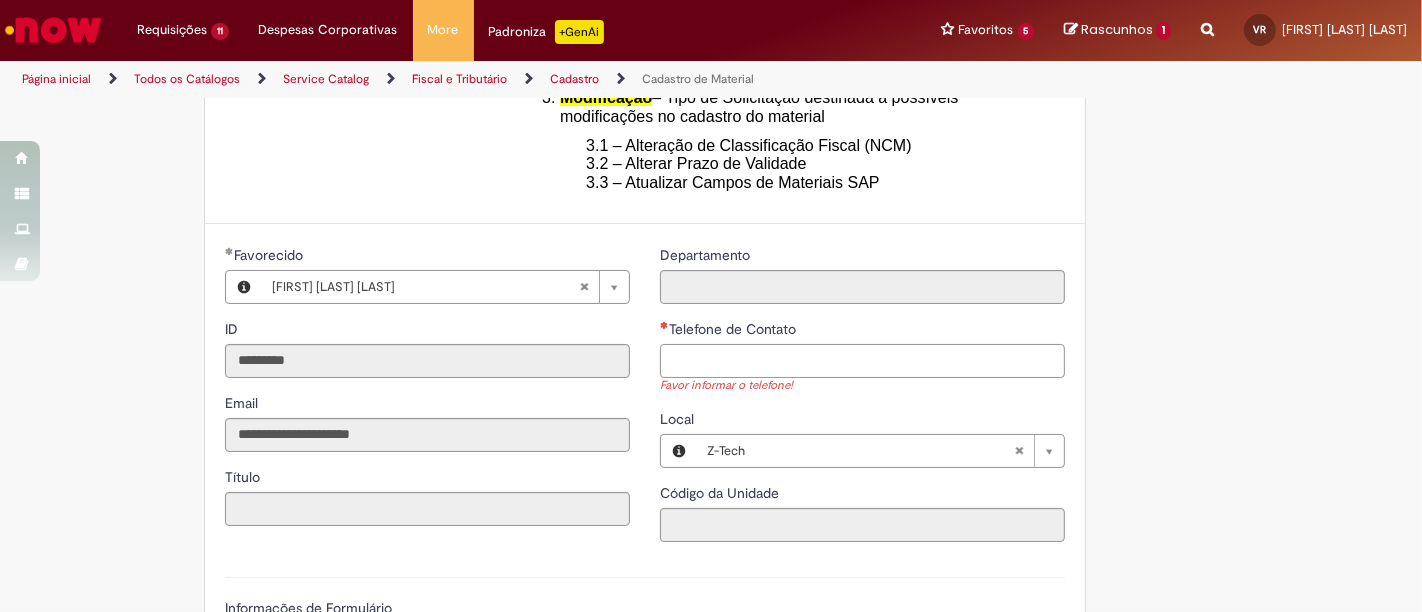 click on "Telefone de Contato" at bounding box center (862, 361) 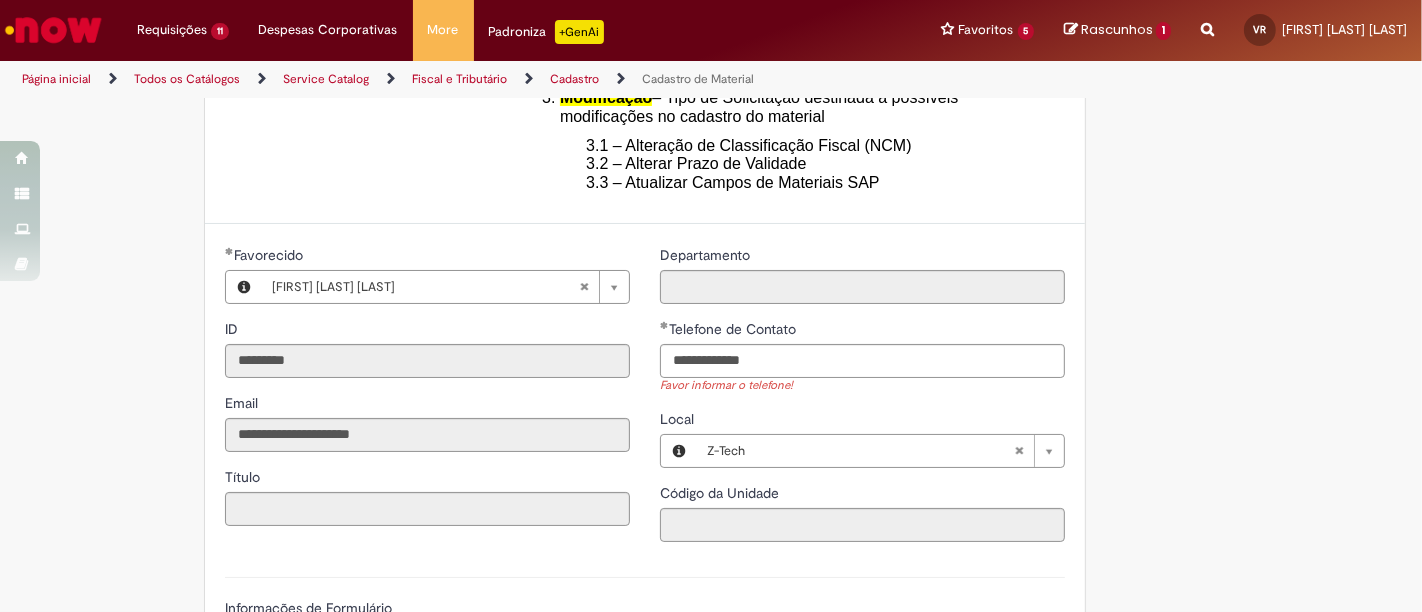 click on "Adicionar a Favoritos
Cadastro de Material
Oferta destinada à solicitações relacionadas ao cadastro de materiais.
Criação de Material  – Tipo de Solicitação destinada para criação de novos códigos dos materiais abaixo:       1.1 – Embalagem Retornável (Ativo de Giro)       1.2 – Embalagem Não Retornável        1.3 – Matéria prima       1.4 – Marketing       1.5 – Cadastro de Protótipo CIT (Cadastro exclusivo do CIT)
Habilitação  – Tipo de Solicitação destinada a Habilitação dos Materiais       2.1 – Habilitação de Material       2.2 - Habilitar Tipo de Avaliação New & Especiais
ATENÇÃO CÓDIGO ECC!   Para solicitação de  HABILITAÇÃO DE MATERIAL  É NECESSÁRIO INFORMAR O CÓDIGO DO  MATERIAL E UNIDADE DO  ECC
NÃO  ocorre.
ATENÇÃO INTERFACE!
Modificação" at bounding box center (711, 371) 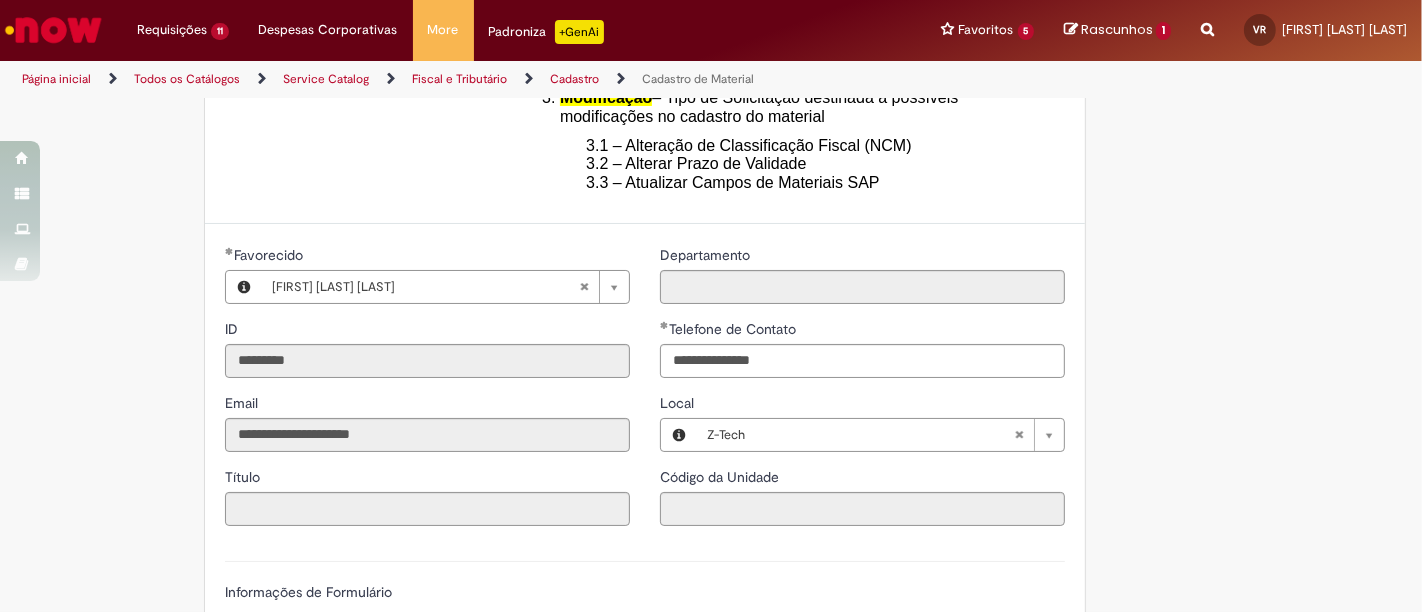 type 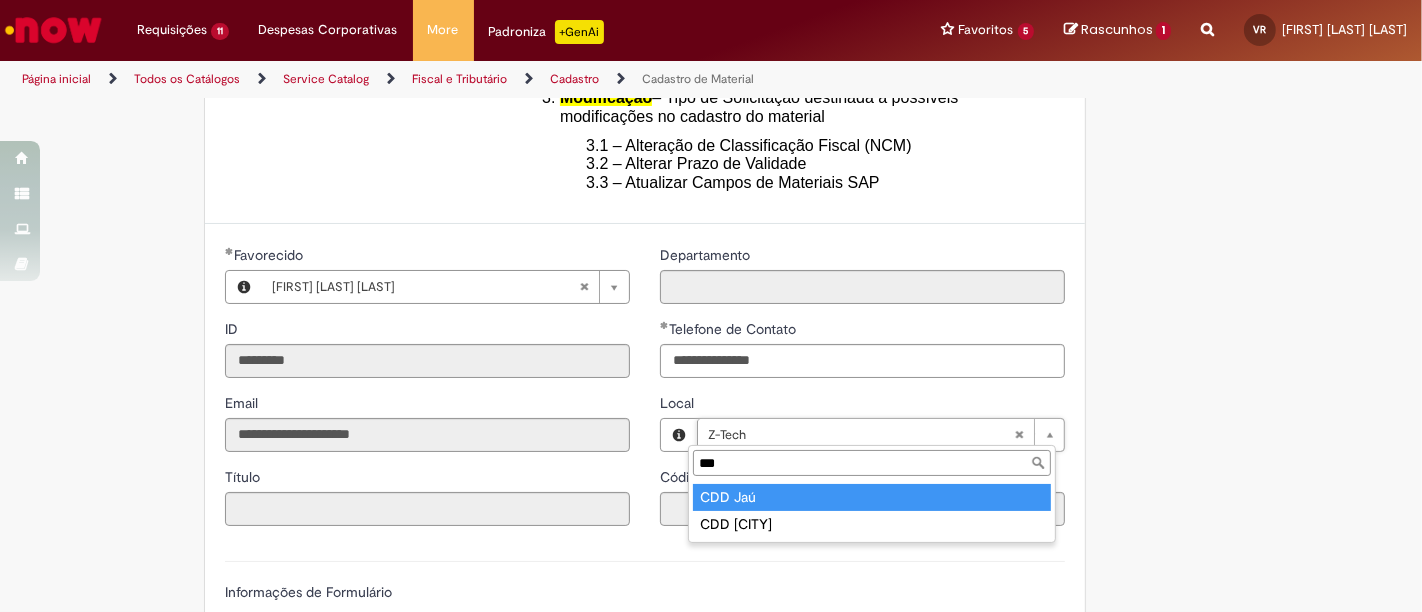 type on "***" 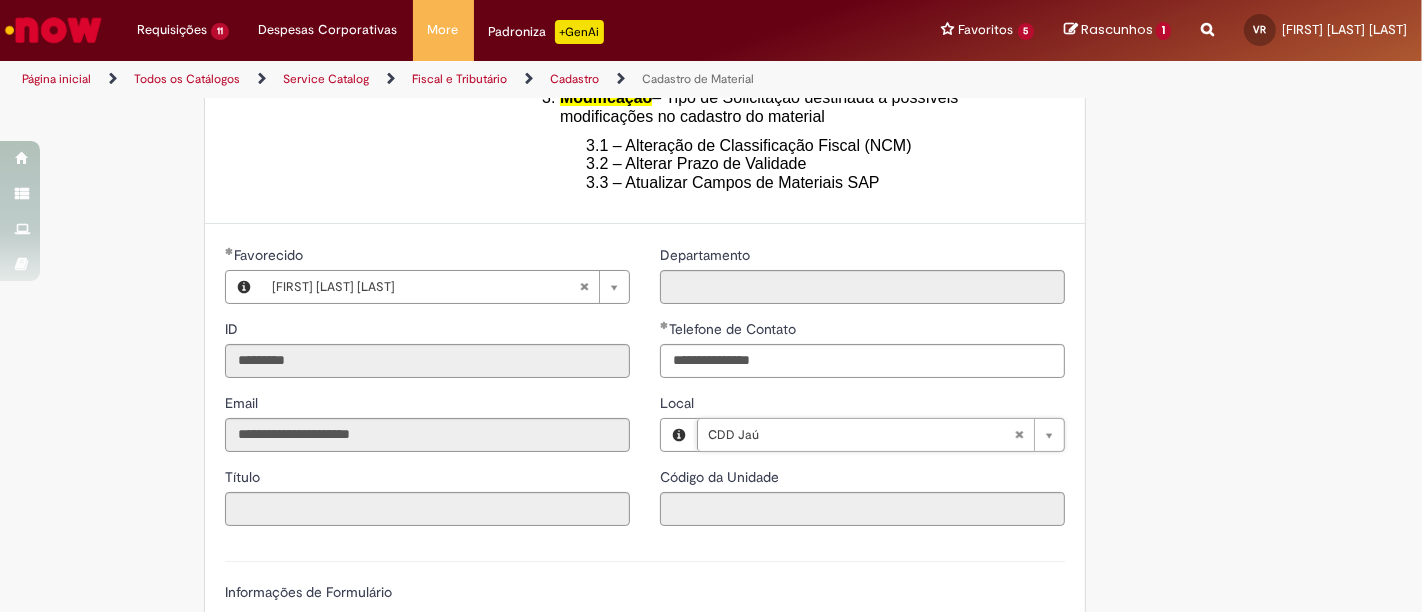 type on "****" 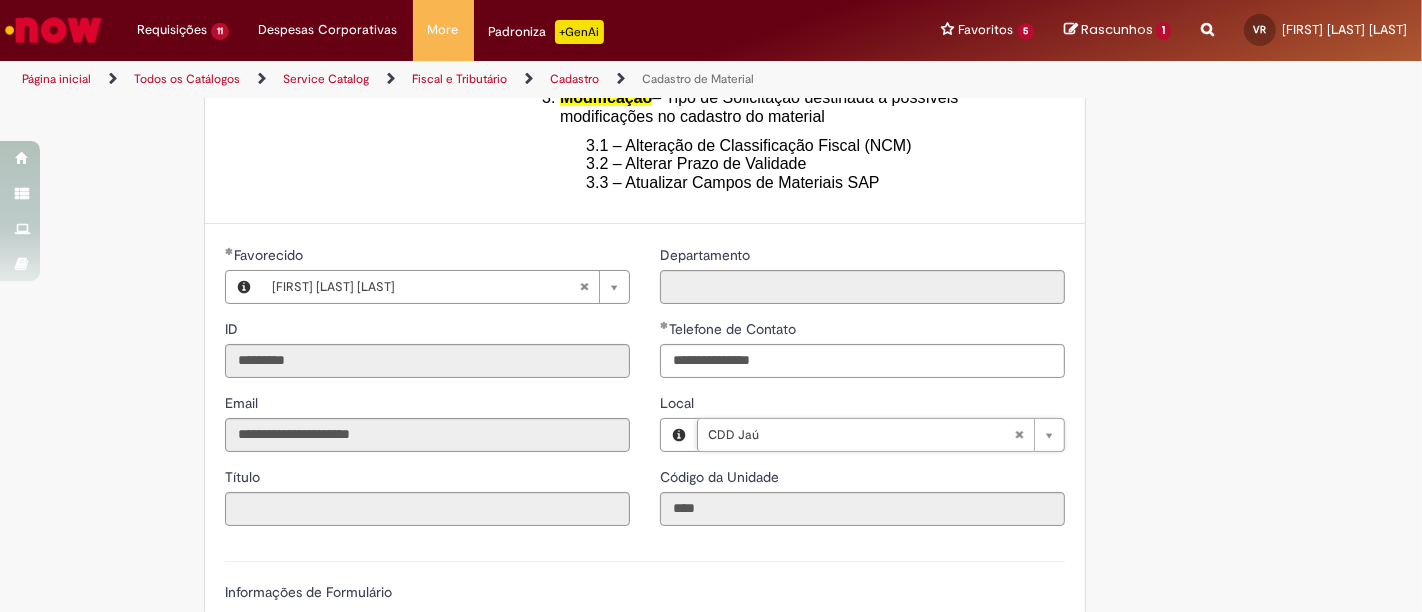 scroll, scrollTop: 0, scrollLeft: 40, axis: horizontal 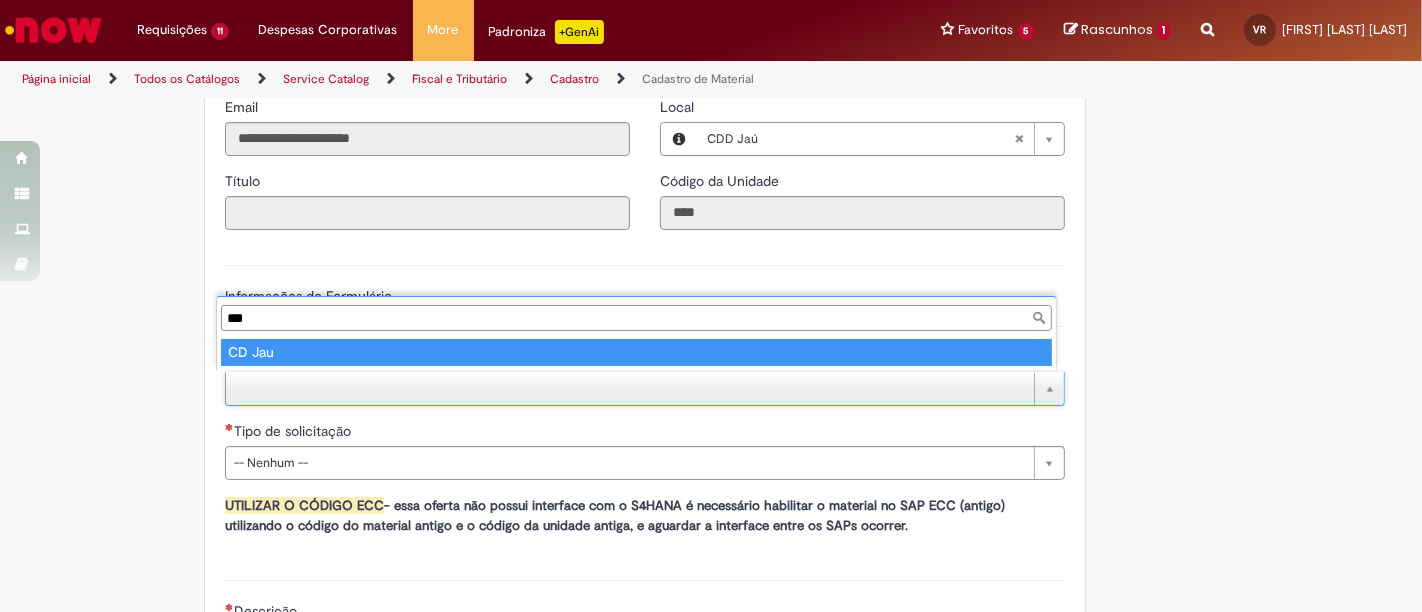 type on "***" 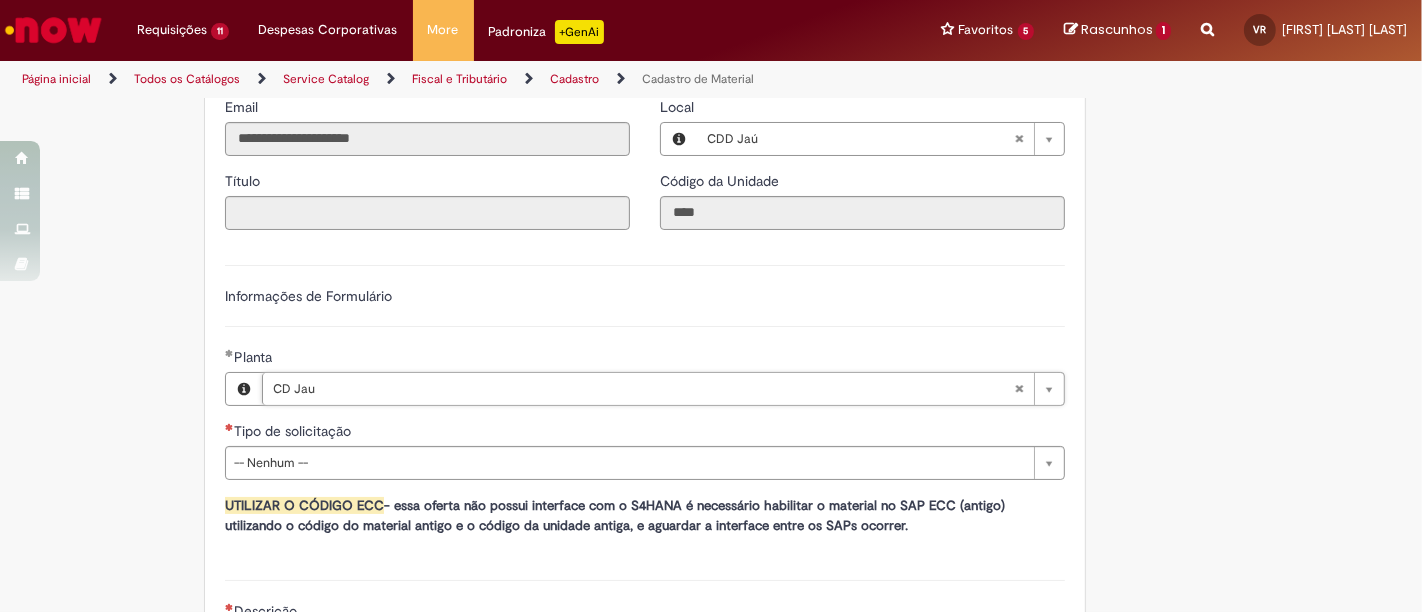 type 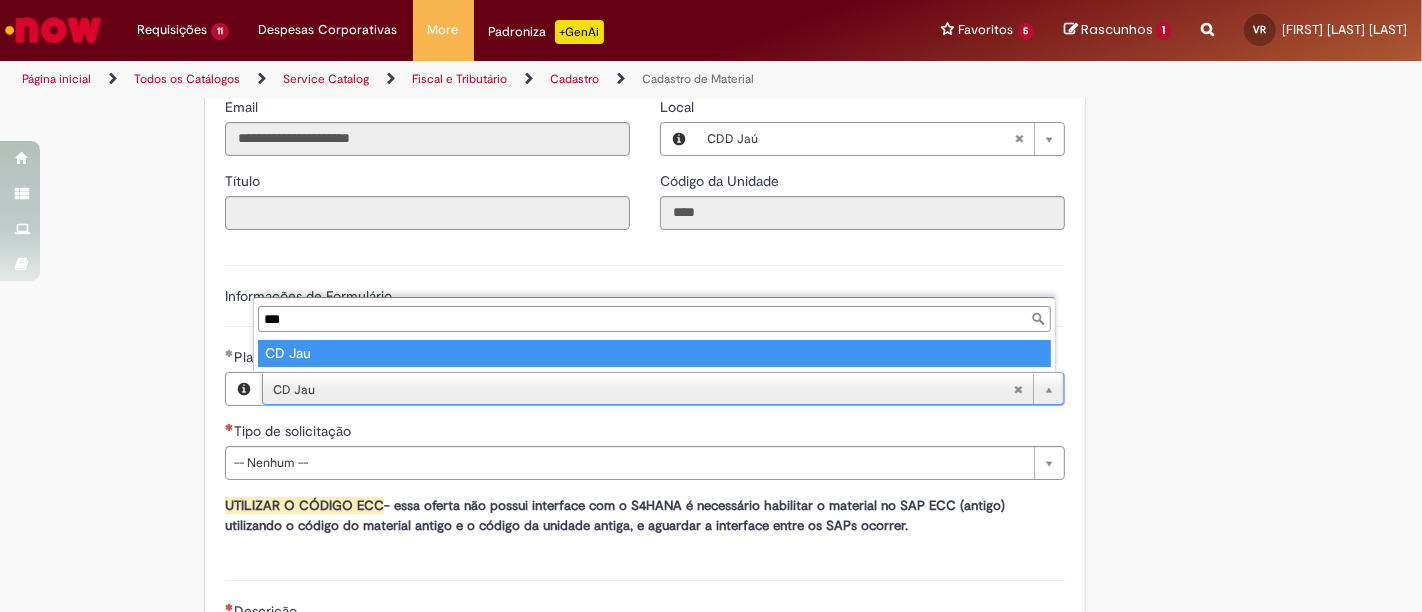 type on "***" 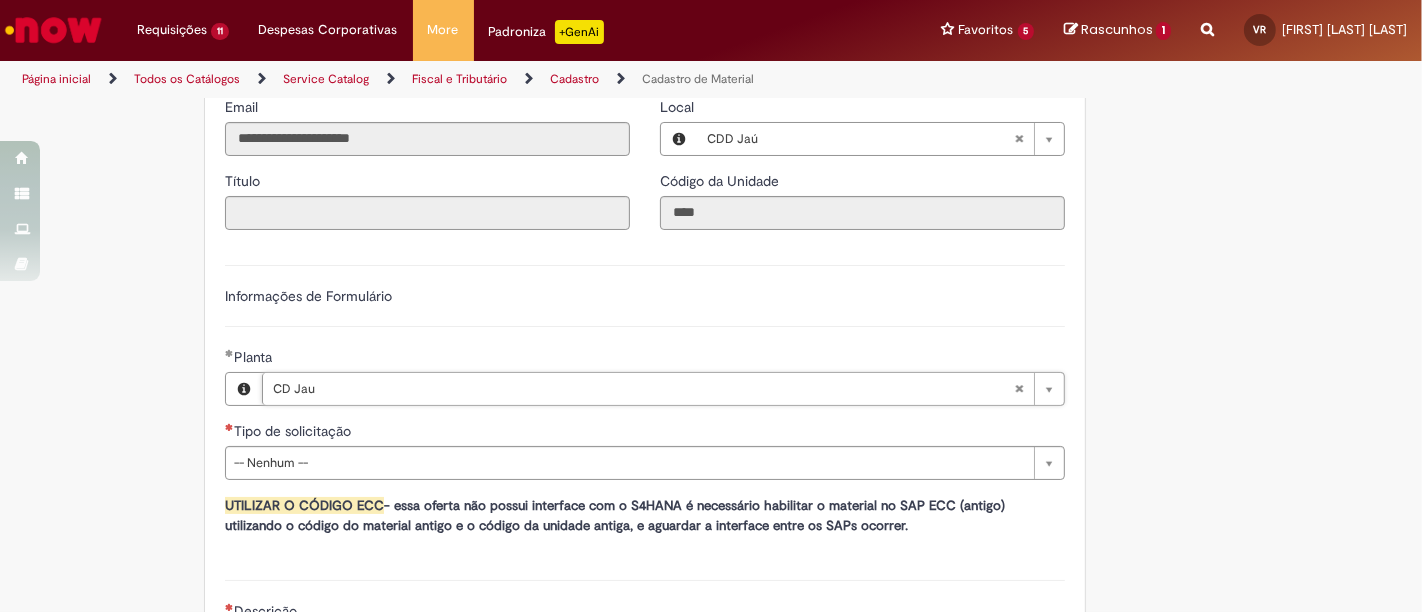 scroll, scrollTop: 0, scrollLeft: 44, axis: horizontal 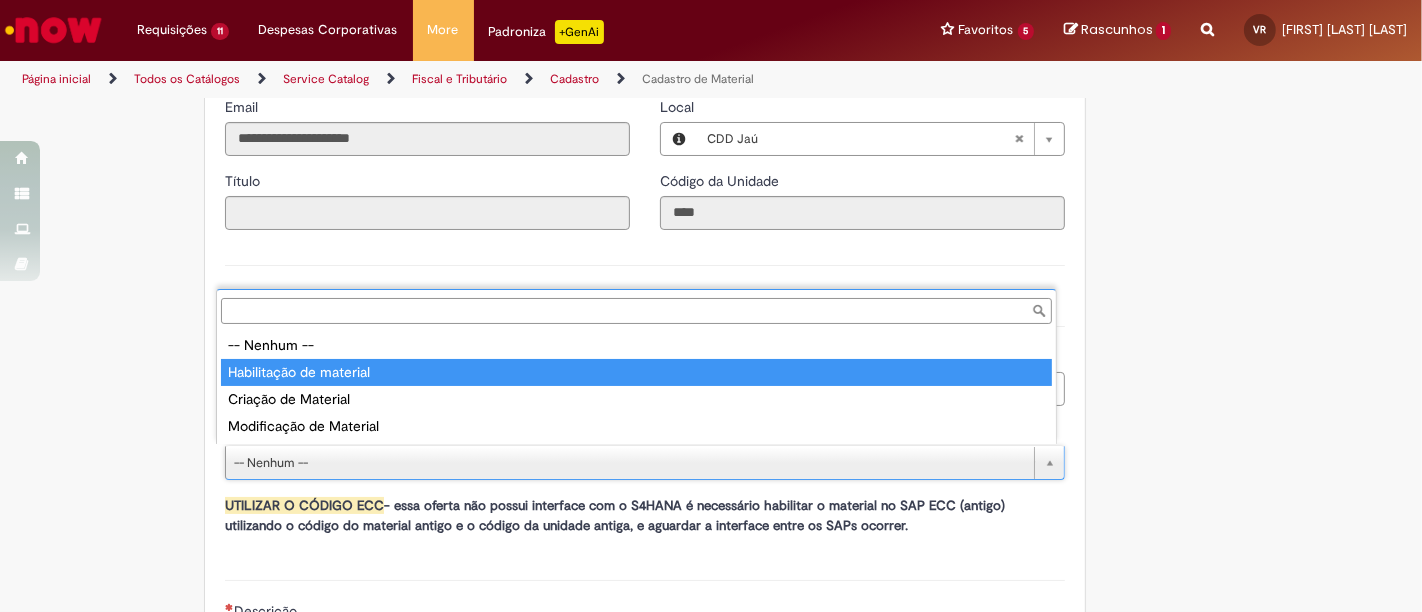 type on "**********" 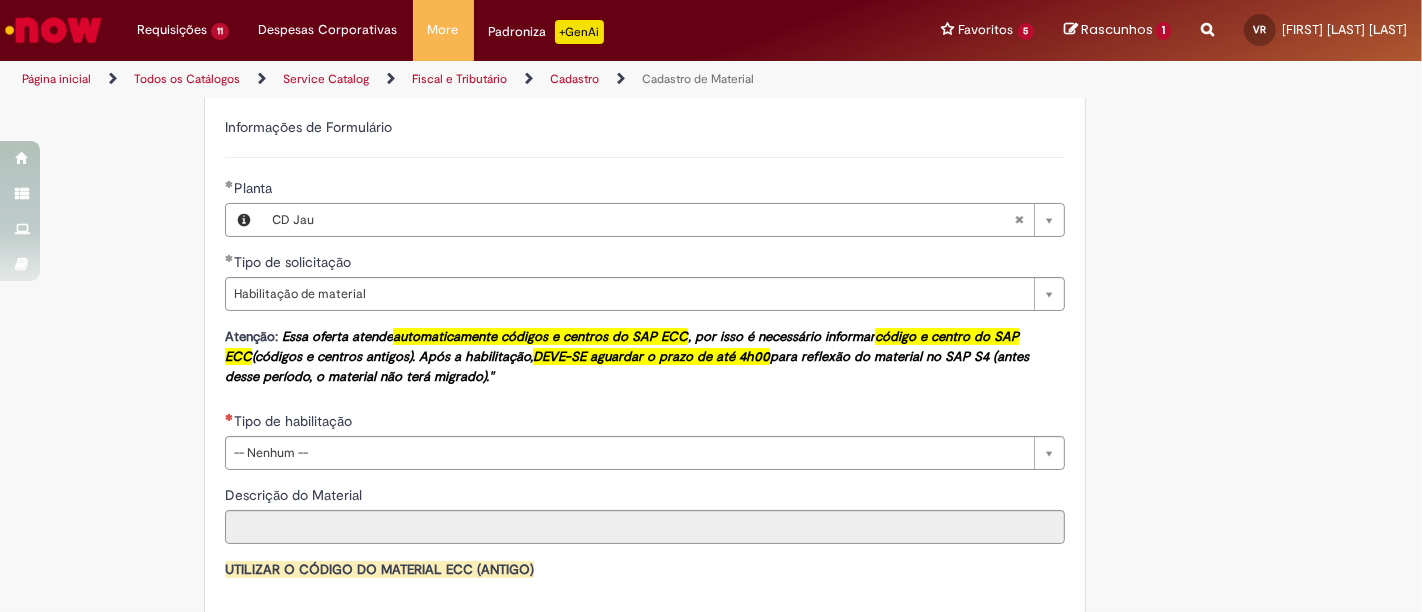 scroll, scrollTop: 1282, scrollLeft: 0, axis: vertical 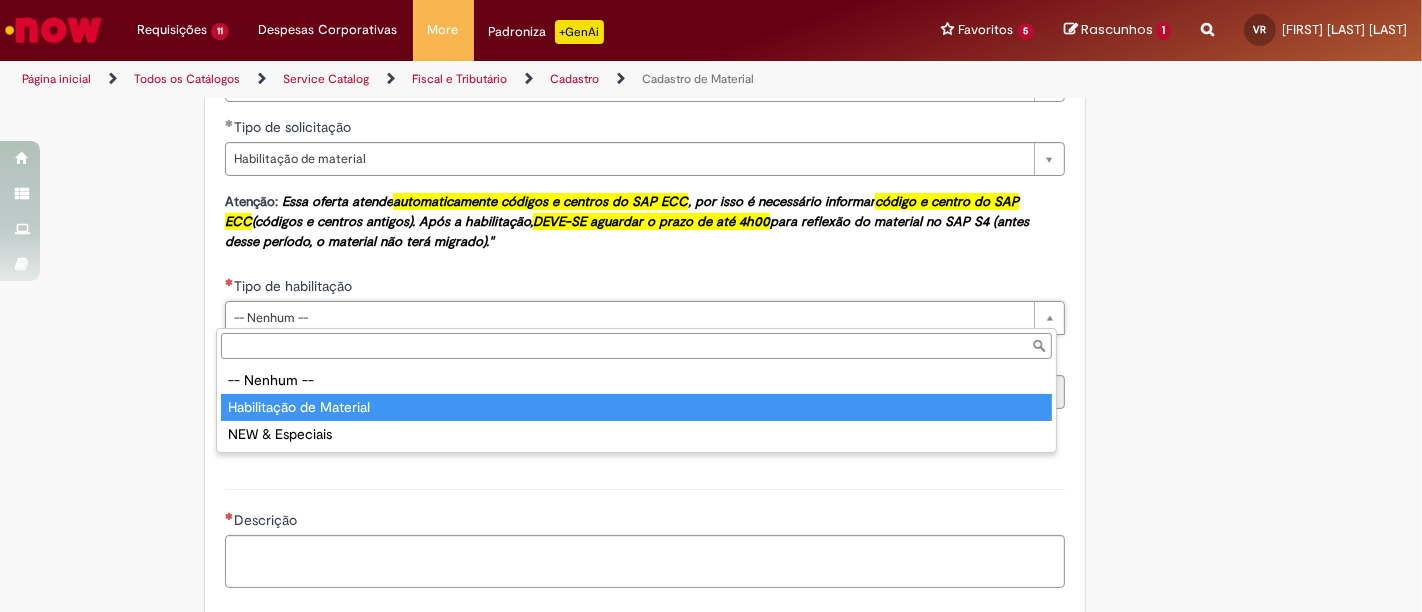 type on "**********" 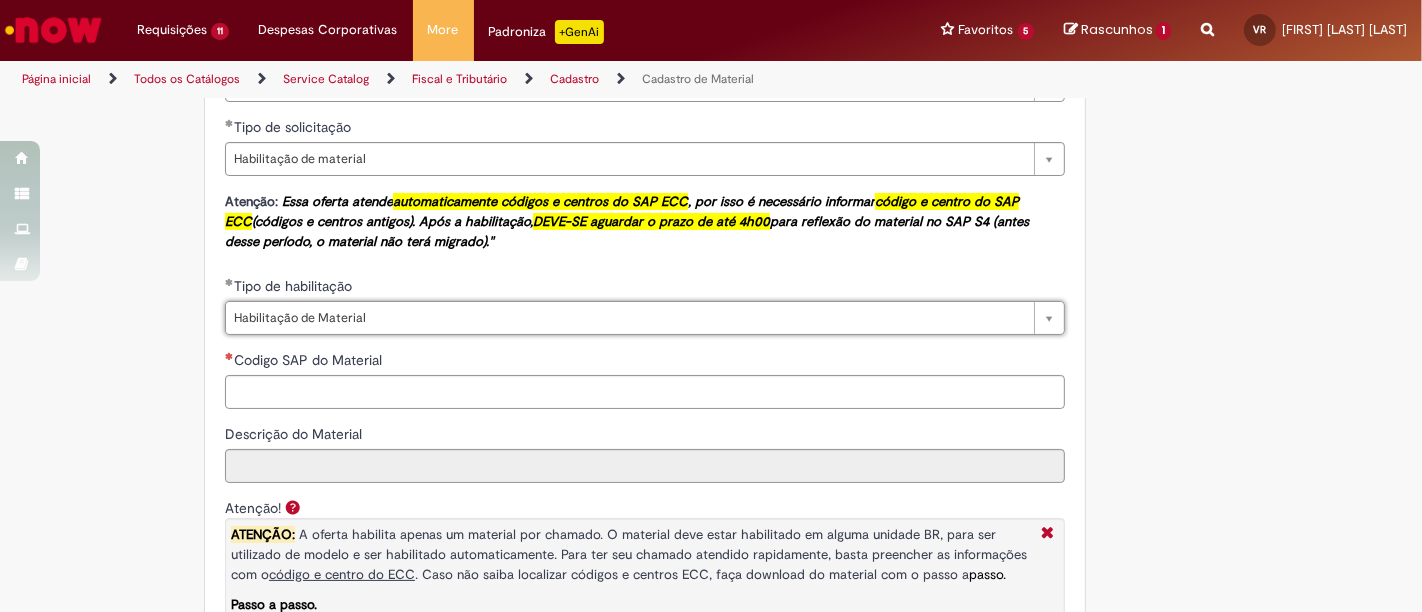 drag, startPoint x: 1294, startPoint y: 405, endPoint x: 1188, endPoint y: 398, distance: 106.23088 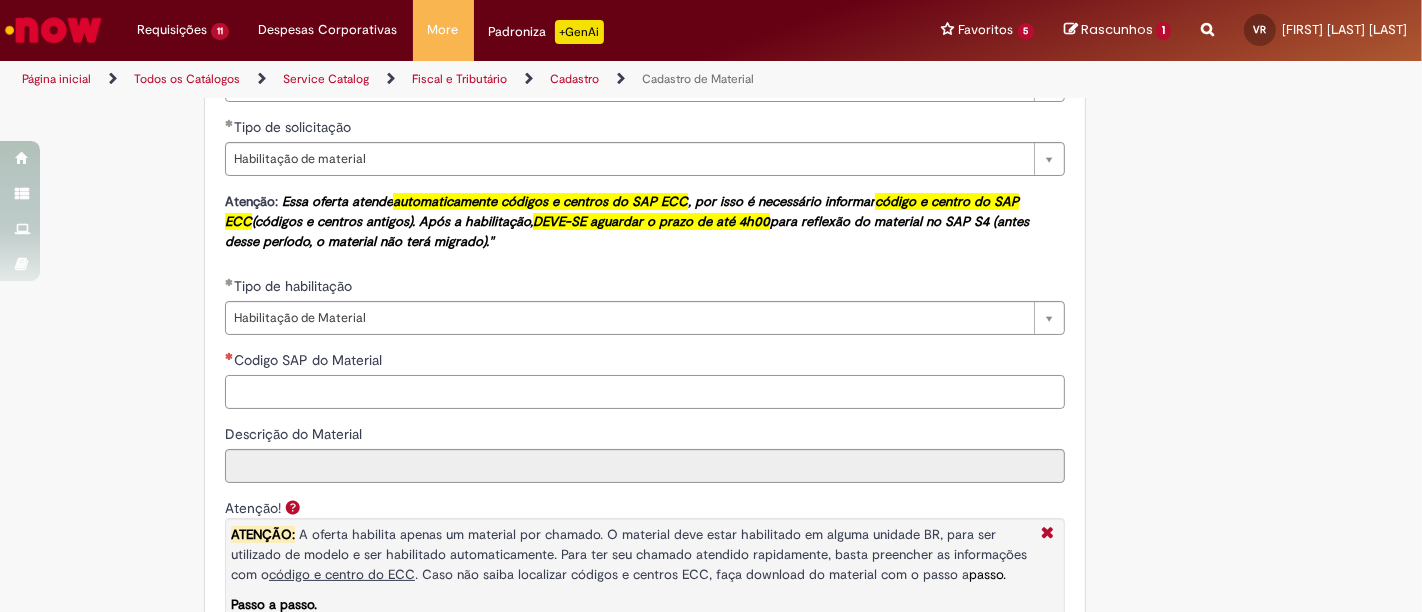 click on "Codigo SAP do Material" at bounding box center [645, 392] 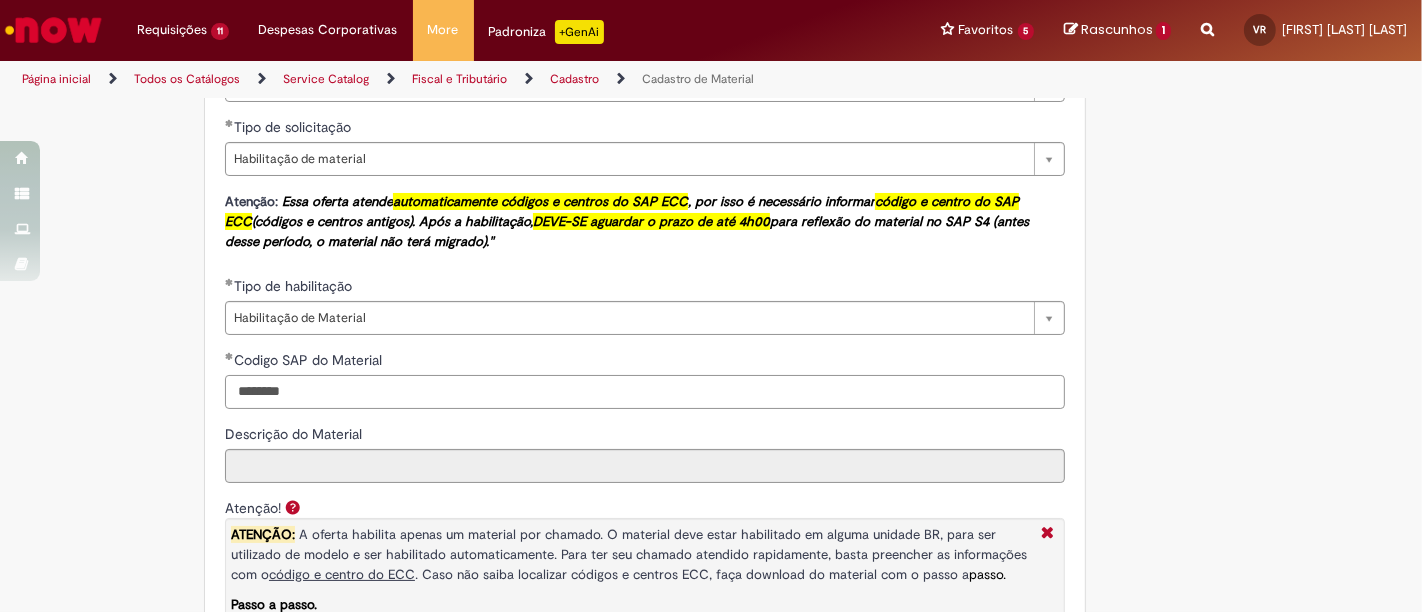 type on "********" 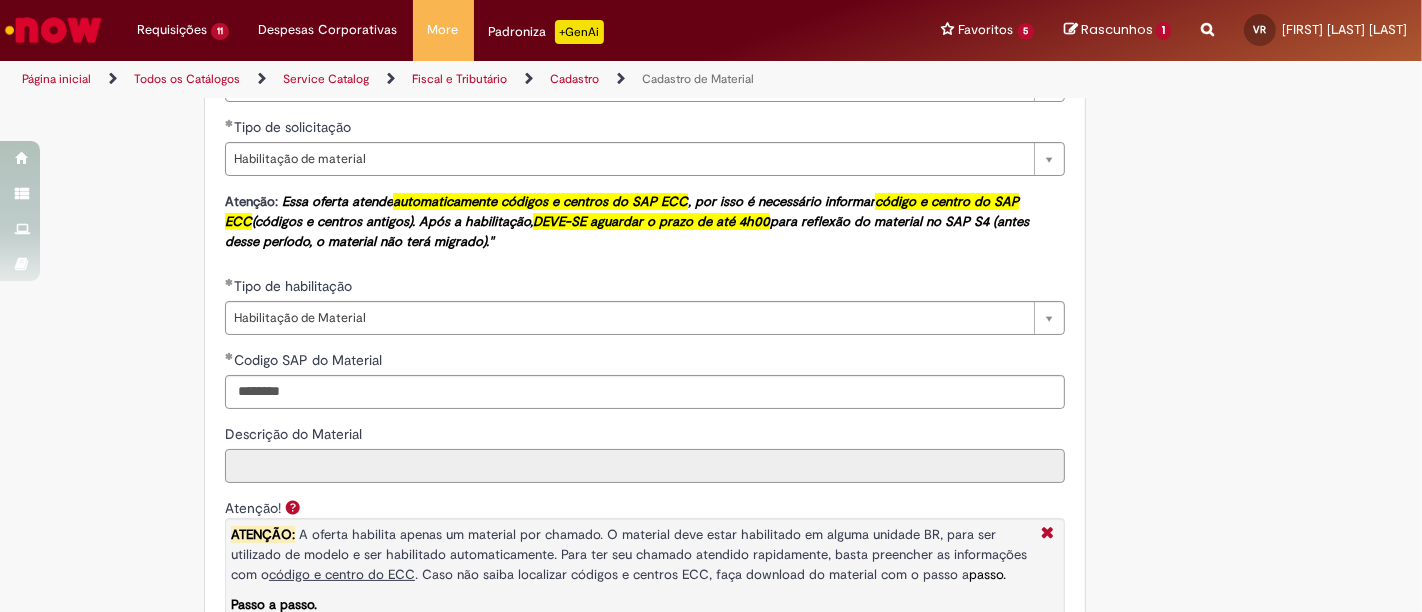 click on "Descrição do Material" at bounding box center (645, 466) 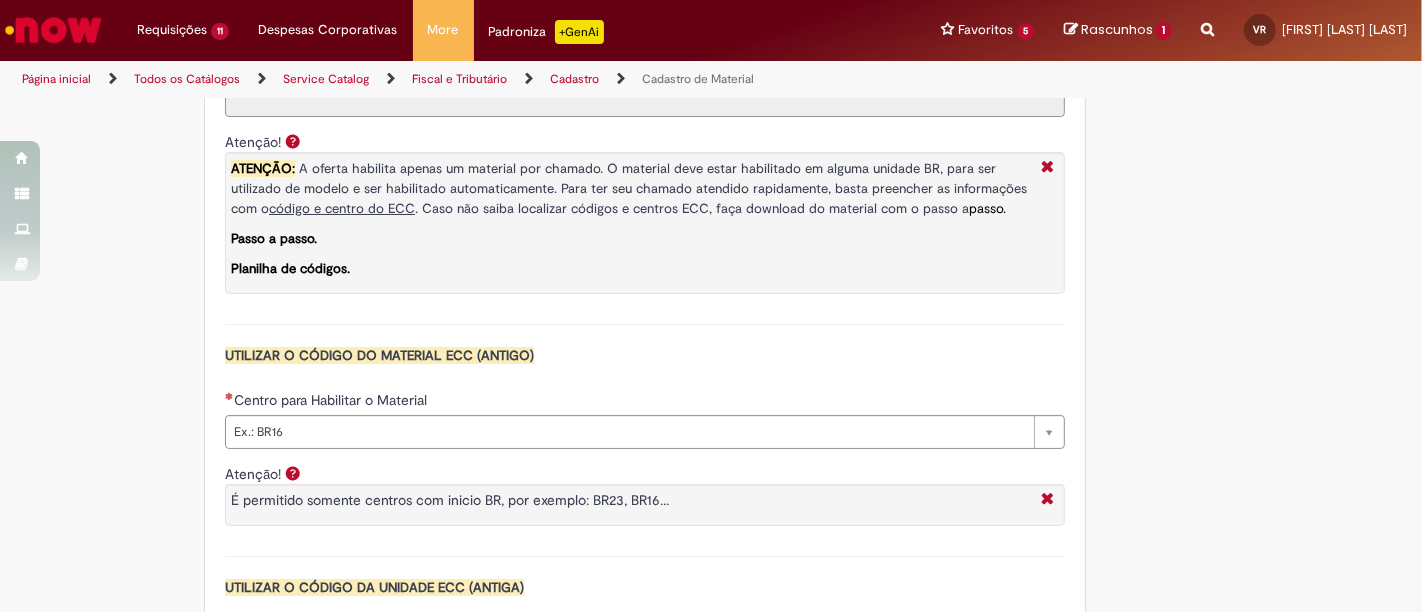 scroll, scrollTop: 1657, scrollLeft: 0, axis: vertical 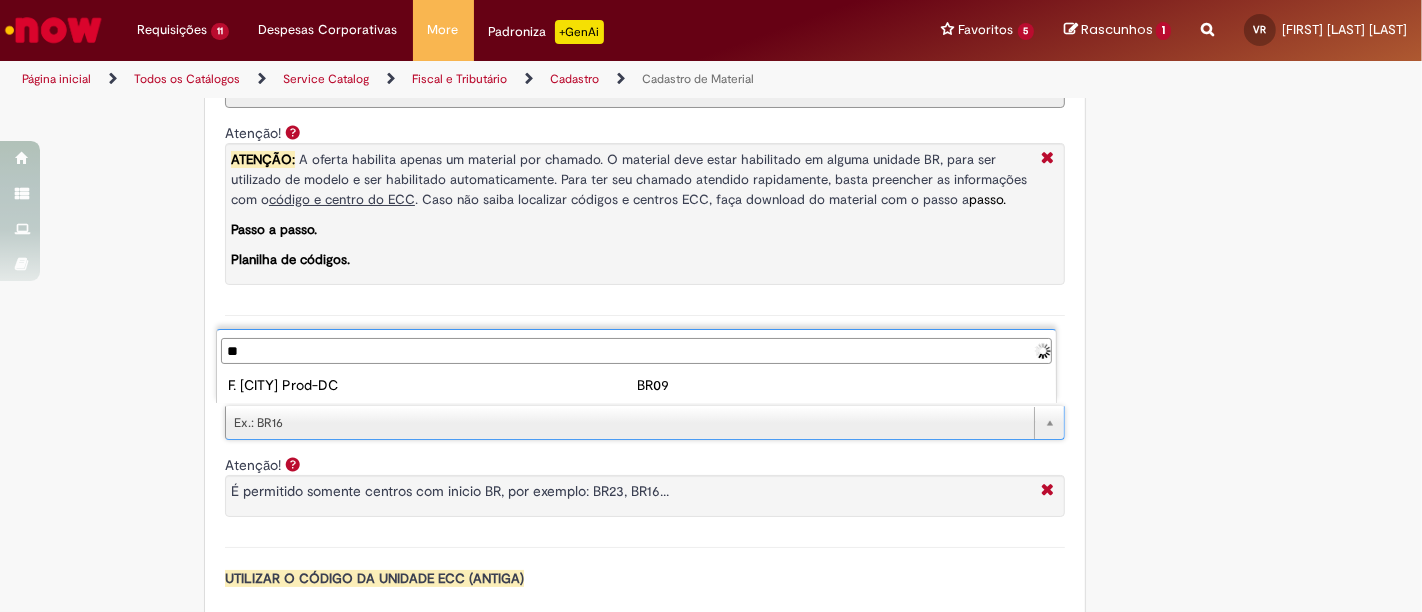 type on "*" 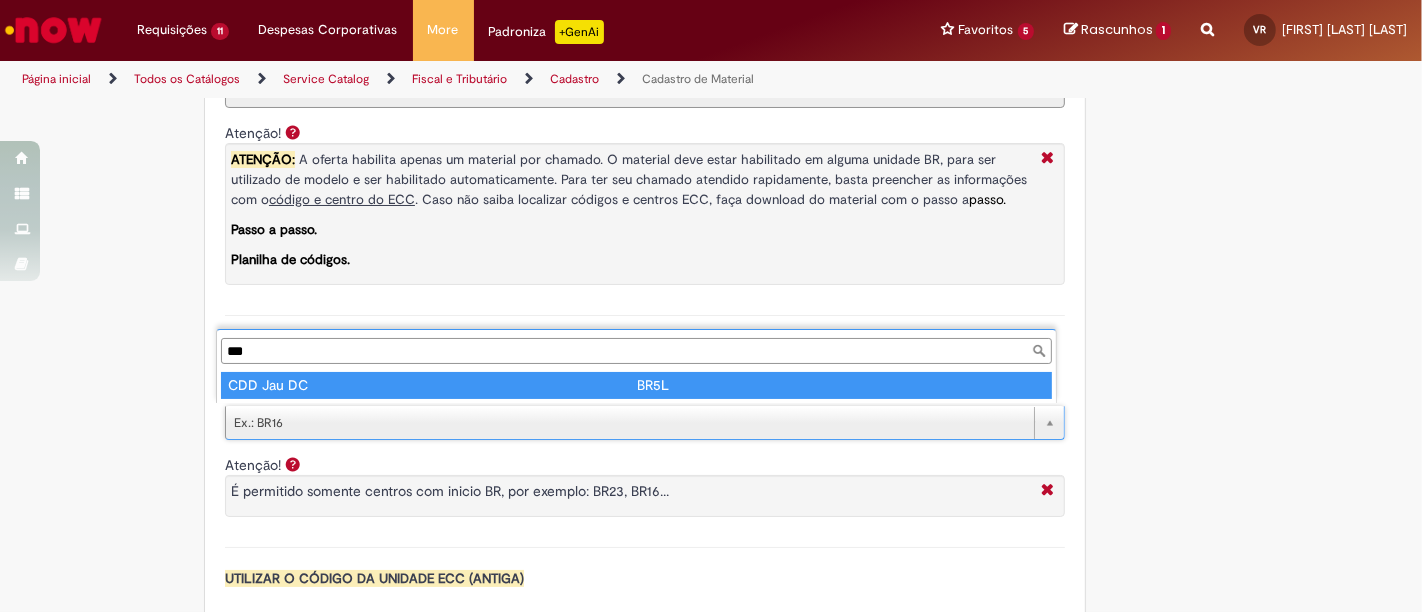 type on "***" 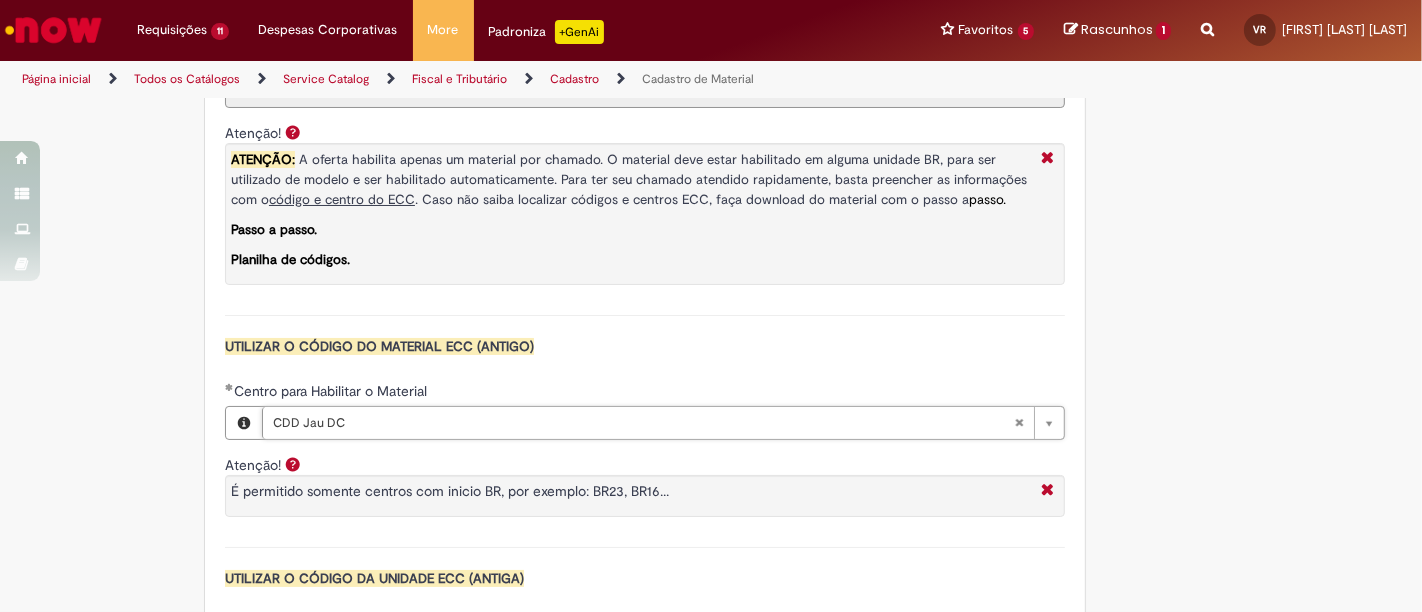 type on "****" 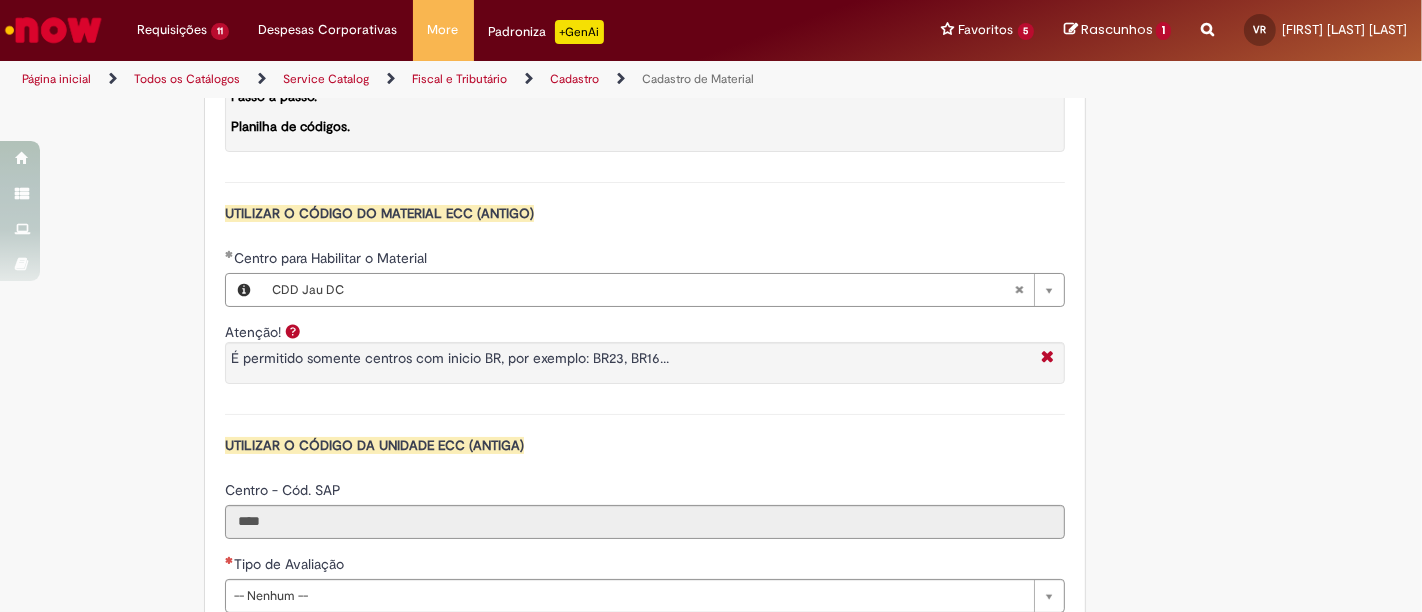 scroll, scrollTop: 1837, scrollLeft: 0, axis: vertical 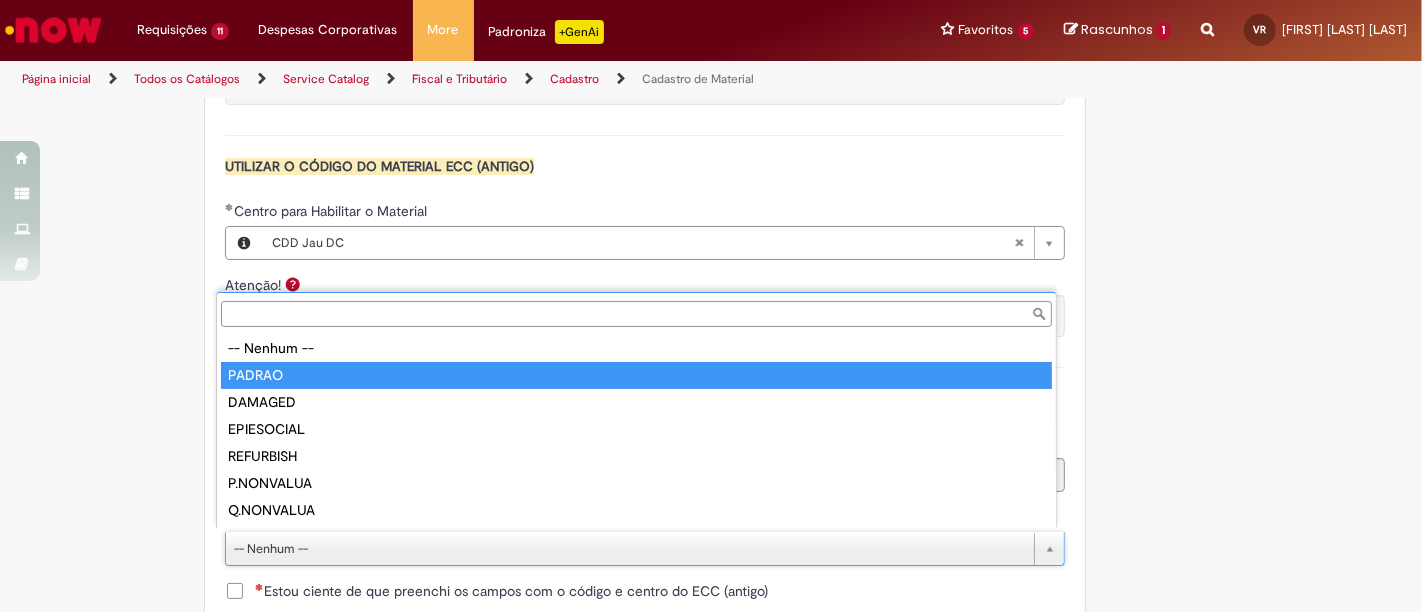 type on "******" 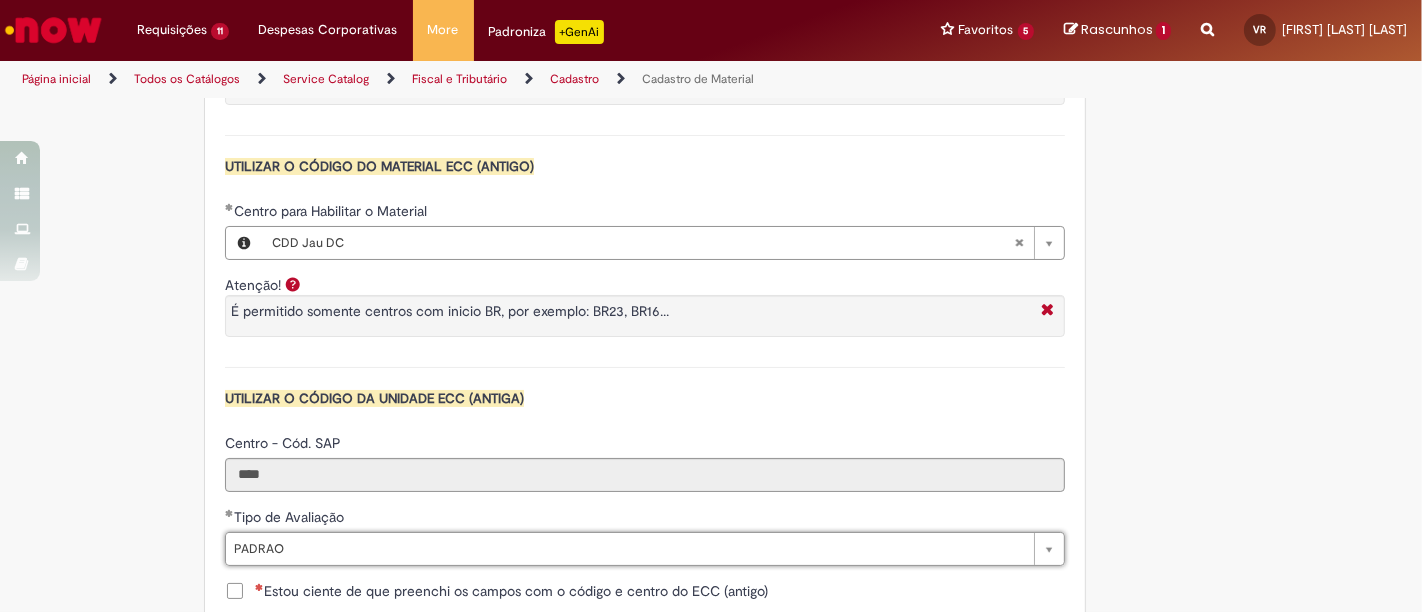 click on "Tire dúvidas com LupiAssist    +GenAI
Oi! Eu sou LupiAssist, uma Inteligência Artificial Generativa em constante aprendizado   Meu conteúdo é monitorado para trazer uma melhor experiência
Dúvidas comuns:
Só mais um instante, estou consultando nossas bases de conhecimento  e escrevendo a melhor resposta pra você!
Title
Lorem ipsum dolor sit amet    Fazer uma nova pergunta
Gerei esta resposta utilizando IA Generativa em conjunto com os nossos padrões. Em caso de divergência, os documentos oficiais prevalecerão.
Saiba mais em:
Ou ligue para:
E aí, te ajudei?
Sim, obrigado!" at bounding box center [711, -378] 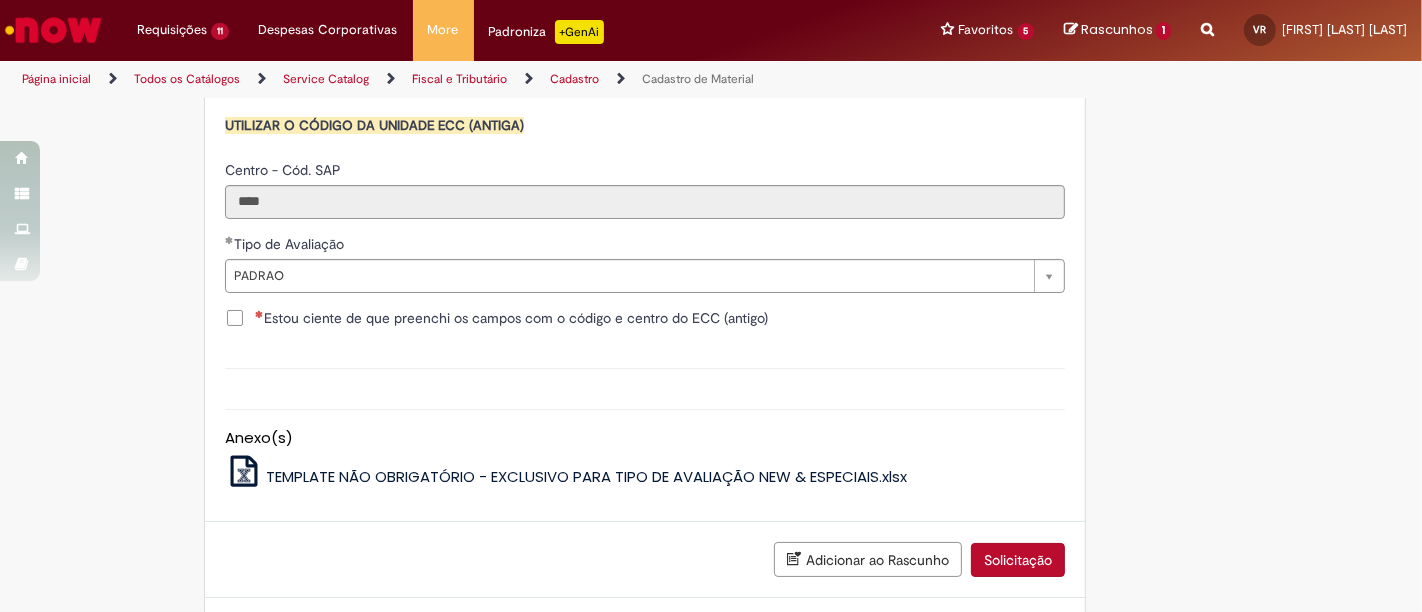 scroll, scrollTop: 2148, scrollLeft: 0, axis: vertical 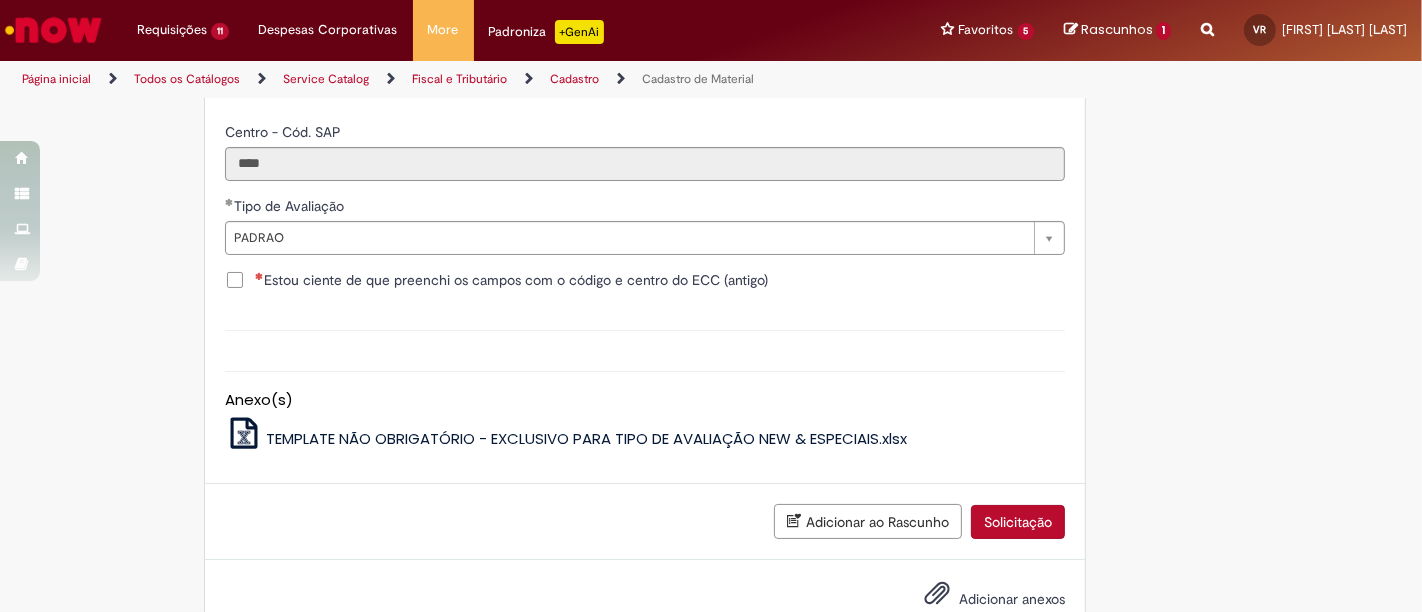 click on "Estou ciente de que preenchi os campos com o código e centro do ECC  (antigo)" at bounding box center (511, 280) 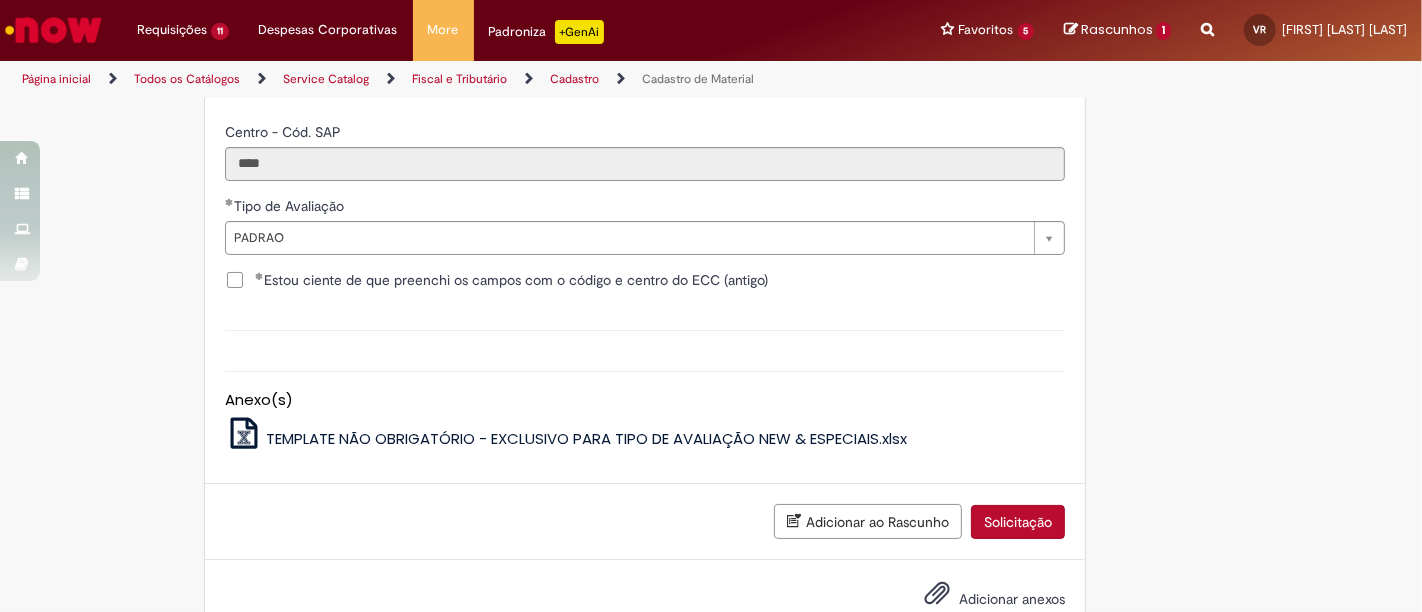click on "Solicitação" at bounding box center (1018, 522) 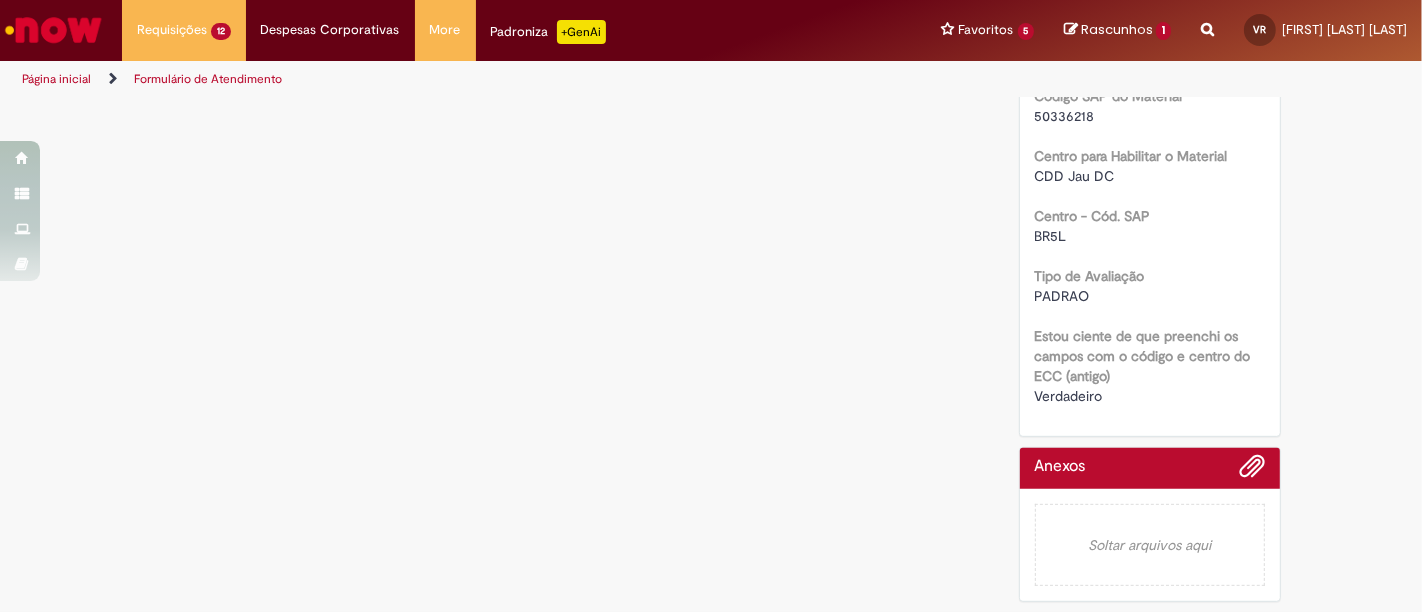 scroll, scrollTop: 0, scrollLeft: 0, axis: both 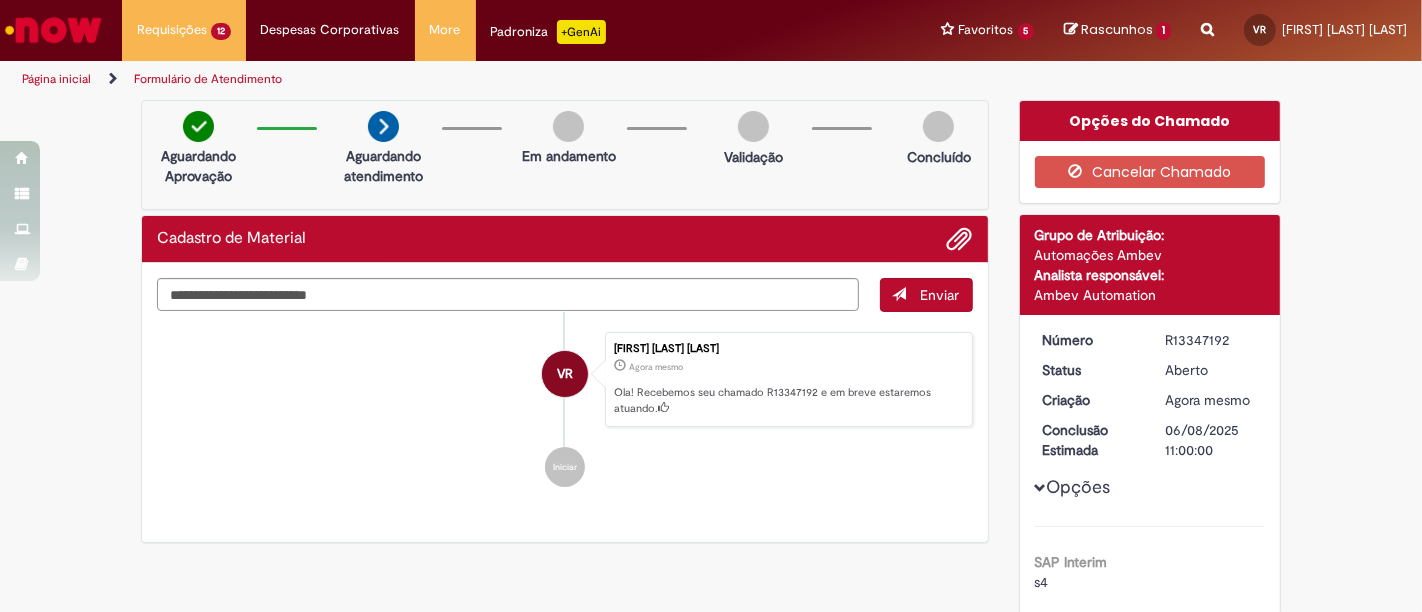 click at bounding box center (53, 30) 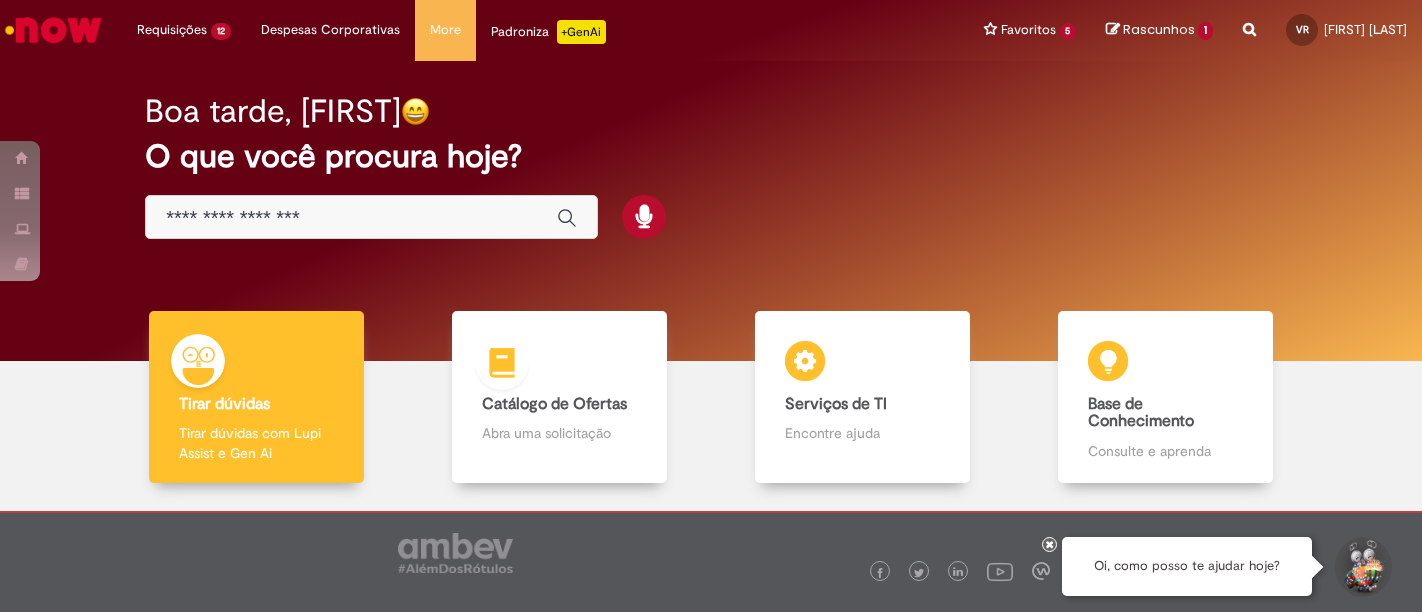 scroll, scrollTop: 0, scrollLeft: 0, axis: both 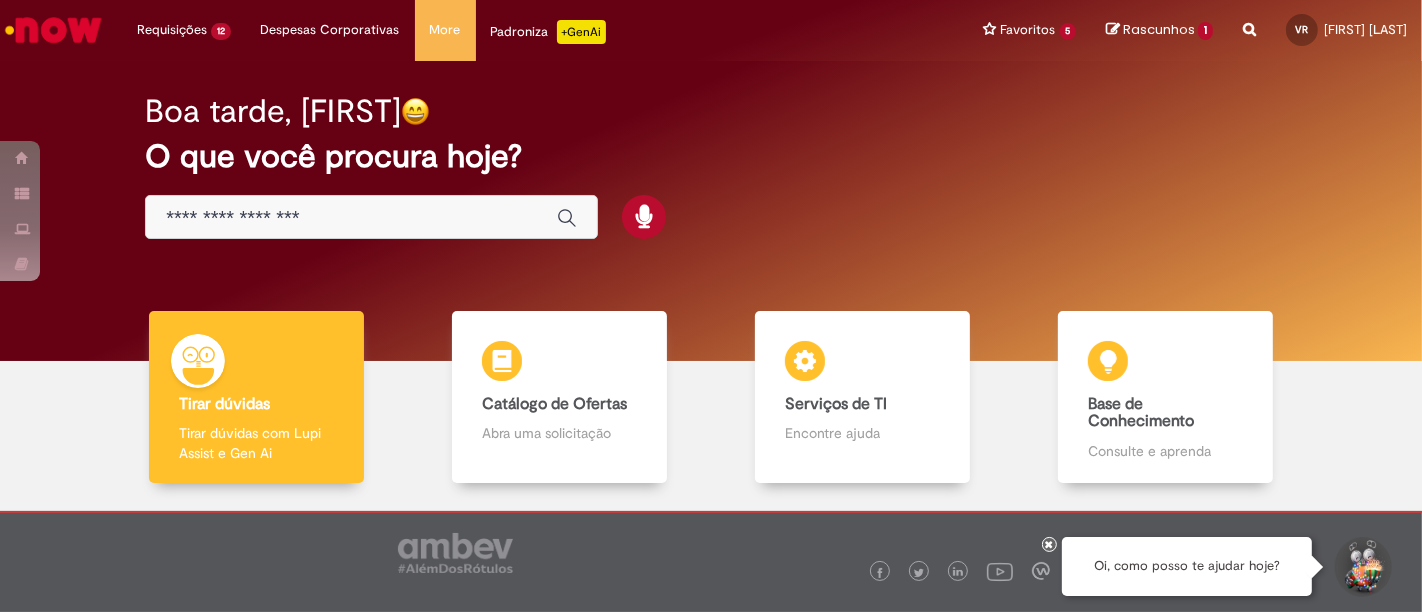 click at bounding box center [351, 218] 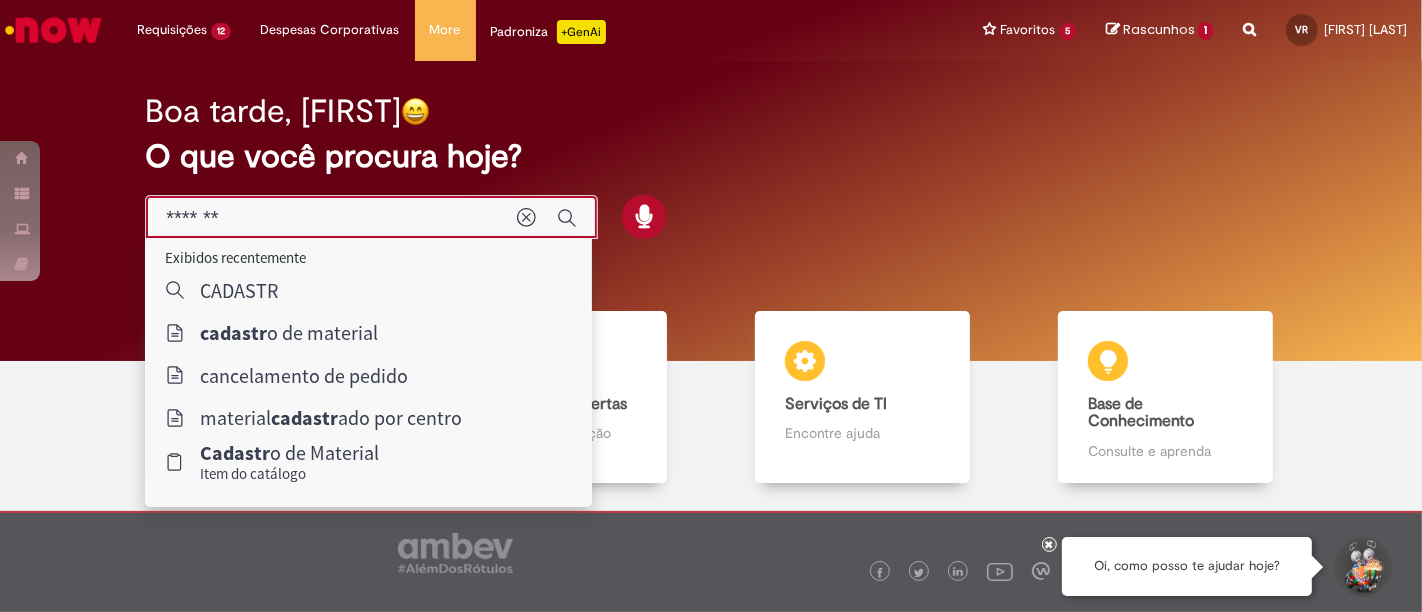type on "********" 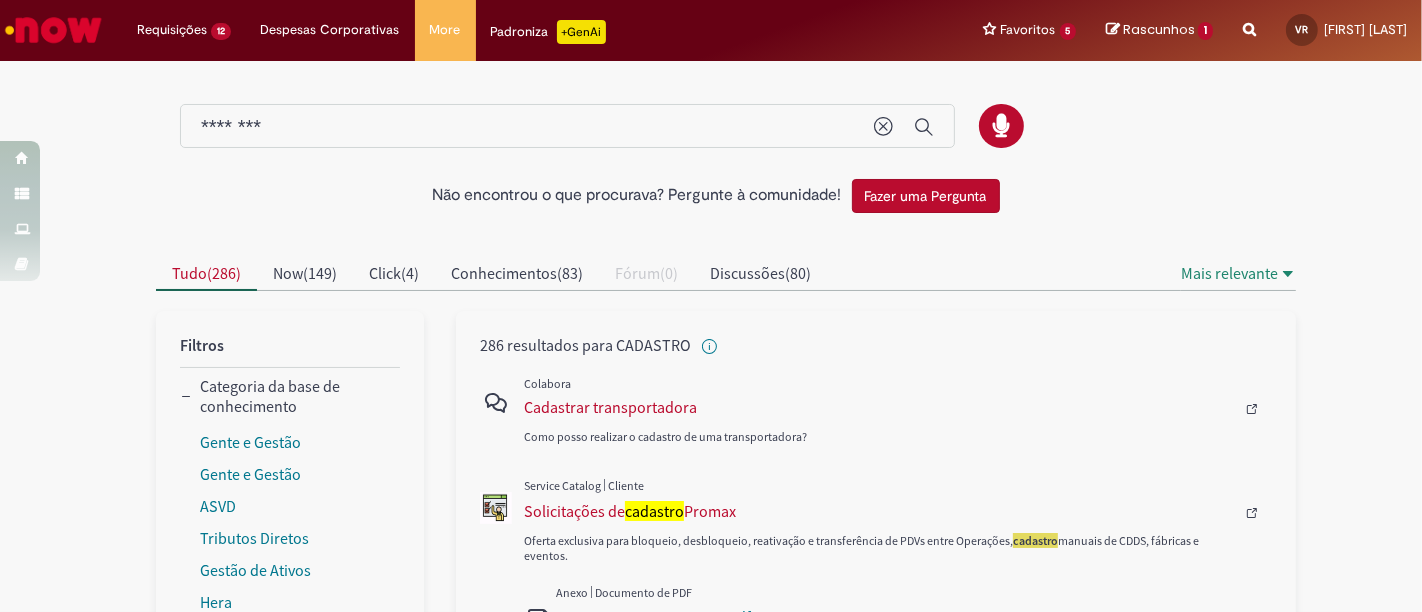 click on "********" at bounding box center (527, 127) 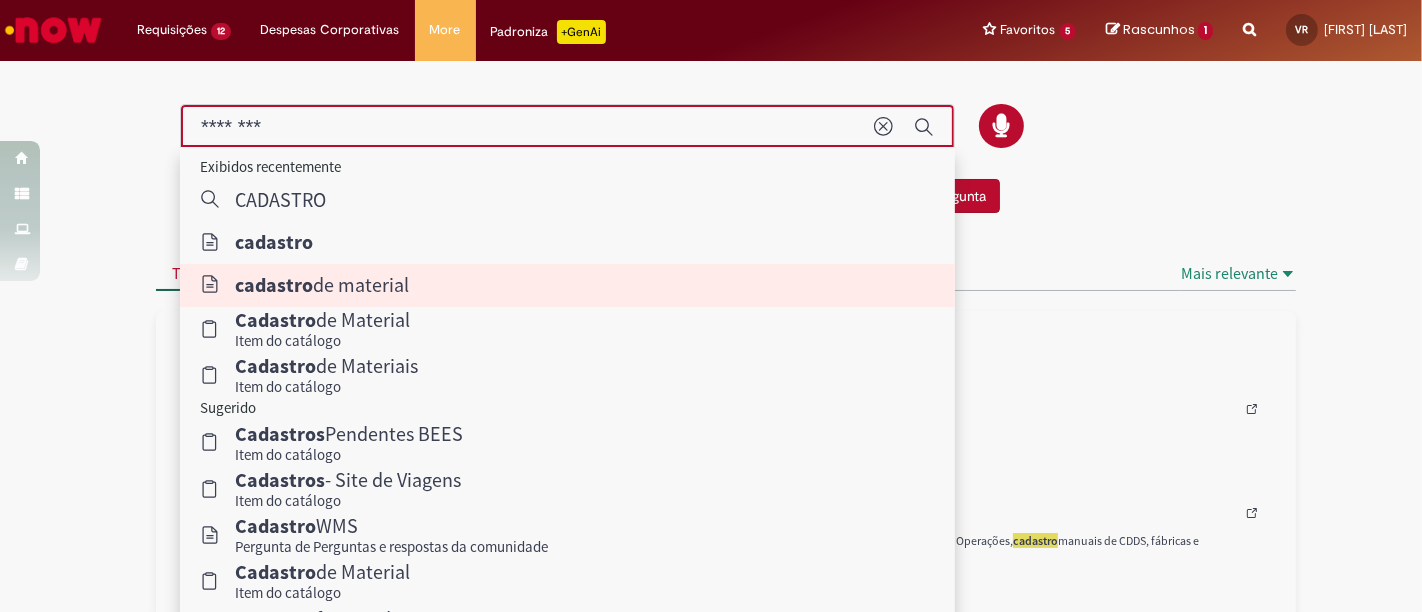 type on "**********" 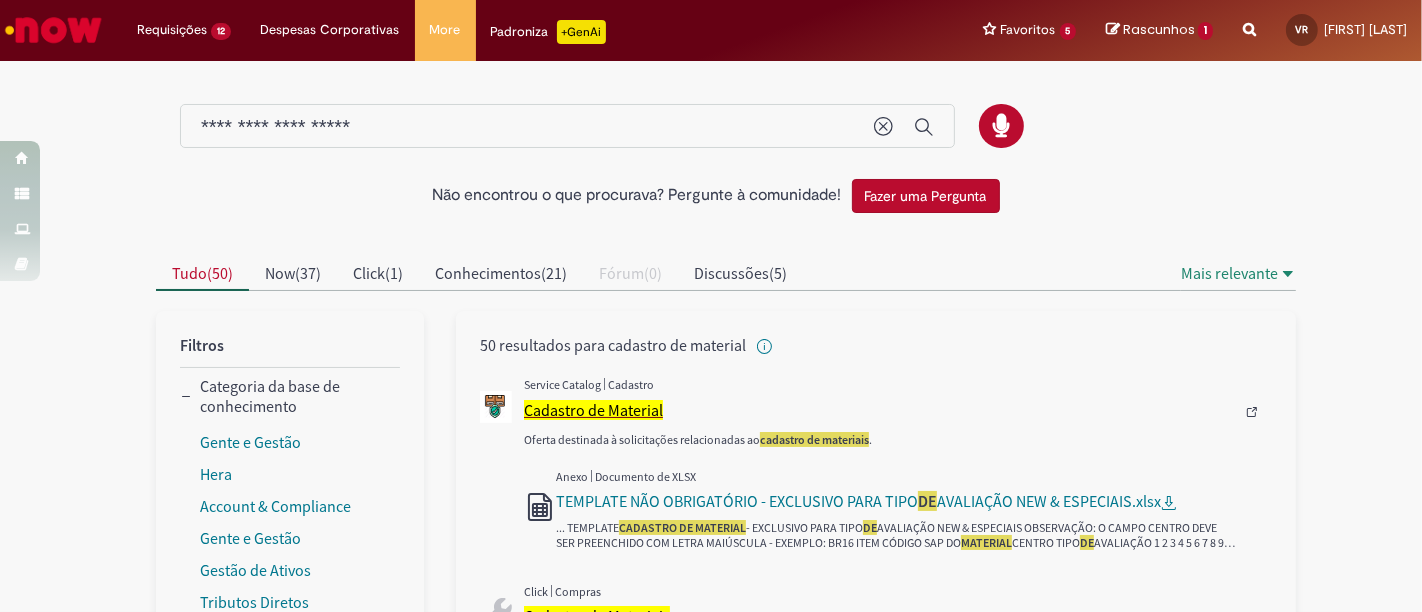 click on "Cadastro de Material" at bounding box center (593, 410) 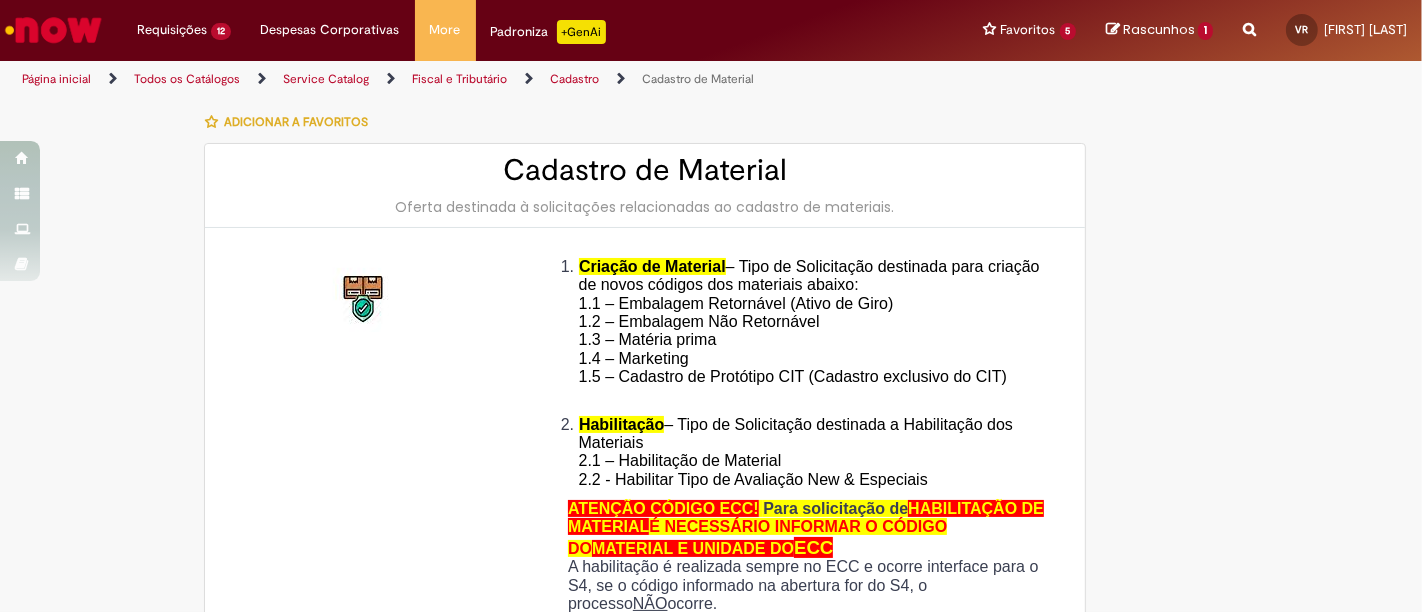 type on "*********" 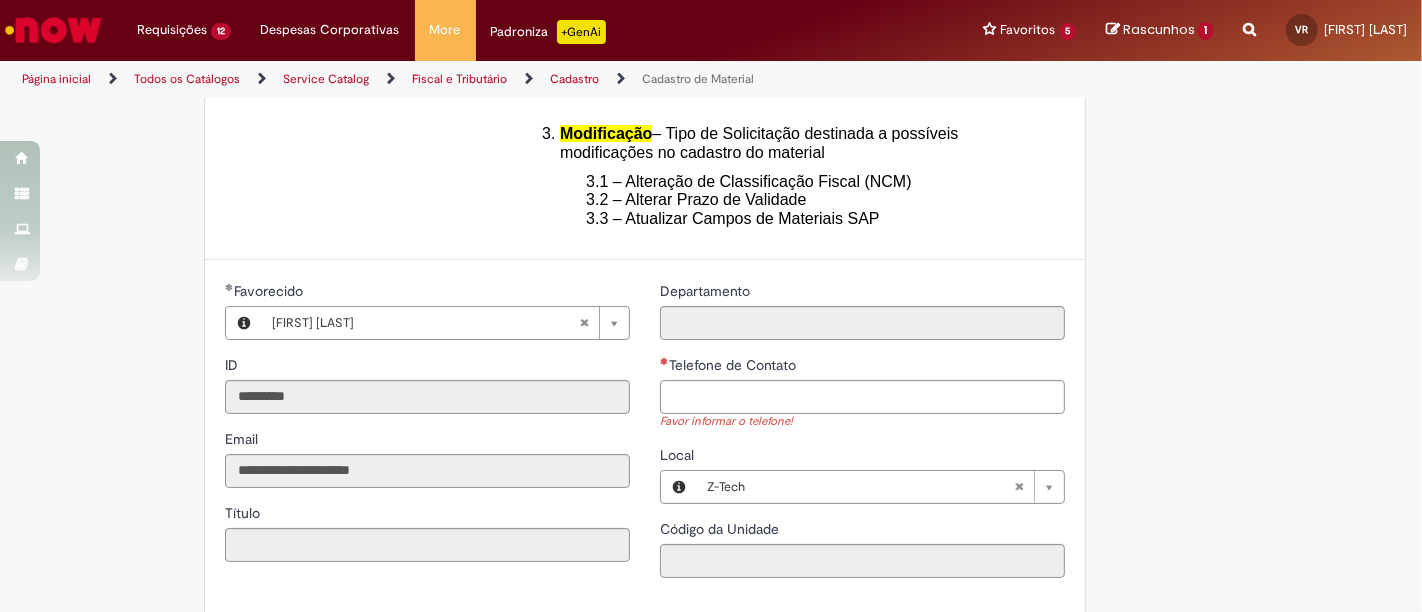 scroll, scrollTop: 700, scrollLeft: 0, axis: vertical 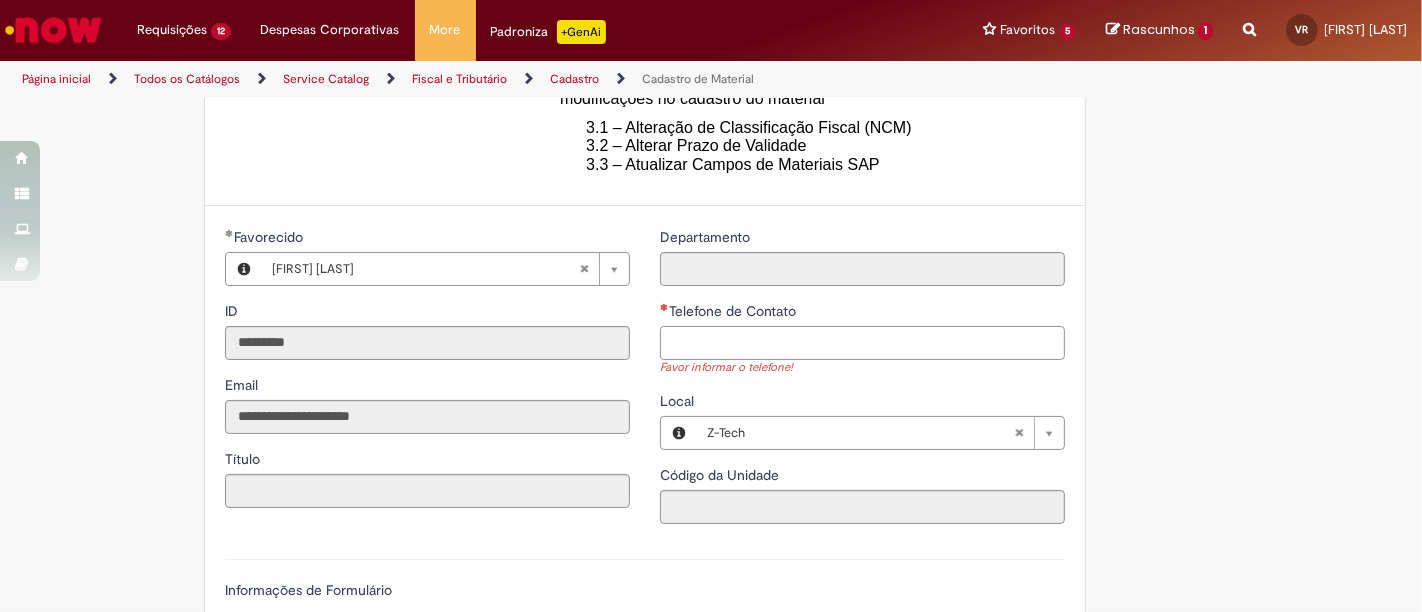 click on "Telefone de Contato" at bounding box center [862, 343] 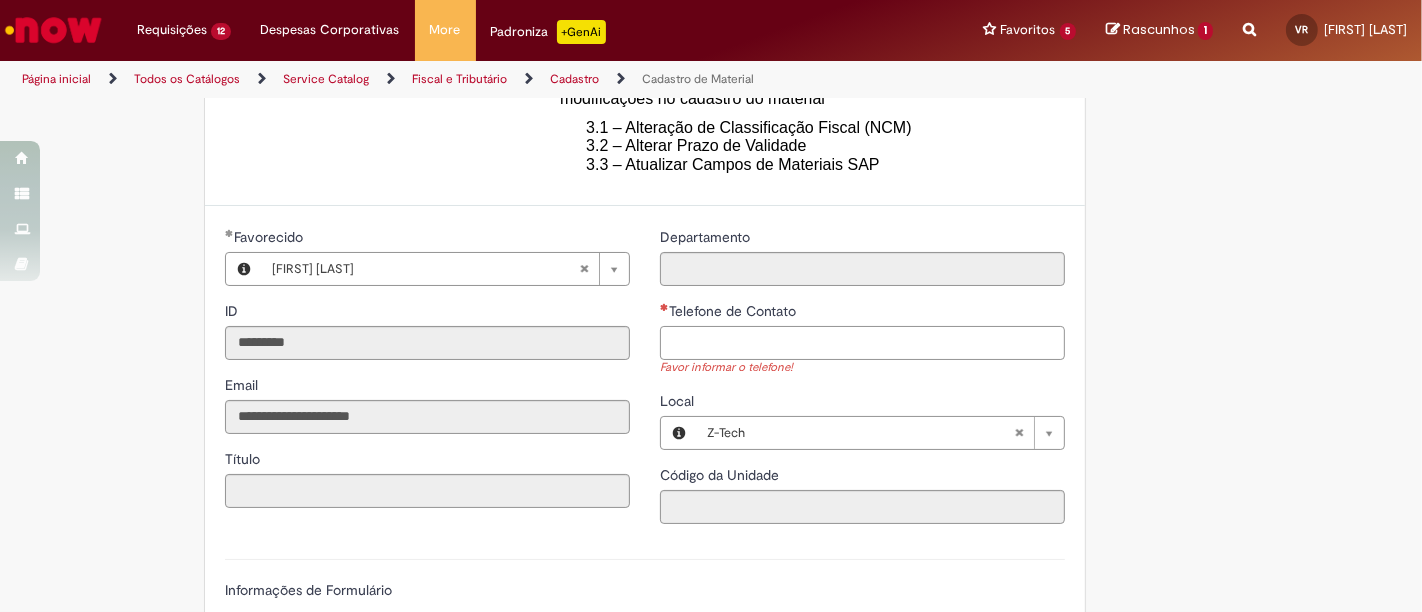 type on "**********" 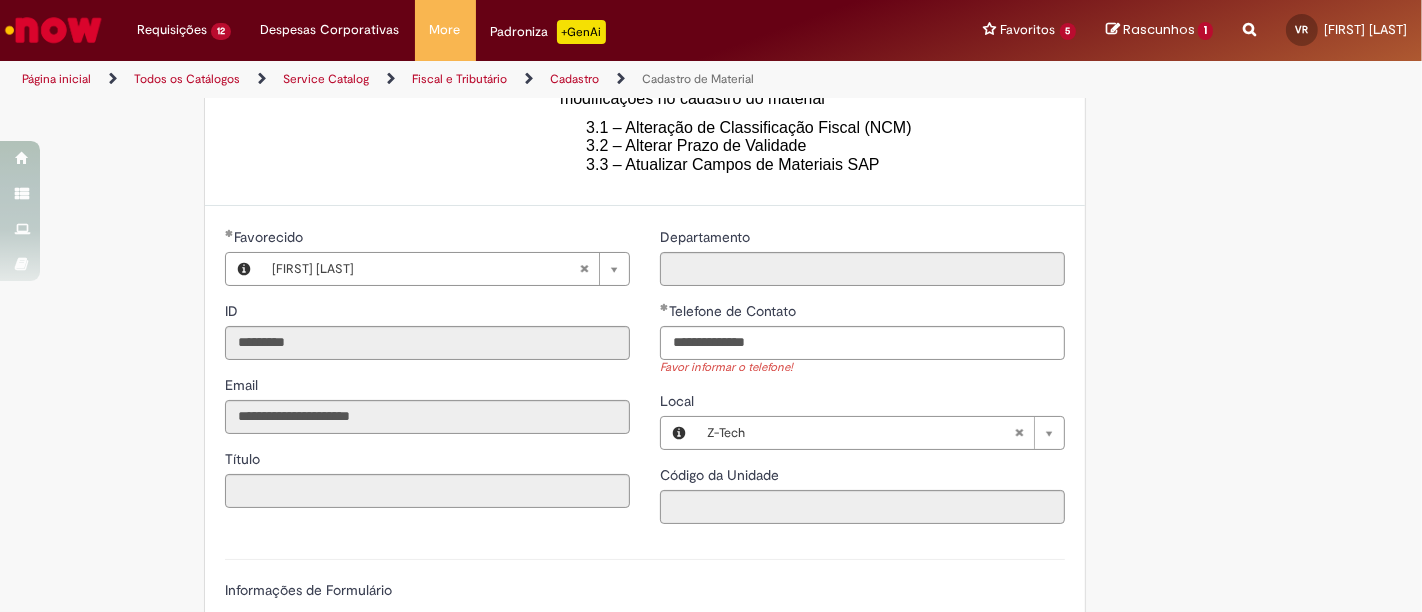 type 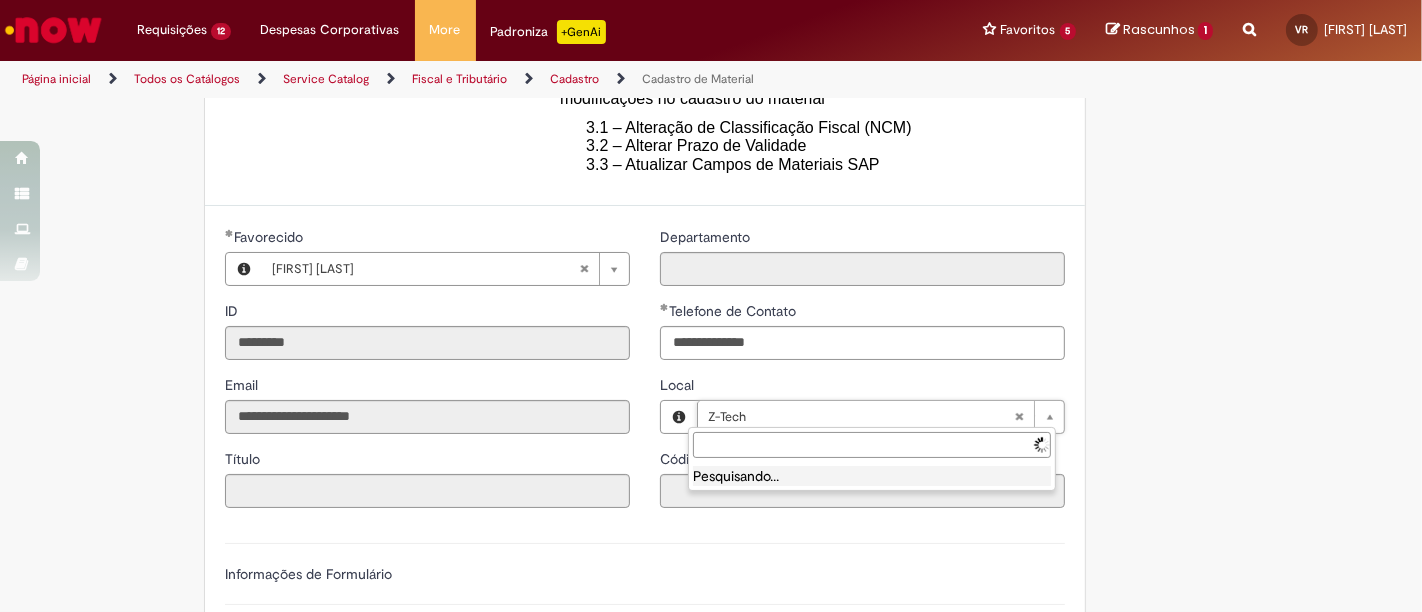 type on "**********" 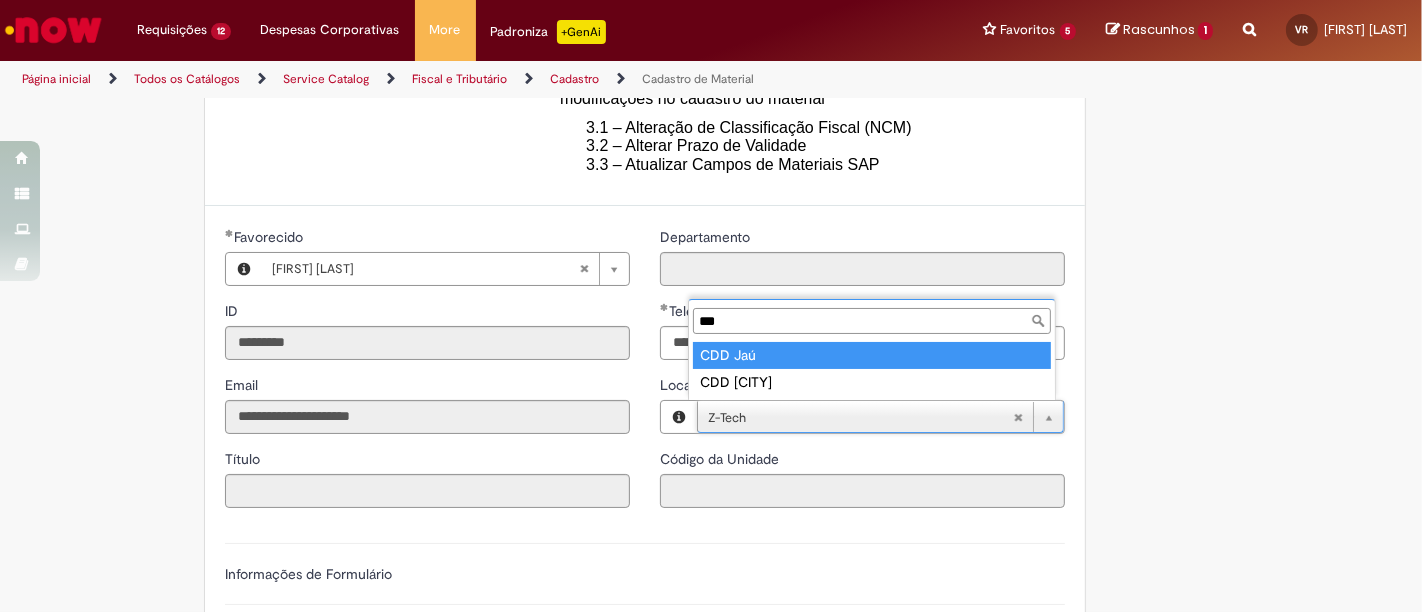 type on "***" 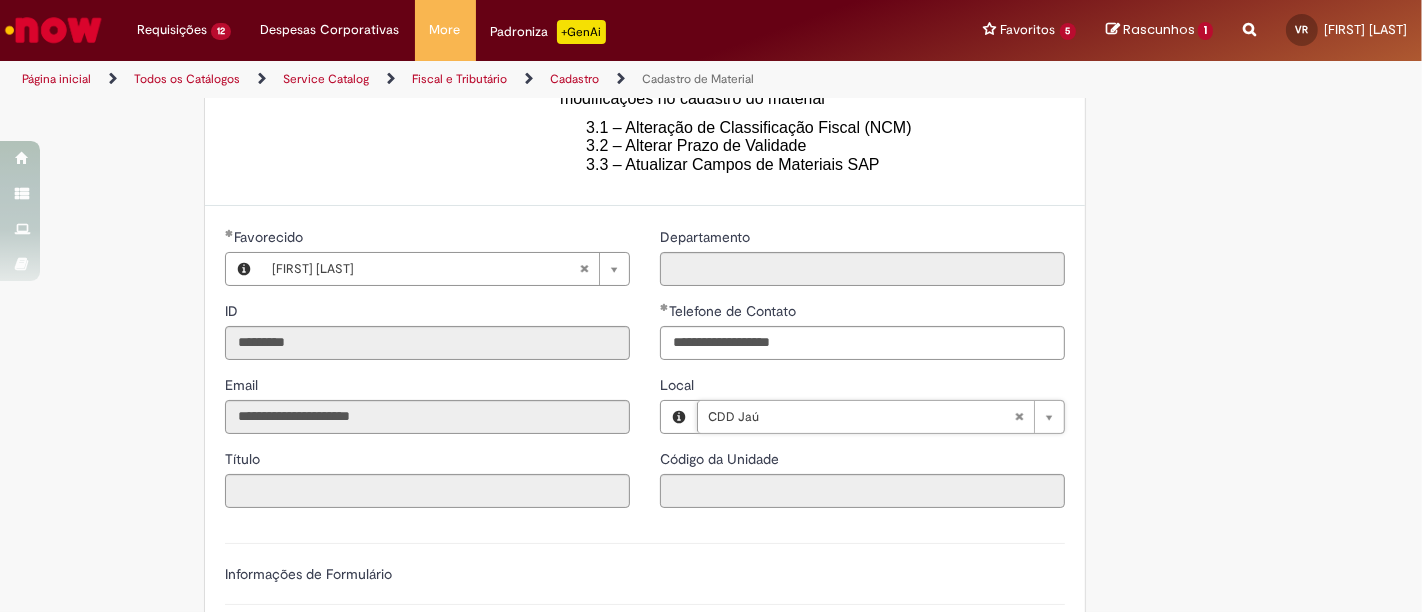 type on "****" 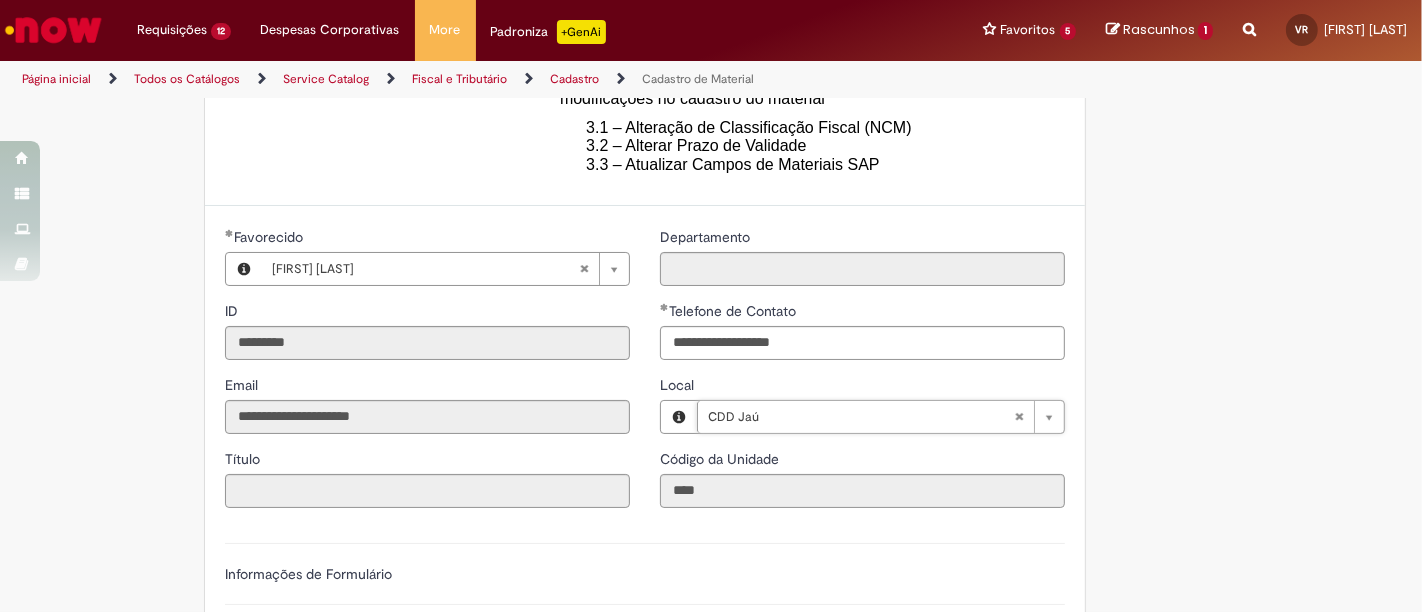 scroll, scrollTop: 0, scrollLeft: 40, axis: horizontal 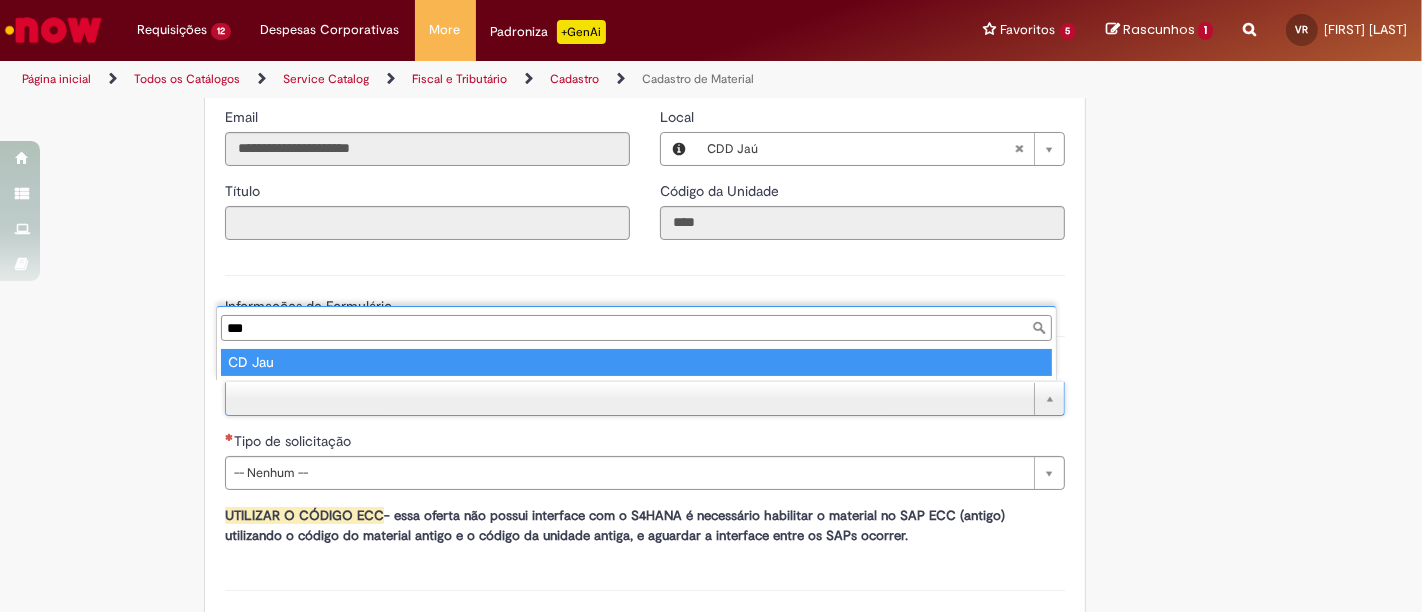 type on "***" 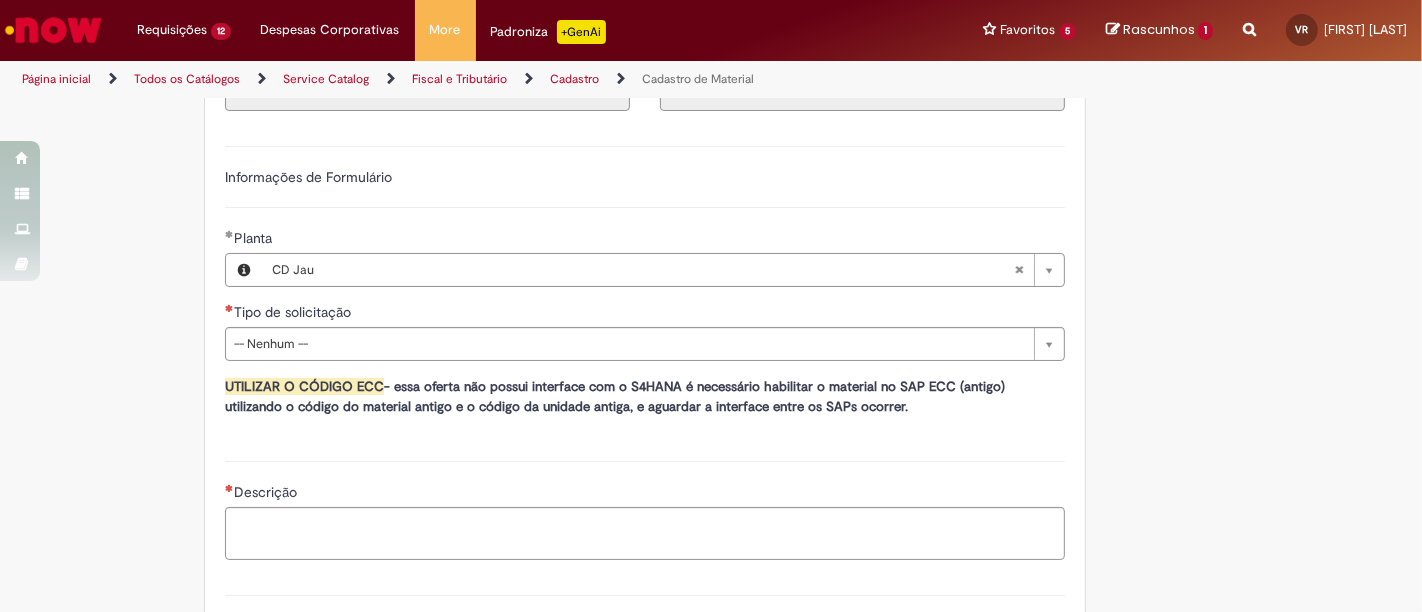 scroll, scrollTop: 1105, scrollLeft: 0, axis: vertical 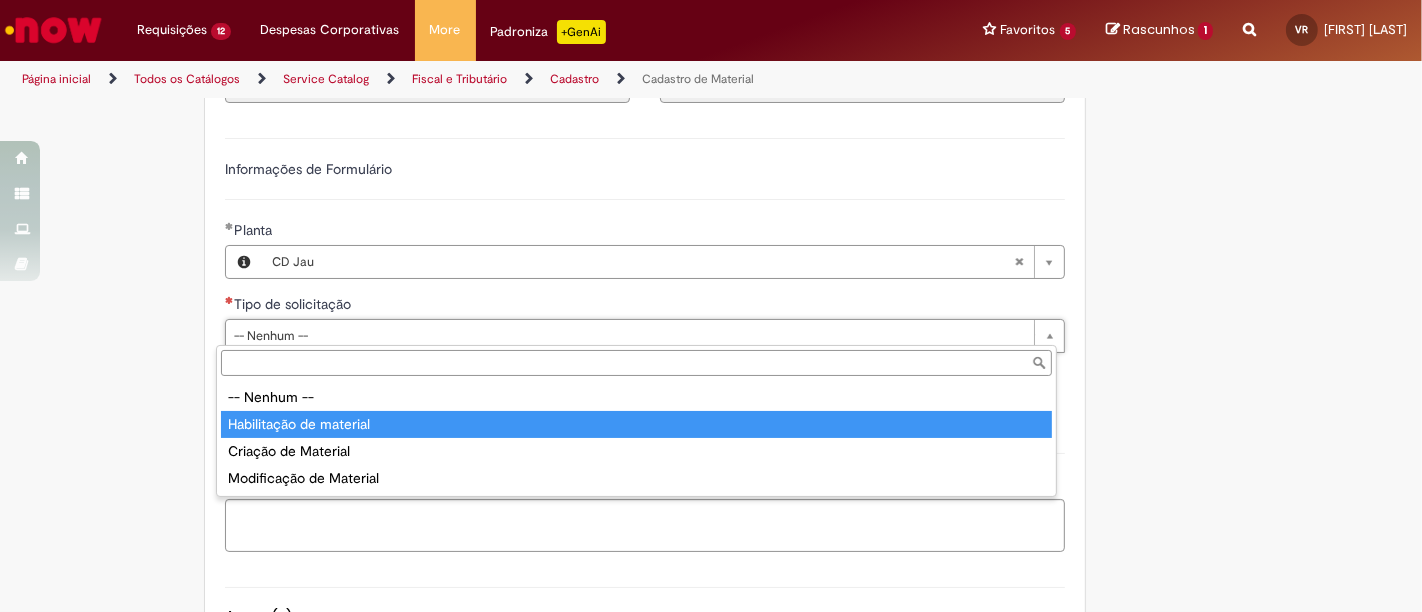 type on "**********" 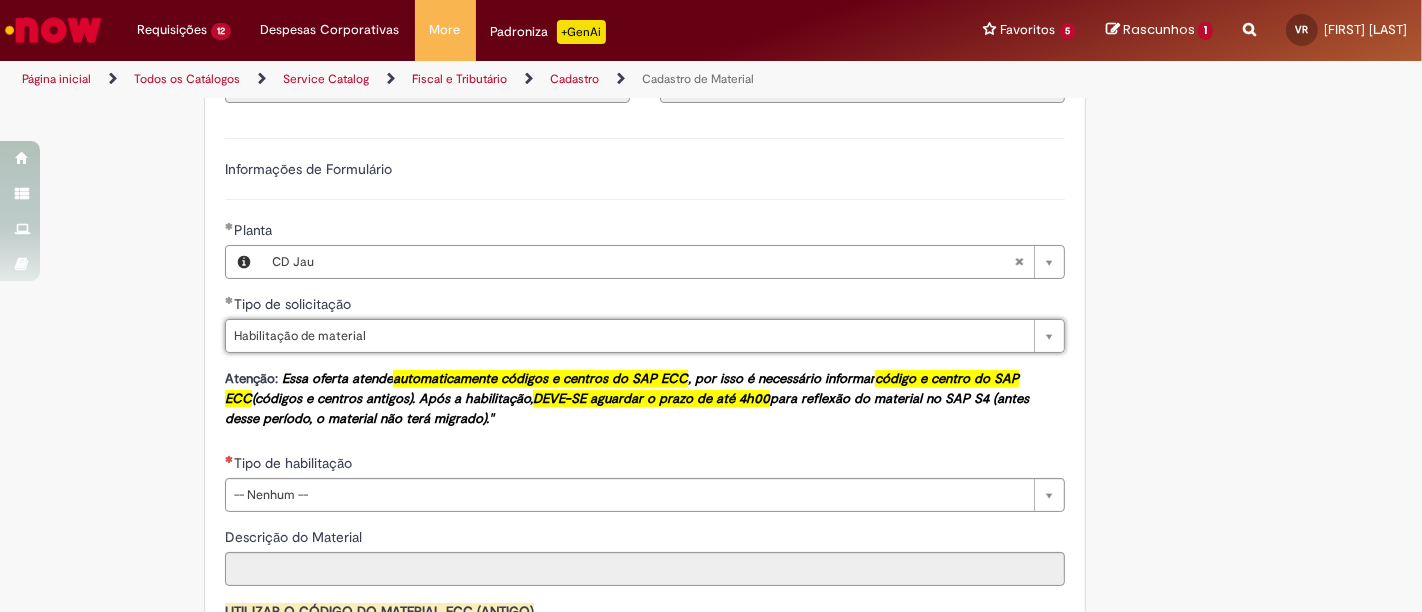click on "Adicionar a Favoritos
Cadastro de Material
Oferta destinada à solicitações relacionadas ao cadastro de materiais.
Criação de Material  – Tipo de Solicitação destinada para criação de novos códigos dos materiais abaixo:       1.1 – Embalagem Retornável (Ativo de Giro)       1.2 – Embalagem Não Retornável        1.3 – Matéria prima       1.4 – Marketing       1.5 – Cadastro de Protótipo CIT (Cadastro exclusivo do CIT)
Habilitação  – Tipo de Solicitação destinada a Habilitação dos Materiais       2.1 – Habilitação de Material       2.2 - Habilitar Tipo de Avaliação New & Especiais
ATENÇÃO CÓDIGO ECC!   Para solicitação de  HABILITAÇÃO DE MATERIAL  É NECESSÁRIO INFORMAR O CÓDIGO DO  MATERIAL E UNIDADE DO  ECC
NÃO  ocorre.
ATENÇÃO INTERFACE!
Modificação" at bounding box center (711, 46) 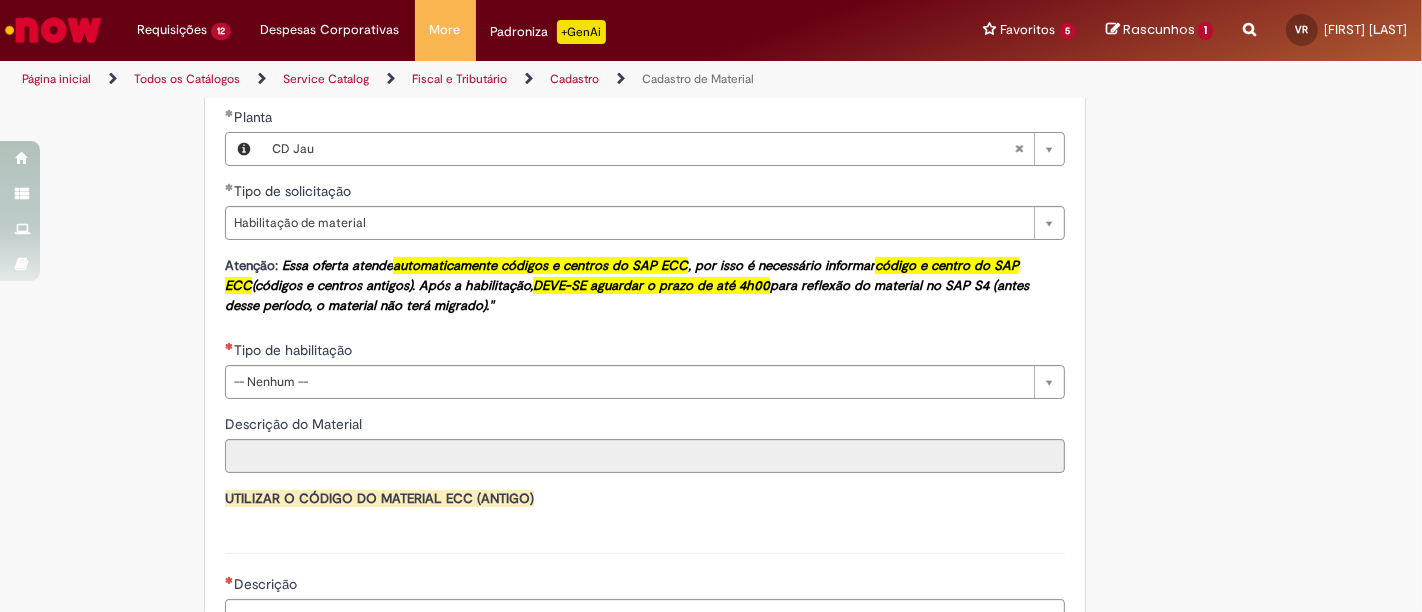scroll, scrollTop: 1248, scrollLeft: 0, axis: vertical 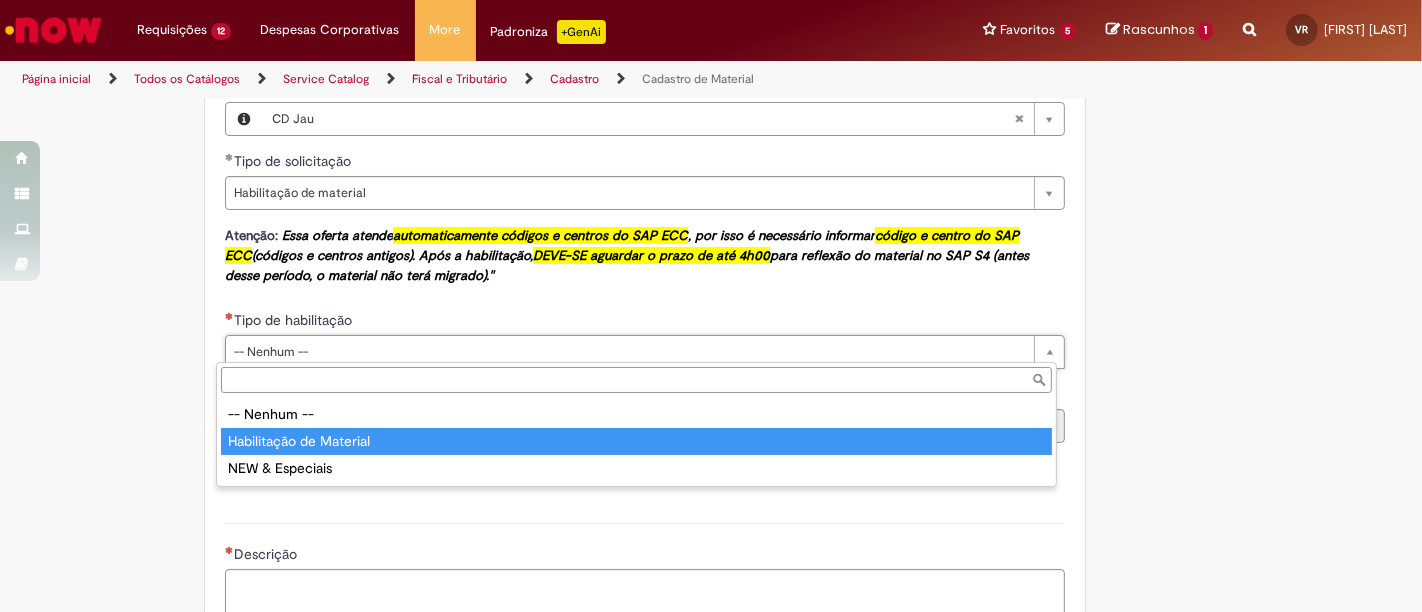 type on "**********" 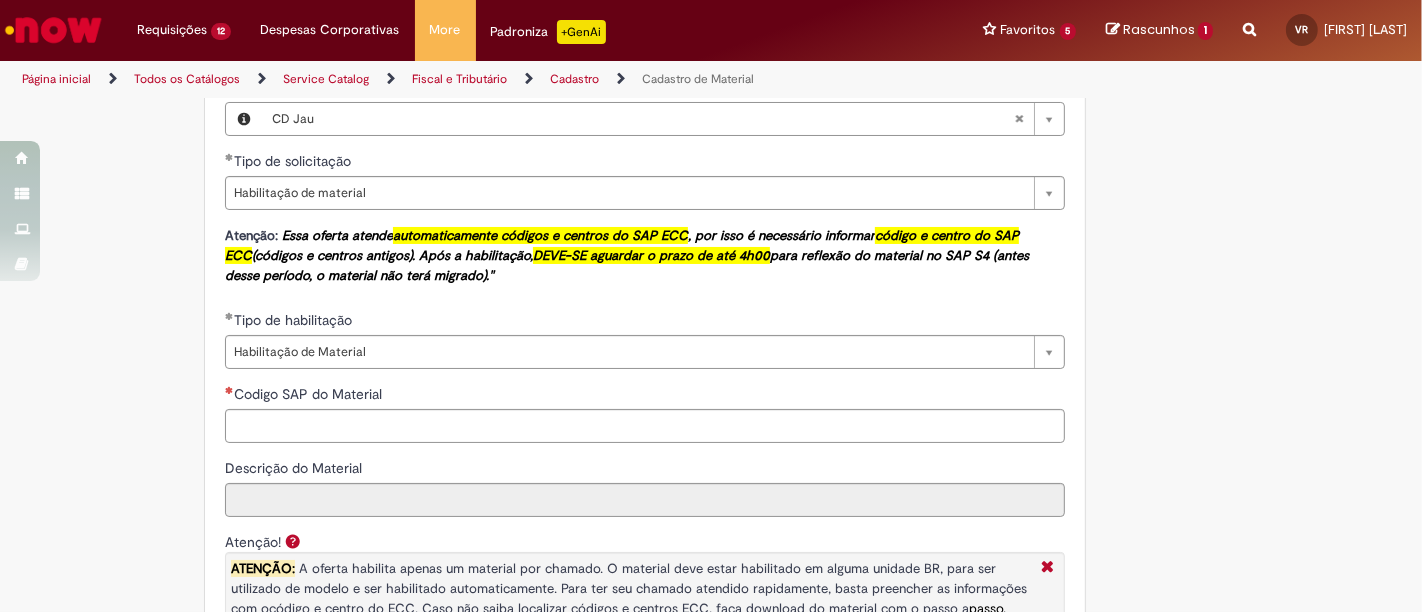 click on "Adicionar a Favoritos
Cadastro de Material
Oferta destinada à solicitações relacionadas ao cadastro de materiais.
Criação de Material  – Tipo de Solicitação destinada para criação de novos códigos dos materiais abaixo:       1.1 – Embalagem Retornável (Ativo de Giro)       1.2 – Embalagem Não Retornável        1.3 – Matéria prima       1.4 – Marketing       1.5 – Cadastro de Protótipo CIT (Cadastro exclusivo do CIT)
Habilitação  – Tipo de Solicitação destinada a Habilitação dos Materiais       2.1 – Habilitação de Material       2.2 - Habilitar Tipo de Avaliação New & Especiais
ATENÇÃO CÓDIGO ECC!   Para solicitação de  HABILITAÇÃO DE MATERIAL  É NECESSÁRIO INFORMAR O CÓDIGO DO  MATERIAL E UNIDADE DO  ECC
NÃO  ocorre.
ATENÇÃO INTERFACE!
Modificação" at bounding box center (711, 210) 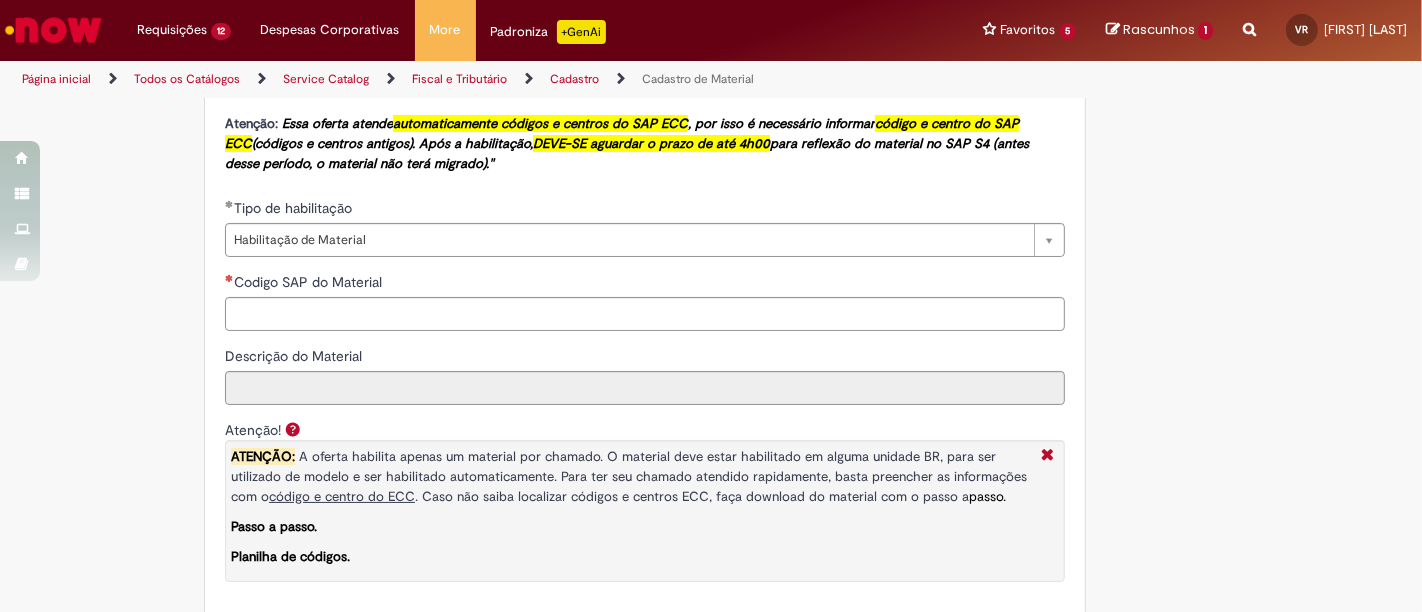 scroll, scrollTop: 1368, scrollLeft: 0, axis: vertical 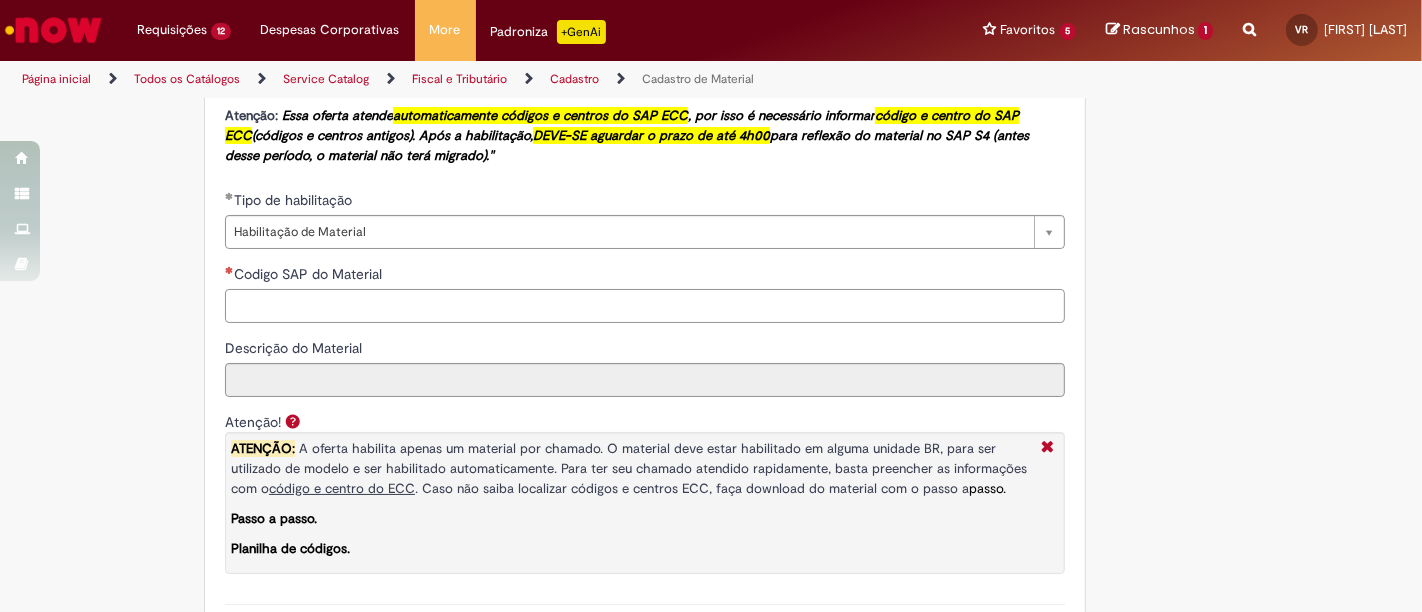 click on "Codigo SAP do Material" at bounding box center (645, 306) 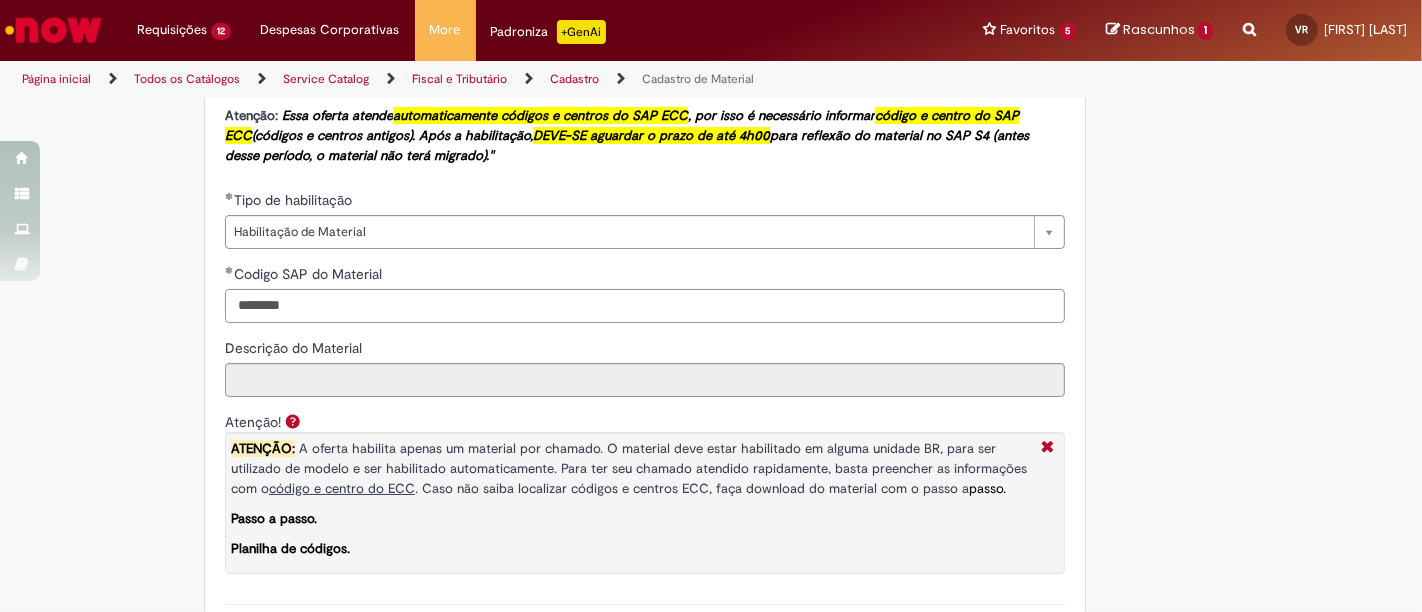 type on "********" 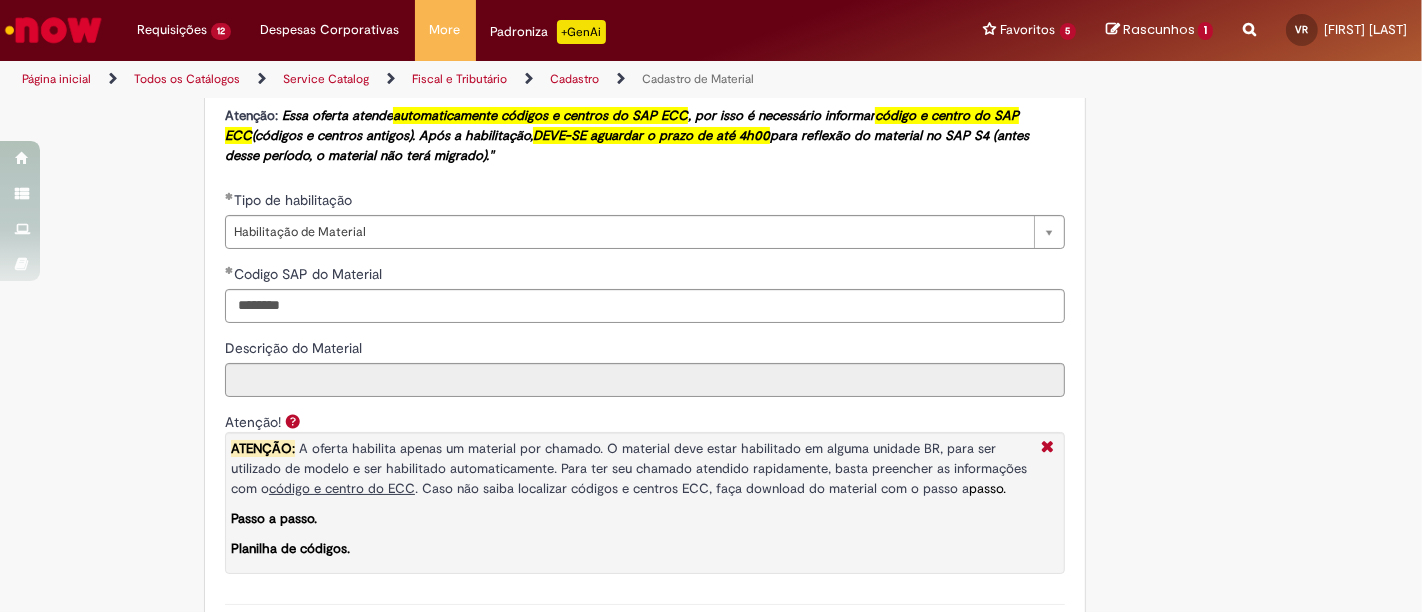 click on "Adicionar a Favoritos
Cadastro de Material
Oferta destinada à solicitações relacionadas ao cadastro de materiais.
Criação de Material  – Tipo de Solicitação destinada para criação de novos códigos dos materiais abaixo:       1.1 – Embalagem Retornável (Ativo de Giro)       1.2 – Embalagem Não Retornável        1.3 – Matéria prima       1.4 – Marketing       1.5 – Cadastro de Protótipo CIT (Cadastro exclusivo do CIT)
Habilitação  – Tipo de Solicitação destinada a Habilitação dos Materiais       2.1 – Habilitação de Material       2.2 - Habilitar Tipo de Avaliação New & Especiais
ATENÇÃO CÓDIGO ECC!   Para solicitação de  HABILITAÇÃO DE MATERIAL  É NECESSÁRIO INFORMAR O CÓDIGO DO  MATERIAL E UNIDADE DO  ECC
NÃO  ocorre.
ATENÇÃO INTERFACE!
Modificação" at bounding box center [711, 90] 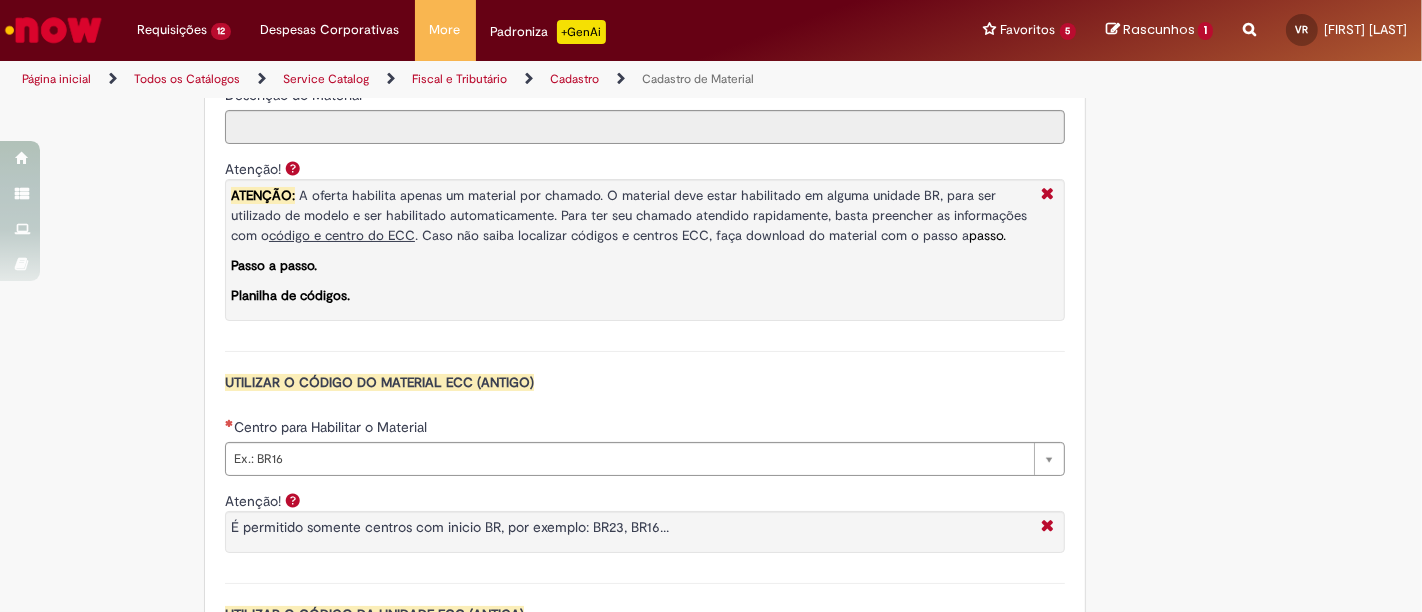 scroll, scrollTop: 1625, scrollLeft: 0, axis: vertical 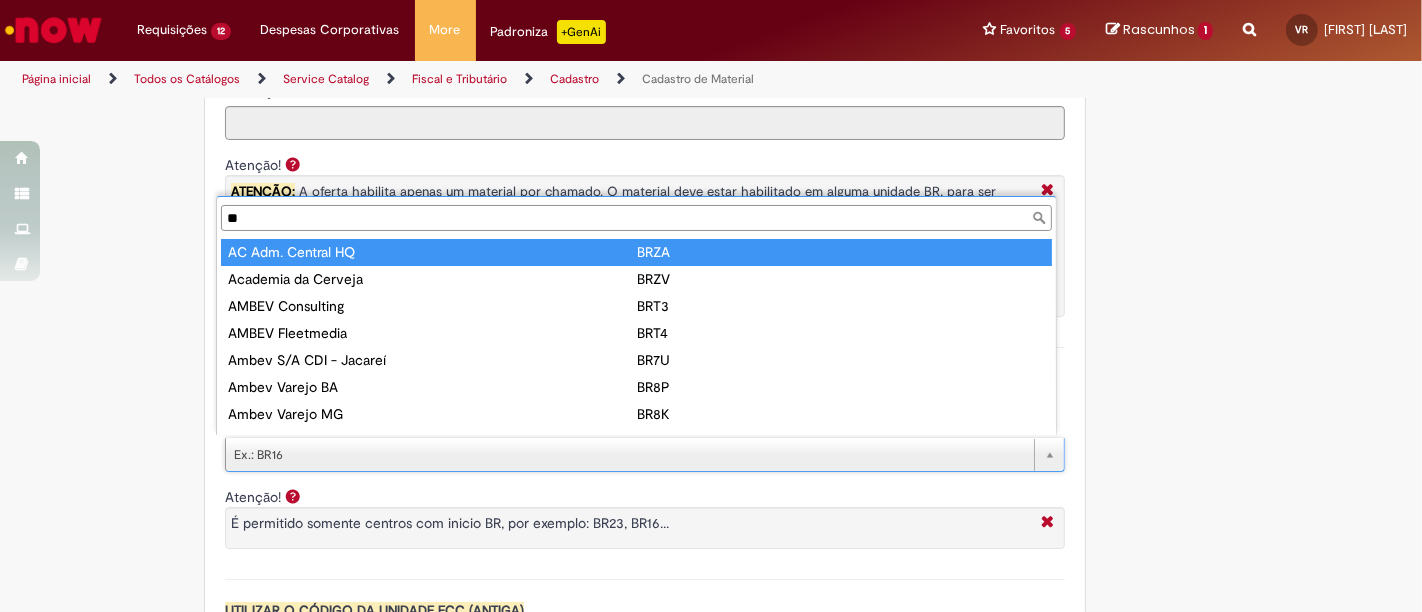 type on "*" 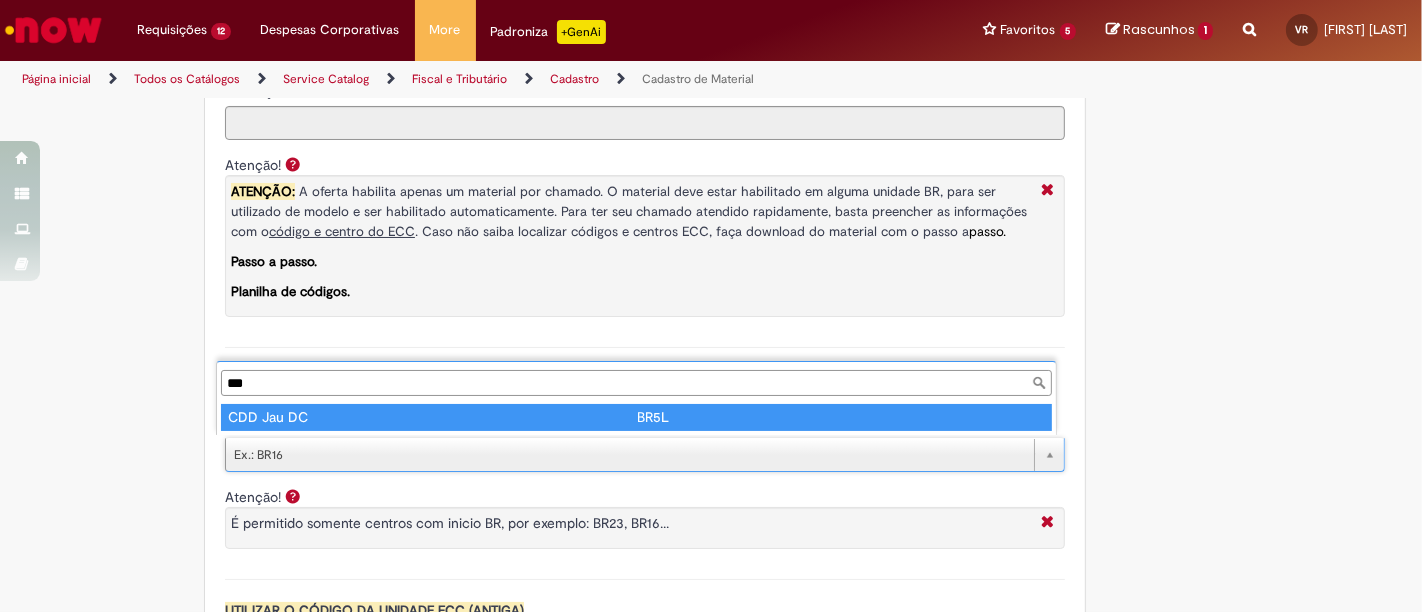 type on "***" 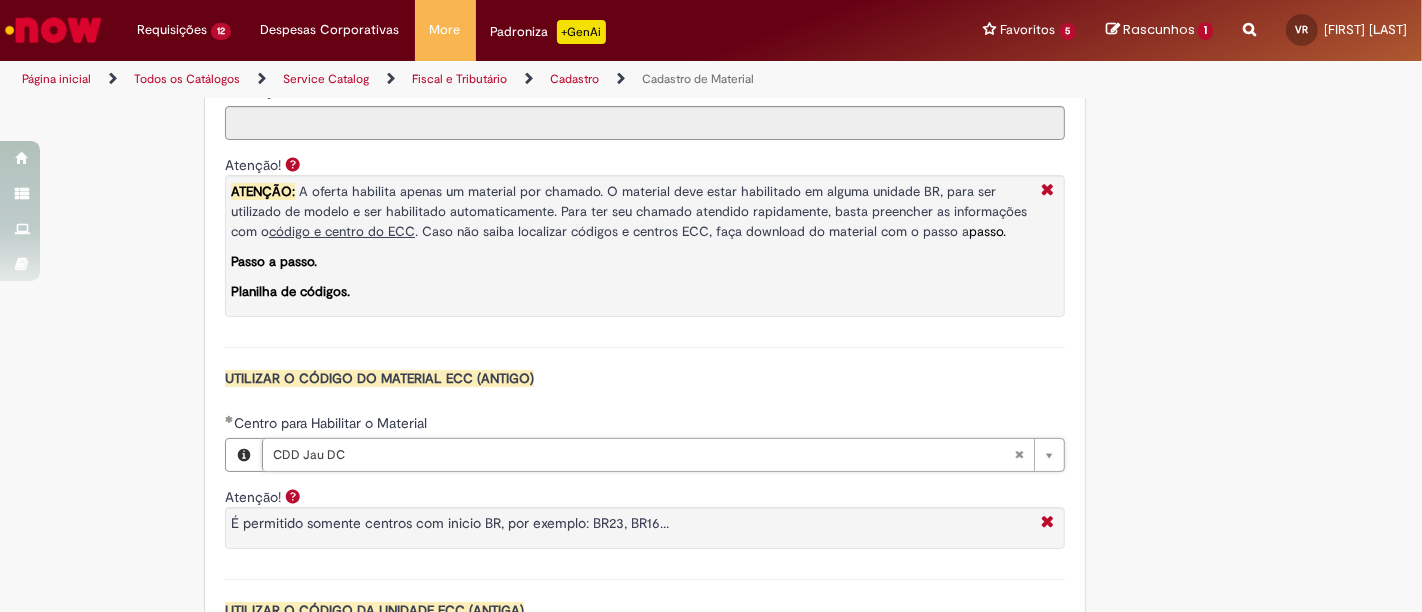 type on "****" 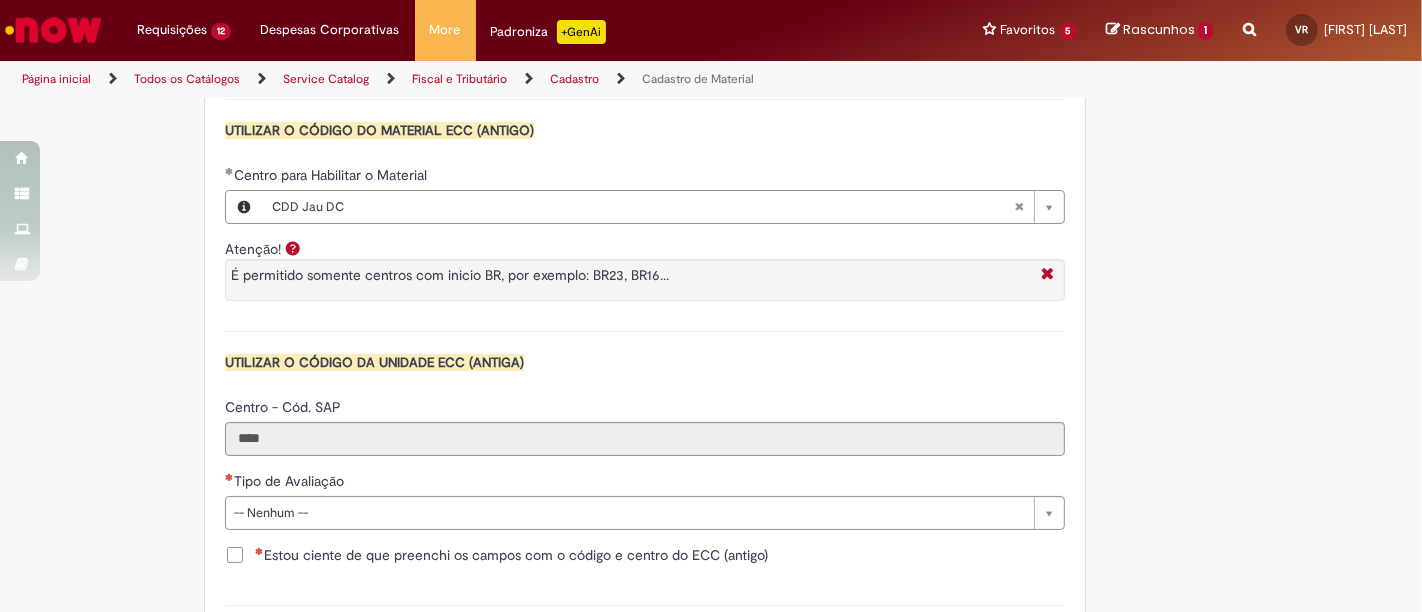 scroll, scrollTop: 1932, scrollLeft: 0, axis: vertical 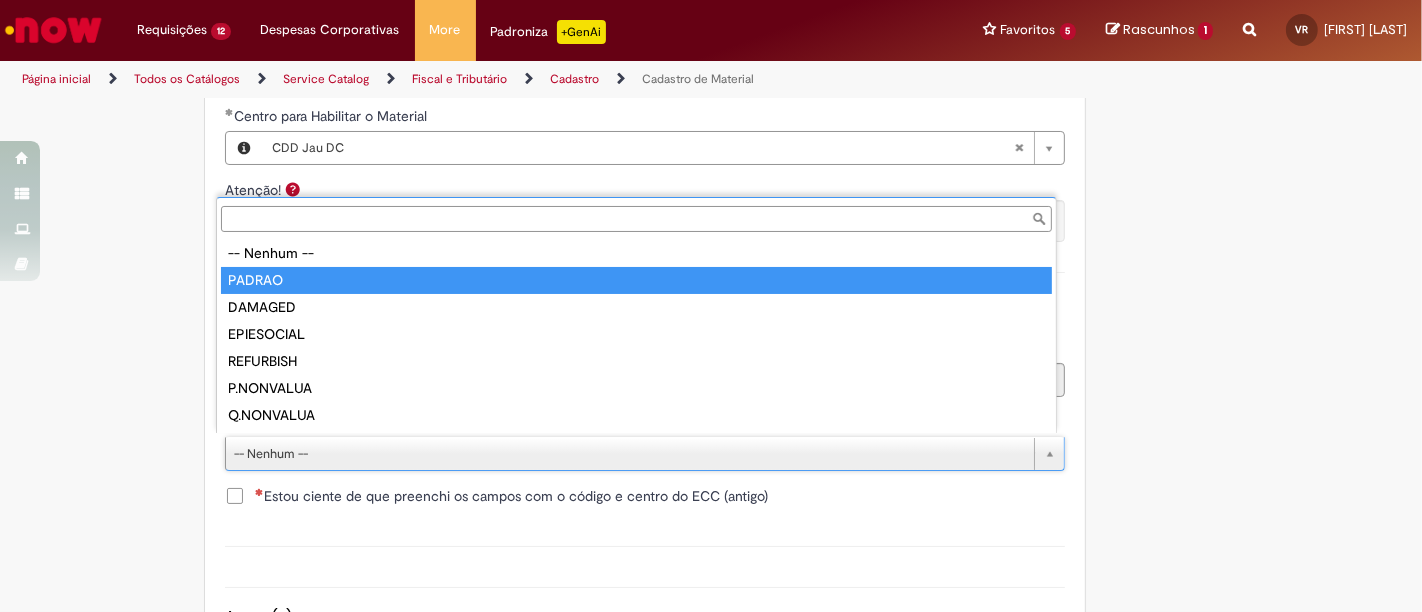 type on "******" 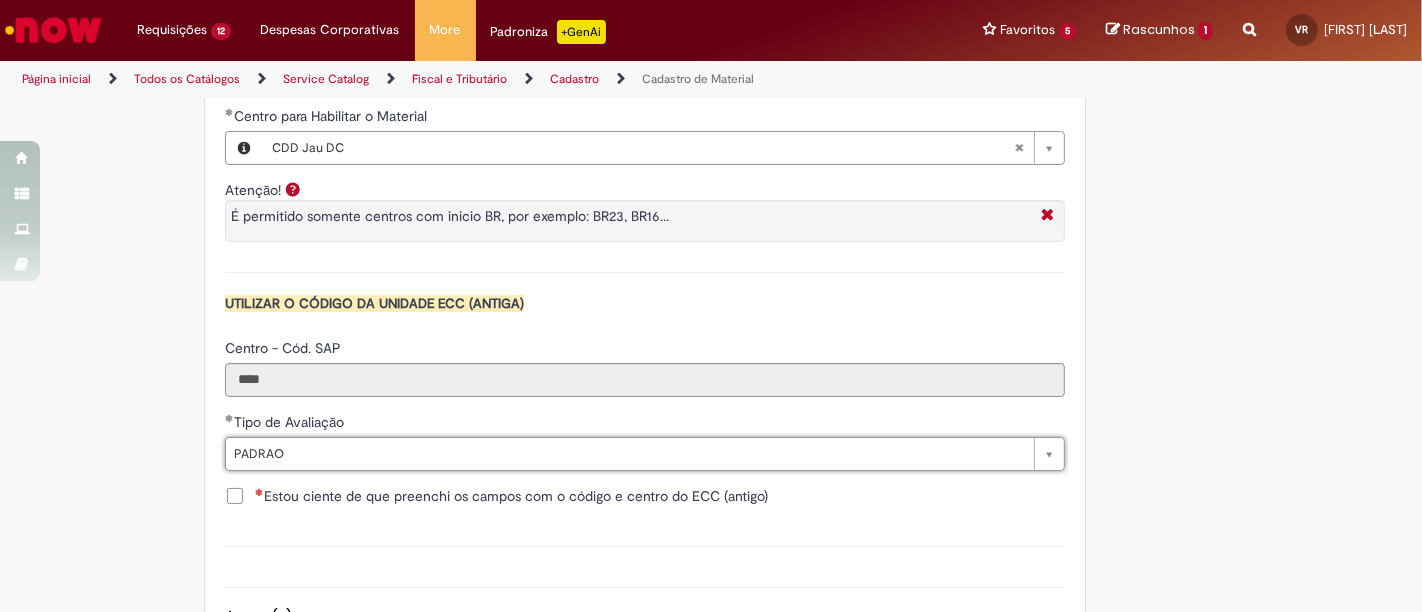 click on "Adicionar a Favoritos
Cadastro de Material
Oferta destinada à solicitações relacionadas ao cadastro de materiais.
Criação de Material  – Tipo de Solicitação destinada para criação de novos códigos dos materiais abaixo:       1.1 – Embalagem Retornável (Ativo de Giro)       1.2 – Embalagem Não Retornável        1.3 – Matéria prima       1.4 – Marketing       1.5 – Cadastro de Protótipo CIT (Cadastro exclusivo do CIT)
Habilitação  – Tipo de Solicitação destinada a Habilitação dos Materiais       2.1 – Habilitação de Material       2.2 - Habilitar Tipo de Avaliação New & Especiais
ATENÇÃO CÓDIGO ECC!   Para solicitação de  HABILITAÇÃO DE MATERIAL  É NECESSÁRIO INFORMAR O CÓDIGO DO  MATERIAL E UNIDADE DO  ECC
NÃO  ocorre.
ATENÇÃO INTERFACE!
Modificação" at bounding box center (711, -474) 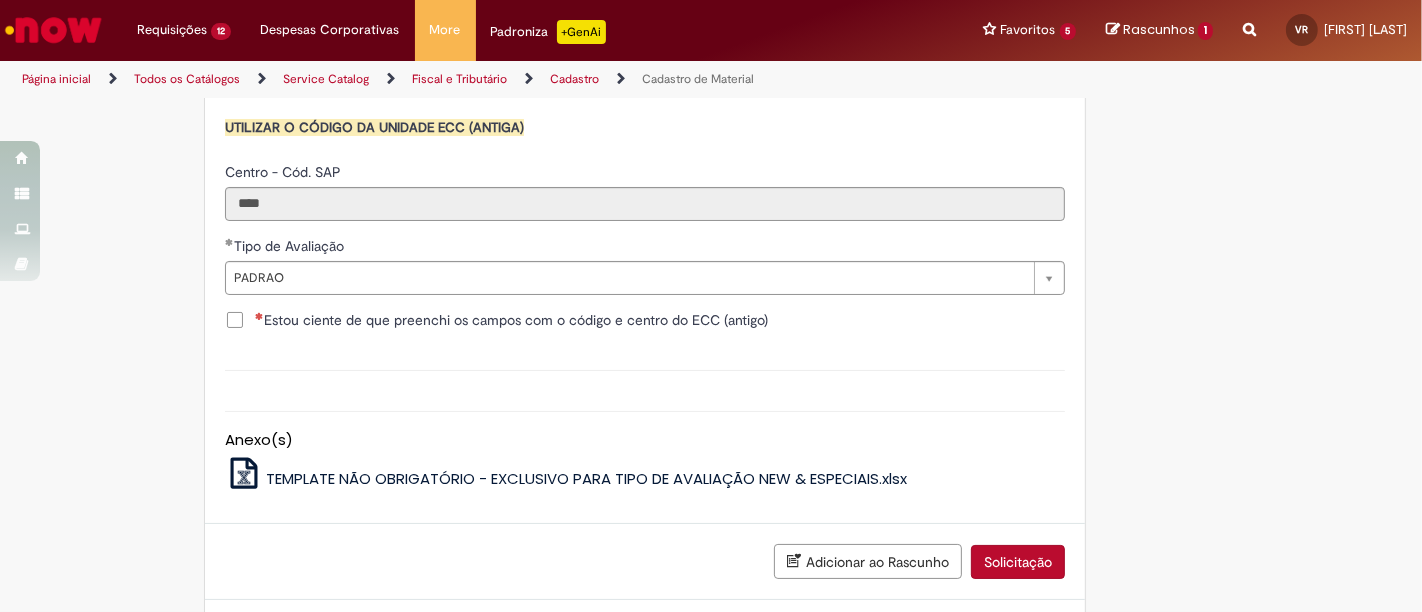 scroll, scrollTop: 2159, scrollLeft: 0, axis: vertical 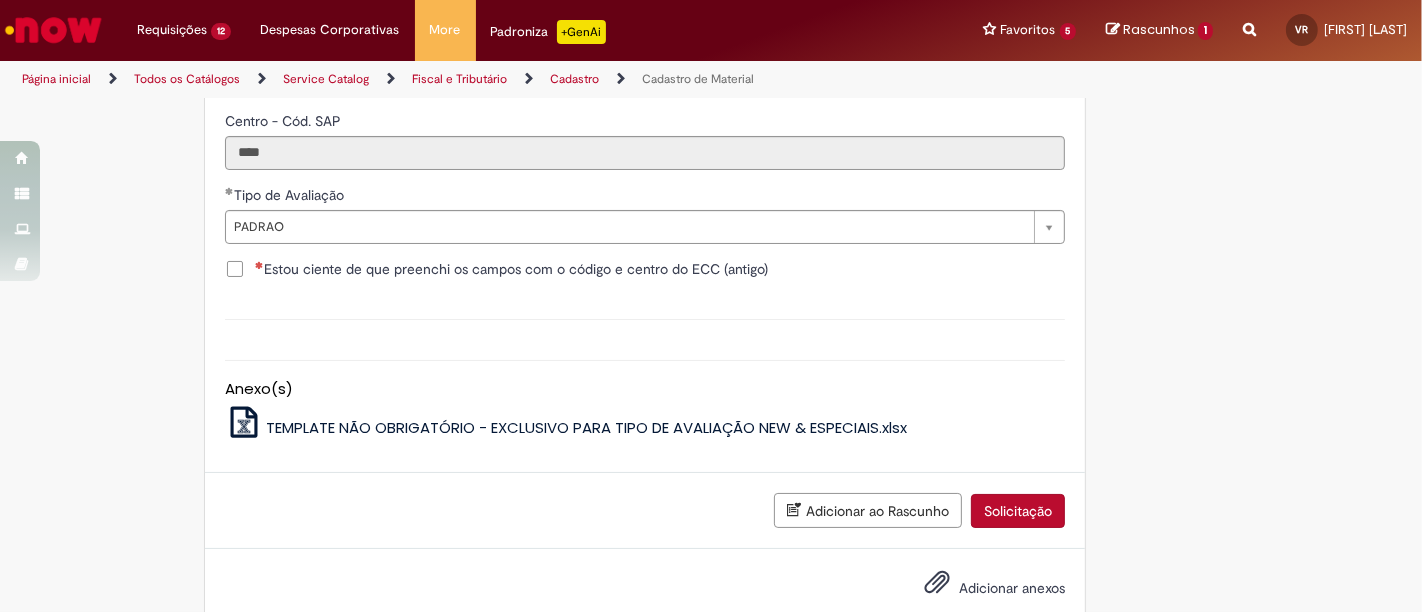 click on "Estou ciente de que preenchi os campos com o código e centro do ECC  (antigo)" at bounding box center [511, 269] 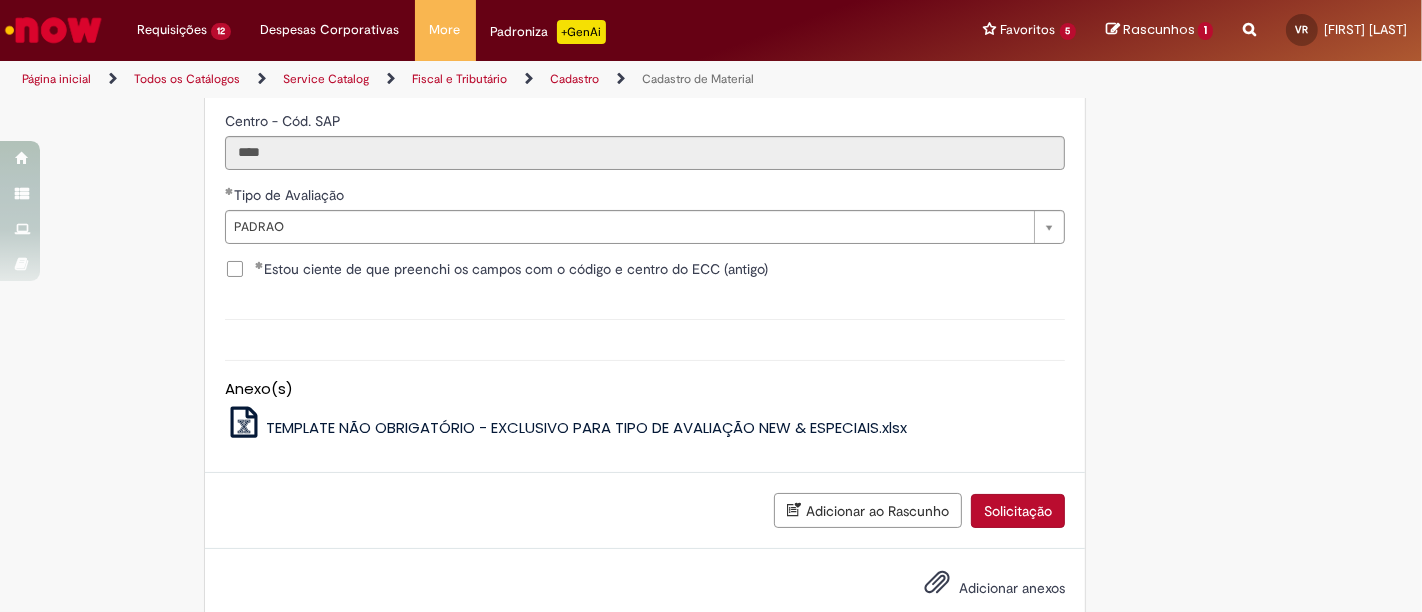 click on "Solicitação" at bounding box center (1018, 511) 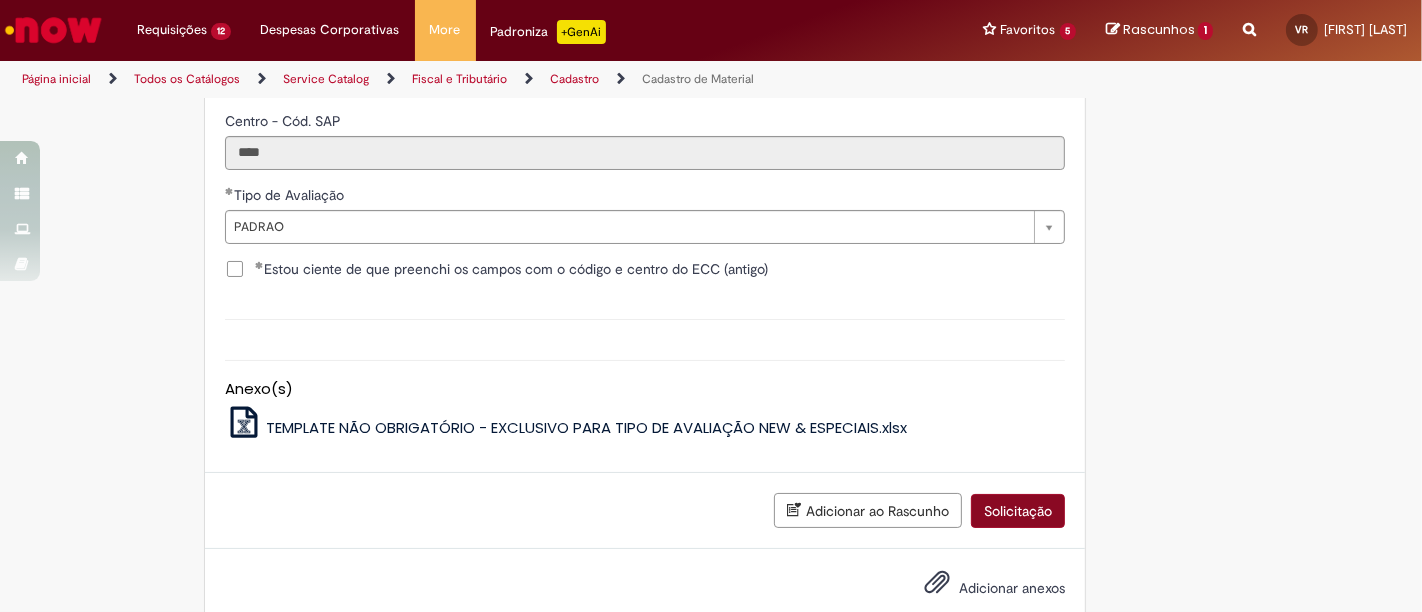 scroll, scrollTop: 2153, scrollLeft: 0, axis: vertical 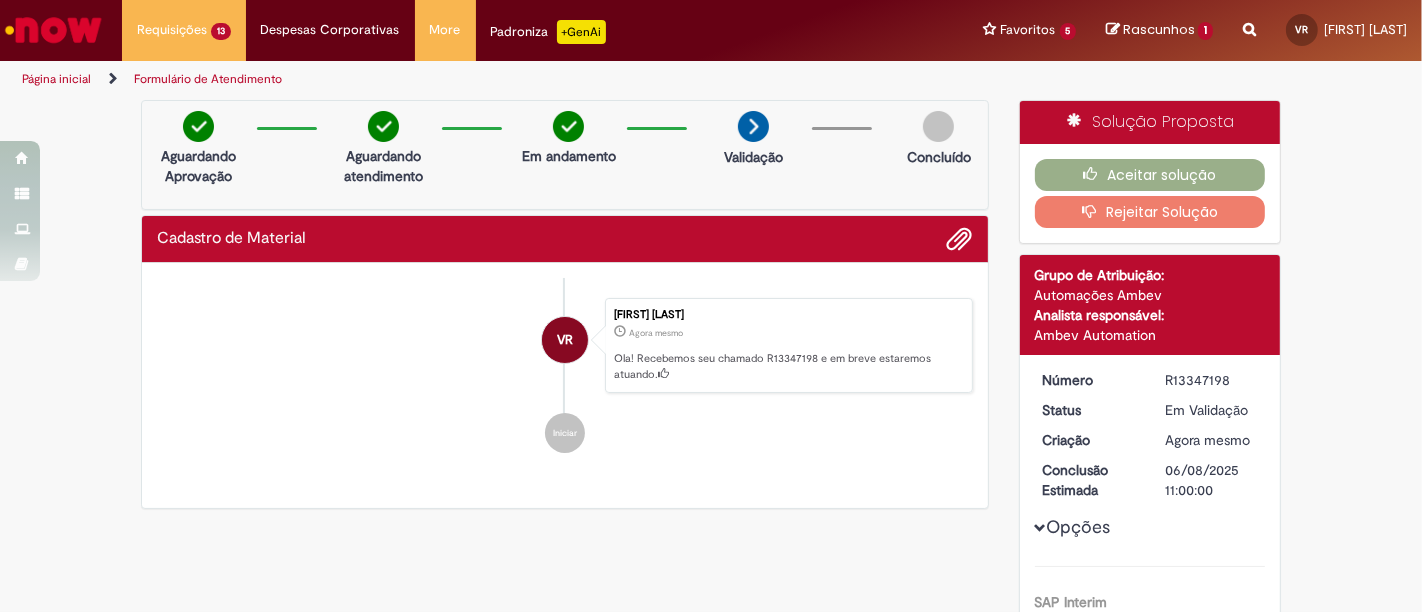click on "VR" at bounding box center [565, 518] 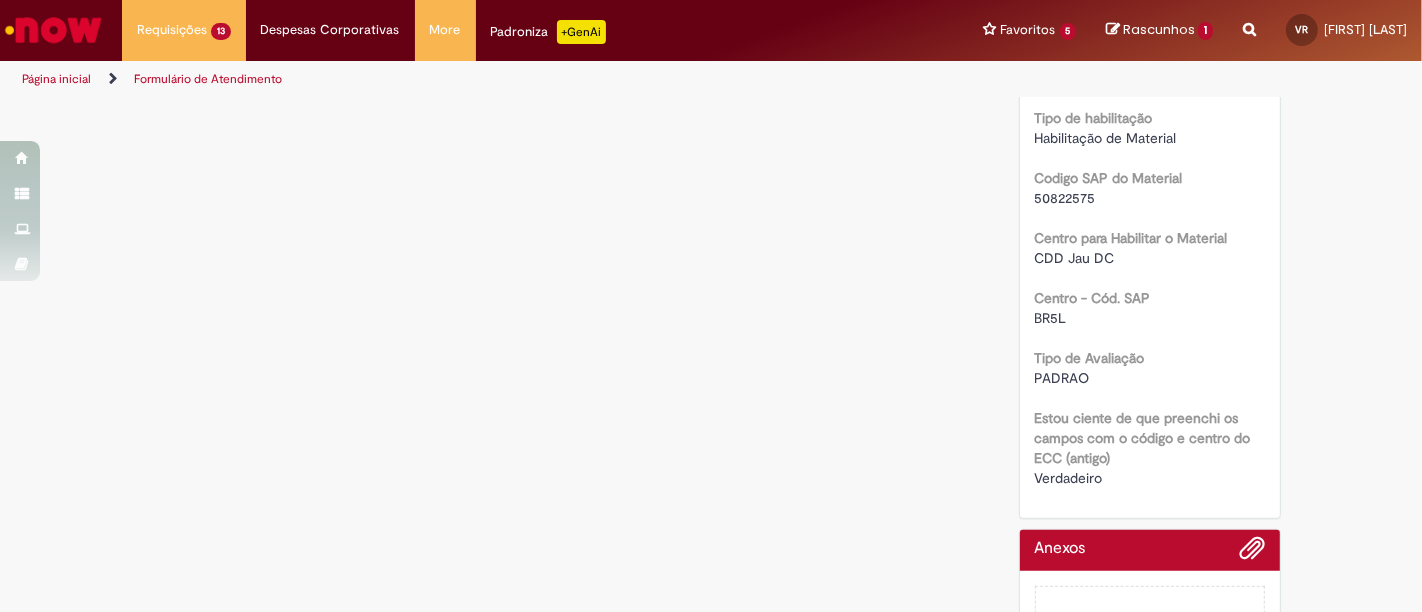 scroll, scrollTop: 631, scrollLeft: 0, axis: vertical 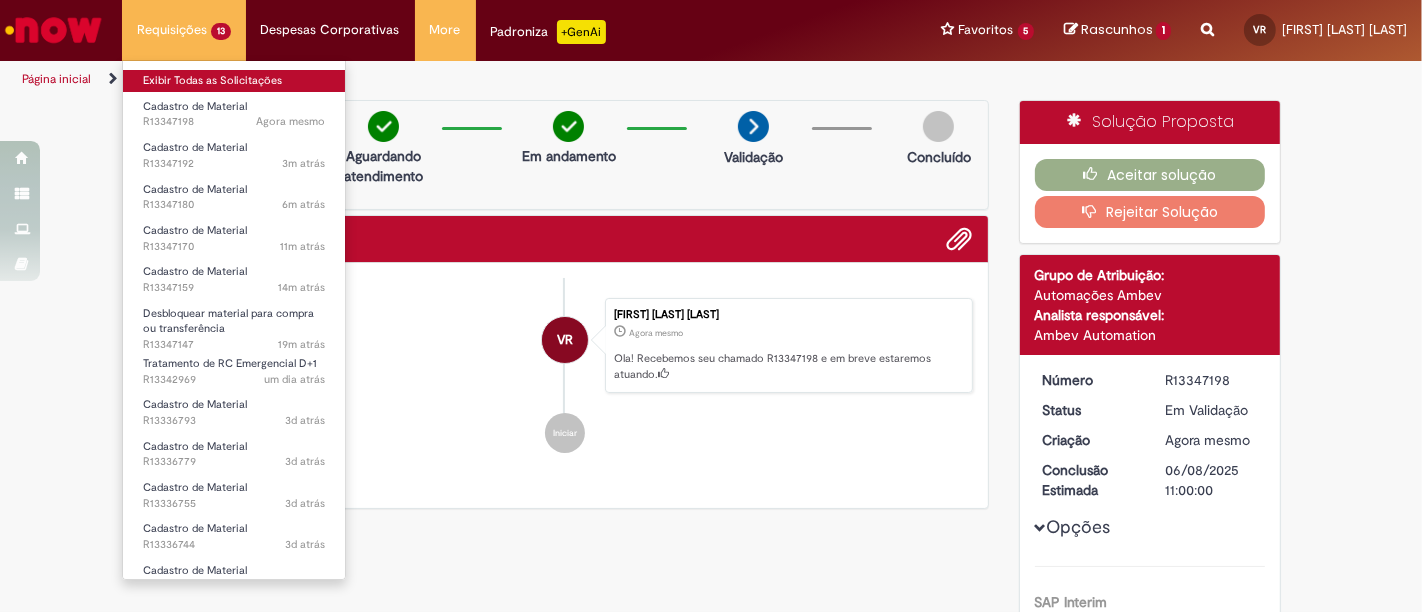 click on "Exibir Todas as Solicitações" at bounding box center (234, 81) 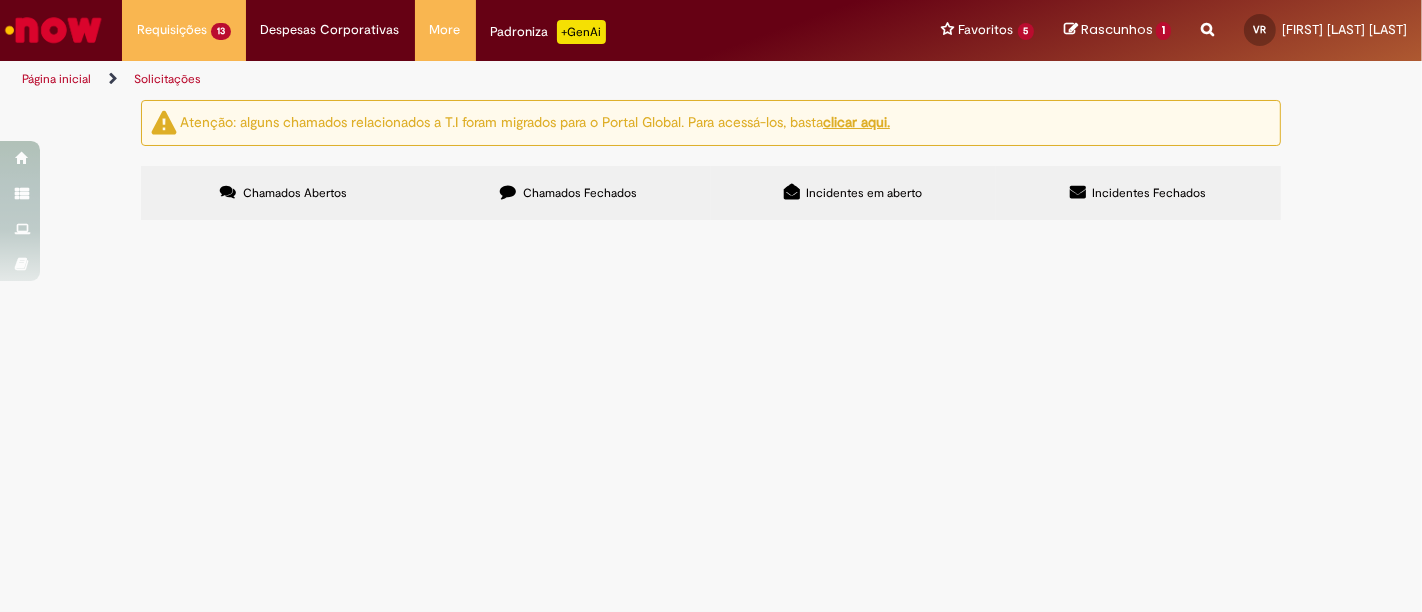 click at bounding box center [53, 30] 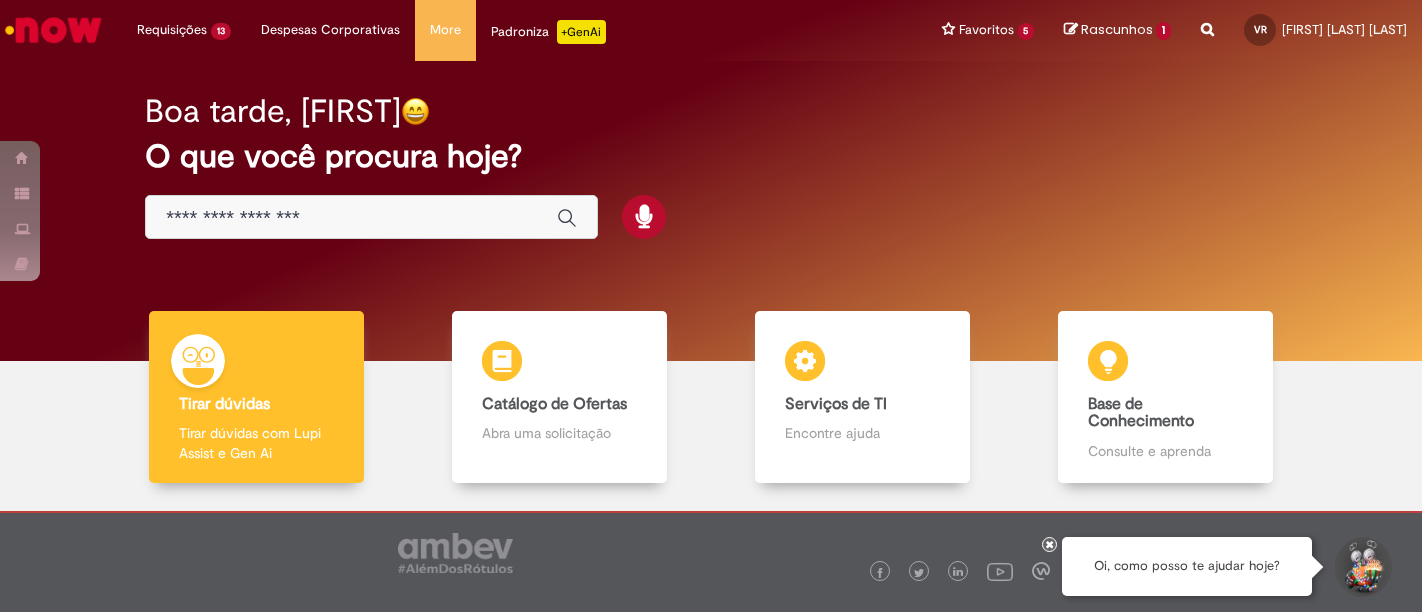 scroll, scrollTop: 0, scrollLeft: 0, axis: both 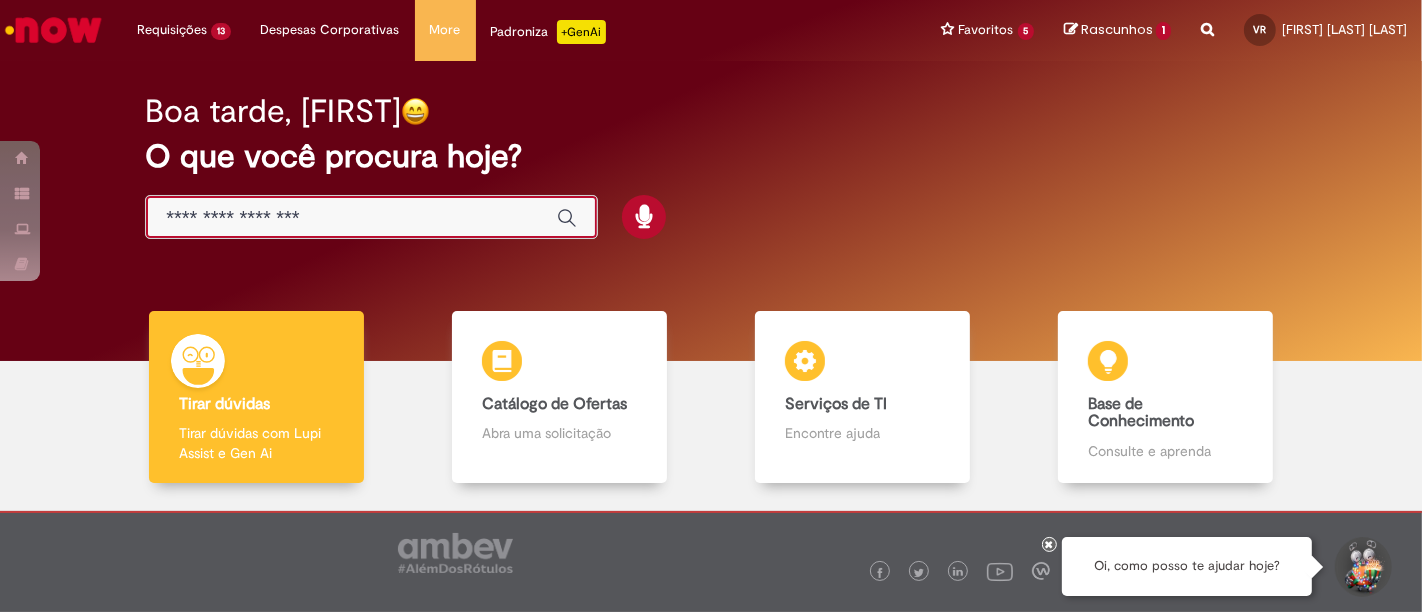 click at bounding box center [351, 218] 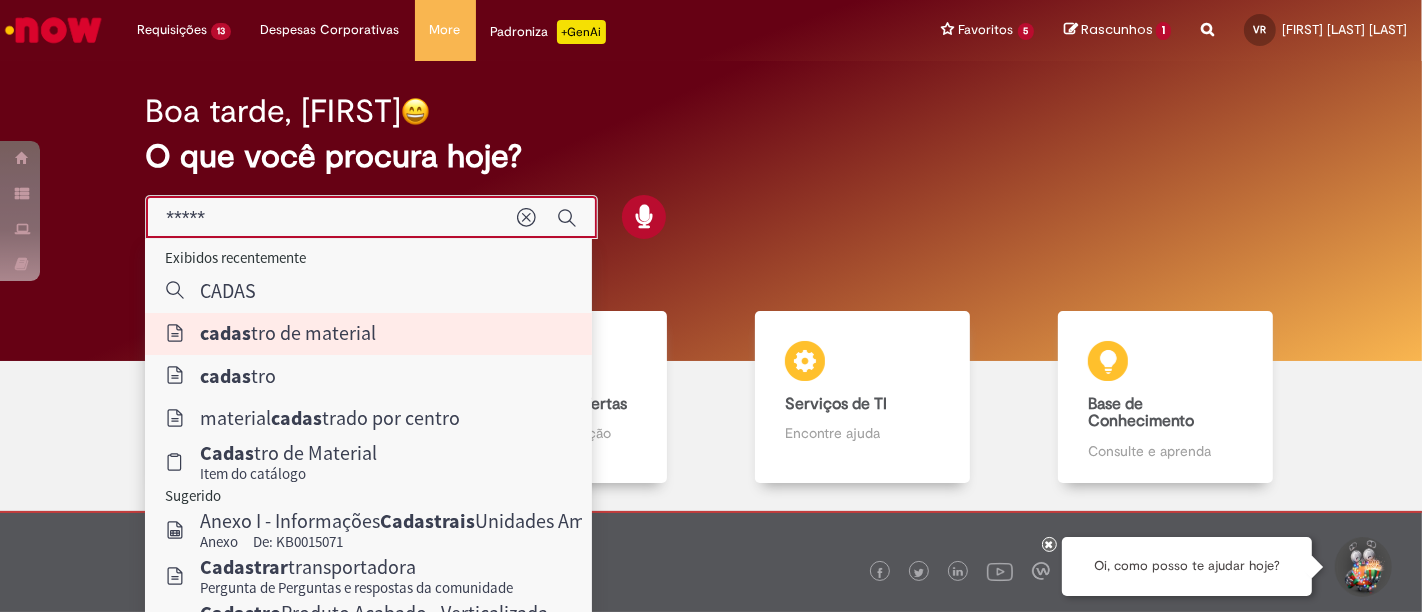 type on "**********" 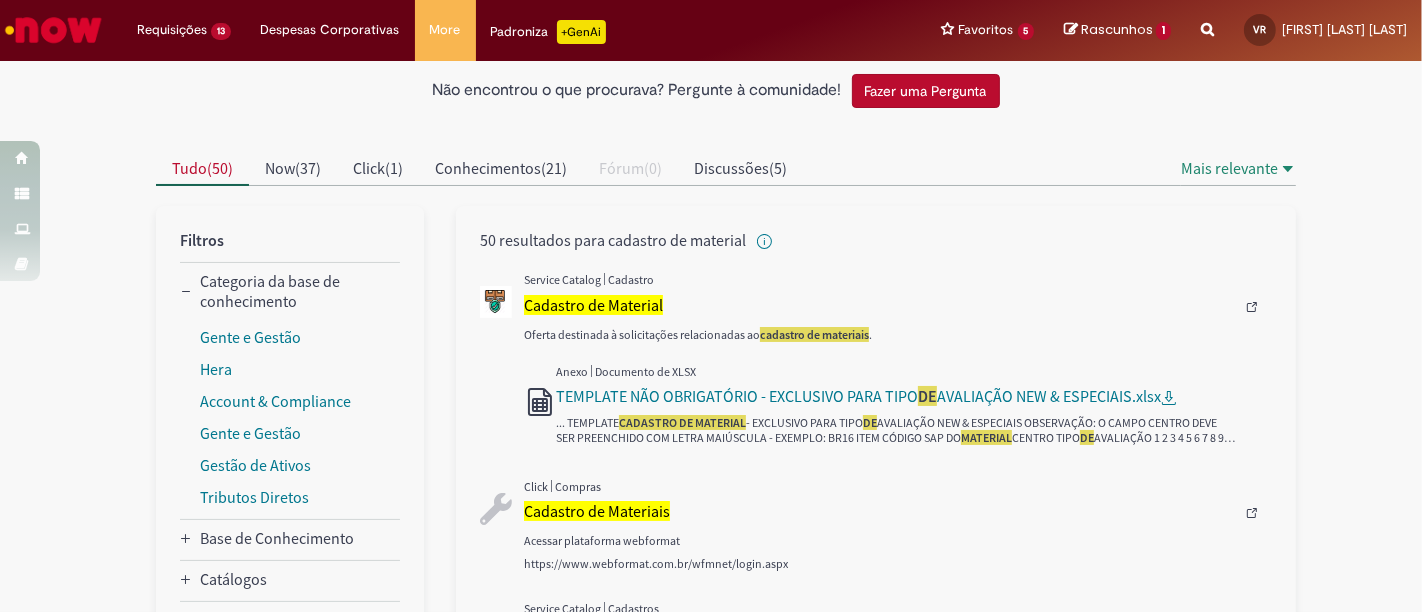 scroll, scrollTop: 146, scrollLeft: 0, axis: vertical 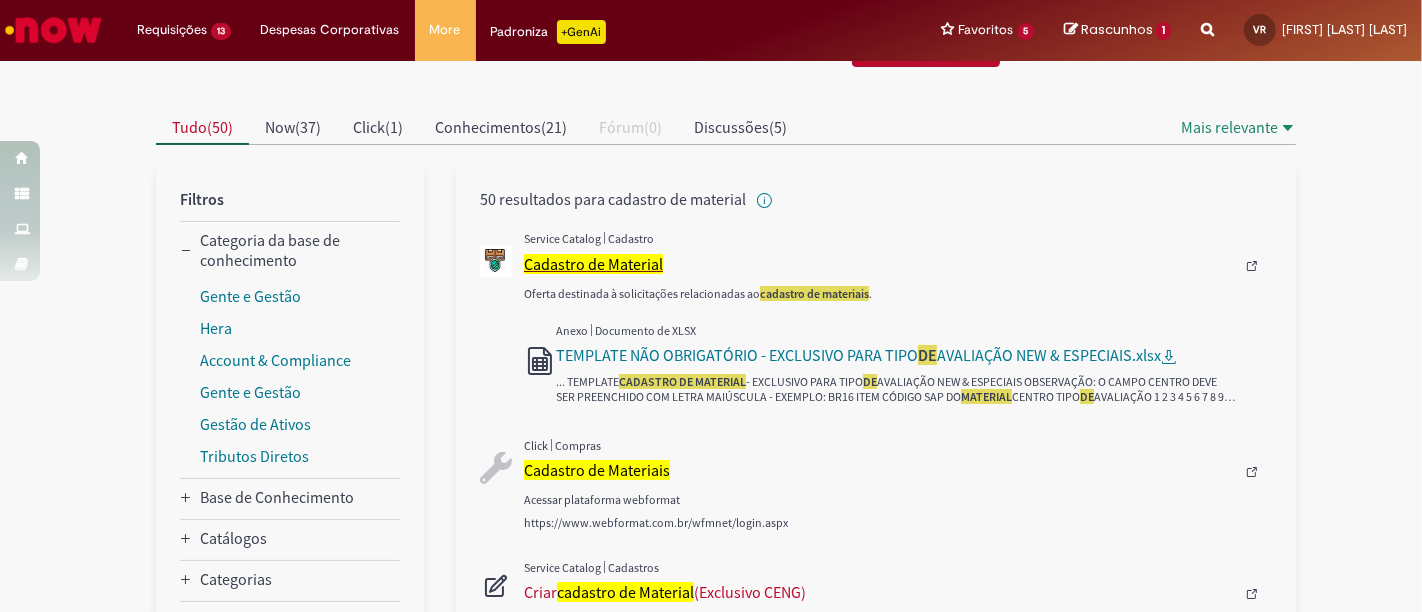 click on "Cadastro de Material" at bounding box center [593, 264] 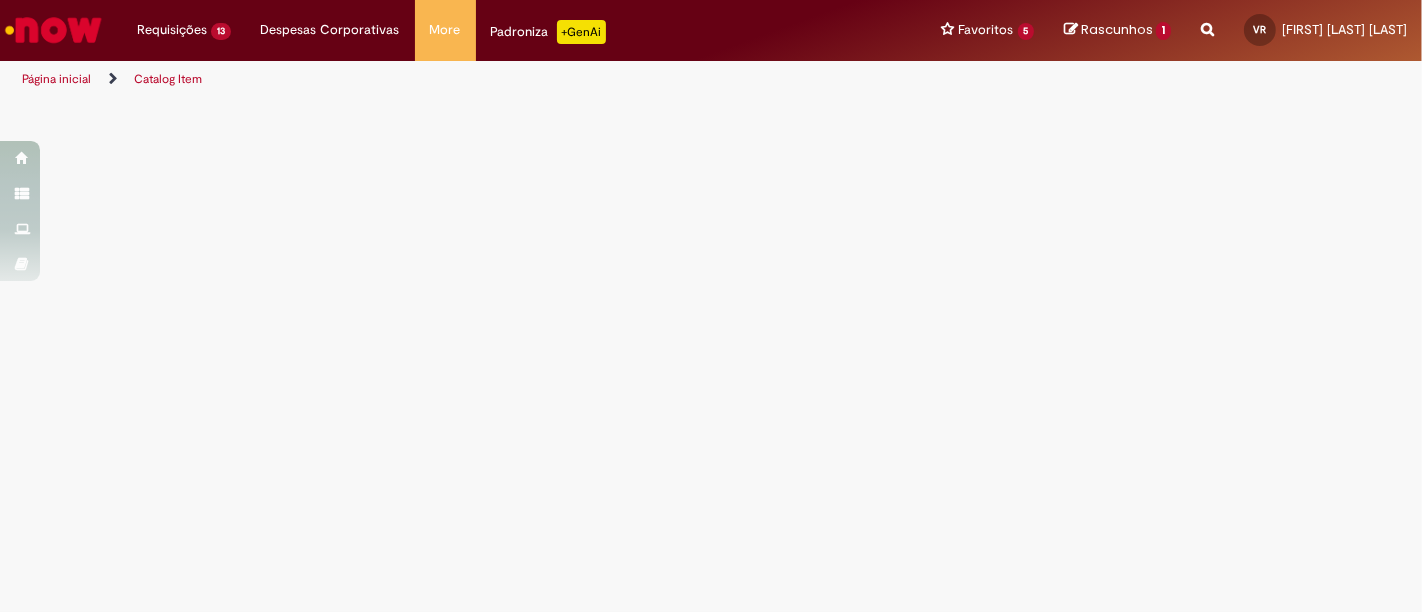 scroll, scrollTop: 0, scrollLeft: 0, axis: both 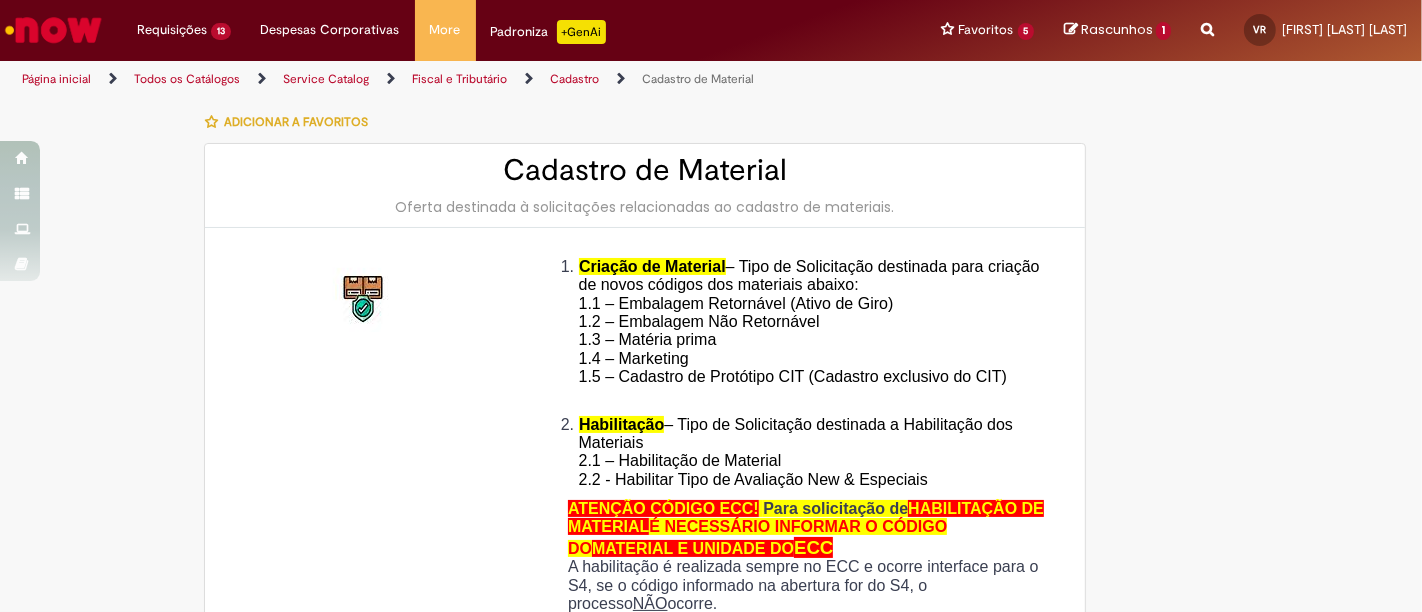 type on "*********" 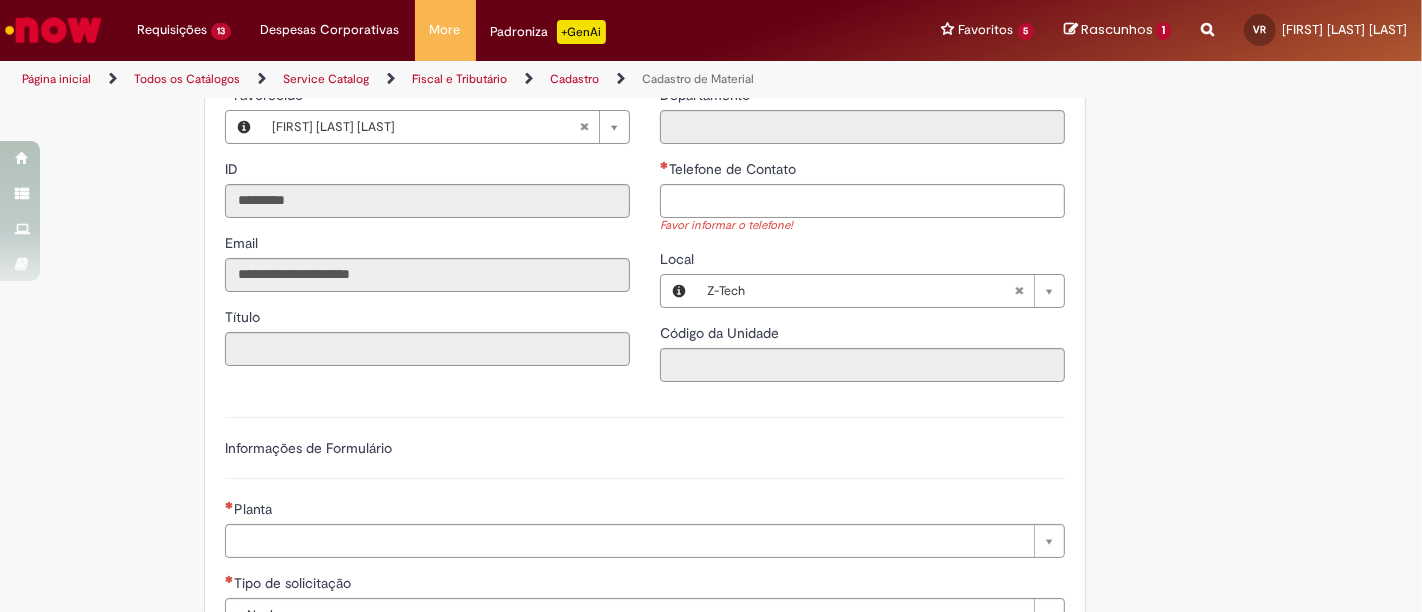 scroll, scrollTop: 860, scrollLeft: 0, axis: vertical 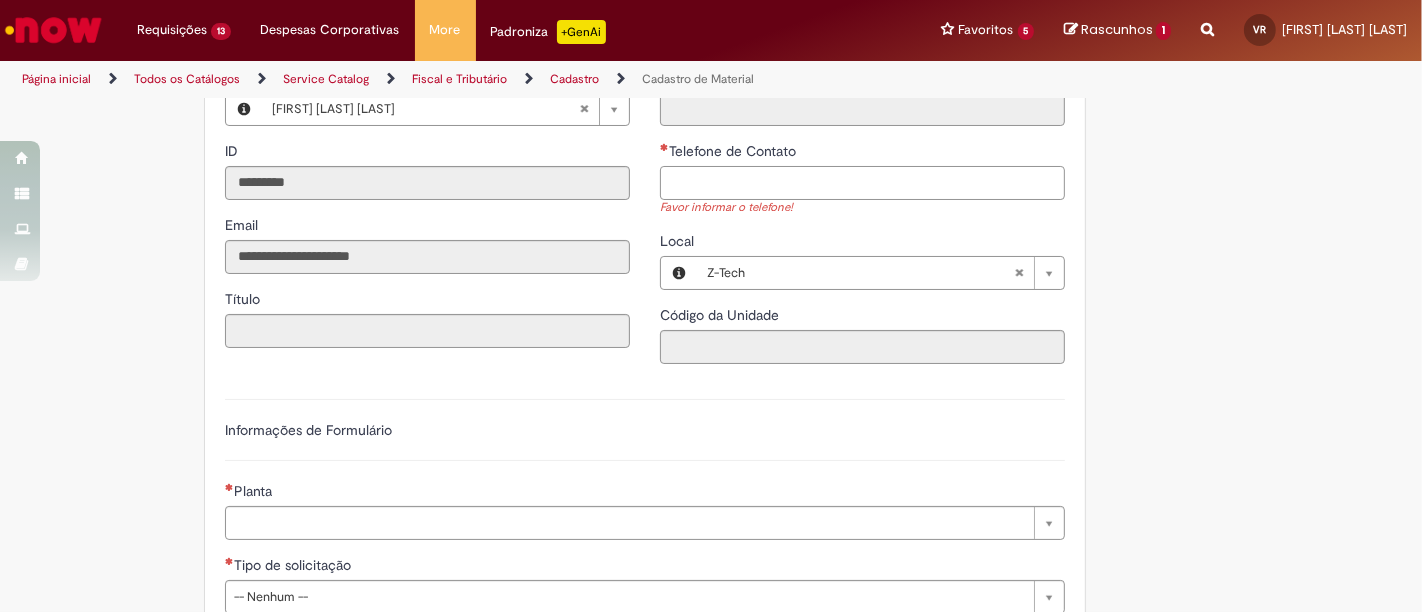 click on "Telefone de Contato" at bounding box center [862, 183] 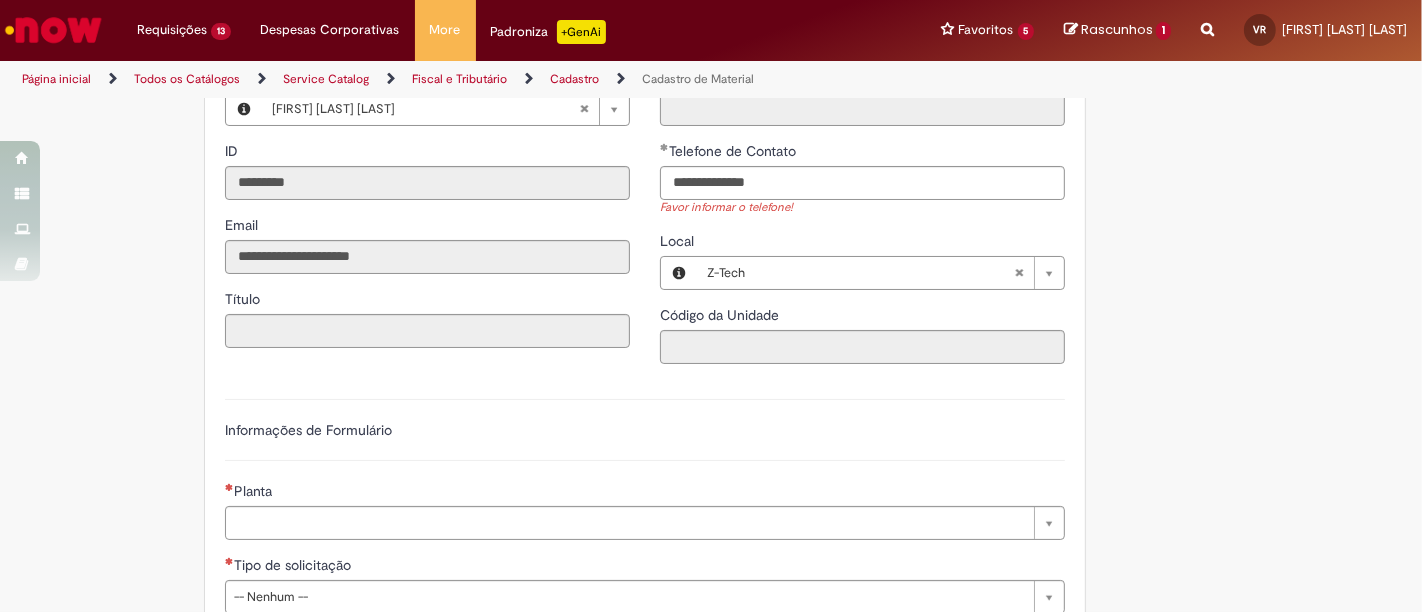 type 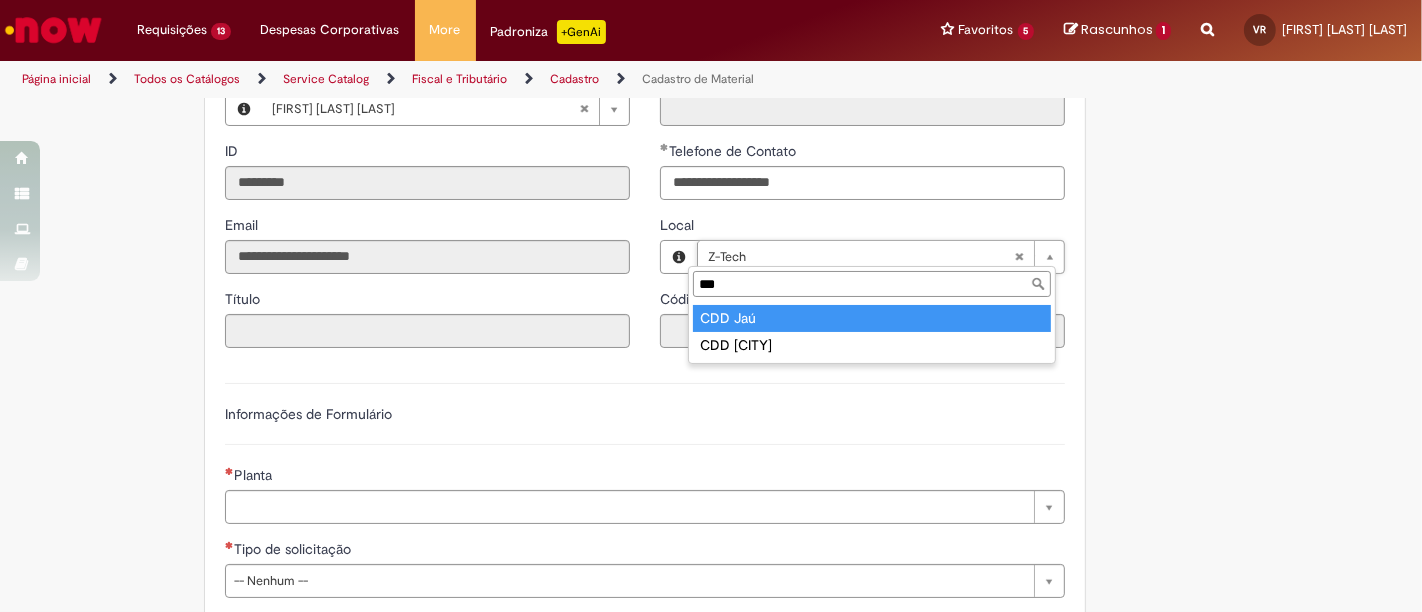 type on "***" 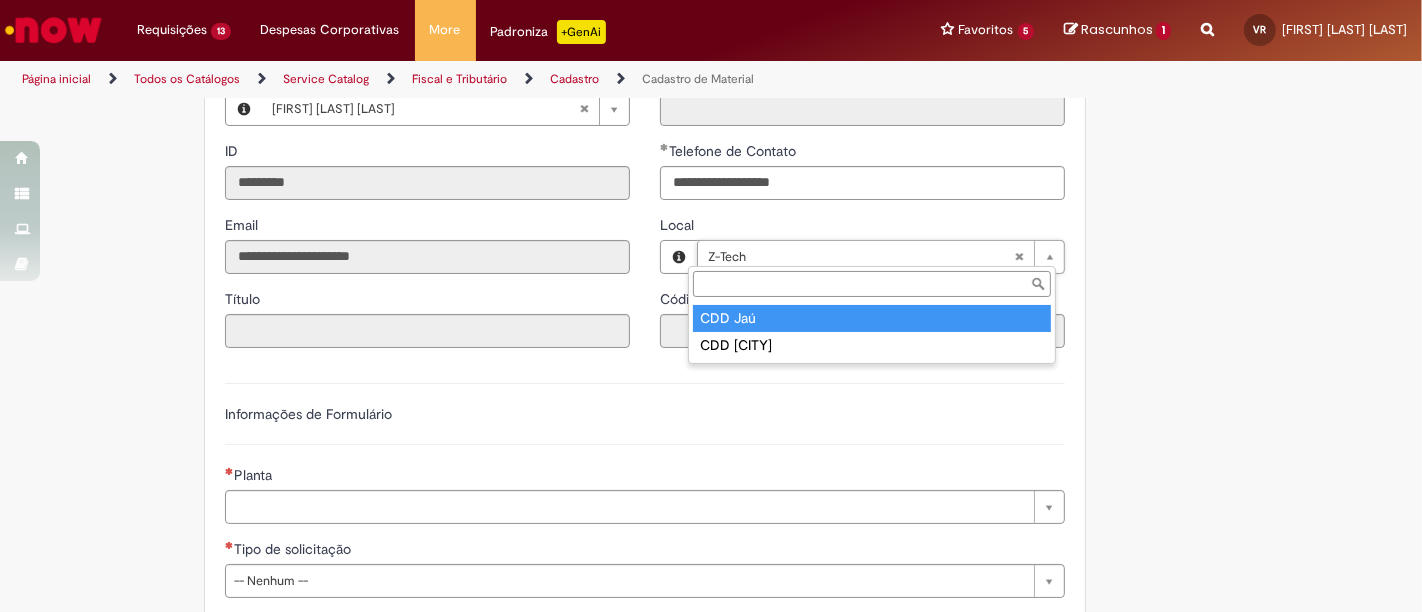 type on "****" 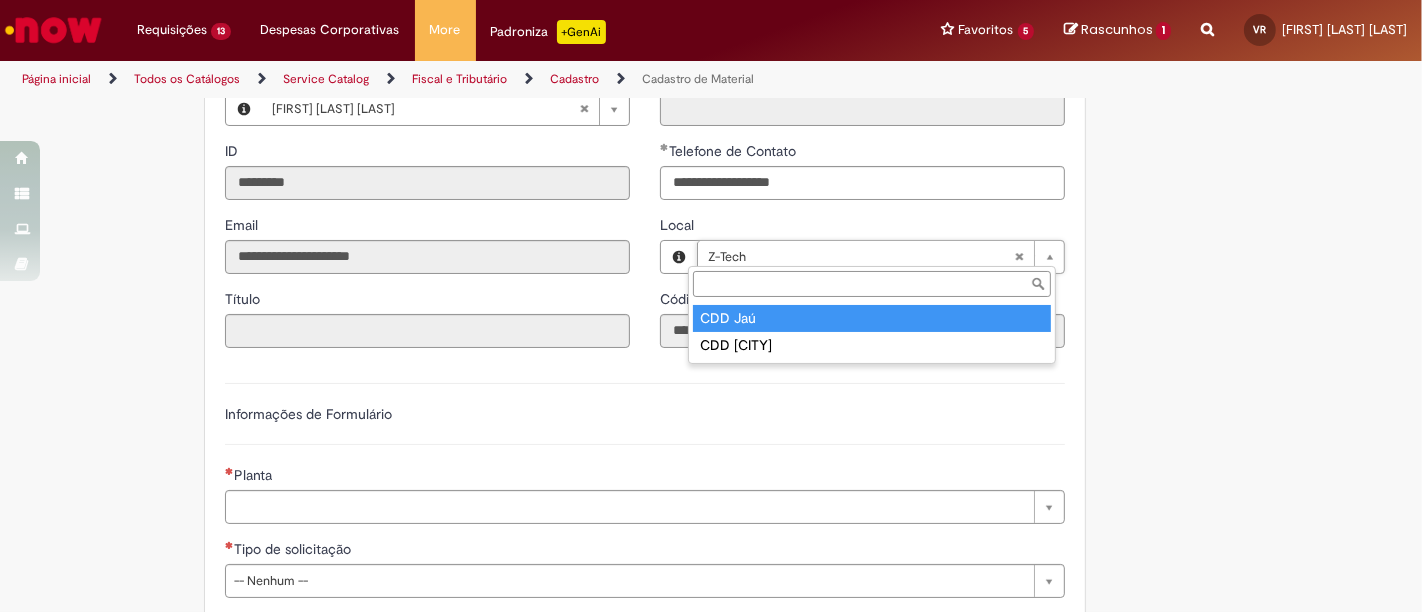 scroll, scrollTop: 0, scrollLeft: 40, axis: horizontal 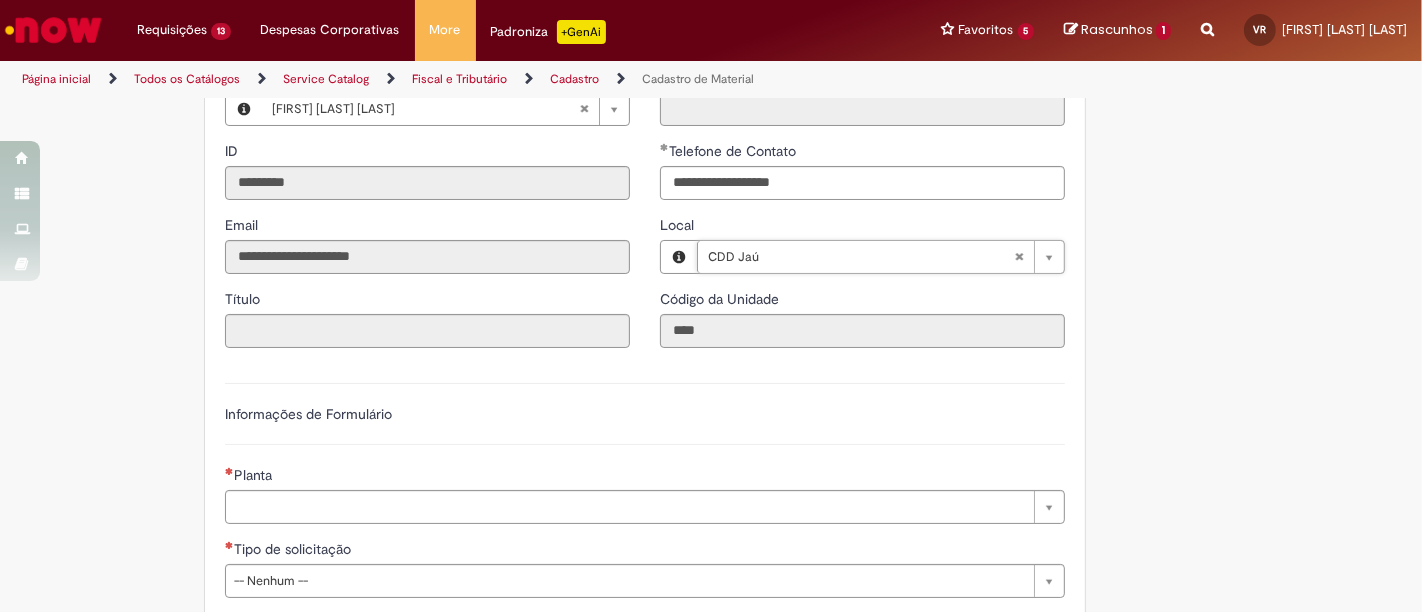 click on "Adicionar a Favoritos
Cadastro de Material
Oferta destinada à solicitações relacionadas ao cadastro de materiais.
Criação de Material  – Tipo de Solicitação destinada para criação de novos códigos dos materiais abaixo:       1.1 – Embalagem Retornável (Ativo de Giro)       1.2 – Embalagem Não Retornável        1.3 – Matéria prima       1.4 – Marketing       1.5 – Cadastro de Protótipo CIT (Cadastro exclusivo do CIT)
Habilitação  – Tipo de Solicitação destinada a Habilitação dos Materiais       2.1 – Habilitação de Material       2.2 - Habilitar Tipo de Avaliação New & Especiais
ATENÇÃO CÓDIGO ECC!   Para solicitação de  HABILITAÇÃO DE MATERIAL  É NECESSÁRIO INFORMAR O CÓDIGO DO  MATERIAL E UNIDADE DO  ECC
NÃO  ocorre.
ATENÇÃO INTERFACE!
Modificação" at bounding box center (711, 185) 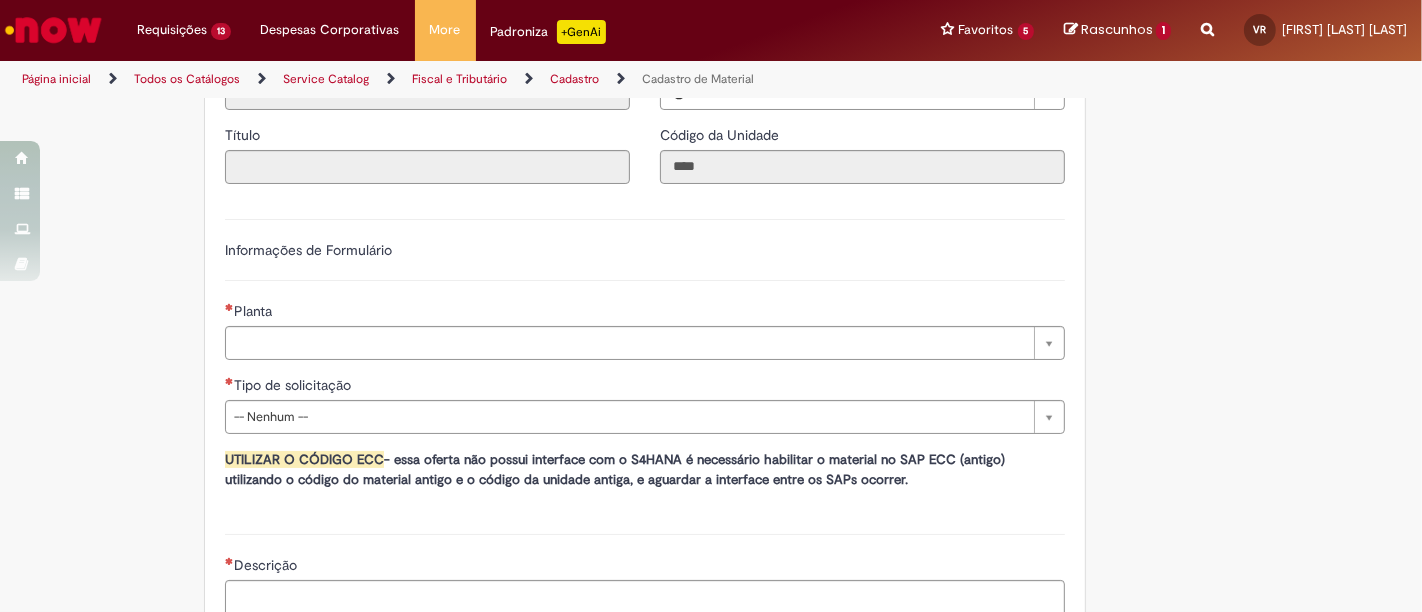 scroll, scrollTop: 1000, scrollLeft: 0, axis: vertical 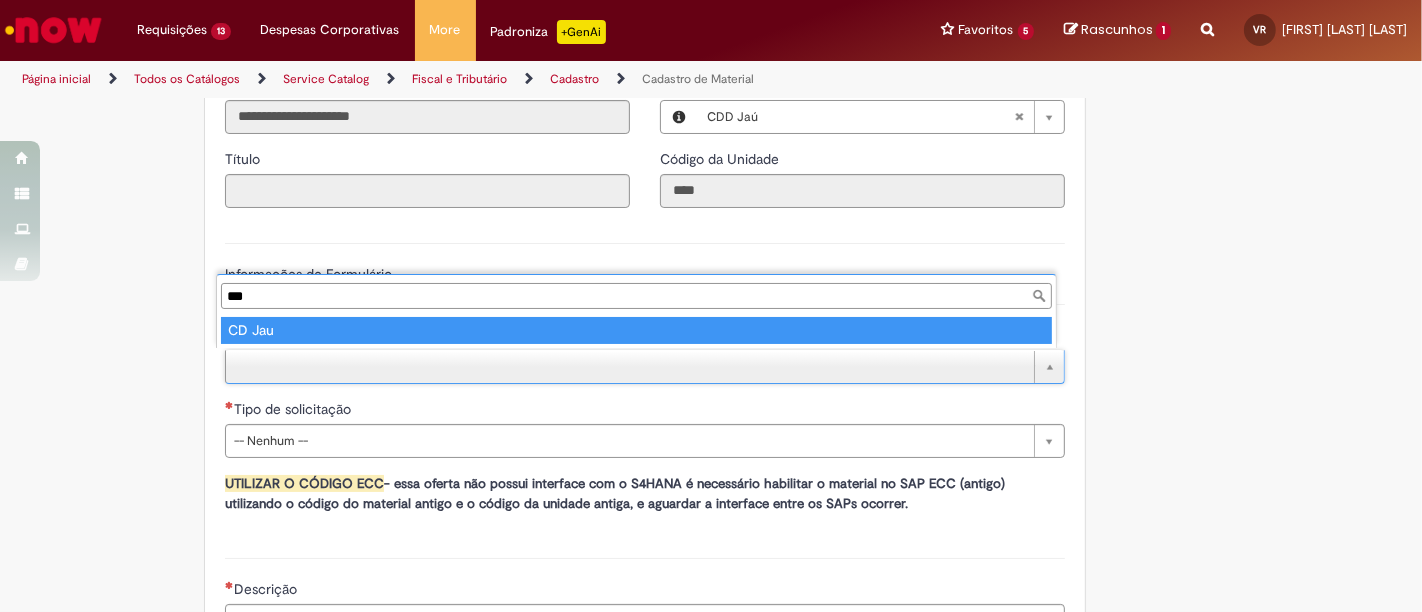 type on "***" 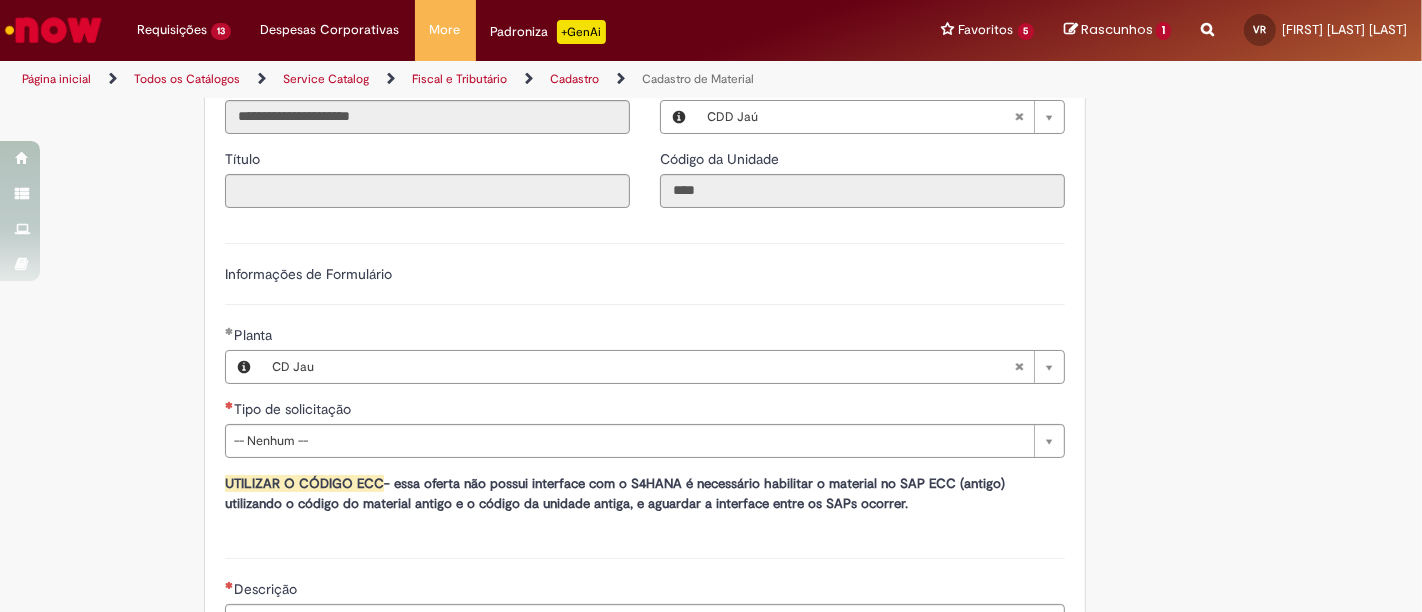 click on "Adicionar a Favoritos
Cadastro de Material
Oferta destinada à solicitações relacionadas ao cadastro de materiais.
Criação de Material  – Tipo de Solicitação destinada para criação de novos códigos dos materiais abaixo:       1.1 – Embalagem Retornável (Ativo de Giro)       1.2 – Embalagem Não Retornável        1.3 – Matéria prima       1.4 – Marketing       1.5 – Cadastro de Protótipo CIT (Cadastro exclusivo do CIT)
Habilitação  – Tipo de Solicitação destinada a Habilitação dos Materiais       2.1 – Habilitação de Material       2.2 - Habilitar Tipo de Avaliação New & Especiais
ATENÇÃO CÓDIGO ECC!   Para solicitação de  HABILITAÇÃO DE MATERIAL  É NECESSÁRIO INFORMAR O CÓDIGO DO  MATERIAL E UNIDADE DO  ECC
NÃO  ocorre.
ATENÇÃO INTERFACE!
Modificação" at bounding box center (711, 45) 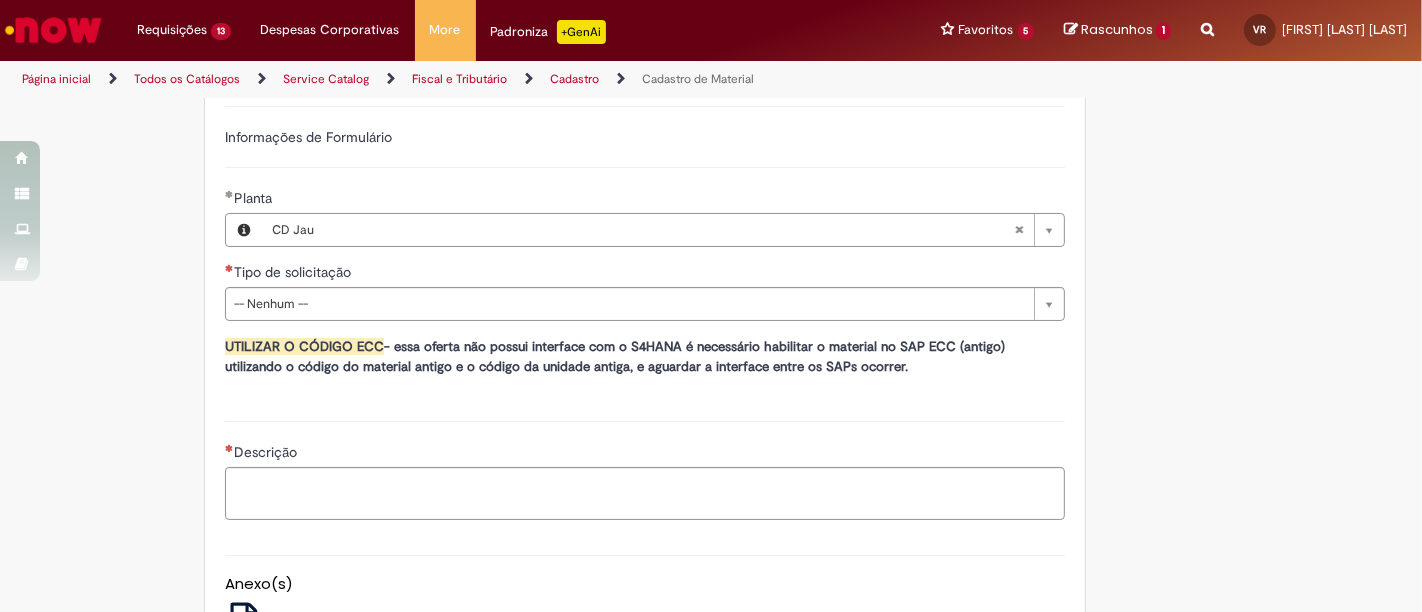 scroll, scrollTop: 1155, scrollLeft: 0, axis: vertical 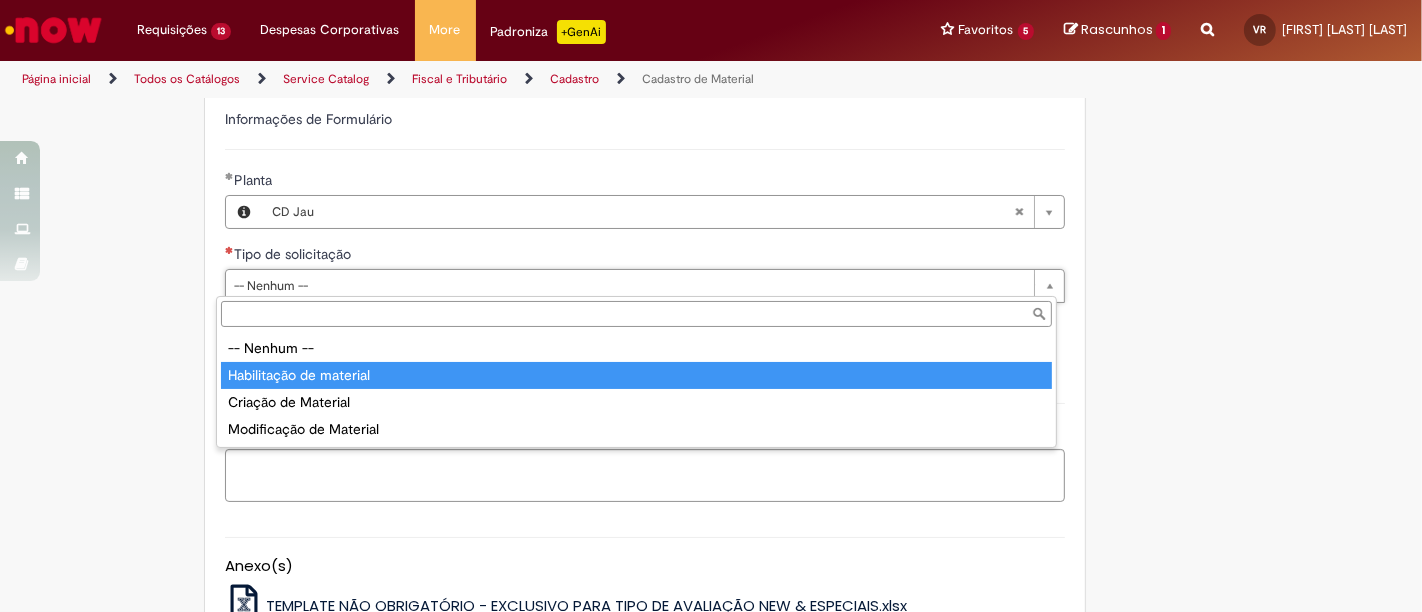 type on "**********" 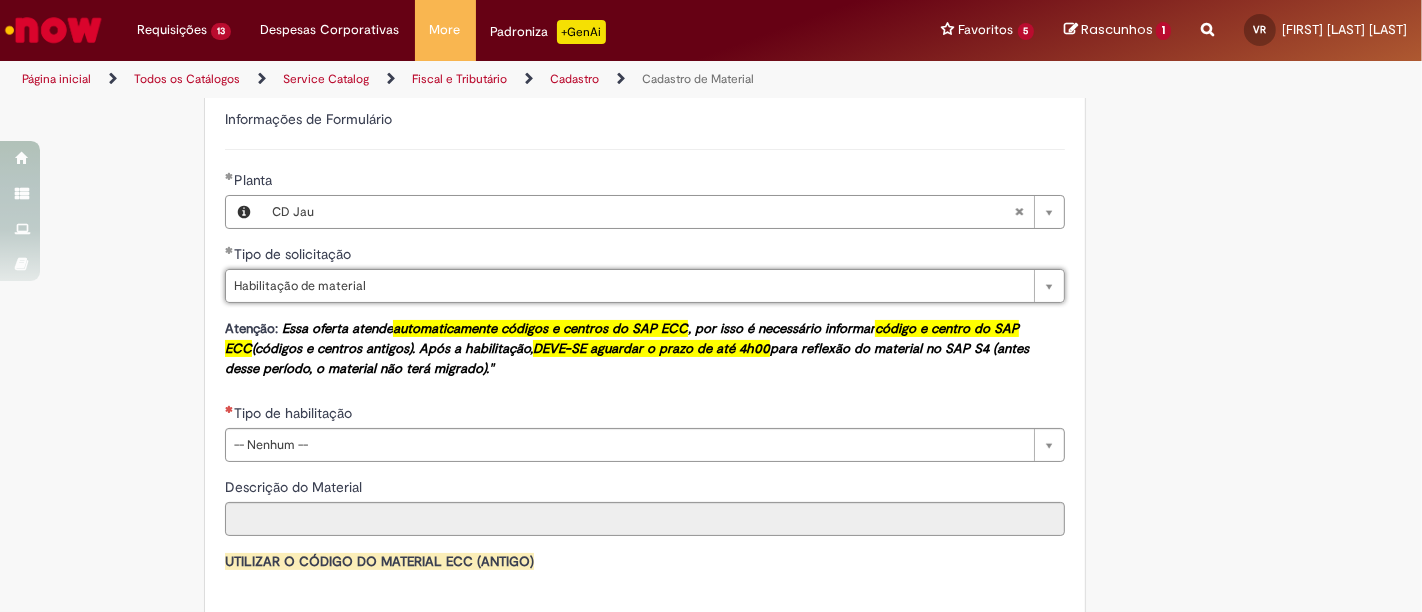 click on "Adicionar a Favoritos
Cadastro de Material
Oferta destinada à solicitações relacionadas ao cadastro de materiais.
Criação de Material  – Tipo de Solicitação destinada para criação de novos códigos dos materiais abaixo:       1.1 – Embalagem Retornável (Ativo de Giro)       1.2 – Embalagem Não Retornável        1.3 – Matéria prima       1.4 – Marketing       1.5 – Cadastro de Protótipo CIT (Cadastro exclusivo do CIT)
Habilitação  – Tipo de Solicitação destinada a Habilitação dos Materiais       2.1 – Habilitação de Material       2.2 - Habilitar Tipo de Avaliação New & Especiais
ATENÇÃO CÓDIGO ECC!   Para solicitação de  HABILITAÇÃO DE MATERIAL  É NECESSÁRIO INFORMAR O CÓDIGO DO  MATERIAL E UNIDADE DO  ECC
NÃO  ocorre.
ATENÇÃO INTERFACE!
Modificação" at bounding box center [711, -4] 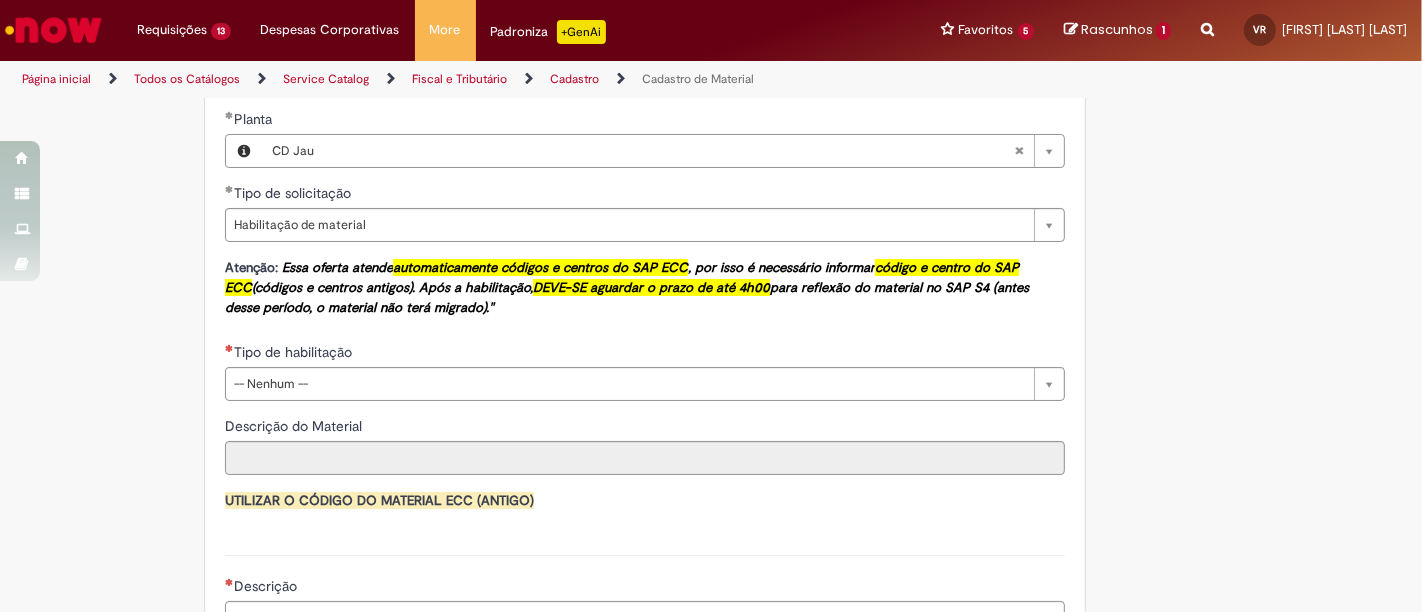 scroll, scrollTop: 1262, scrollLeft: 0, axis: vertical 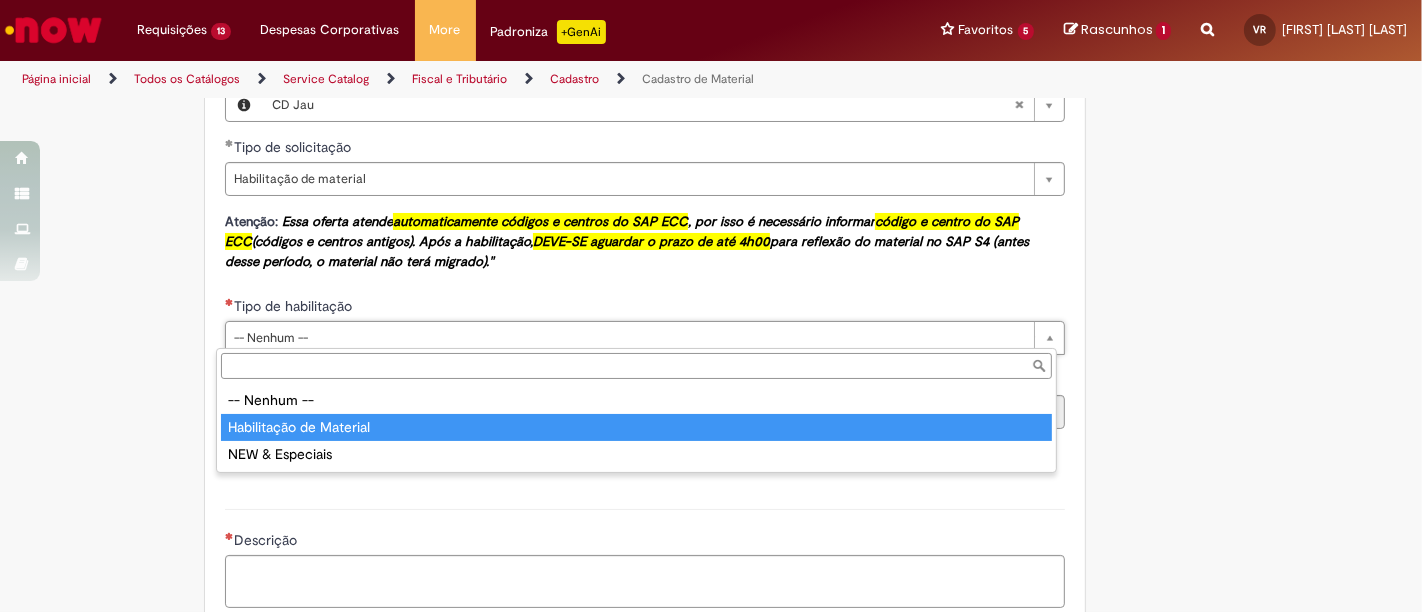 type on "**********" 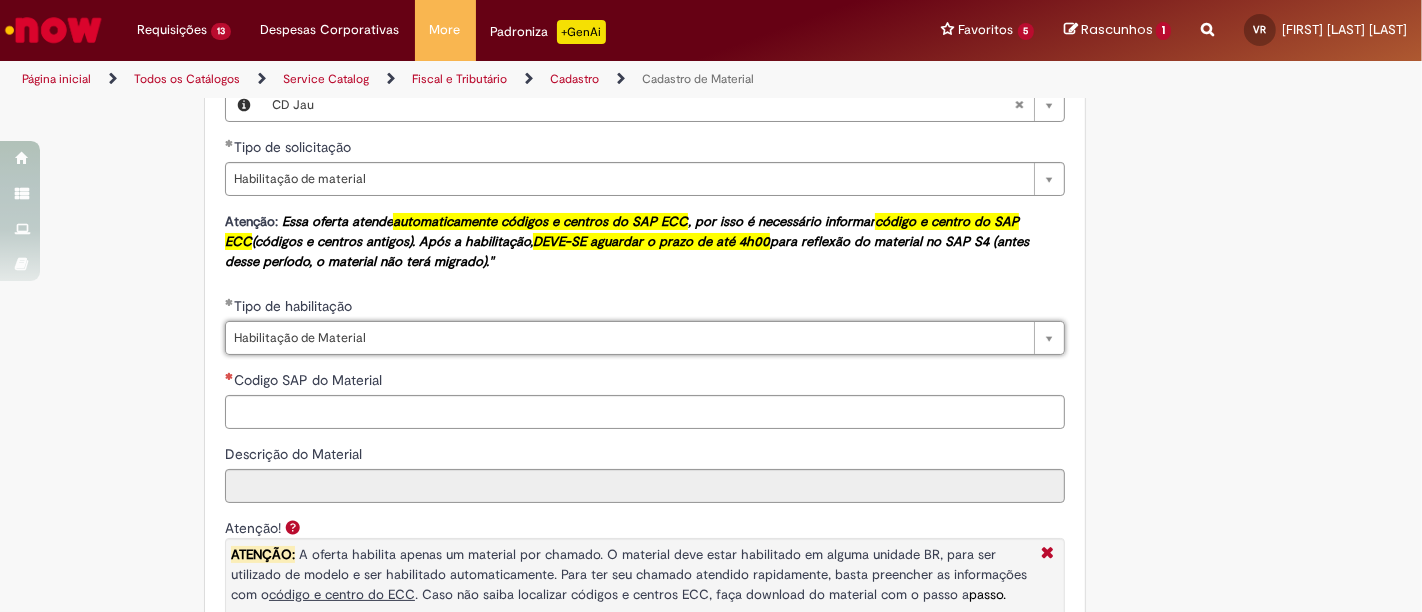 click on "Adicionar a Favoritos
Cadastro de Material
Oferta destinada à solicitações relacionadas ao cadastro de materiais.
Criação de Material  – Tipo de Solicitação destinada para criação de novos códigos dos materiais abaixo:       1.1 – Embalagem Retornável (Ativo de Giro)       1.2 – Embalagem Não Retornável        1.3 – Matéria prima       1.4 – Marketing       1.5 – Cadastro de Protótipo CIT (Cadastro exclusivo do CIT)
Habilitação  – Tipo de Solicitação destinada a Habilitação dos Materiais       2.1 – Habilitação de Material       2.2 - Habilitar Tipo de Avaliação New & Especiais
ATENÇÃO CÓDIGO ECC!   Para solicitação de  HABILITAÇÃO DE MATERIAL  É NECESSÁRIO INFORMAR O CÓDIGO DO  MATERIAL E UNIDADE DO  ECC
NÃO  ocorre.
ATENÇÃO INTERFACE!
Modificação" at bounding box center (711, 196) 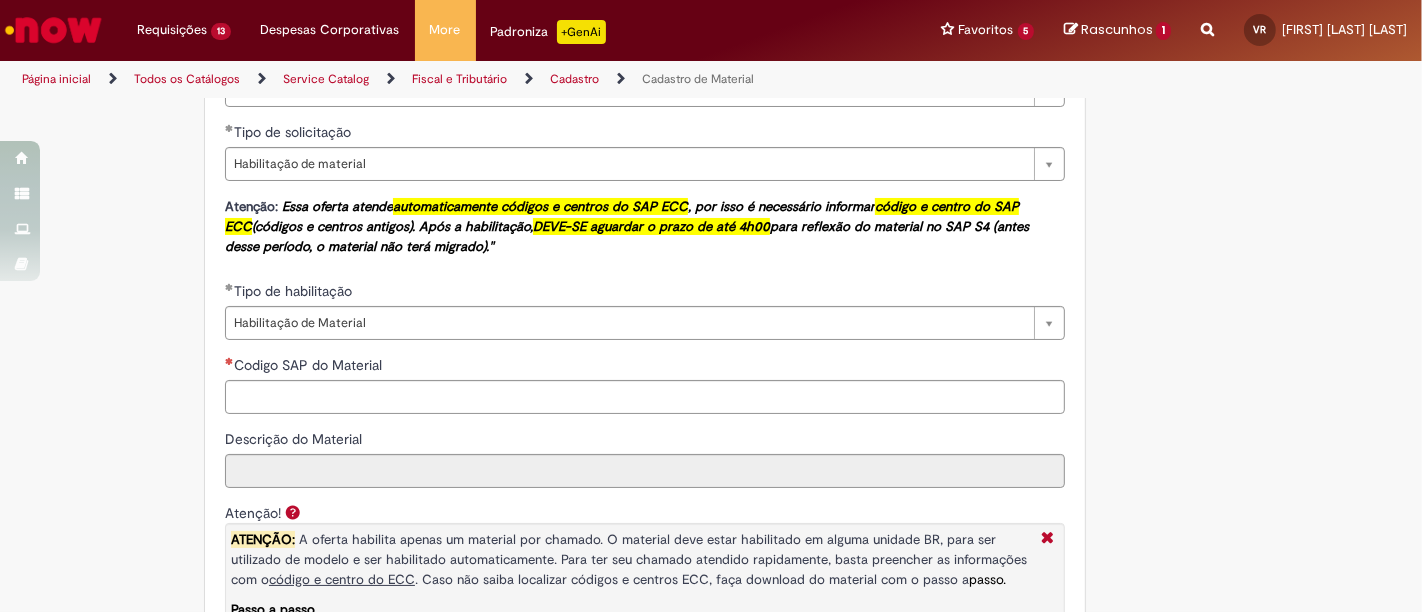 scroll, scrollTop: 1289, scrollLeft: 0, axis: vertical 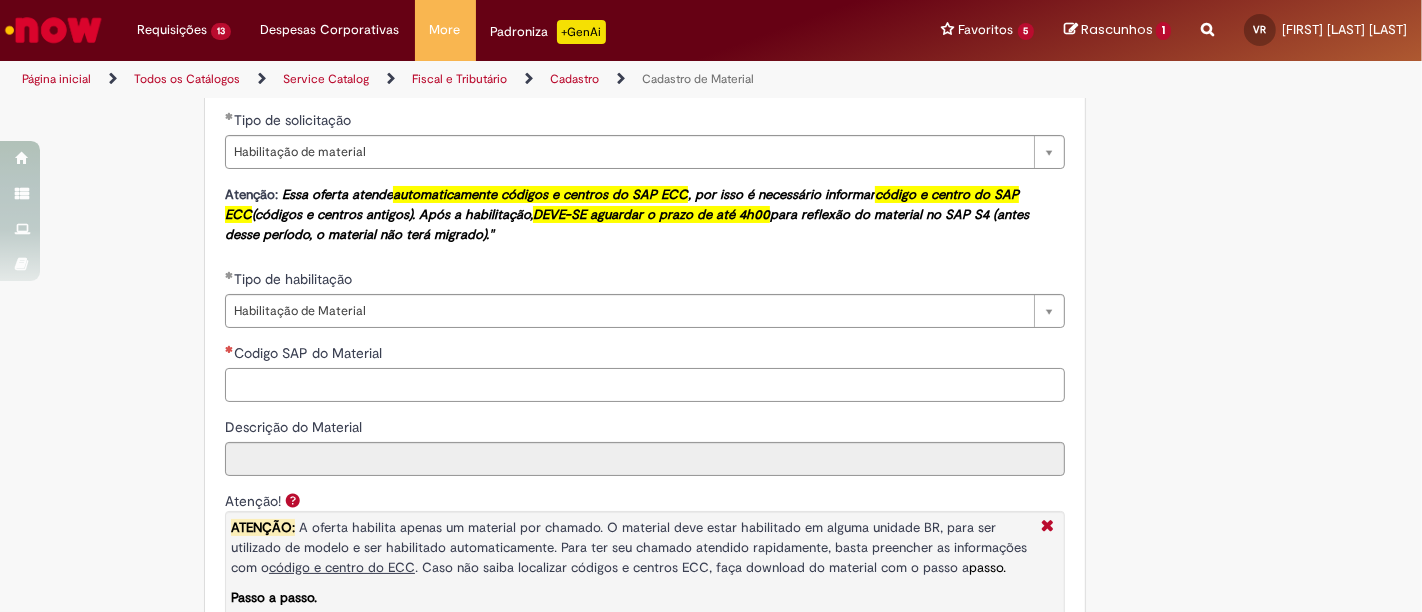click on "Codigo SAP do Material" at bounding box center [645, 385] 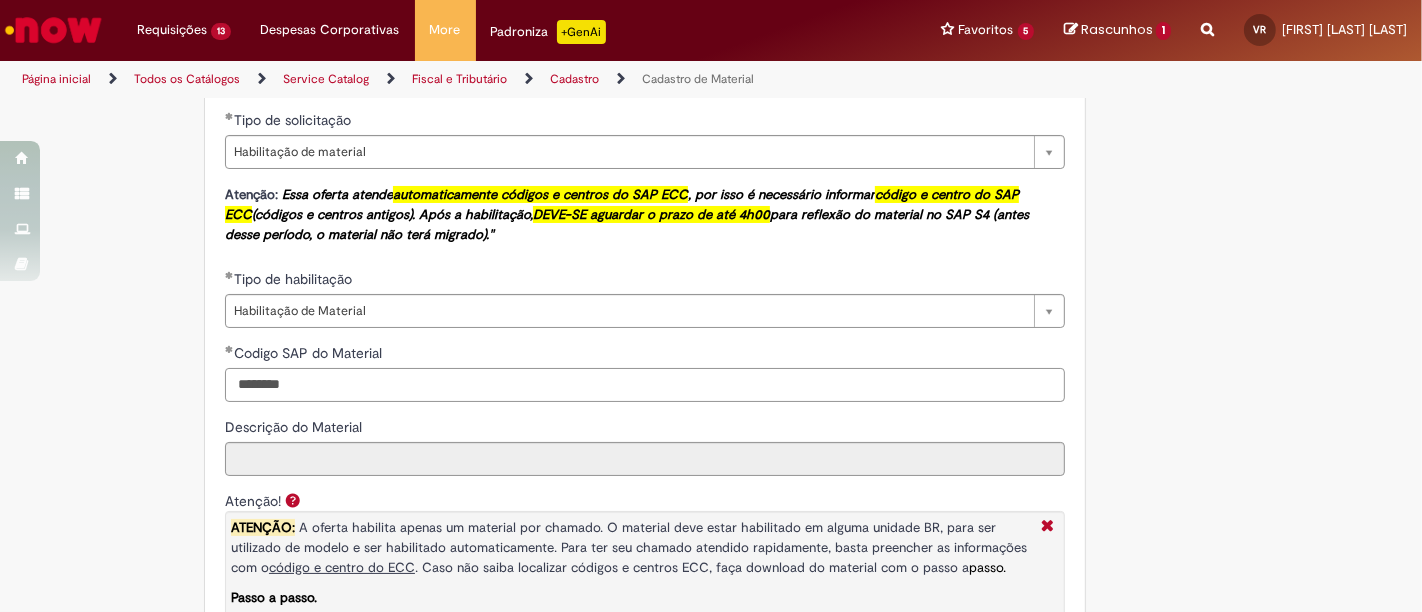type on "********" 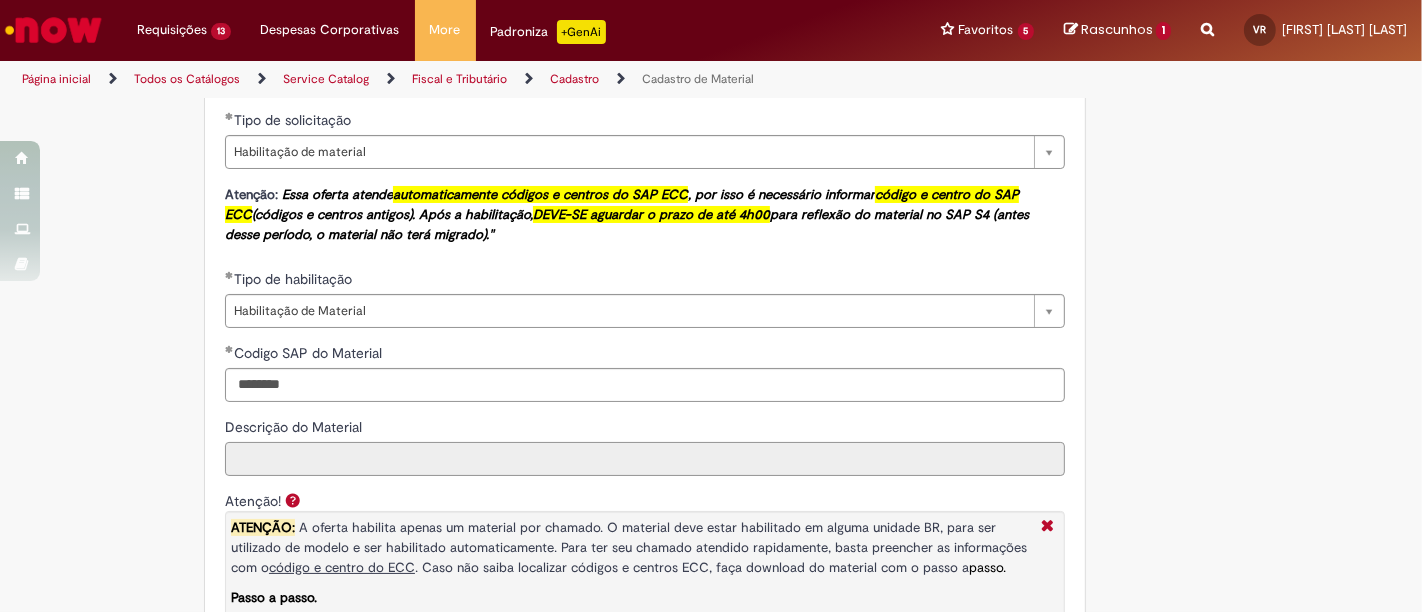 click on "Descrição do Material" at bounding box center [645, 459] 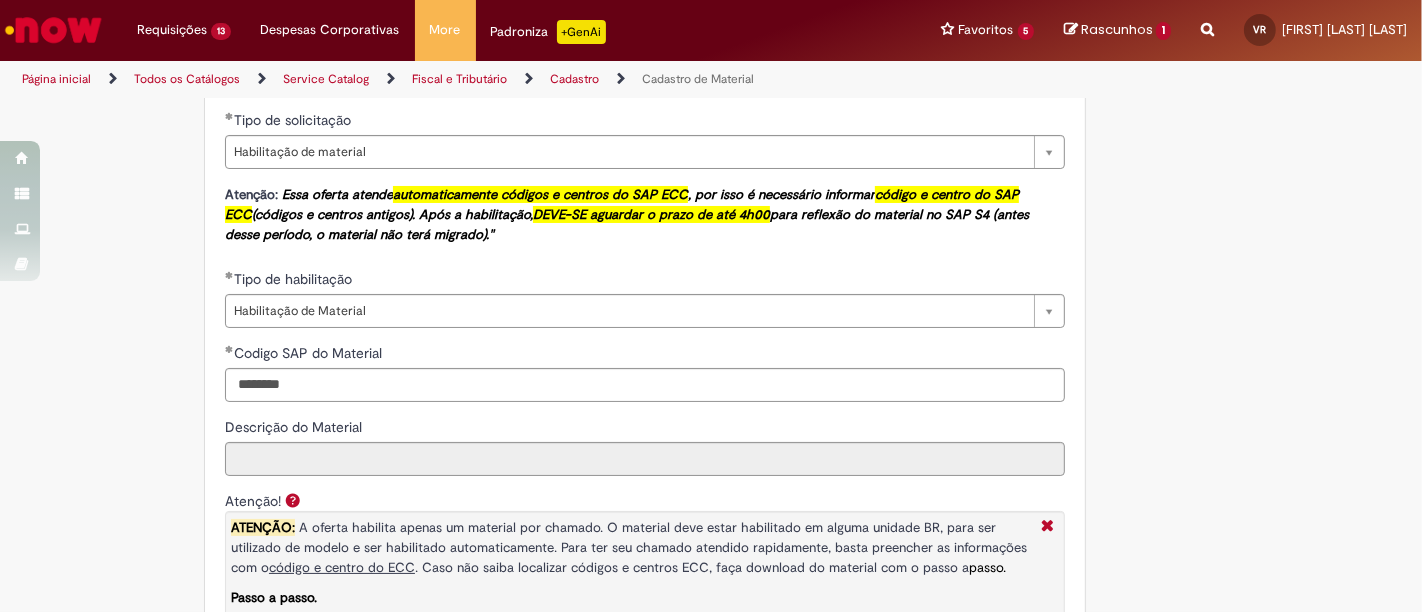click on "Adicionar a Favoritos
Cadastro de Material
Oferta destinada à solicitações relacionadas ao cadastro de materiais.
Criação de Material  – Tipo de Solicitação destinada para criação de novos códigos dos materiais abaixo:       1.1 – Embalagem Retornável (Ativo de Giro)       1.2 – Embalagem Não Retornável        1.3 – Matéria prima       1.4 – Marketing       1.5 – Cadastro de Protótipo CIT (Cadastro exclusivo do CIT)
Habilitação  – Tipo de Solicitação destinada a Habilitação dos Materiais       2.1 – Habilitação de Material       2.2 - Habilitar Tipo de Avaliação New & Especiais
ATENÇÃO CÓDIGO ECC!   Para solicitação de  HABILITAÇÃO DE MATERIAL  É NECESSÁRIO INFORMAR O CÓDIGO DO  MATERIAL E UNIDADE DO  ECC
NÃO  ocorre.
ATENÇÃO INTERFACE!
Modificação" at bounding box center (711, 169) 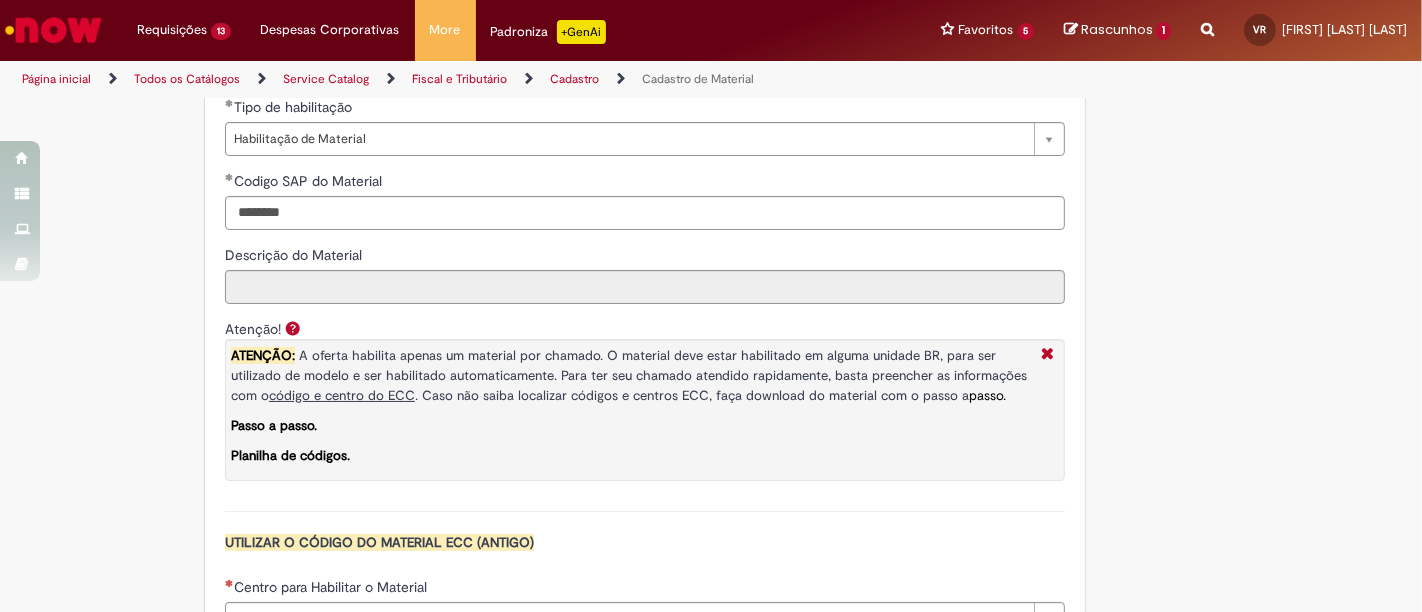 scroll, scrollTop: 1520, scrollLeft: 0, axis: vertical 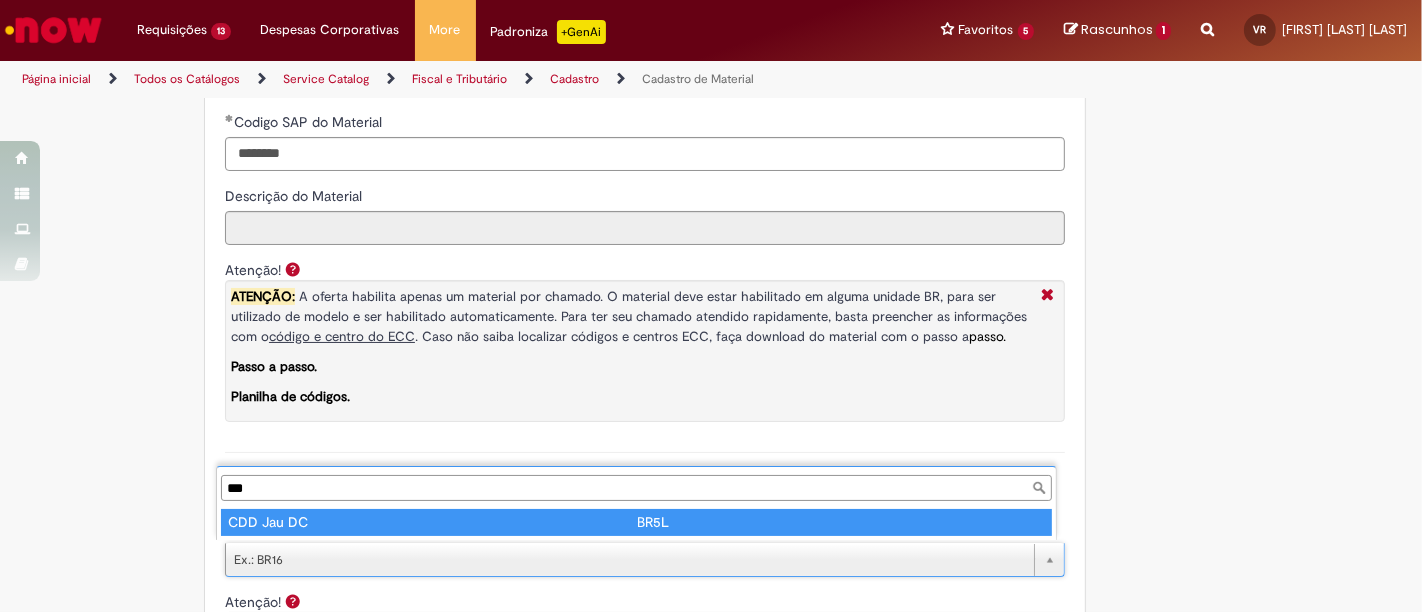 type on "***" 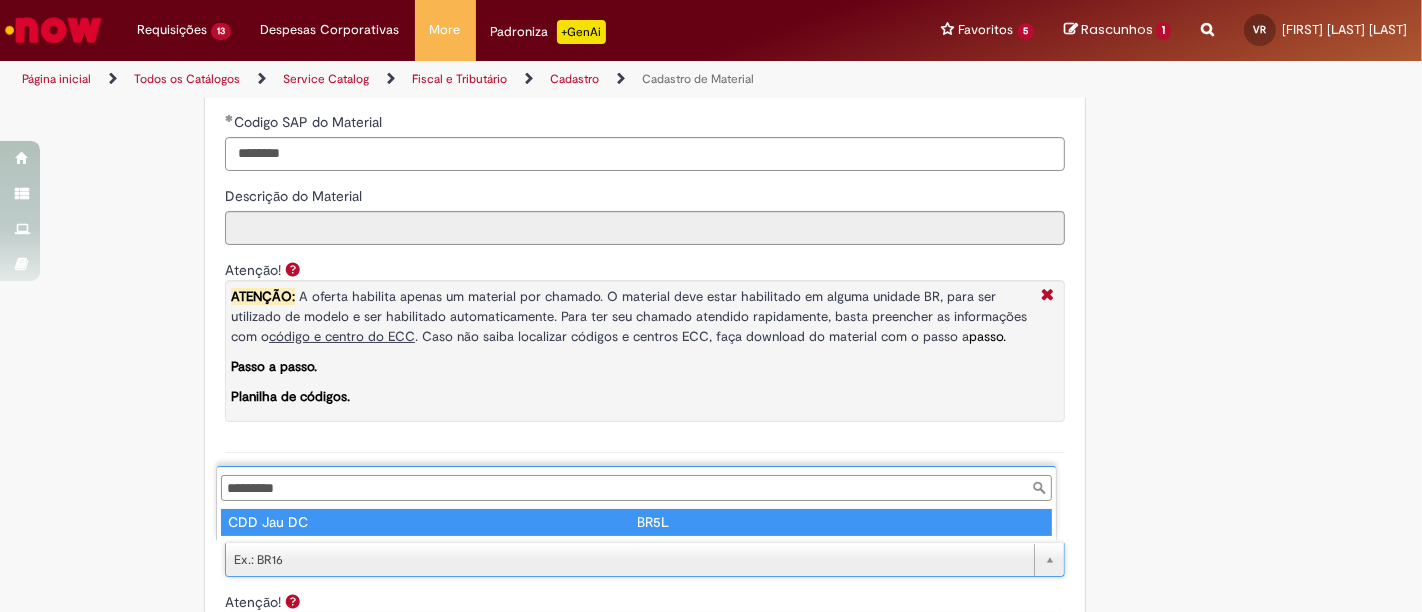 type on "****" 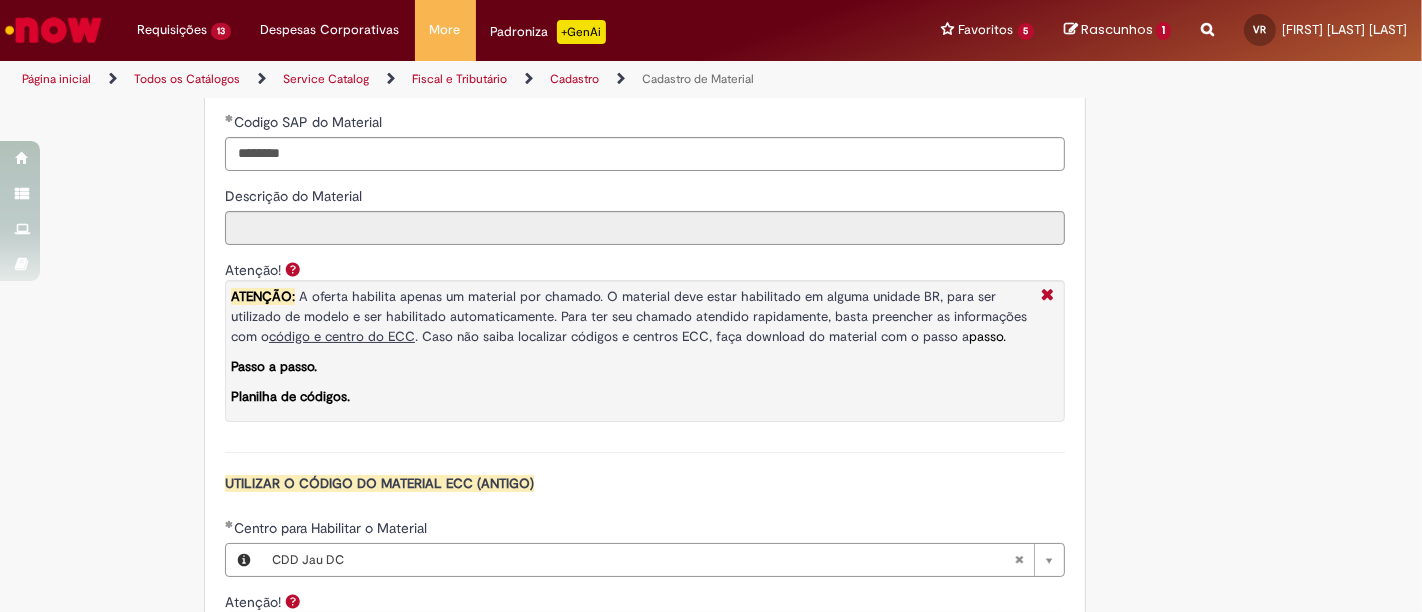 click on "Adicionar a Favoritos
Cadastro de Material
Oferta destinada à solicitações relacionadas ao cadastro de materiais.
Criação de Material  – Tipo de Solicitação destinada para criação de novos códigos dos materiais abaixo:       1.1 – Embalagem Retornável (Ativo de Giro)       1.2 – Embalagem Não Retornável        1.3 – Matéria prima       1.4 – Marketing       1.5 – Cadastro de Protótipo CIT (Cadastro exclusivo do CIT)
Habilitação  – Tipo de Solicitação destinada a Habilitação dos Materiais       2.1 – Habilitação de Material       2.2 - Habilitar Tipo de Avaliação New & Especiais
ATENÇÃO CÓDIGO ECC!   Para solicitação de  HABILITAÇÃO DE MATERIAL  É NECESSÁRIO INFORMAR O CÓDIGO DO  MATERIAL E UNIDADE DO  ECC
NÃO  ocorre.
ATENÇÃO INTERFACE!
Modificação" at bounding box center (711, -62) 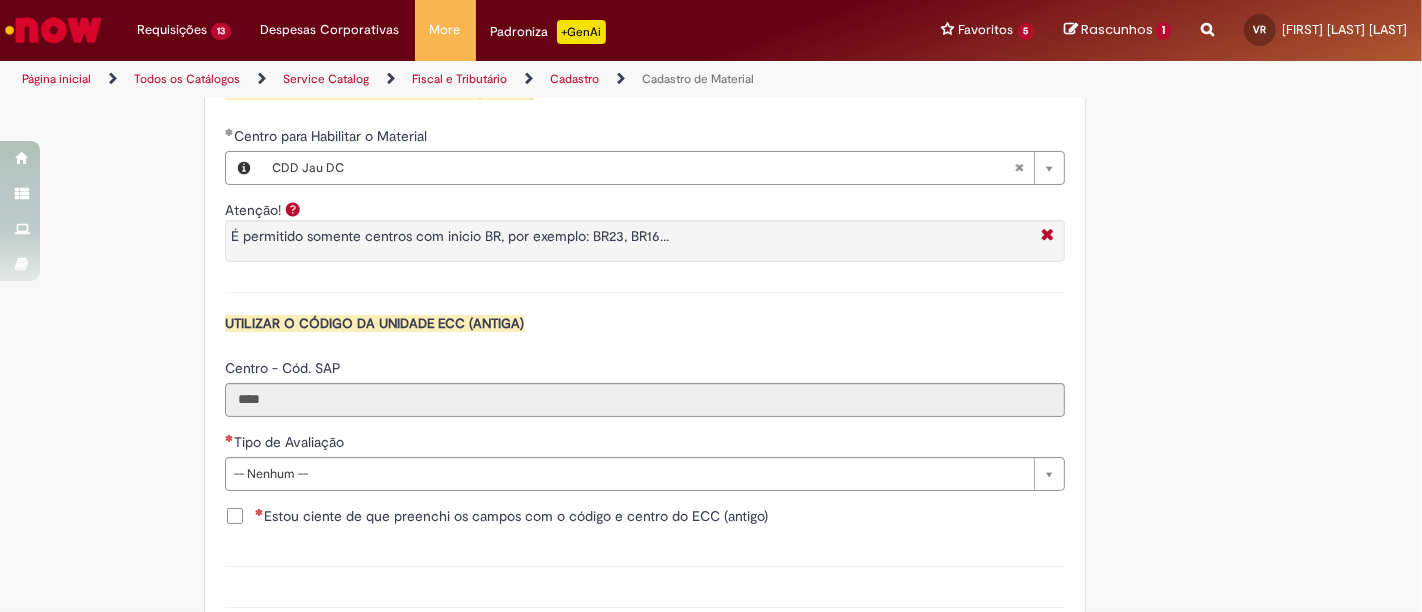 scroll, scrollTop: 1942, scrollLeft: 0, axis: vertical 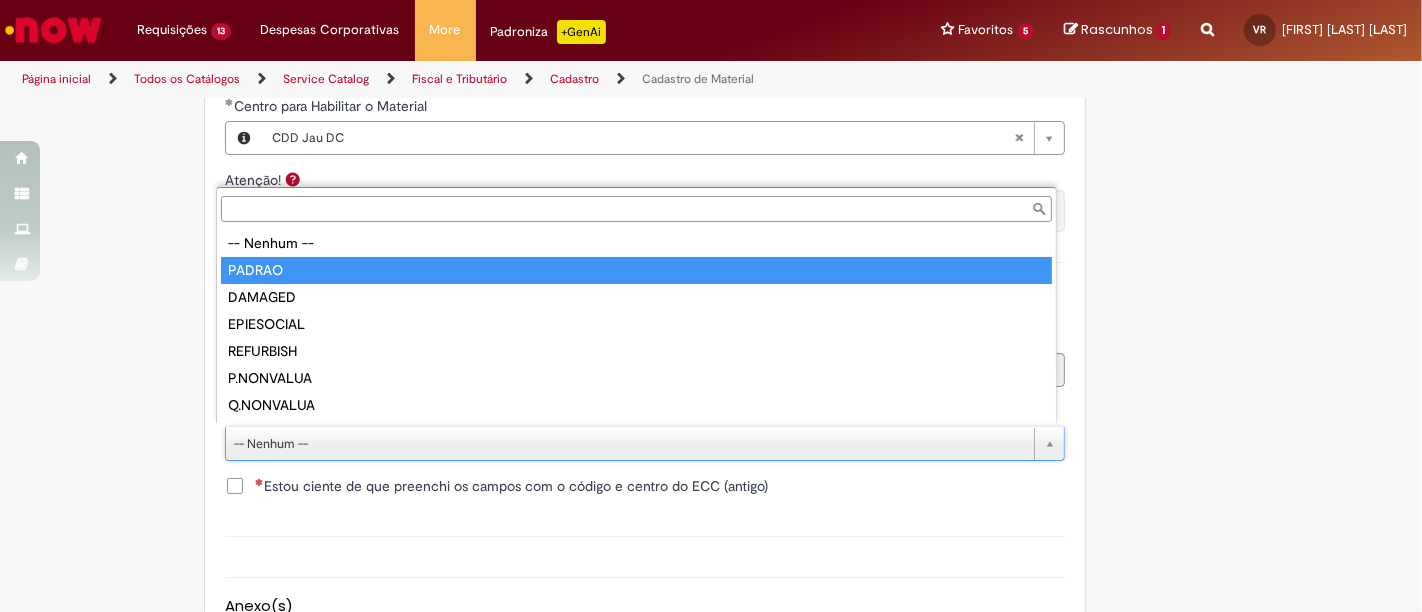 type on "******" 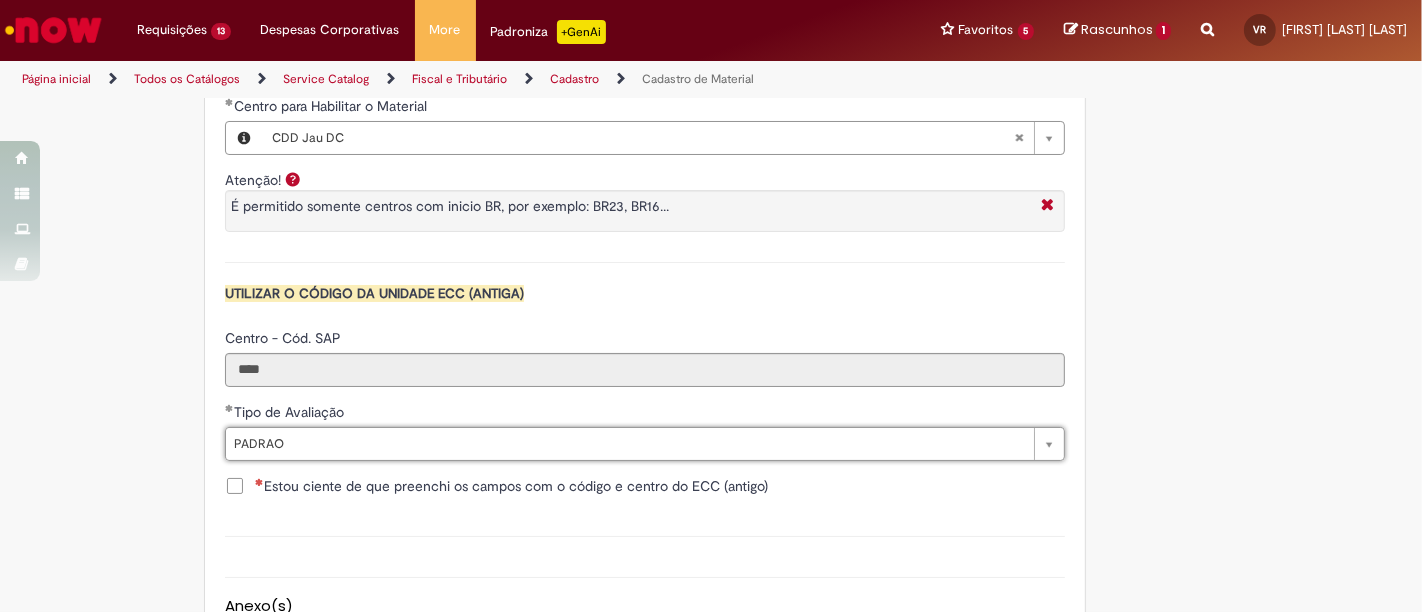 click on "Estou ciente de que preenchi os campos com o código e centro do ECC  (antigo)" at bounding box center [511, 486] 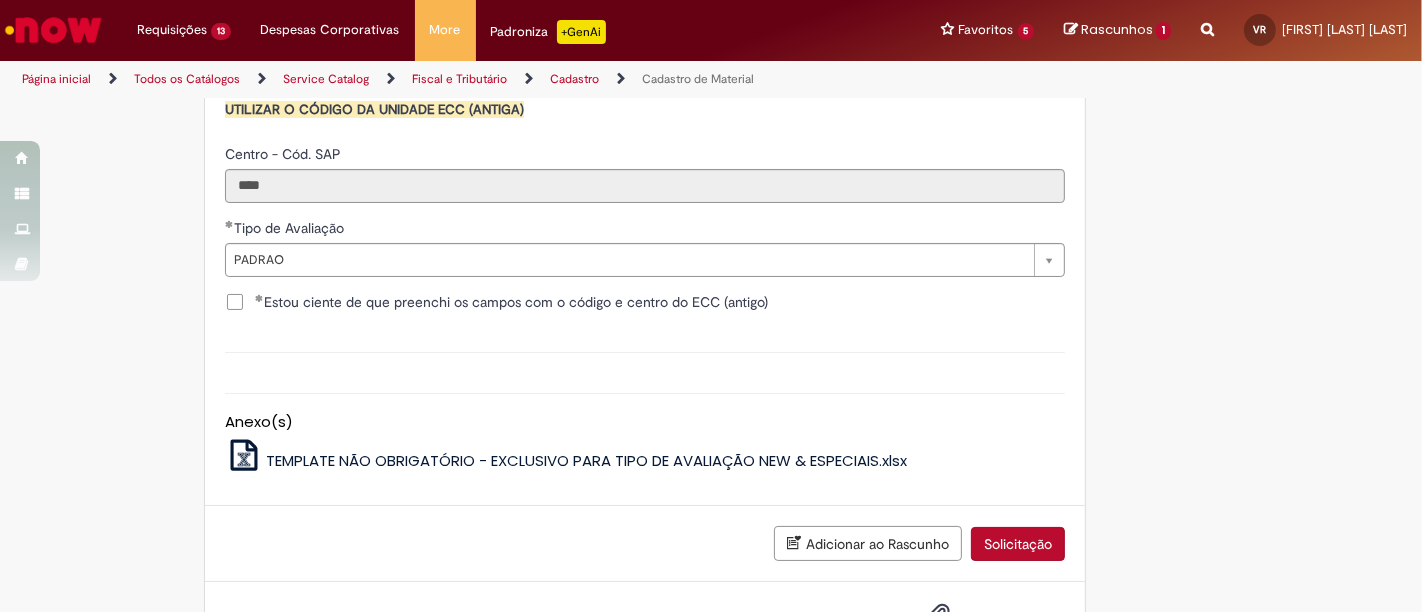 scroll, scrollTop: 2199, scrollLeft: 0, axis: vertical 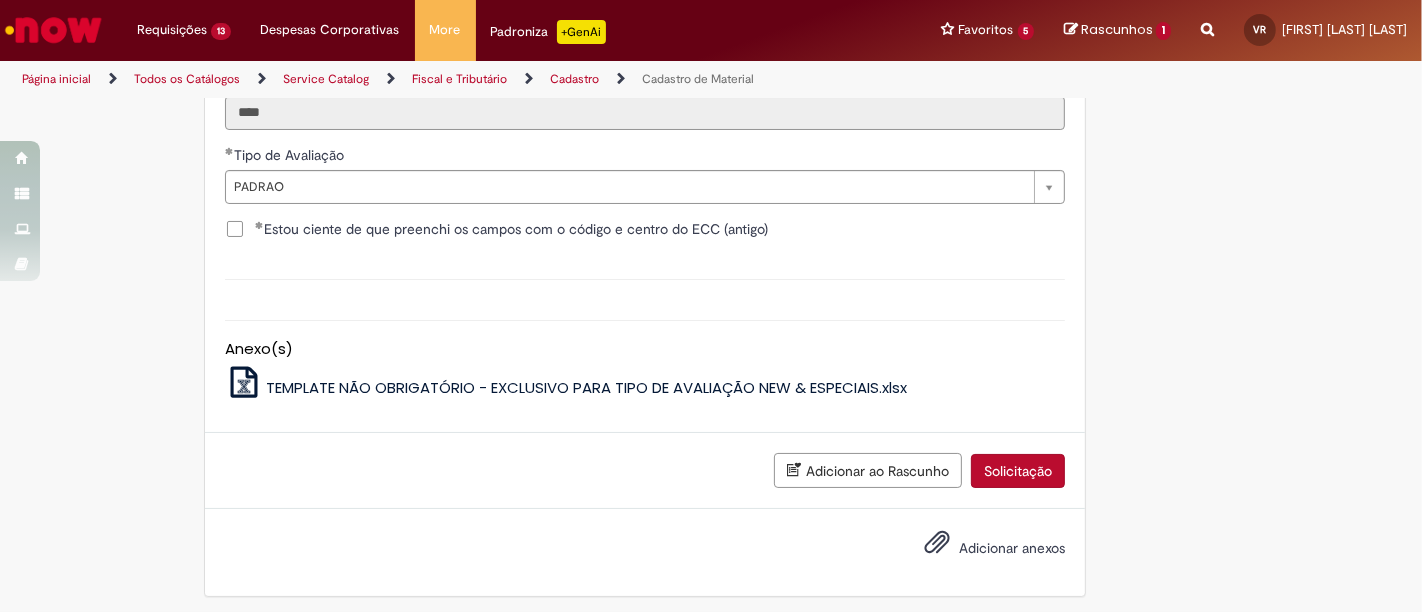 click on "Solicitação" at bounding box center (1018, 471) 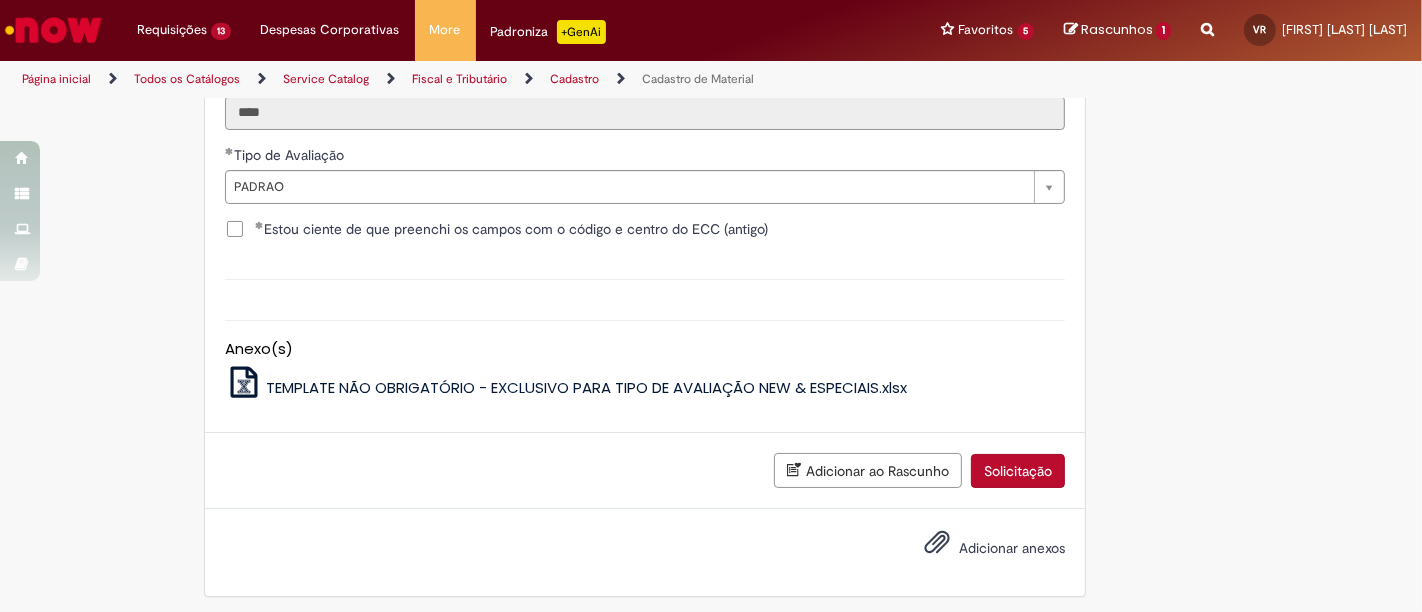 scroll, scrollTop: 2153, scrollLeft: 0, axis: vertical 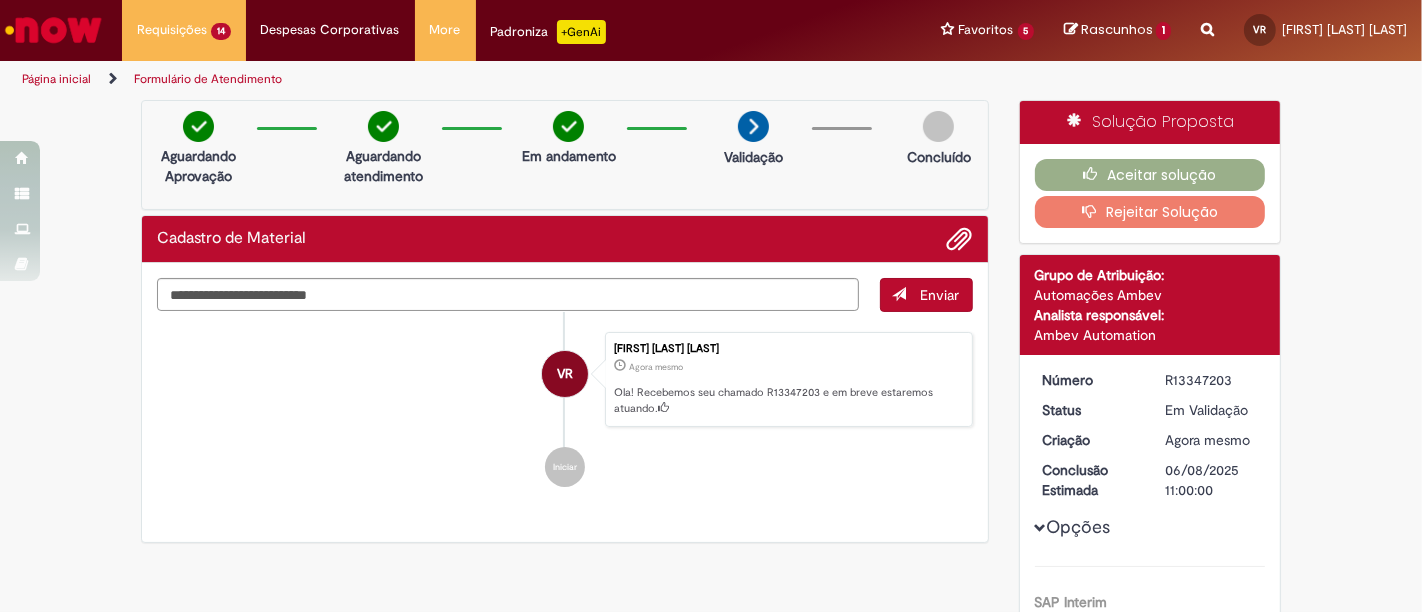click at bounding box center [53, 30] 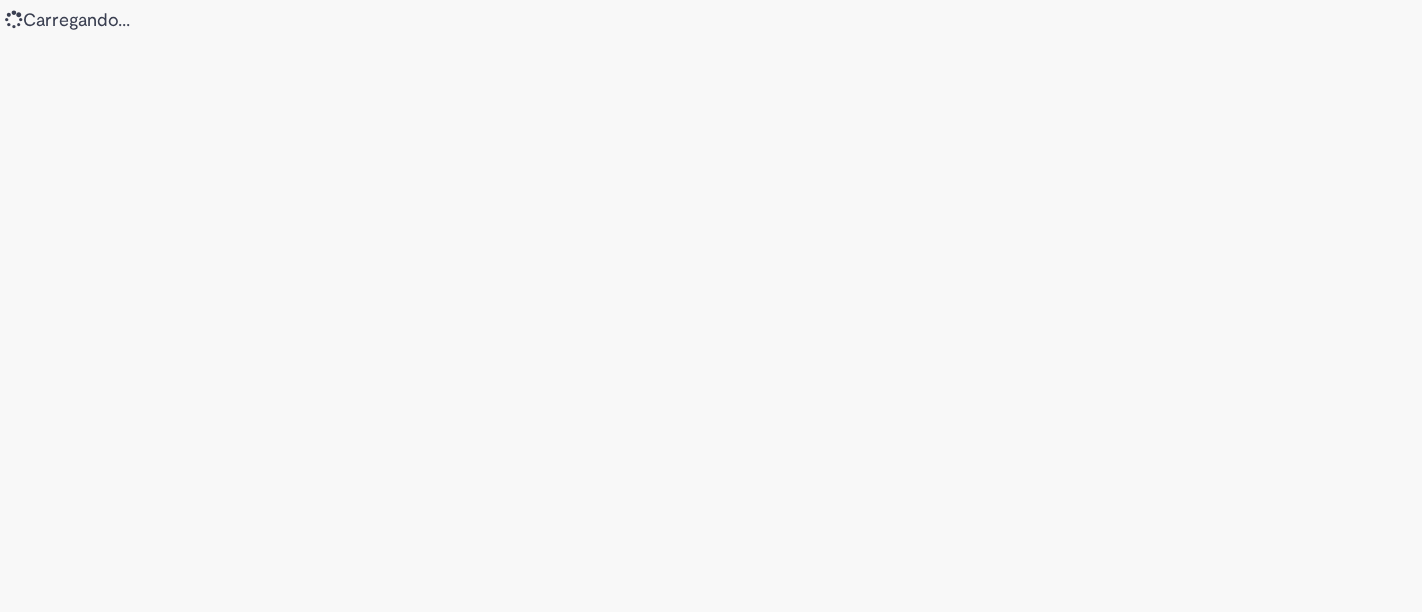 scroll, scrollTop: 0, scrollLeft: 0, axis: both 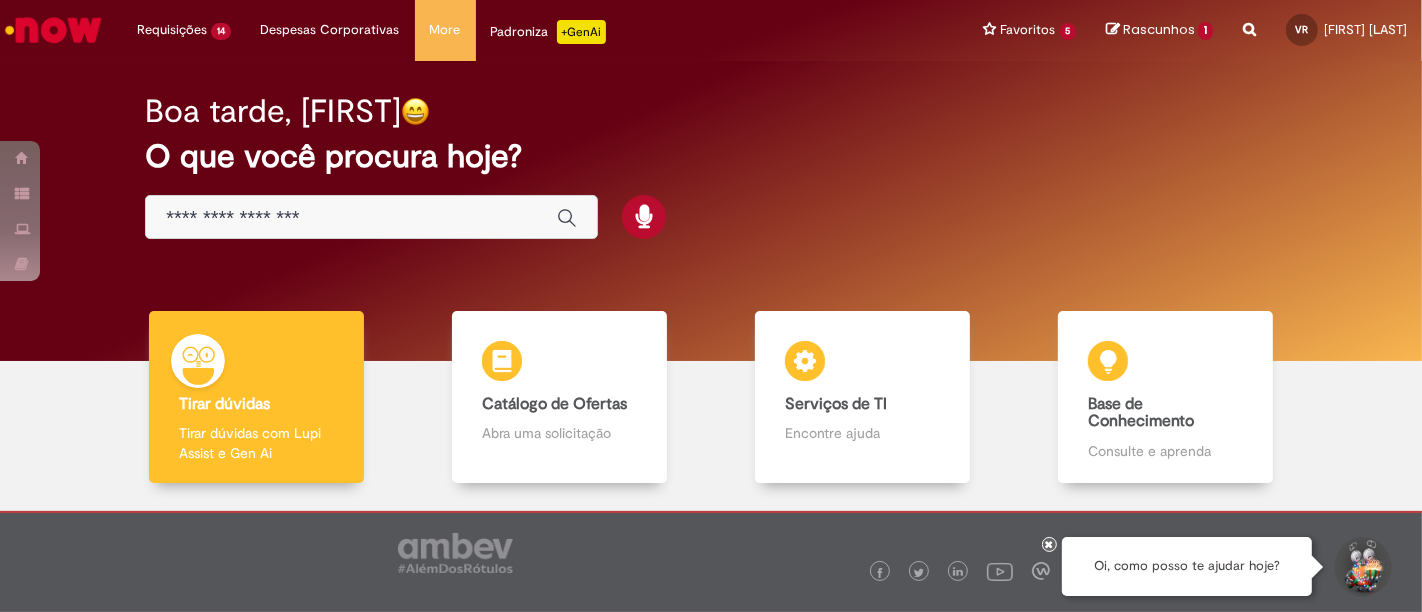 click at bounding box center [351, 218] 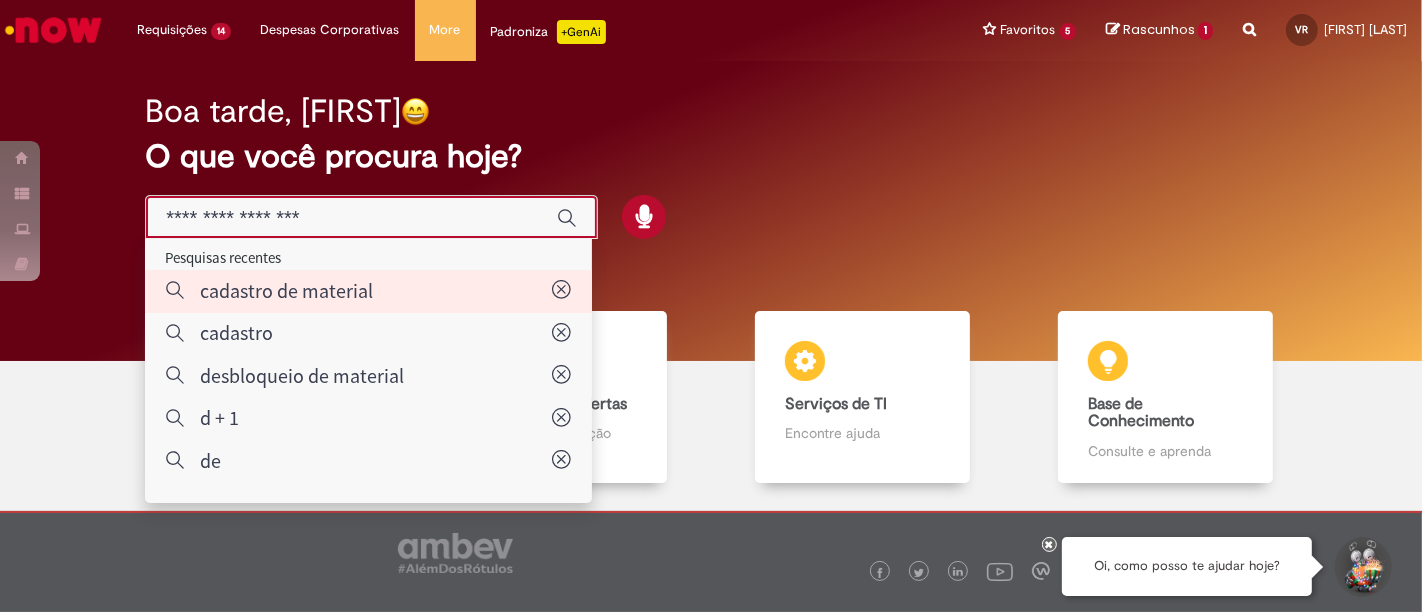 type on "**********" 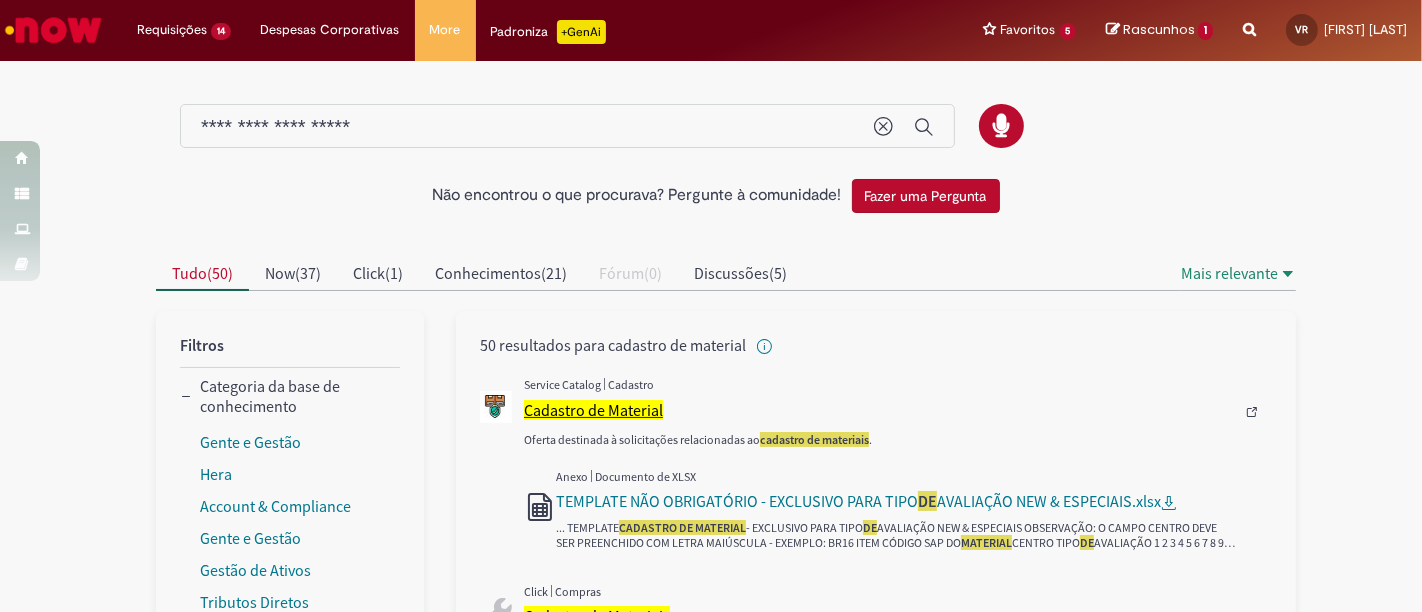click on "Cadastro de Material" at bounding box center (593, 410) 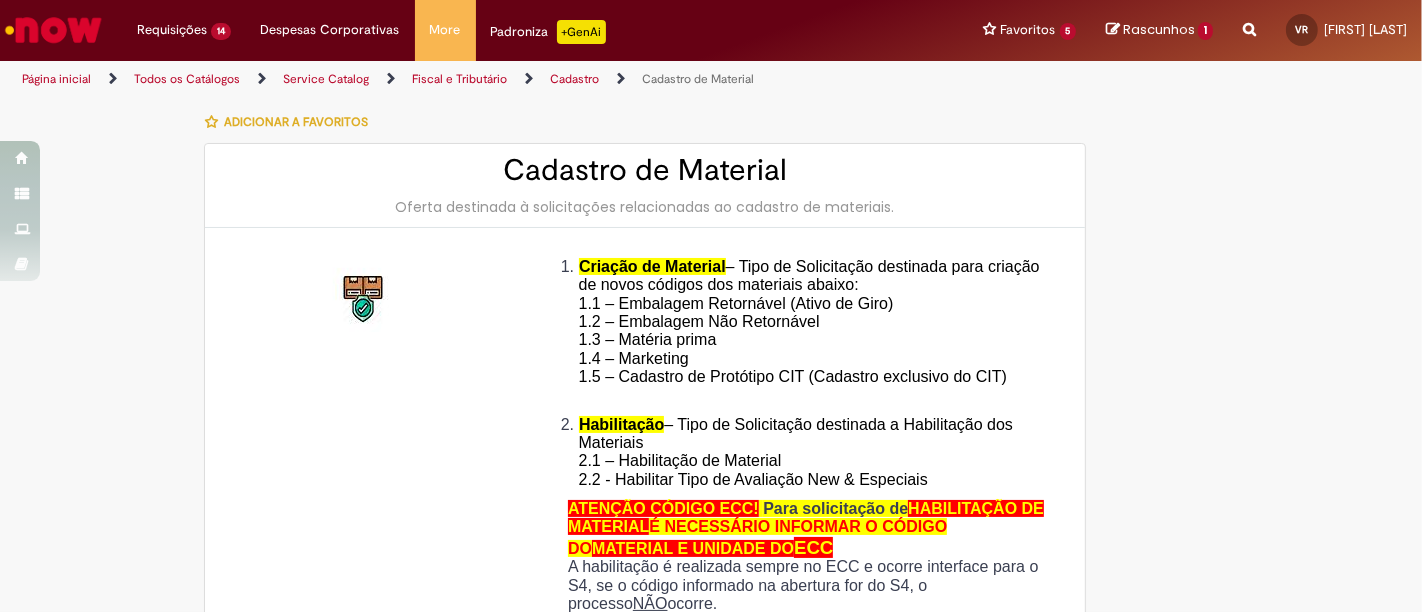 type on "*********" 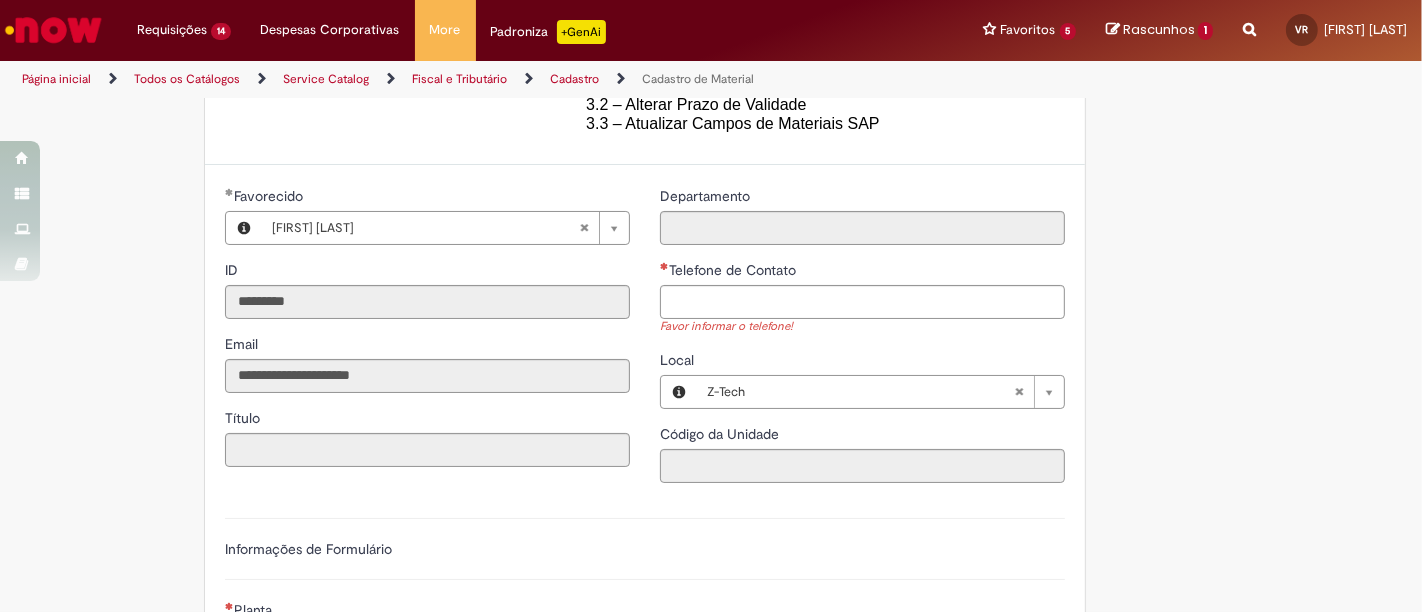 scroll, scrollTop: 744, scrollLeft: 0, axis: vertical 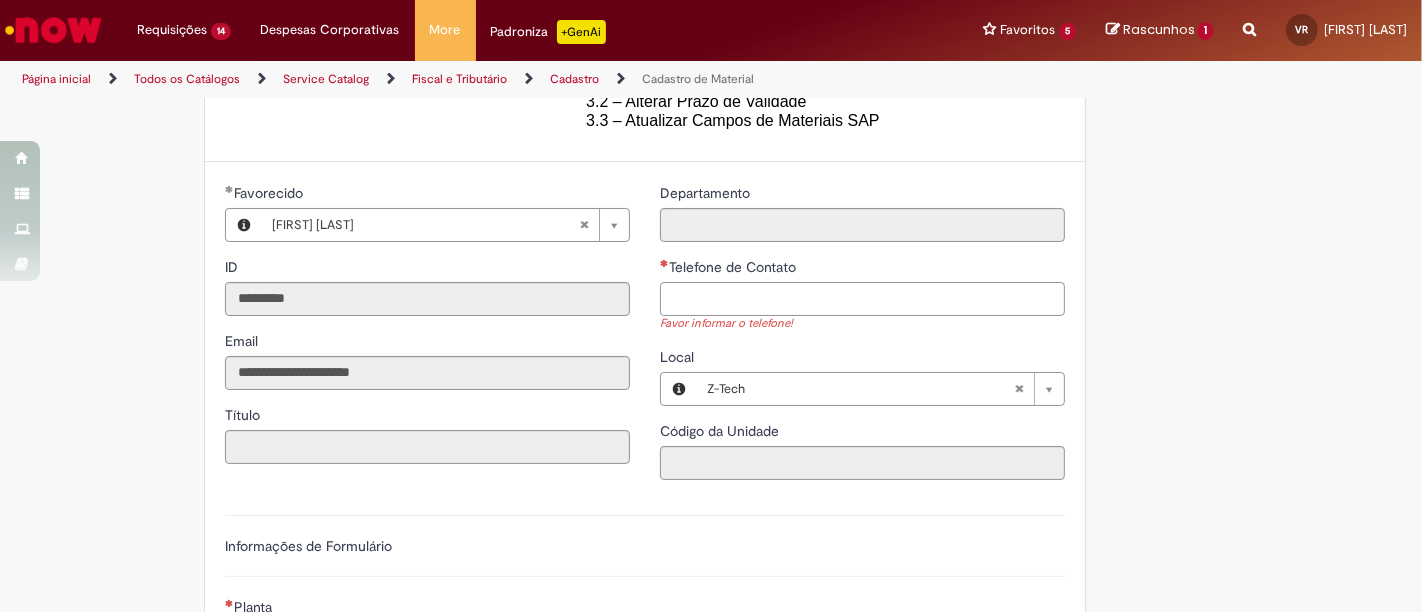 click on "Telefone de Contato" at bounding box center [862, 299] 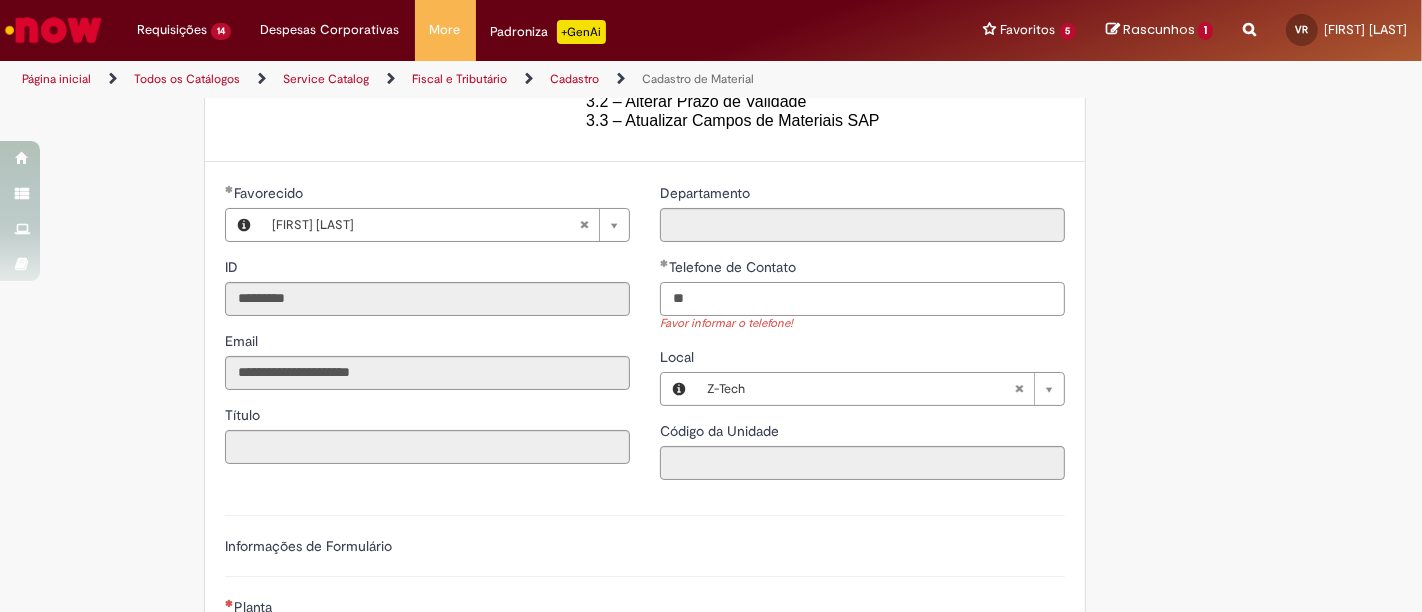 type on "**********" 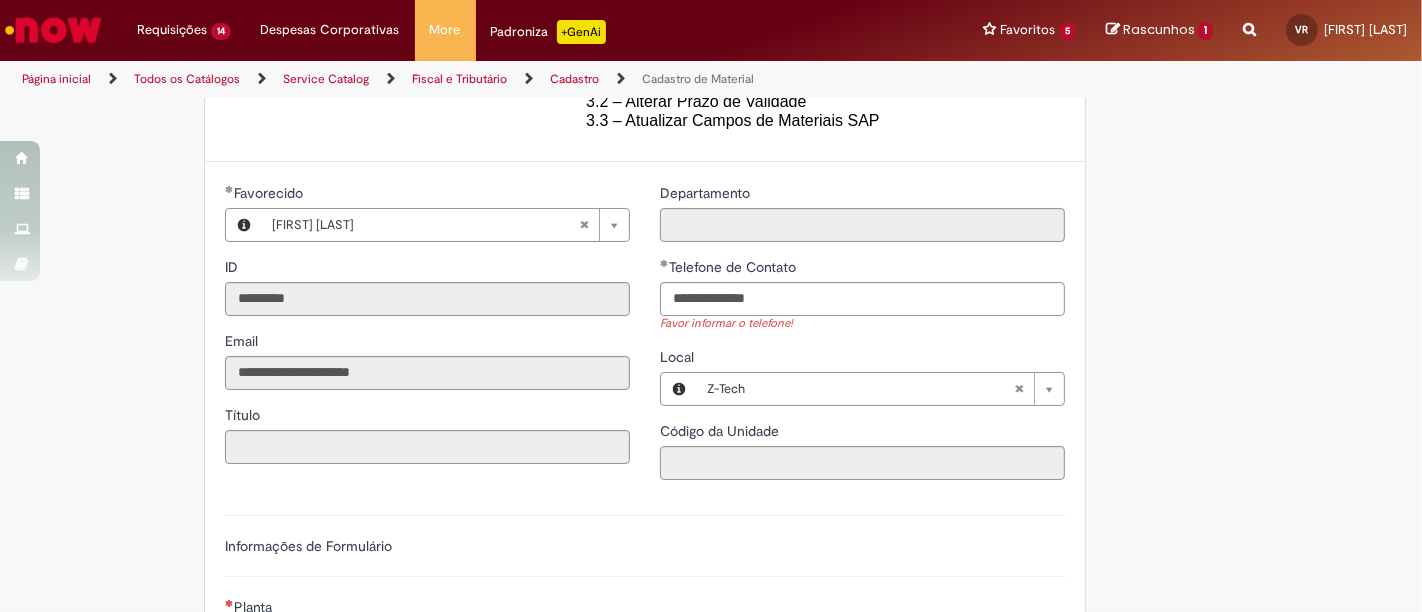 type 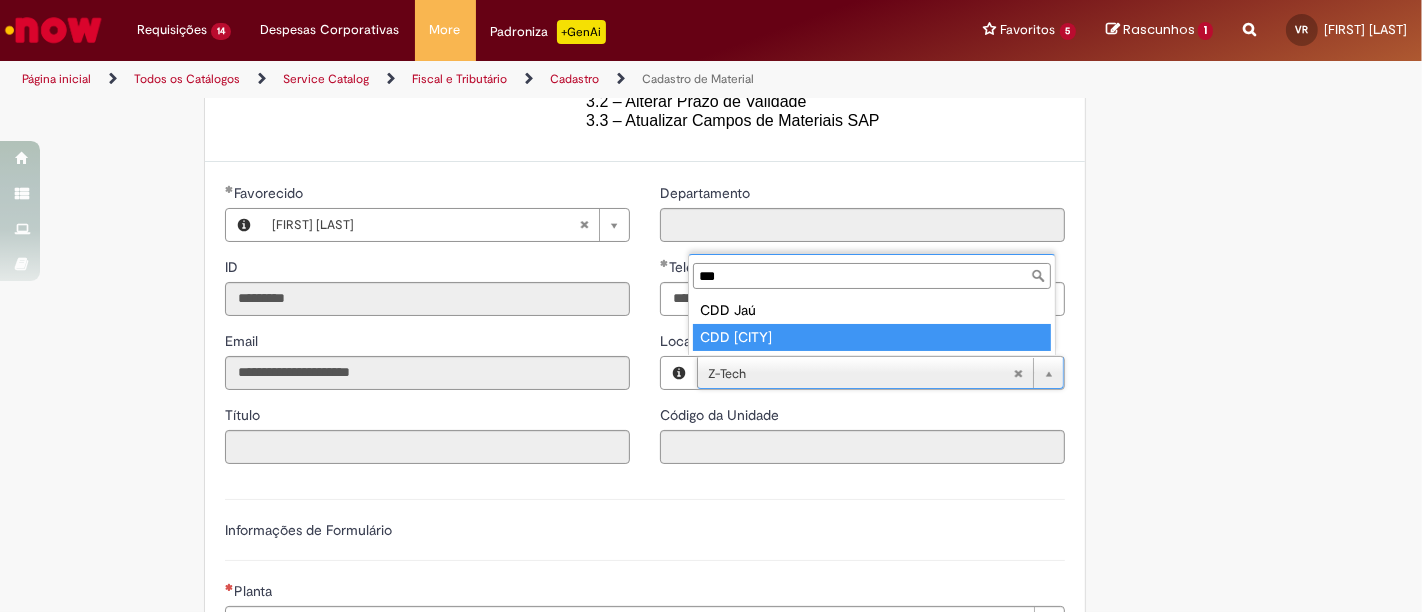 type on "***" 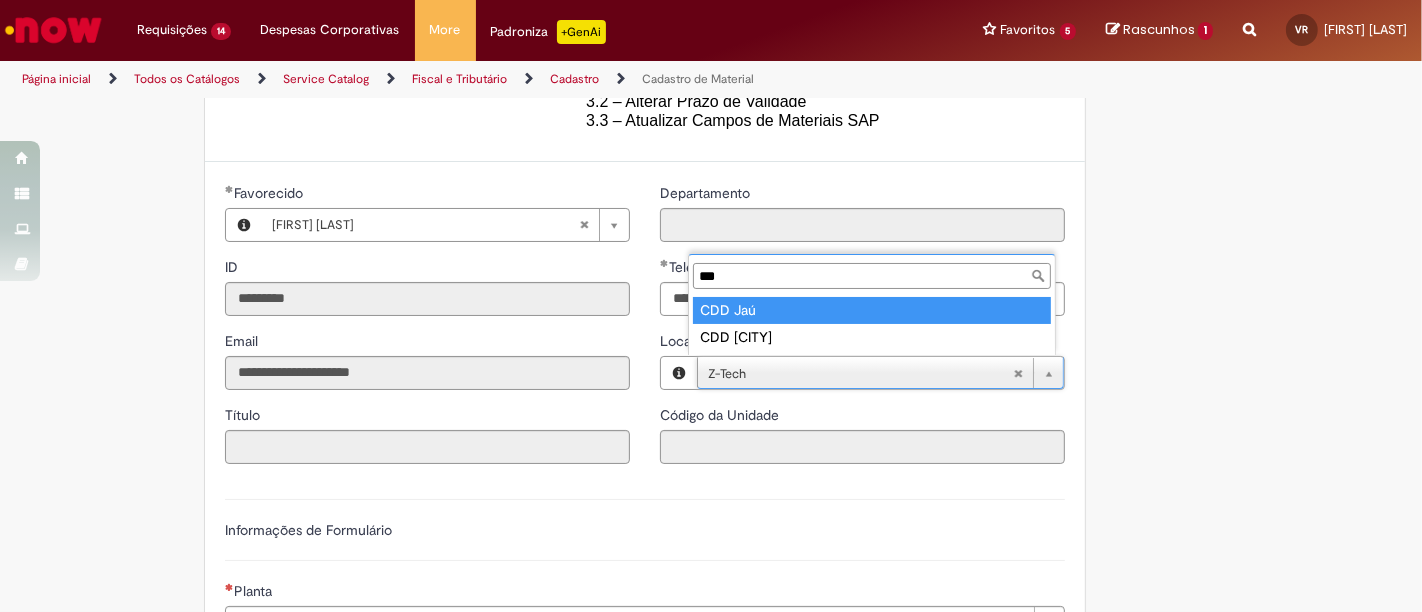 type on "*******" 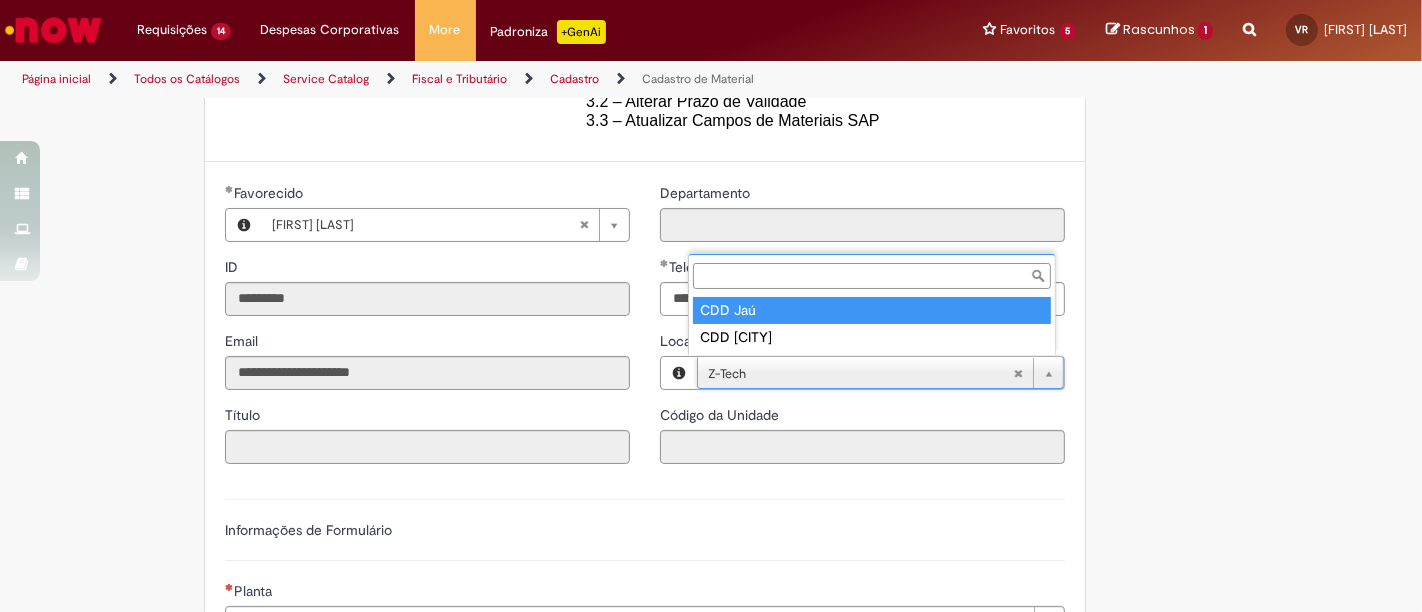 type on "****" 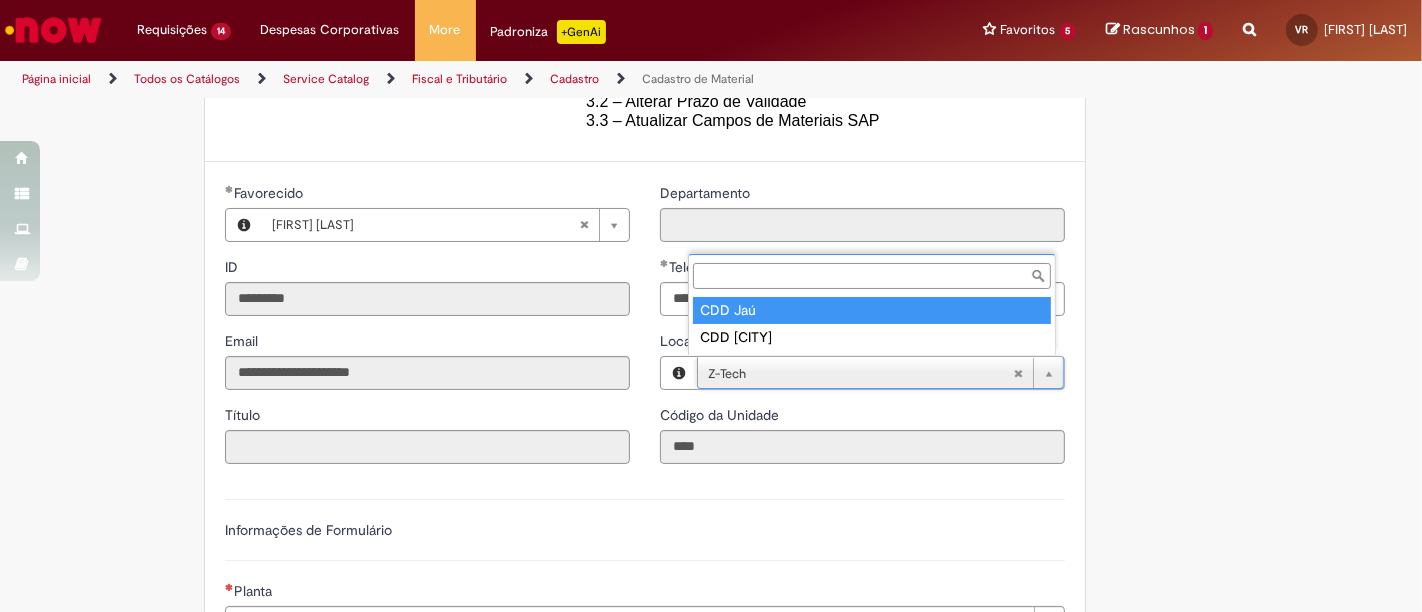 scroll, scrollTop: 0, scrollLeft: 40, axis: horizontal 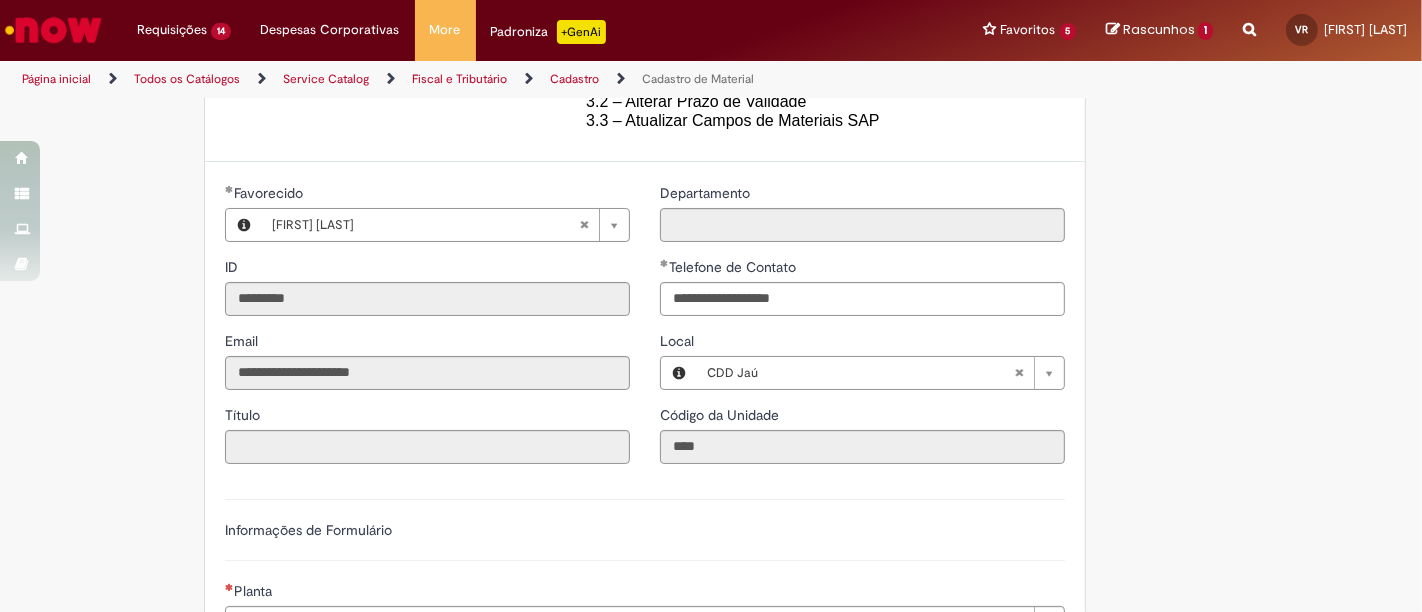 click on "Adicionar a Favoritos
Cadastro de Material
Oferta destinada à solicitações relacionadas ao cadastro de materiais.
Criação de Material  – Tipo de Solicitação destinada para criação de novos códigos dos materiais abaixo:       1.1 – Embalagem Retornável (Ativo de Giro)       1.2 – Embalagem Não Retornável        1.3 – Matéria prima       1.4 – Marketing       1.5 – Cadastro de Protótipo CIT (Cadastro exclusivo do CIT)
Habilitação  – Tipo de Solicitação destinada a Habilitação dos Materiais       2.1 – Habilitação de Material       2.2 - Habilitar Tipo de Avaliação New & Especiais
ATENÇÃO CÓDIGO ECC!   Para solicitação de  HABILITAÇÃO DE MATERIAL  É NECESSÁRIO INFORMAR O CÓDIGO DO  MATERIAL E UNIDADE DO  ECC
NÃO  ocorre.
ATENÇÃO INTERFACE!
Modificação" at bounding box center [711, 301] 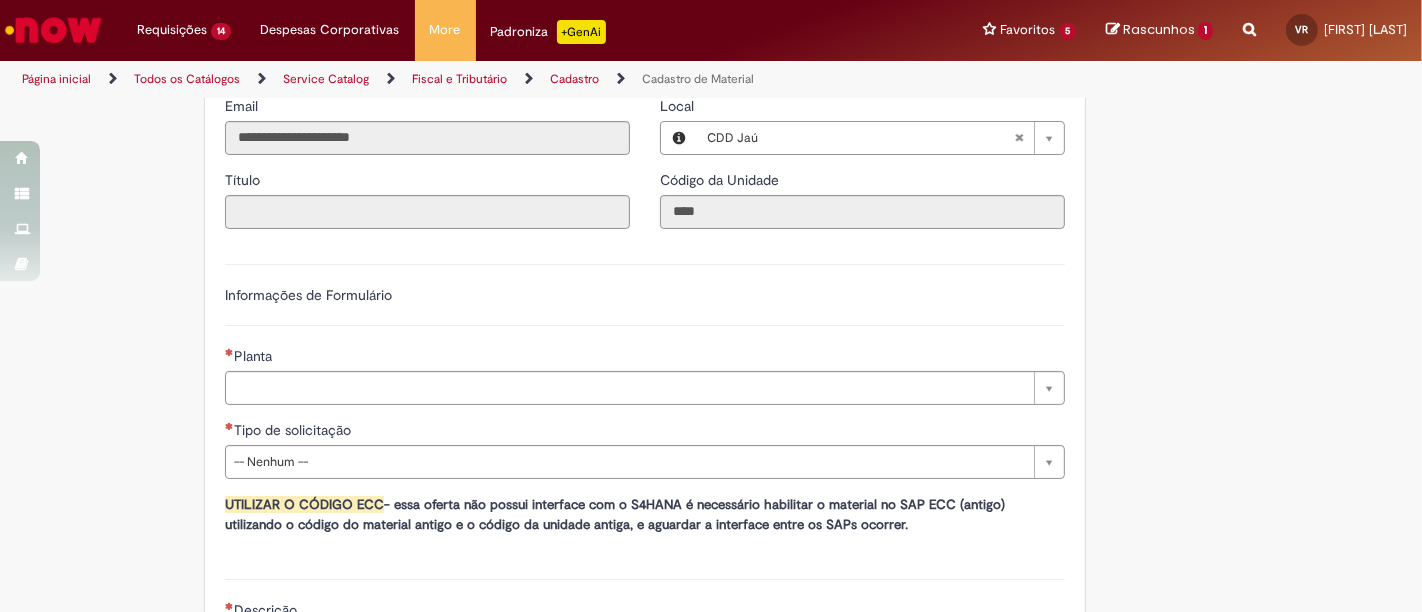 scroll, scrollTop: 997, scrollLeft: 0, axis: vertical 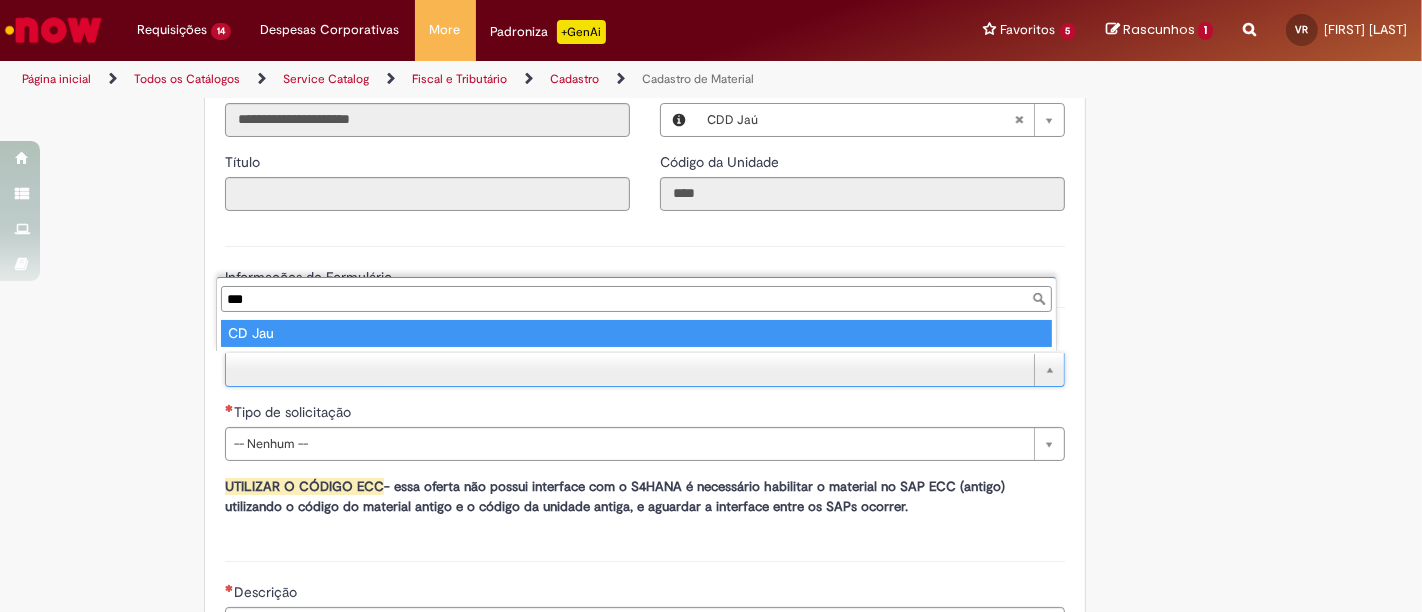type on "***" 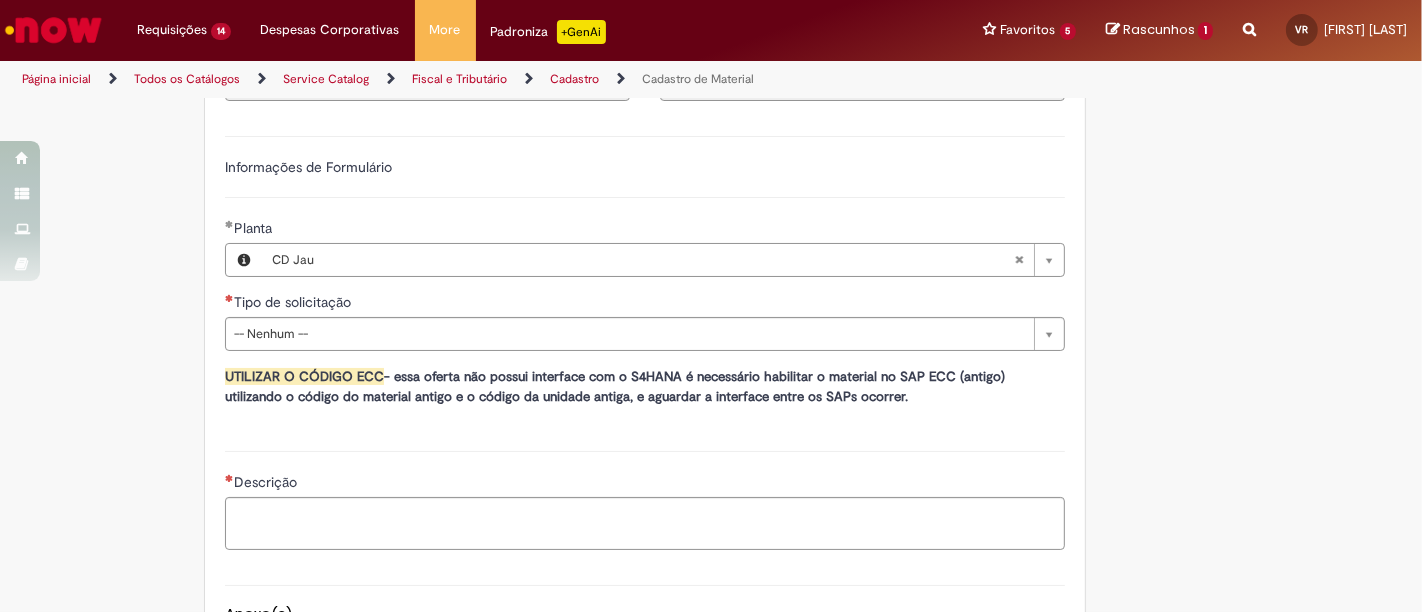 scroll, scrollTop: 1110, scrollLeft: 0, axis: vertical 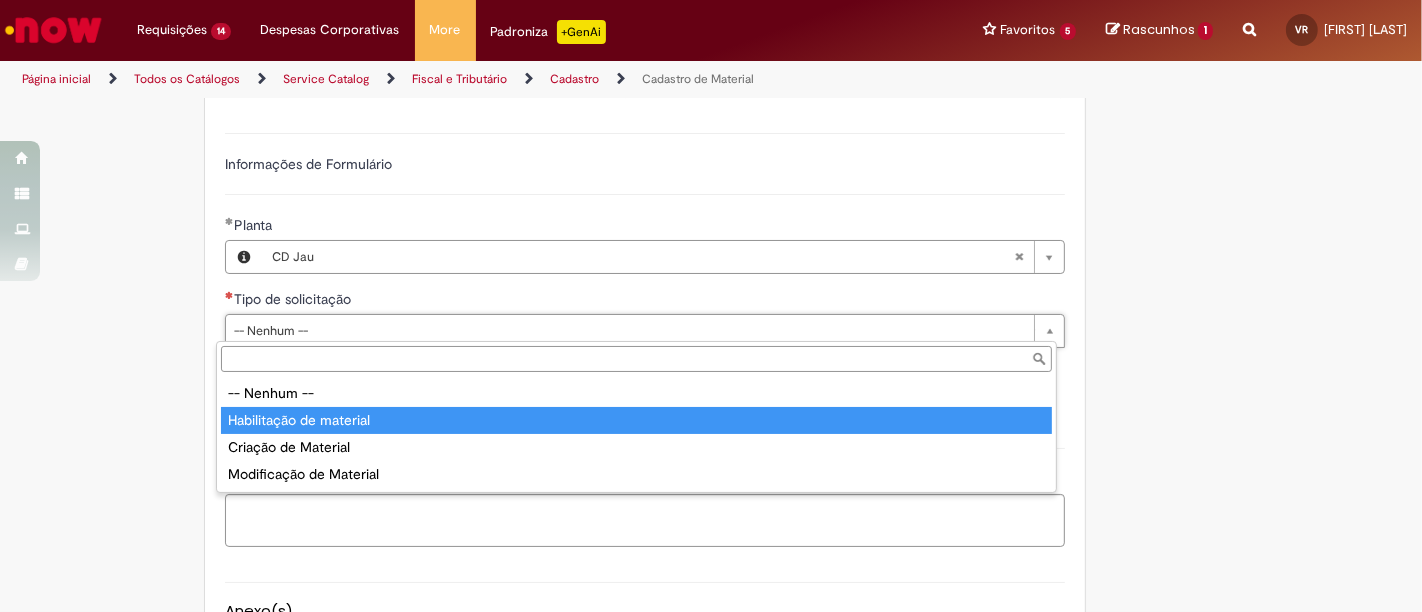 type on "**********" 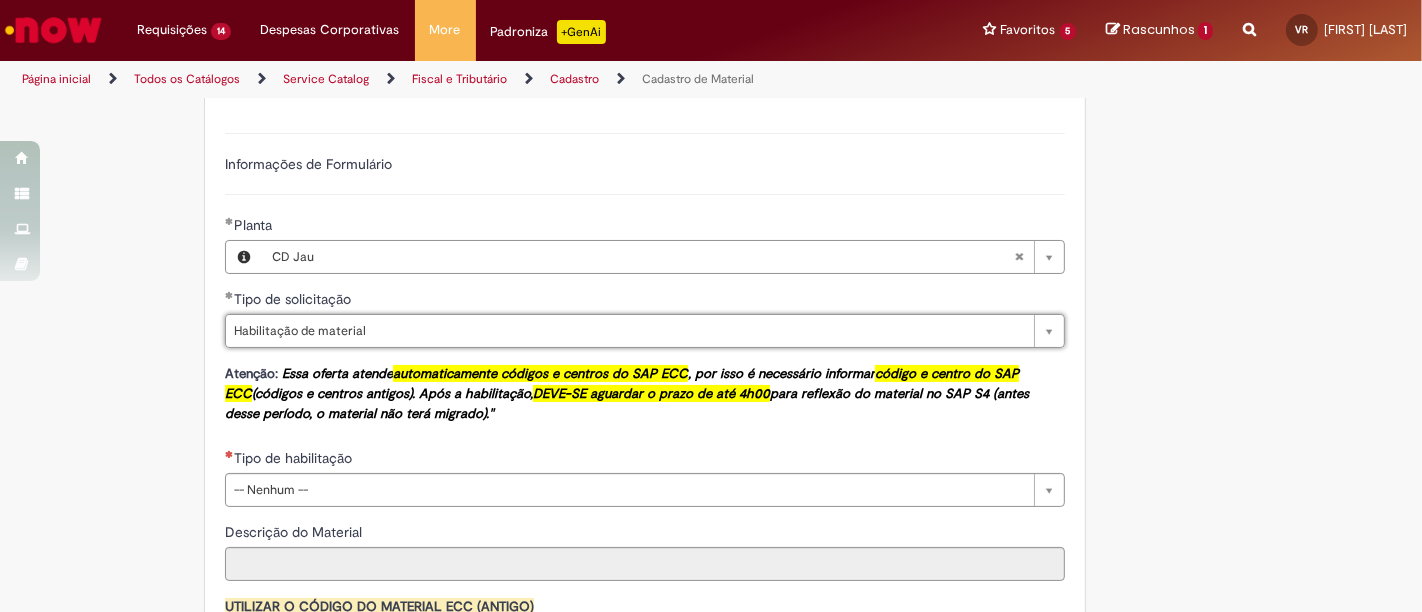 click on "Adicionar a Favoritos
Cadastro de Material
Oferta destinada à solicitações relacionadas ao cadastro de materiais.
Criação de Material  – Tipo de Solicitação destinada para criação de novos códigos dos materiais abaixo:       1.1 – Embalagem Retornável (Ativo de Giro)       1.2 – Embalagem Não Retornável        1.3 – Matéria prima       1.4 – Marketing       1.5 – Cadastro de Protótipo CIT (Cadastro exclusivo do CIT)
Habilitação  – Tipo de Solicitação destinada a Habilitação dos Materiais       2.1 – Habilitação de Material       2.2 - Habilitar Tipo de Avaliação New & Especiais
ATENÇÃO CÓDIGO ECC!   Para solicitação de  HABILITAÇÃO DE MATERIAL  É NECESSÁRIO INFORMAR O CÓDIGO DO  MATERIAL E UNIDADE DO  ECC
NÃO  ocorre.
ATENÇÃO INTERFACE!
Modificação" at bounding box center [711, 41] 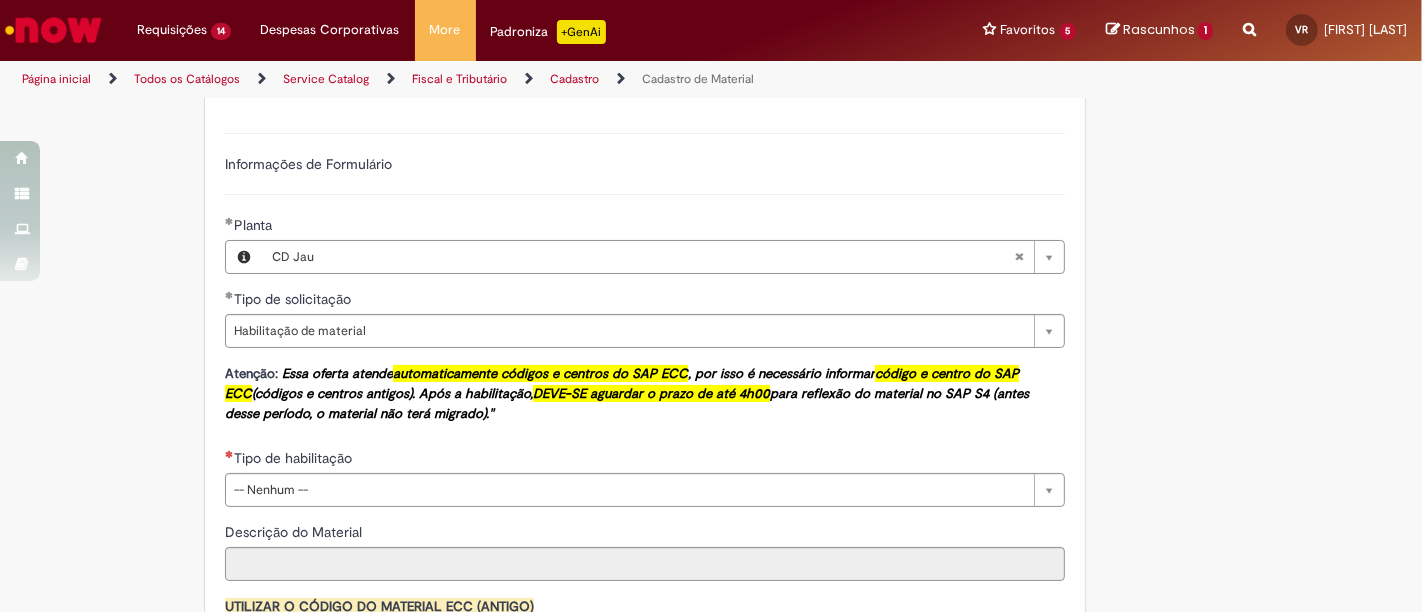 click on "Tire dúvidas com LupiAssist    +GenAI
Oi! Eu sou LupiAssist, uma Inteligência Artificial Generativa em constante aprendizado   Meu conteúdo é monitorado para trazer uma melhor experiência
Dúvidas comuns:
Só mais um instante, estou consultando nossas bases de conhecimento  e escrevendo a melhor resposta pra você!
Title
Lorem ipsum dolor sit amet    Fazer uma nova pergunta
Gerei esta resposta utilizando IA Generativa em conjunto com os nossos padrões. Em caso de divergência, os documentos oficiais prevalecerão.
Saiba mais em:
Ou ligue para:
E aí, te ajudei?
Sim, obrigado!" at bounding box center [711, 42] 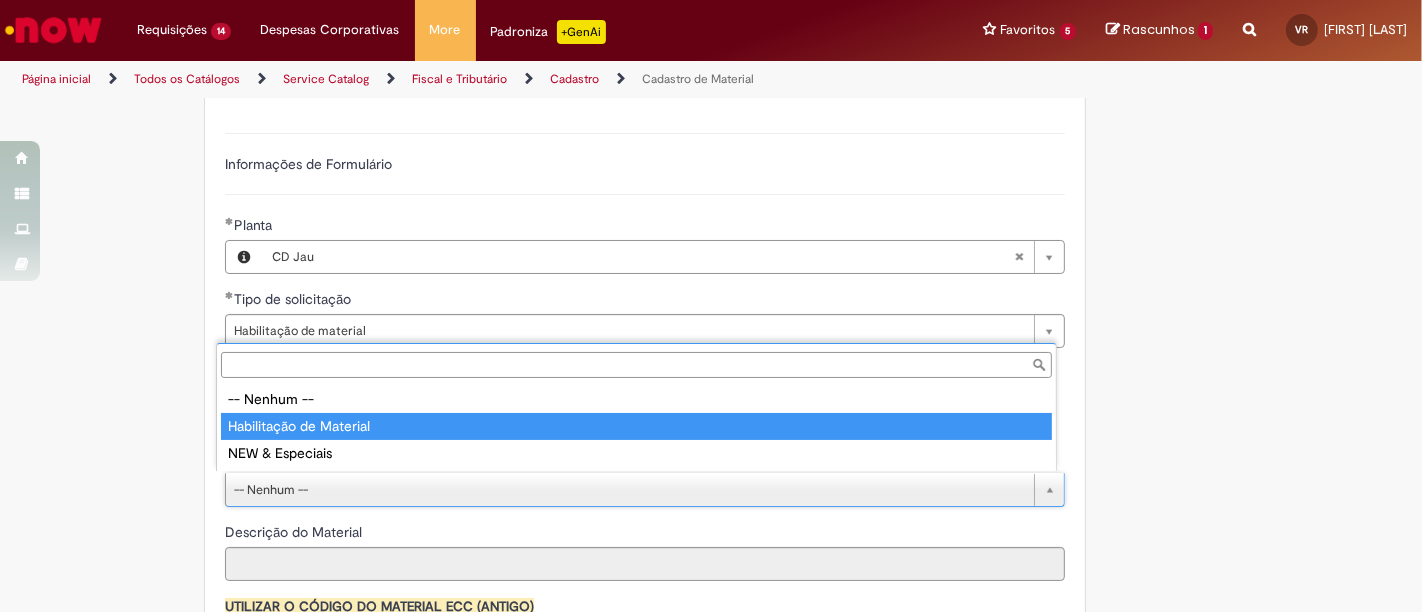 type on "**********" 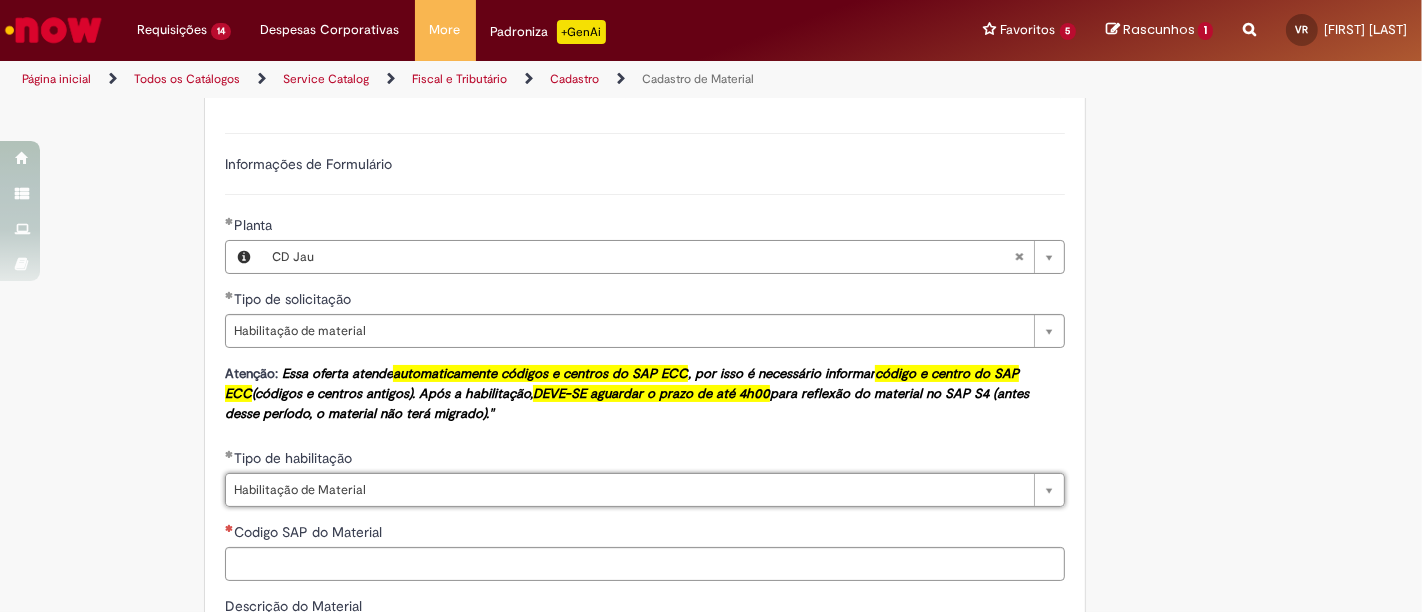 click on "Tire dúvidas com LupiAssist    +GenAI
Oi! Eu sou LupiAssist, uma Inteligência Artificial Generativa em constante aprendizado   Meu conteúdo é monitorado para trazer uma melhor experiência
Dúvidas comuns:
Só mais um instante, estou consultando nossas bases de conhecimento  e escrevendo a melhor resposta pra você!
Title
Lorem ipsum dolor sit amet    Fazer uma nova pergunta
Gerei esta resposta utilizando IA Generativa em conjunto com os nossos padrões. Em caso de divergência, os documentos oficiais prevalecerão.
Saiba mais em:
Ou ligue para:
E aí, te ajudei?
Sim, obrigado!" at bounding box center [711, 349] 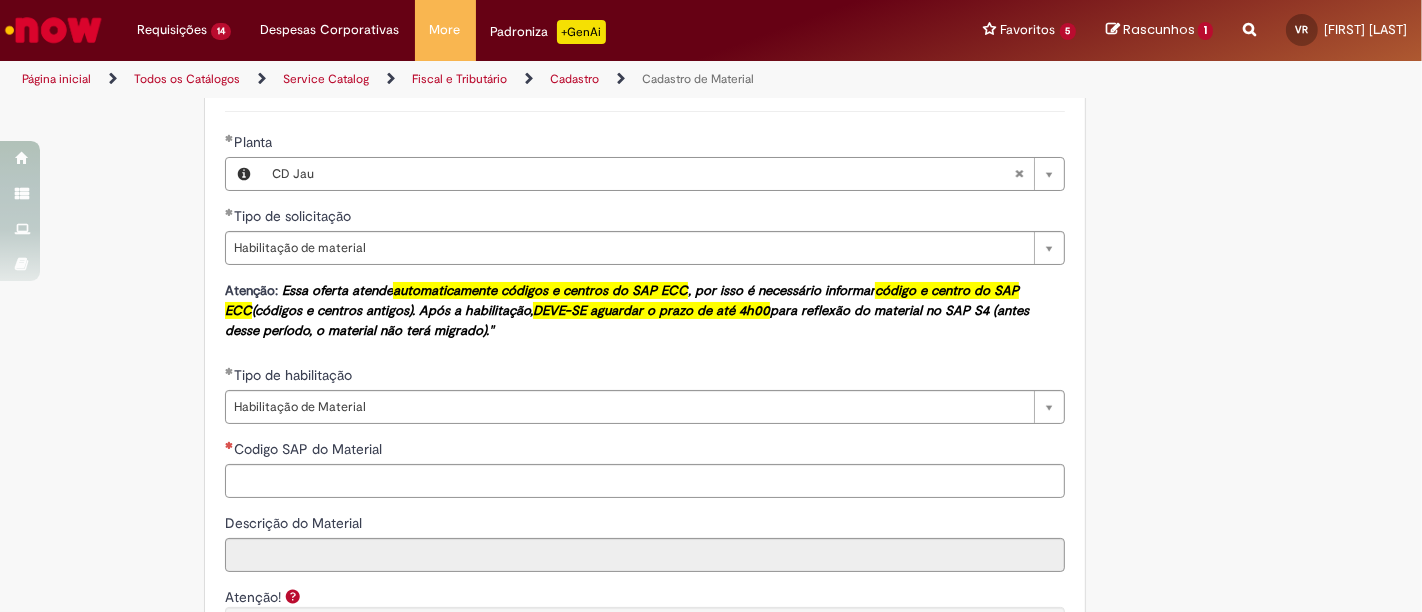 scroll, scrollTop: 1290, scrollLeft: 0, axis: vertical 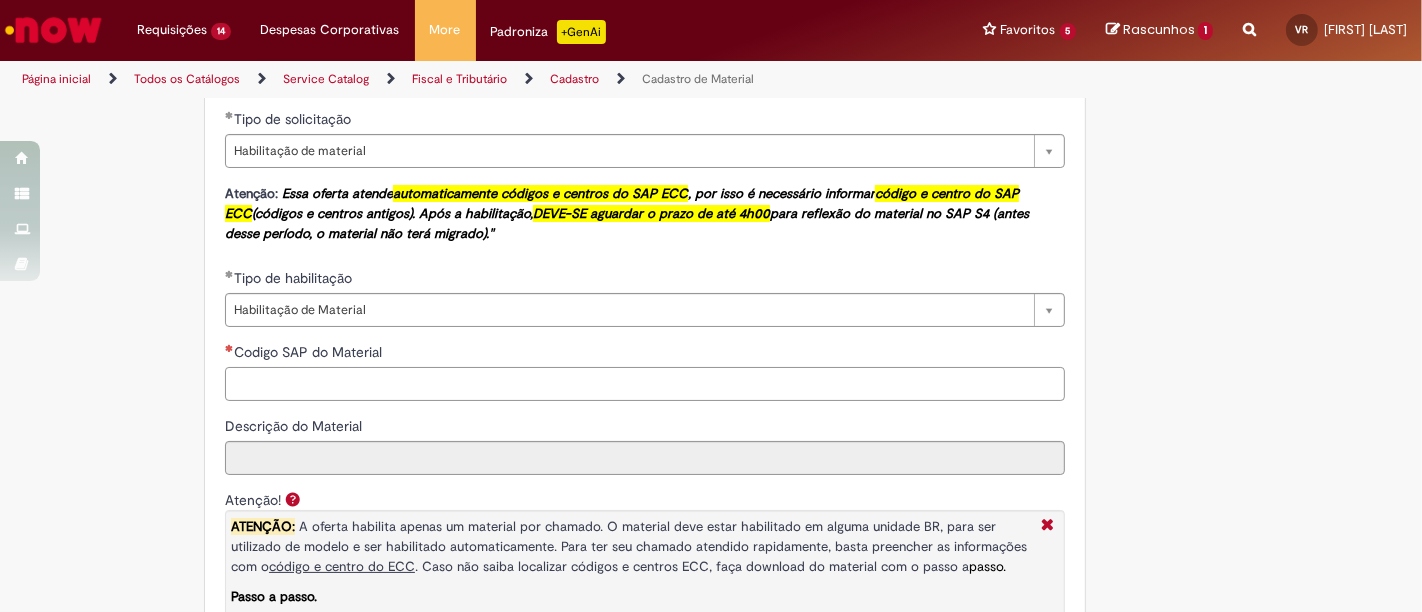click on "Codigo SAP do Material" at bounding box center (645, 384) 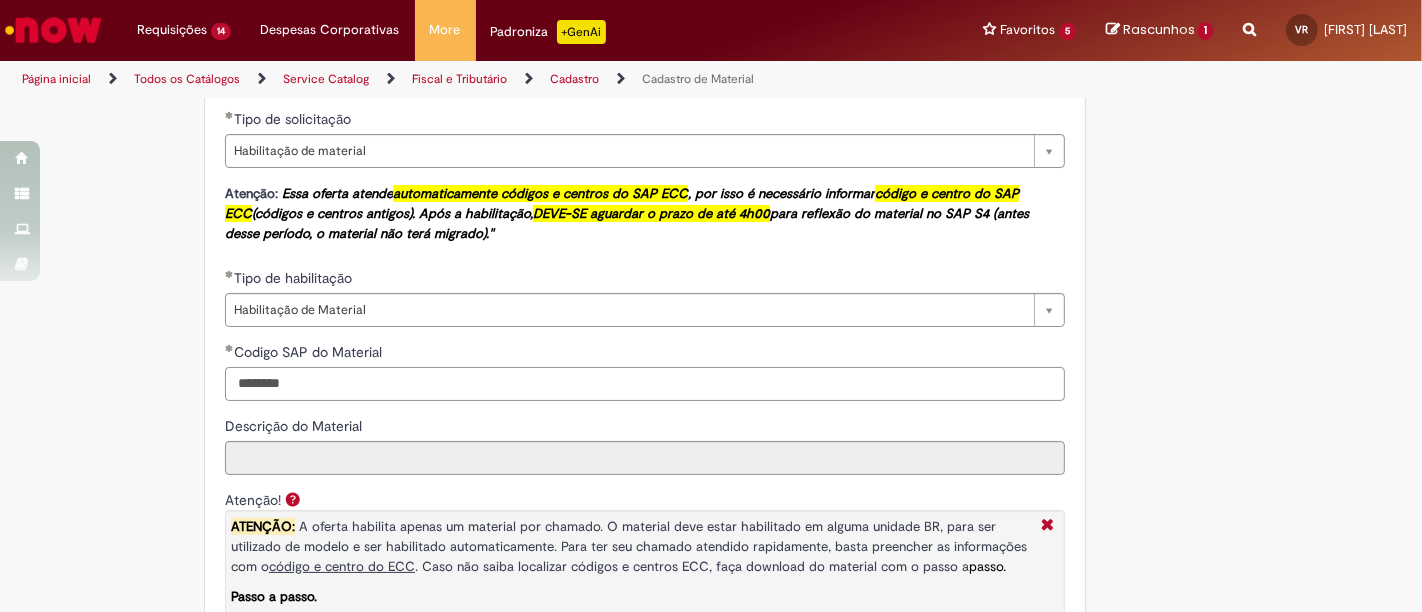 type on "********" 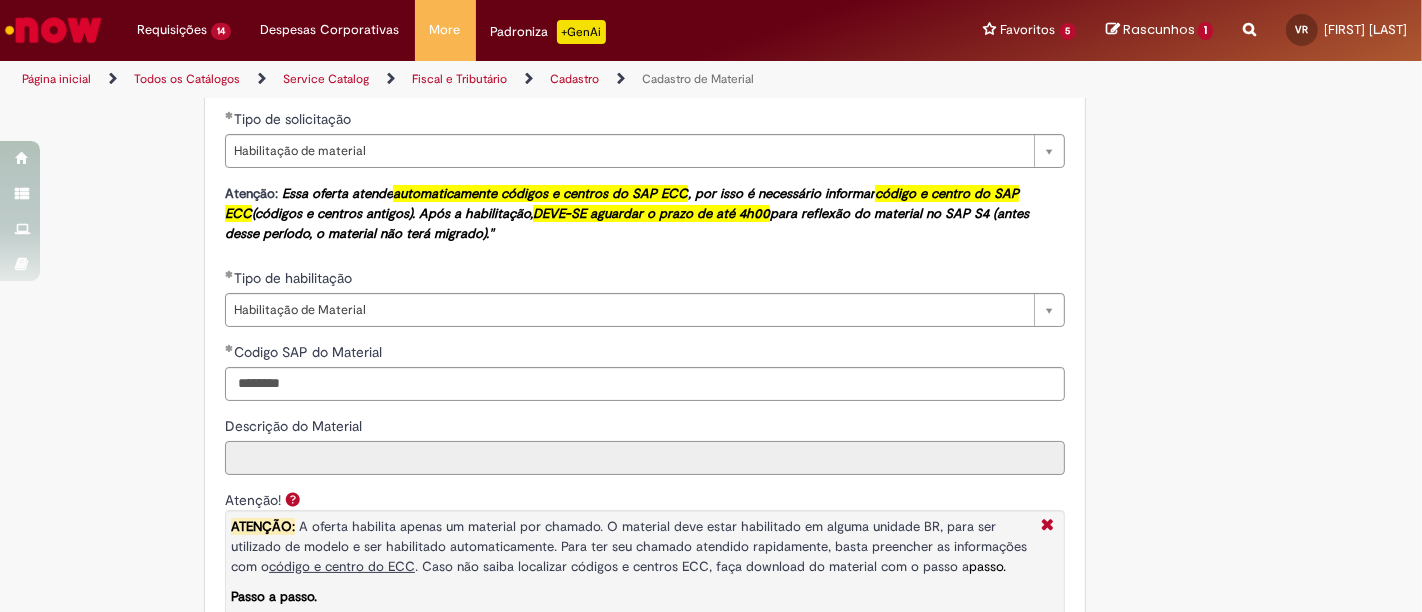 click on "Descrição do Material" at bounding box center [645, 458] 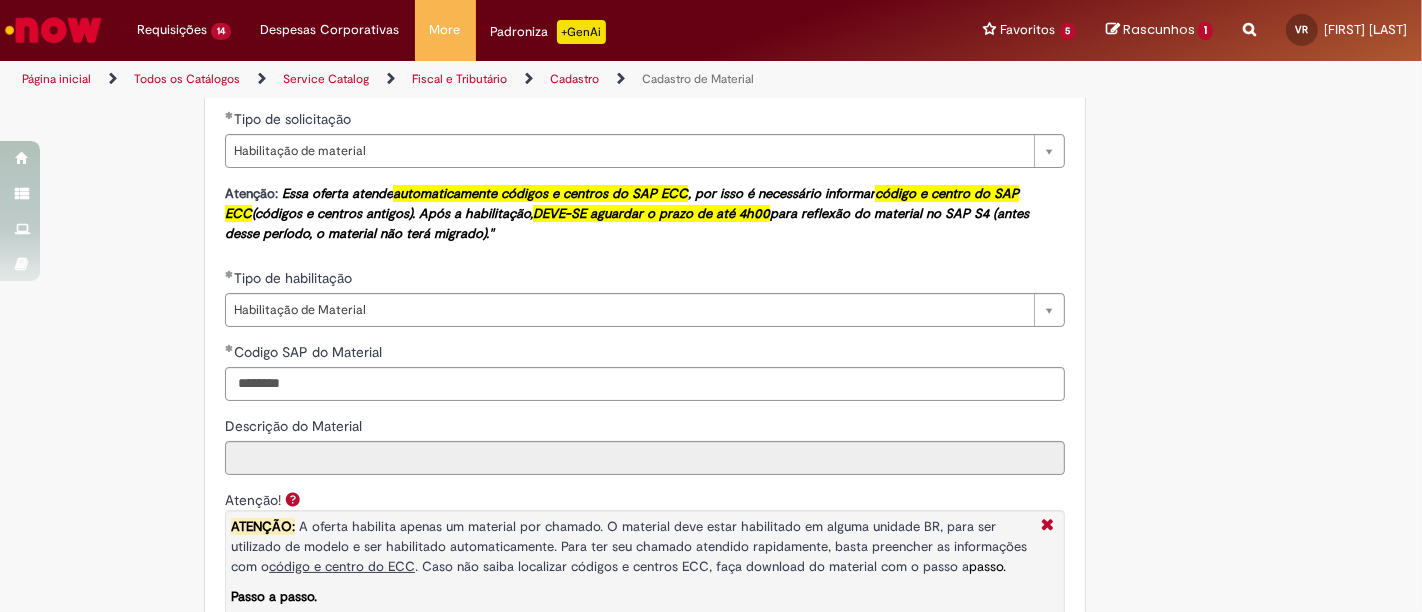 click on "Adicionar a Favoritos
Cadastro de Material
Oferta destinada à solicitações relacionadas ao cadastro de materiais.
Criação de Material  – Tipo de Solicitação destinada para criação de novos códigos dos materiais abaixo:       1.1 – Embalagem Retornável (Ativo de Giro)       1.2 – Embalagem Não Retornável        1.3 – Matéria prima       1.4 – Marketing       1.5 – Cadastro de Protótipo CIT (Cadastro exclusivo do CIT)
Habilitação  – Tipo de Solicitação destinada a Habilitação dos Materiais       2.1 – Habilitação de Material       2.2 - Habilitar Tipo de Avaliação New & Especiais
ATENÇÃO CÓDIGO ECC!   Para solicitação de  HABILITAÇÃO DE MATERIAL  É NECESSÁRIO INFORMAR O CÓDIGO DO  MATERIAL E UNIDADE DO  ECC
NÃO  ocorre.
ATENÇÃO INTERFACE!
Modificação" at bounding box center [711, 168] 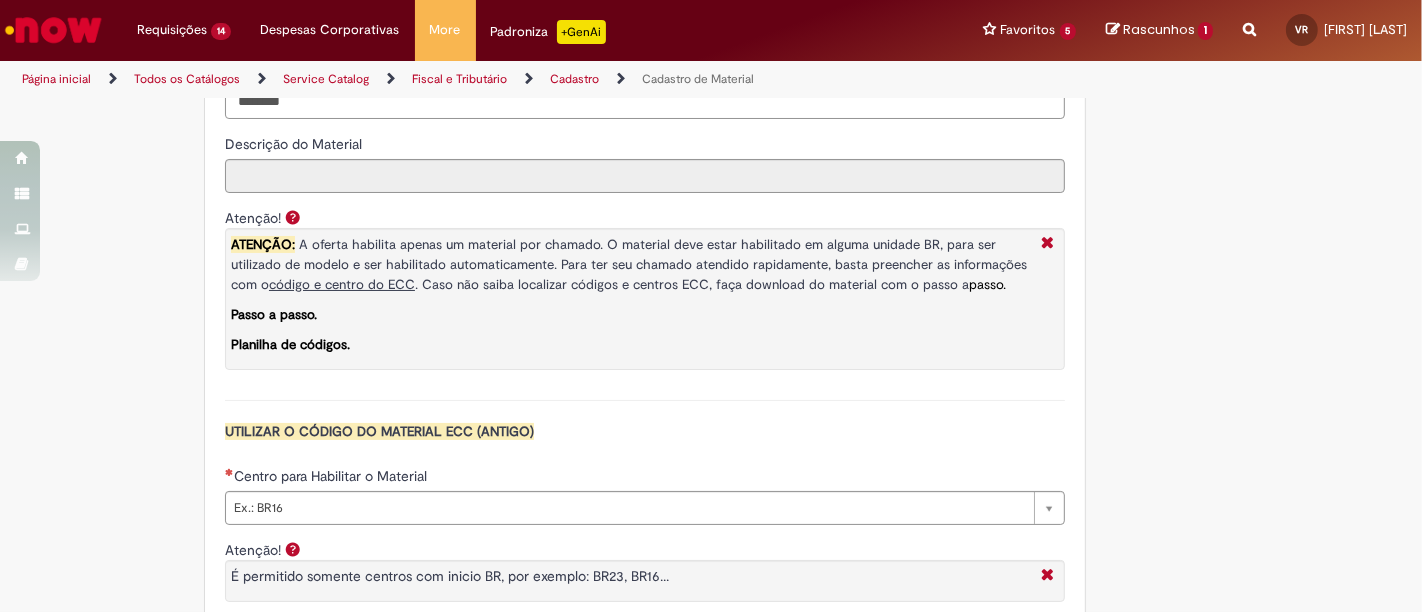 scroll, scrollTop: 1627, scrollLeft: 0, axis: vertical 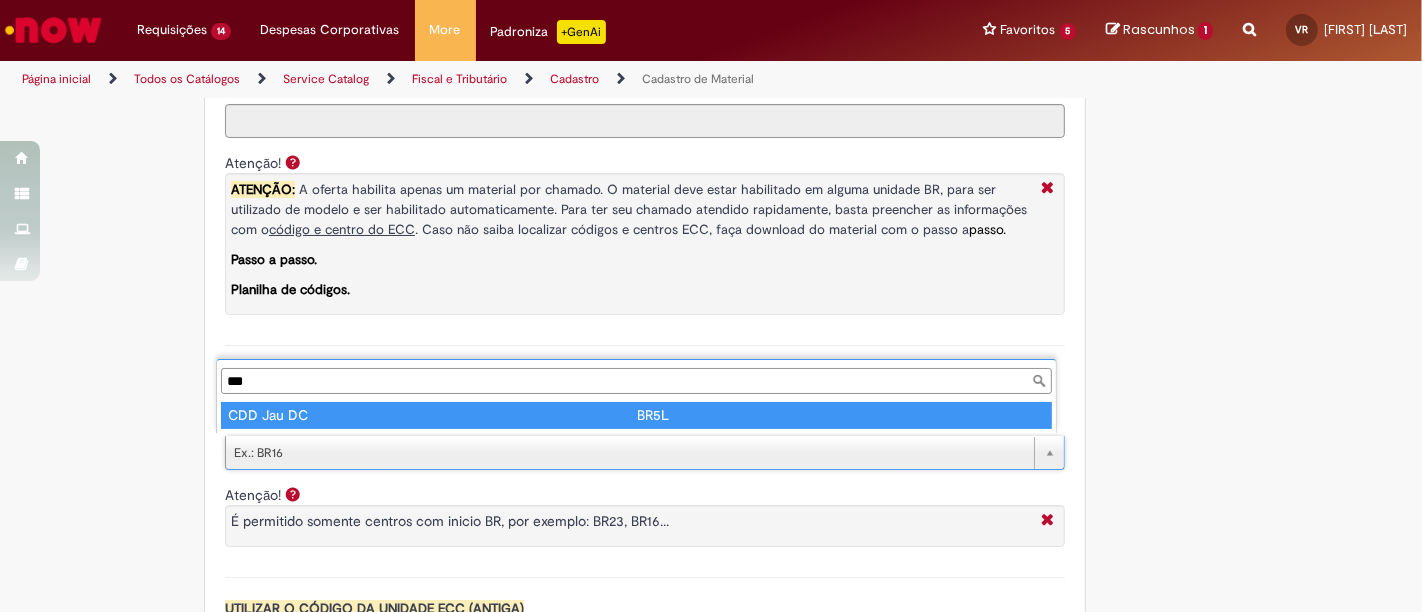 type on "***" 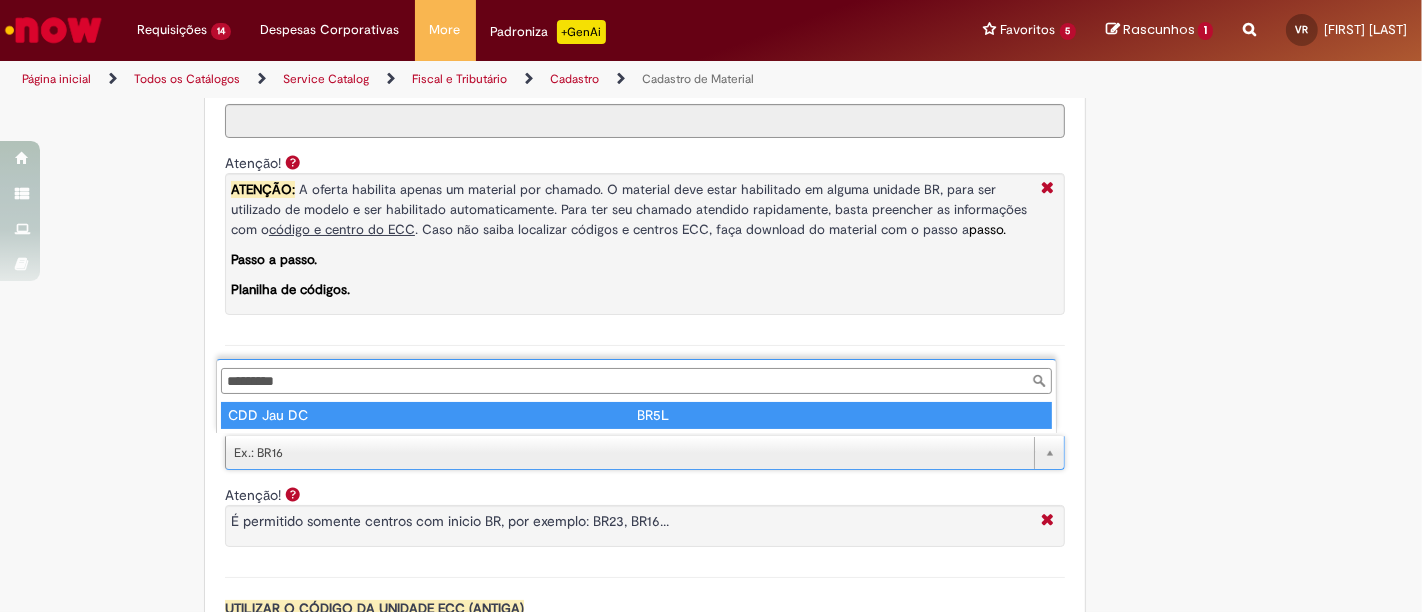 type on "****" 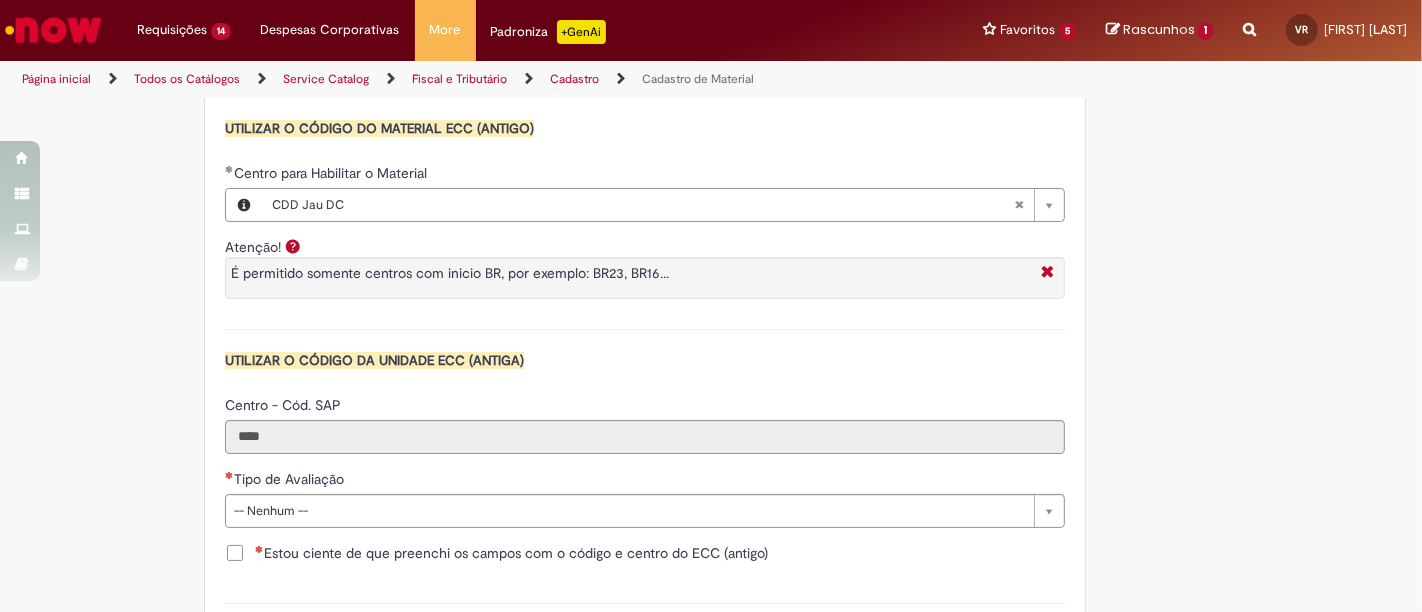 scroll, scrollTop: 1888, scrollLeft: 0, axis: vertical 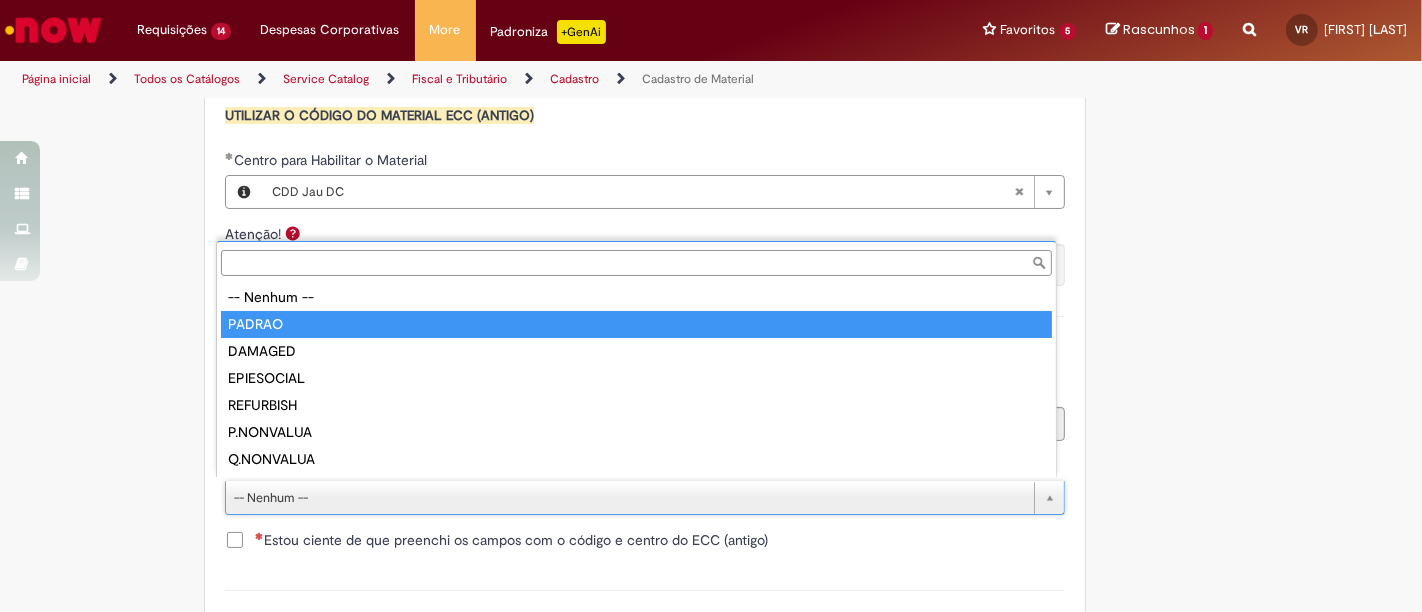 type on "******" 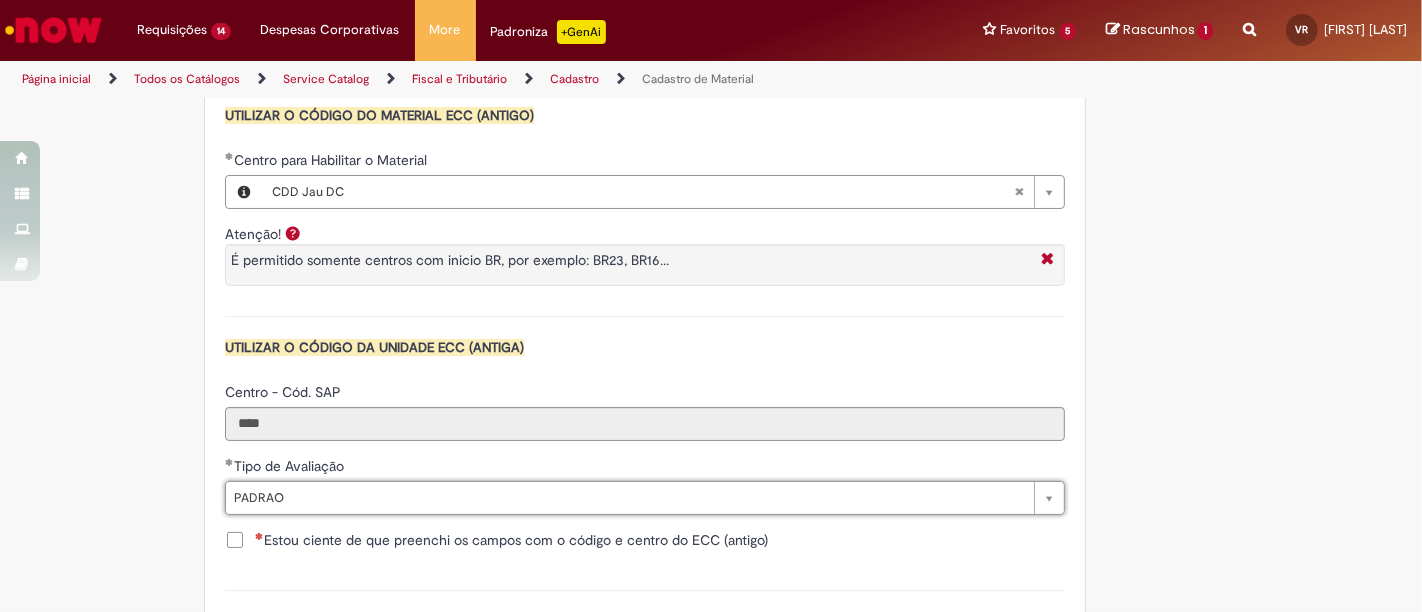 click on "Adicionar a Favoritos
Cadastro de Material
Oferta destinada à solicitações relacionadas ao cadastro de materiais.
Criação de Material  – Tipo de Solicitação destinada para criação de novos códigos dos materiais abaixo:       1.1 – Embalagem Retornável (Ativo de Giro)       1.2 – Embalagem Não Retornável        1.3 – Matéria prima       1.4 – Marketing       1.5 – Cadastro de Protótipo CIT (Cadastro exclusivo do CIT)
Habilitação  – Tipo de Solicitação destinada a Habilitação dos Materiais       2.1 – Habilitação de Material       2.2 - Habilitar Tipo de Avaliação New & Especiais
ATENÇÃO CÓDIGO ECC!   Para solicitação de  HABILITAÇÃO DE MATERIAL  É NECESSÁRIO INFORMAR O CÓDIGO DO  MATERIAL E UNIDADE DO  ECC
NÃO  ocorre.
ATENÇÃO INTERFACE!
Modificação" at bounding box center (711, -430) 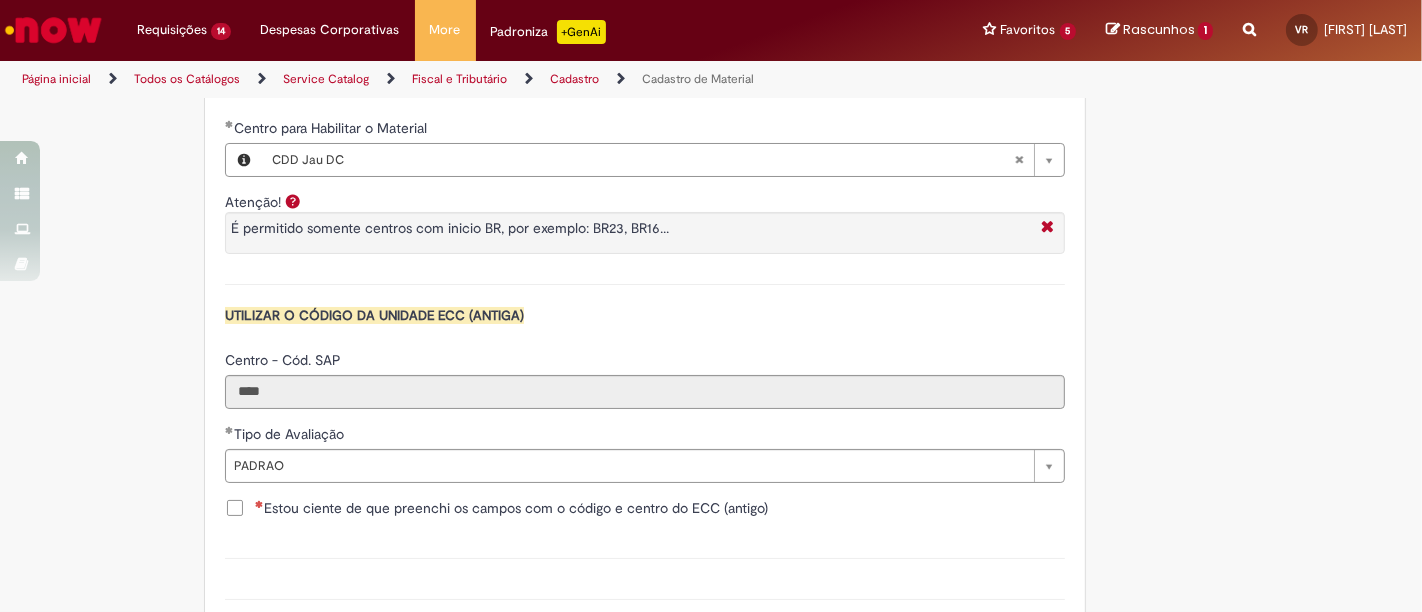 scroll, scrollTop: 1991, scrollLeft: 0, axis: vertical 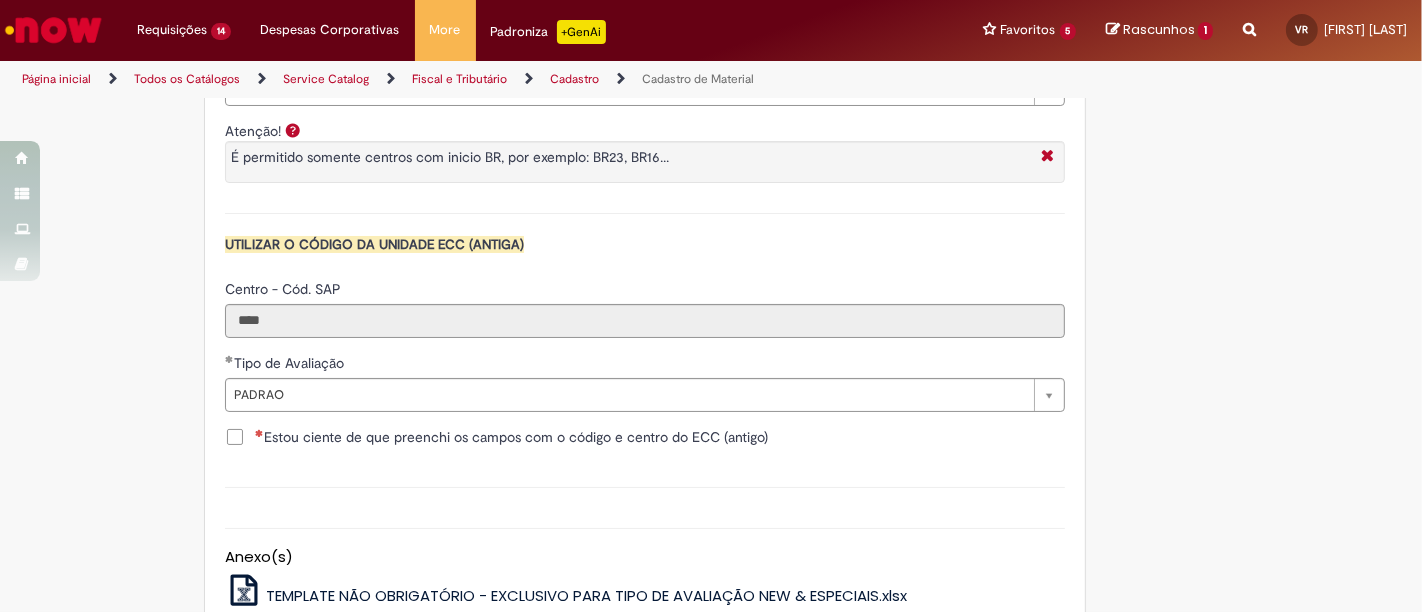 click on "Estou ciente de que preenchi os campos com o código e centro do ECC  (antigo)" at bounding box center (511, 437) 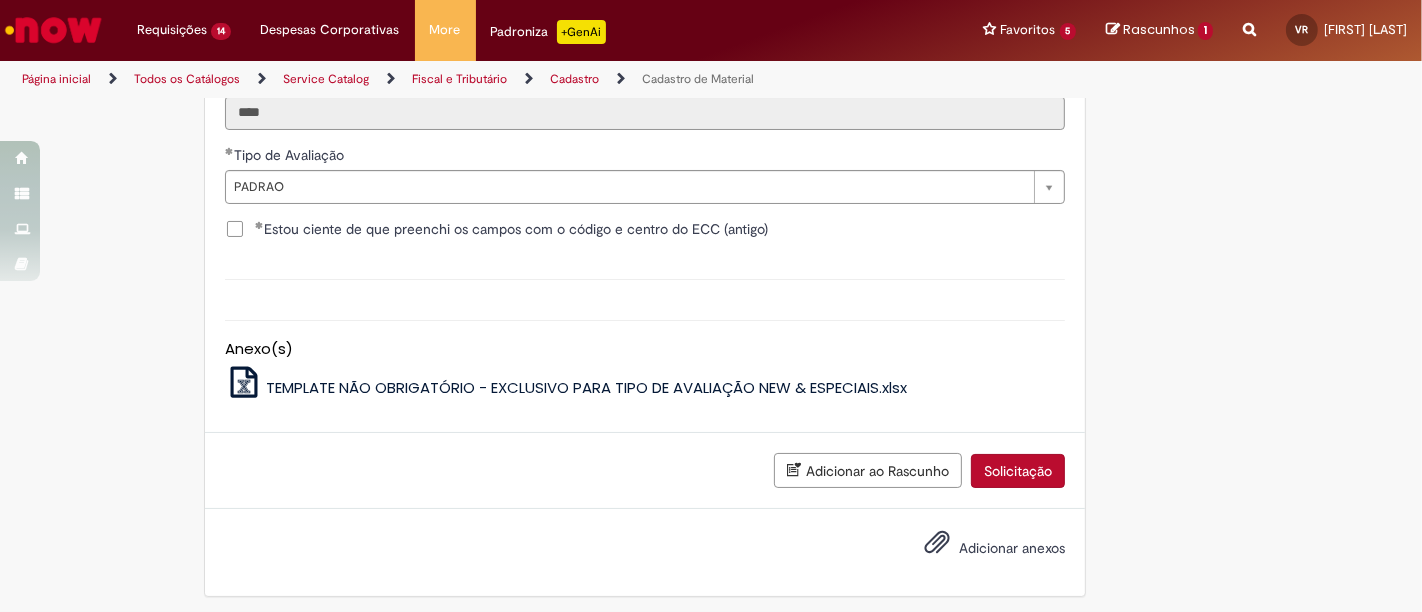 click on "Solicitação" at bounding box center [1018, 471] 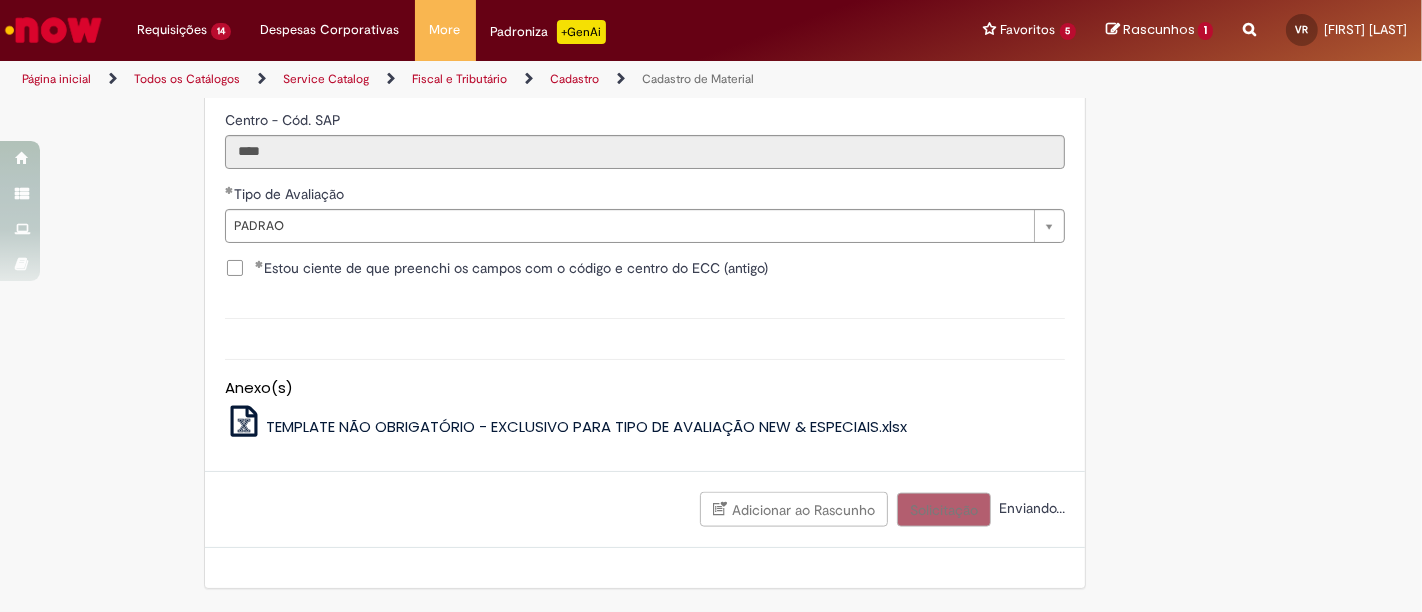 scroll, scrollTop: 2153, scrollLeft: 0, axis: vertical 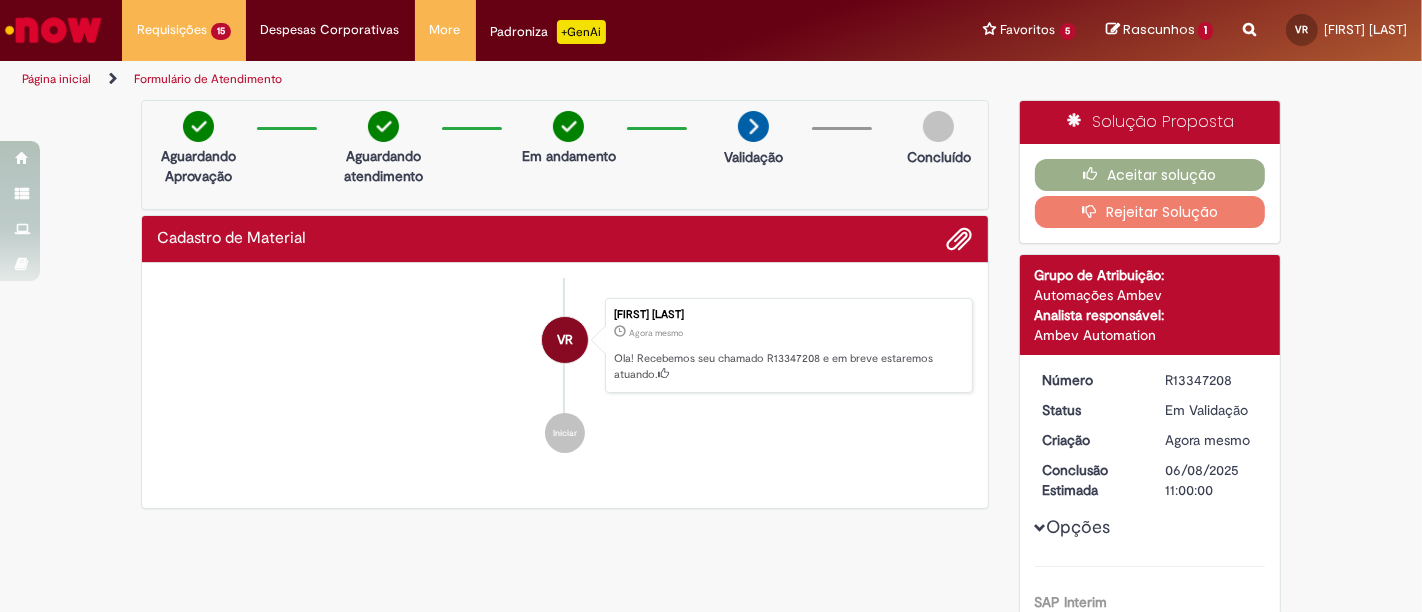 click at bounding box center (53, 30) 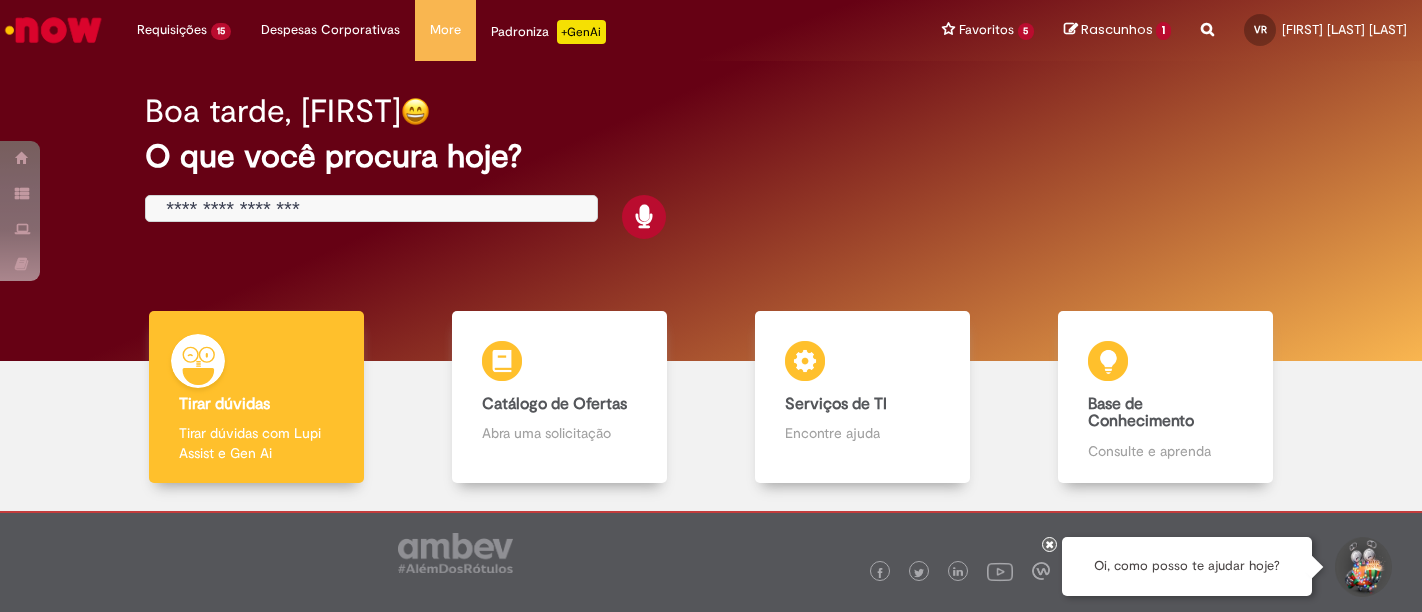 scroll, scrollTop: 0, scrollLeft: 0, axis: both 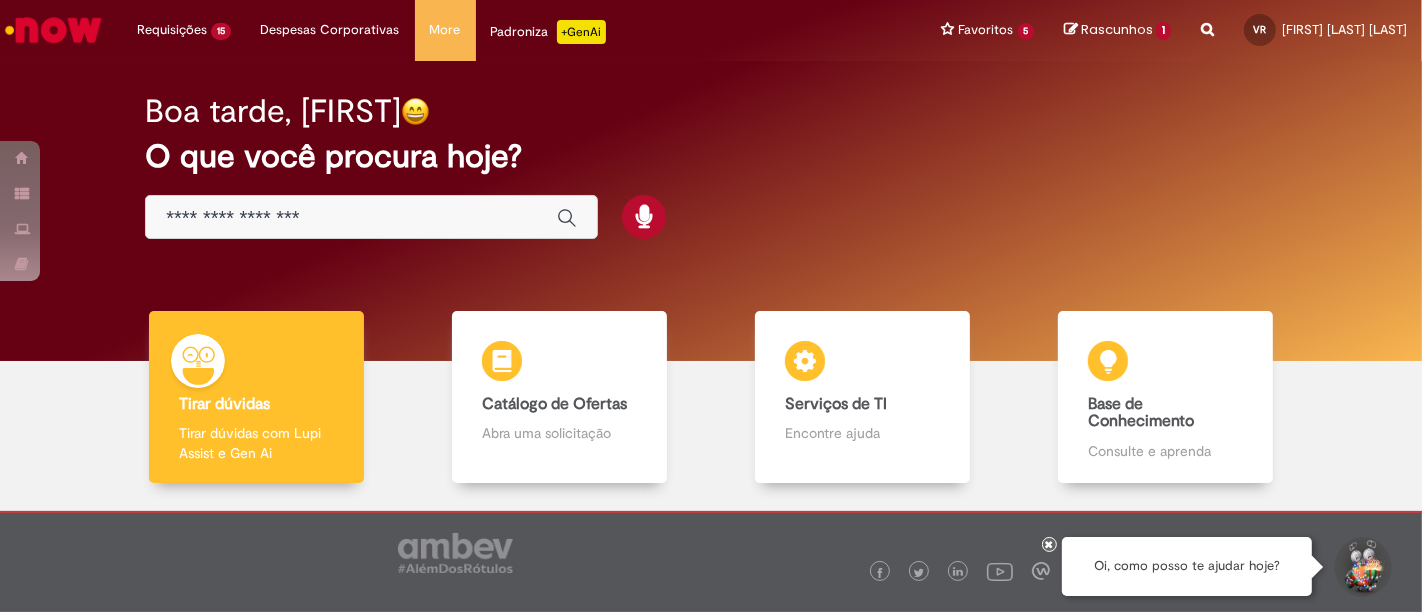 click at bounding box center (351, 218) 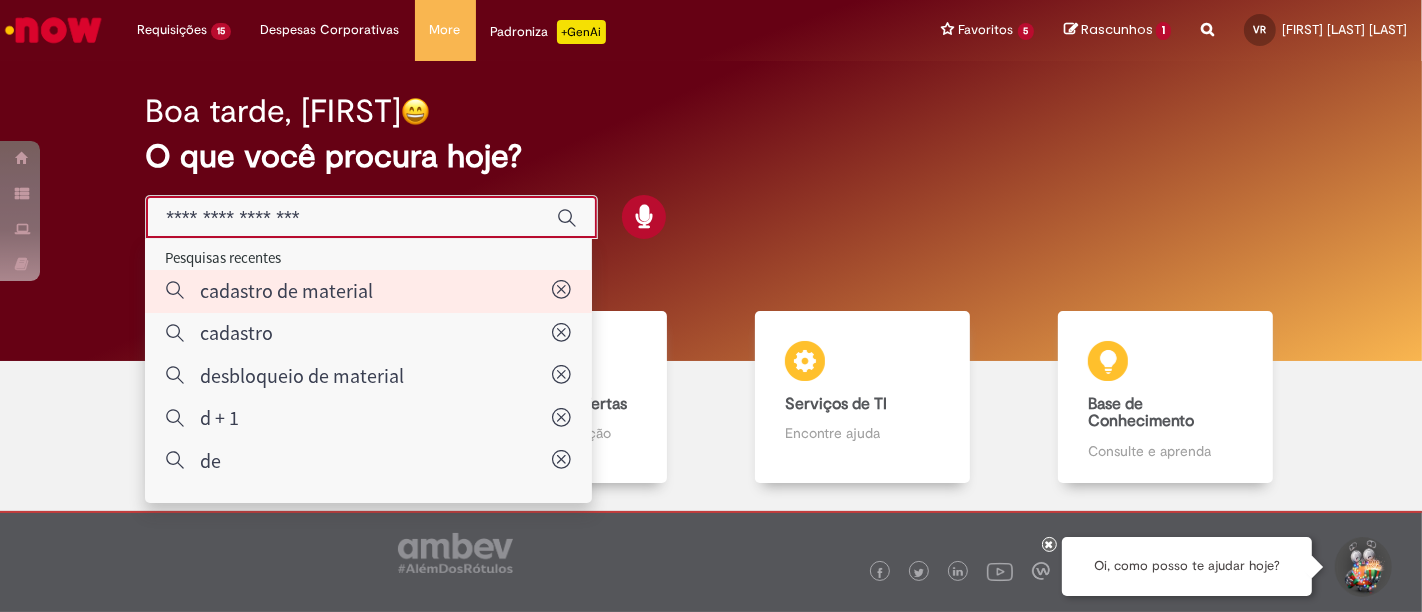 type on "**********" 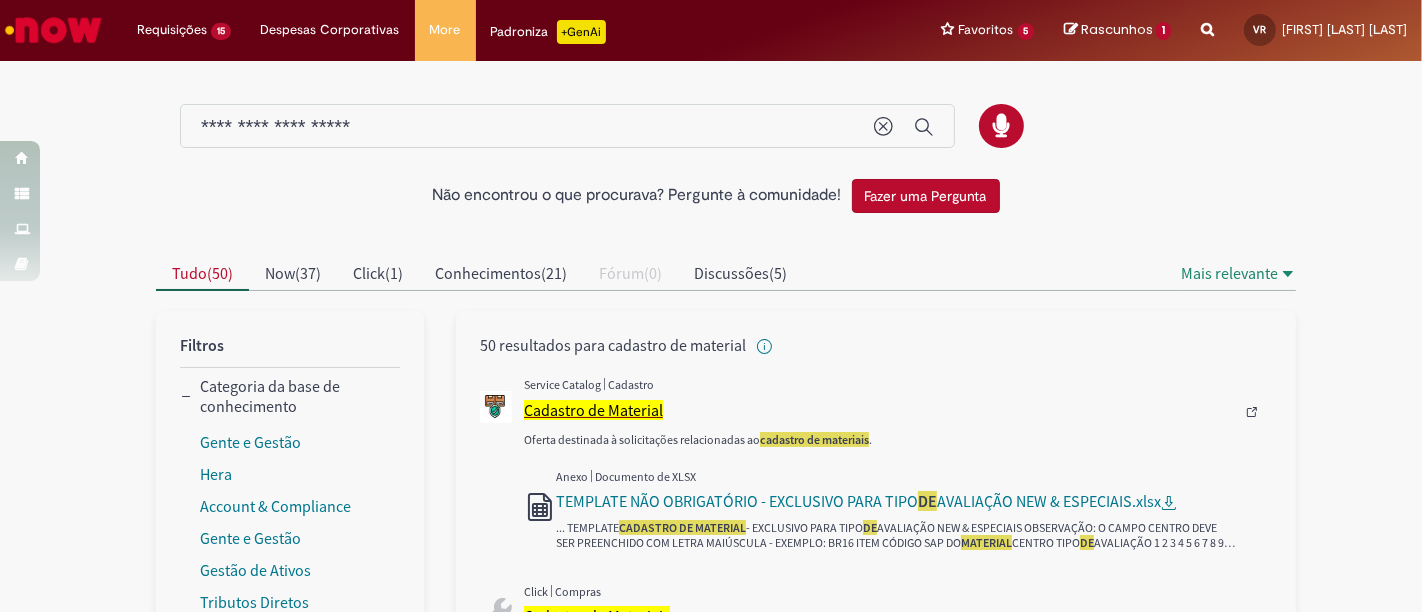 click on "Cadastro de Material" at bounding box center (593, 410) 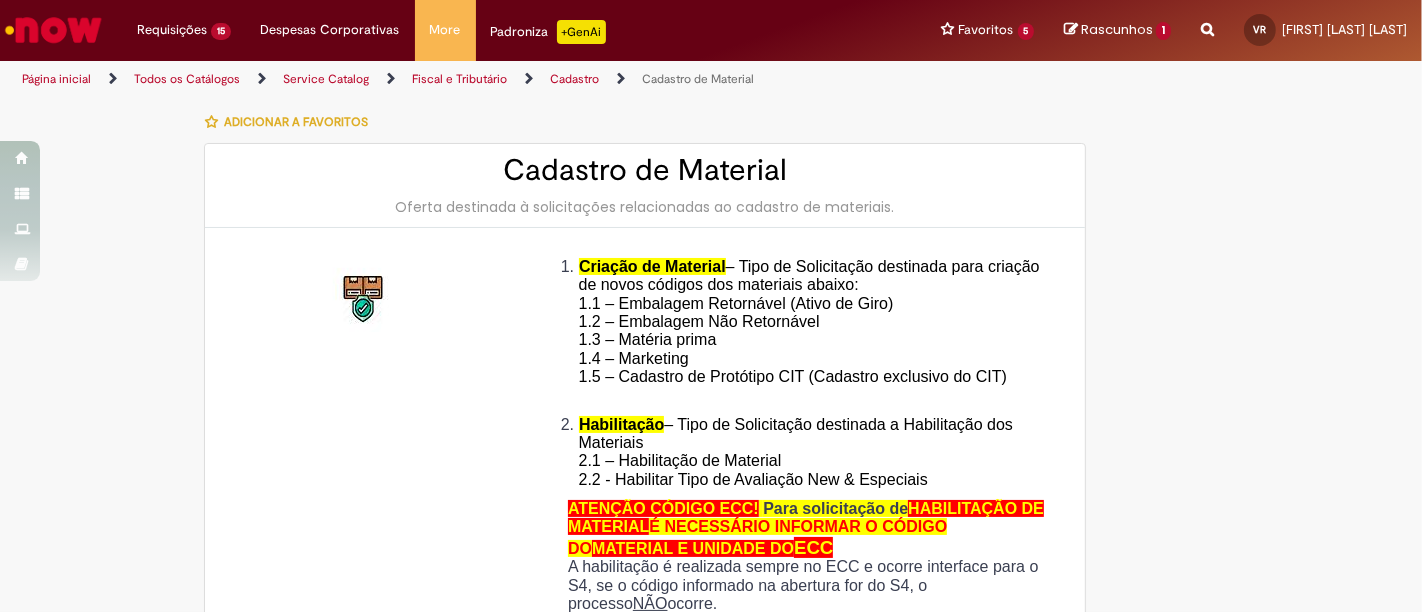 type on "*********" 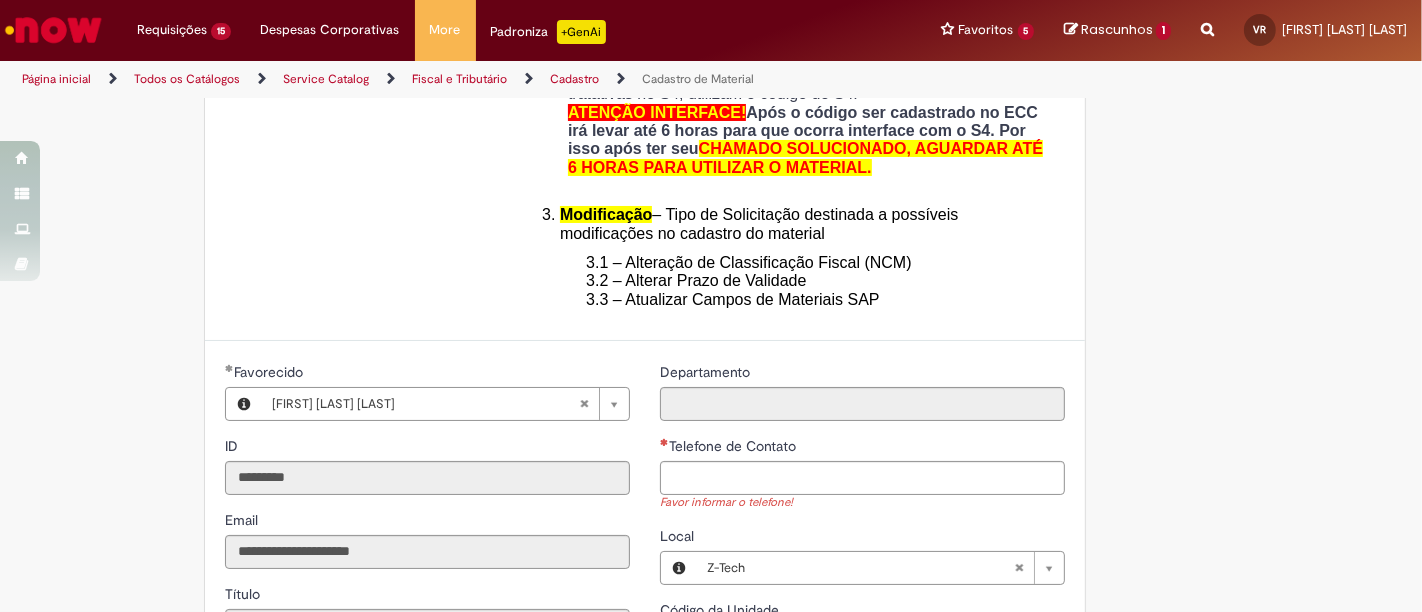 scroll, scrollTop: 617, scrollLeft: 0, axis: vertical 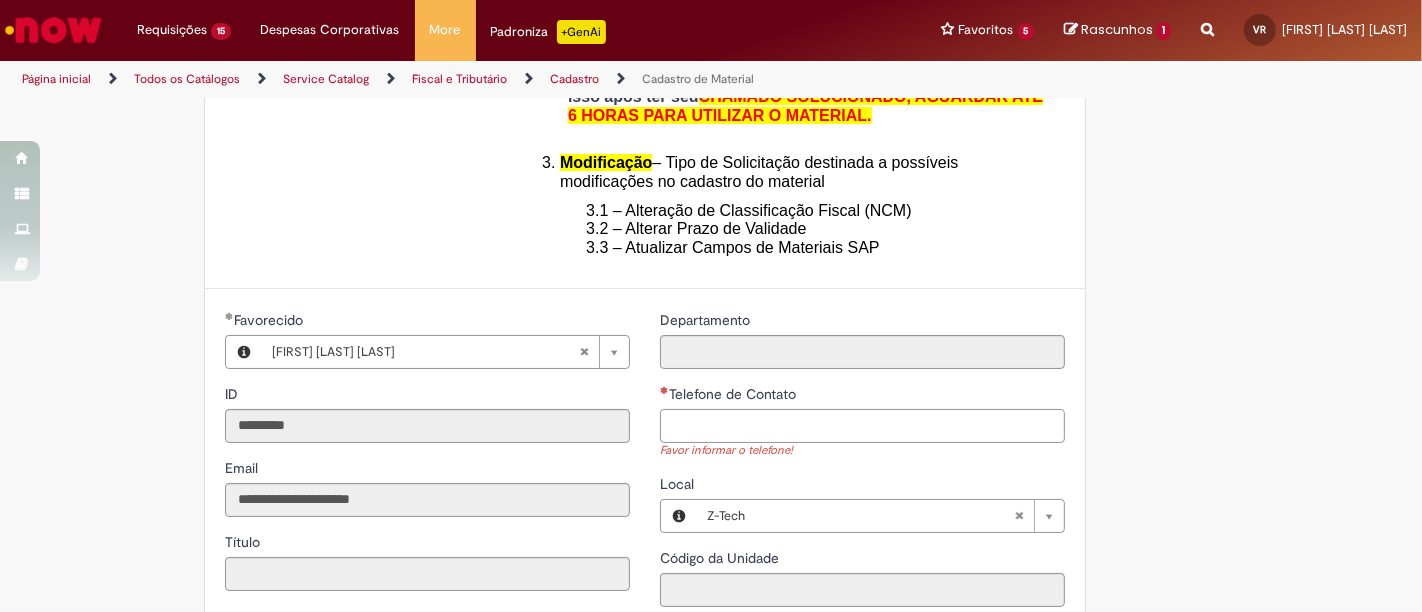 click on "Telefone de Contato" at bounding box center (862, 426) 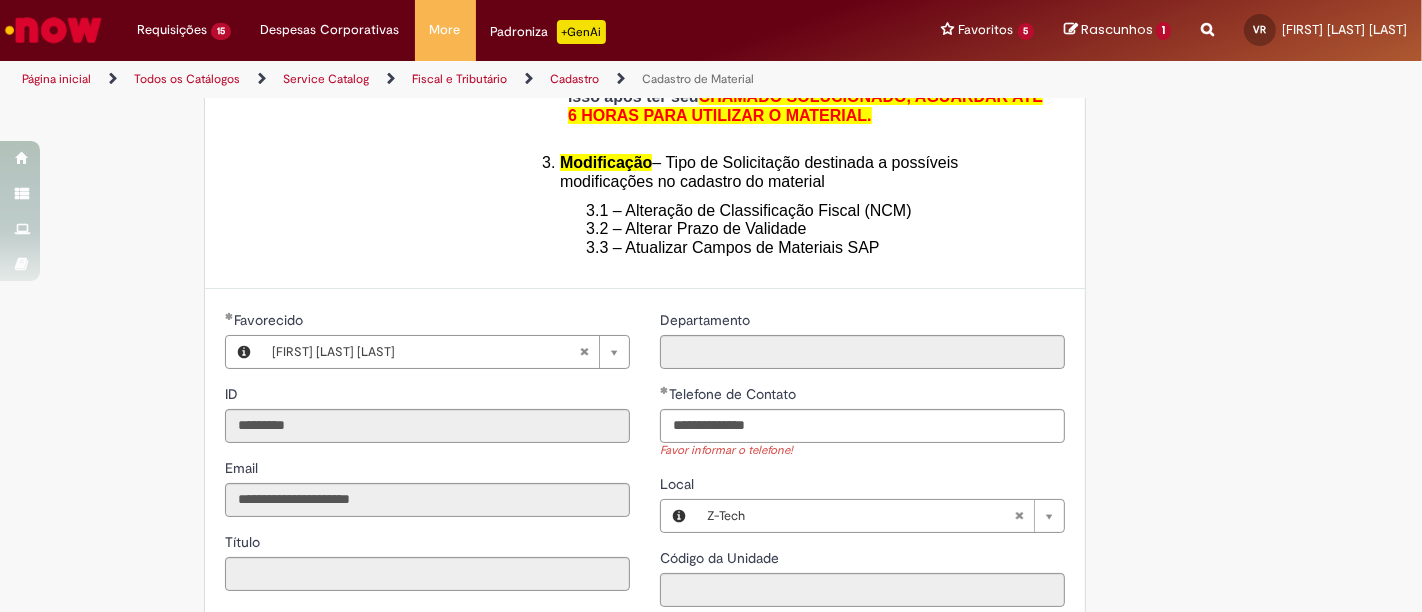 click on "Tire dúvidas com LupiAssist    +GenAI
Oi! Eu sou LupiAssist, uma Inteligência Artificial Generativa em constante aprendizado   Meu conteúdo é monitorado para trazer uma melhor experiência
Dúvidas comuns:
Só mais um instante, estou consultando nossas bases de conhecimento  e escrevendo a melhor resposta pra você!
Title
Lorem ipsum dolor sit amet    Fazer uma nova pergunta
Gerei esta resposta utilizando IA Generativa em conjunto com os nossos padrões. Em caso de divergência, os documentos oficiais prevalecerão.
Saiba mais em:
Ou ligue para:
E aí, te ajudei?
Sim, obrigado!" at bounding box center (711, 437) 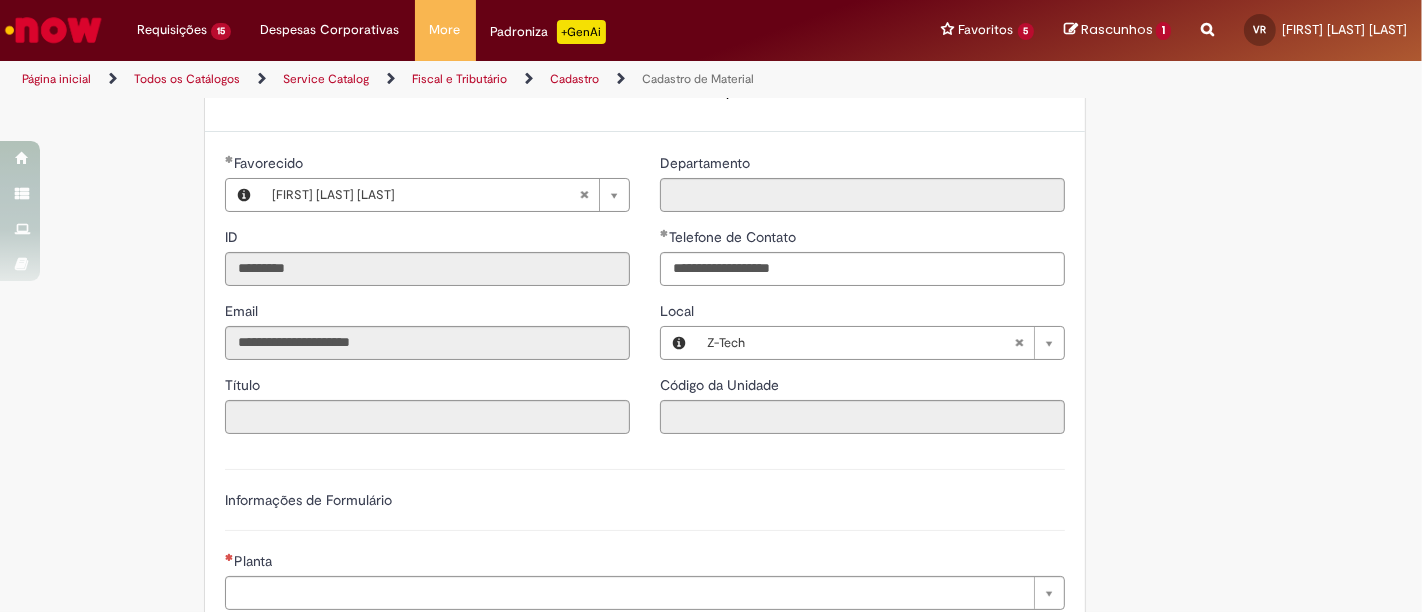 scroll, scrollTop: 783, scrollLeft: 0, axis: vertical 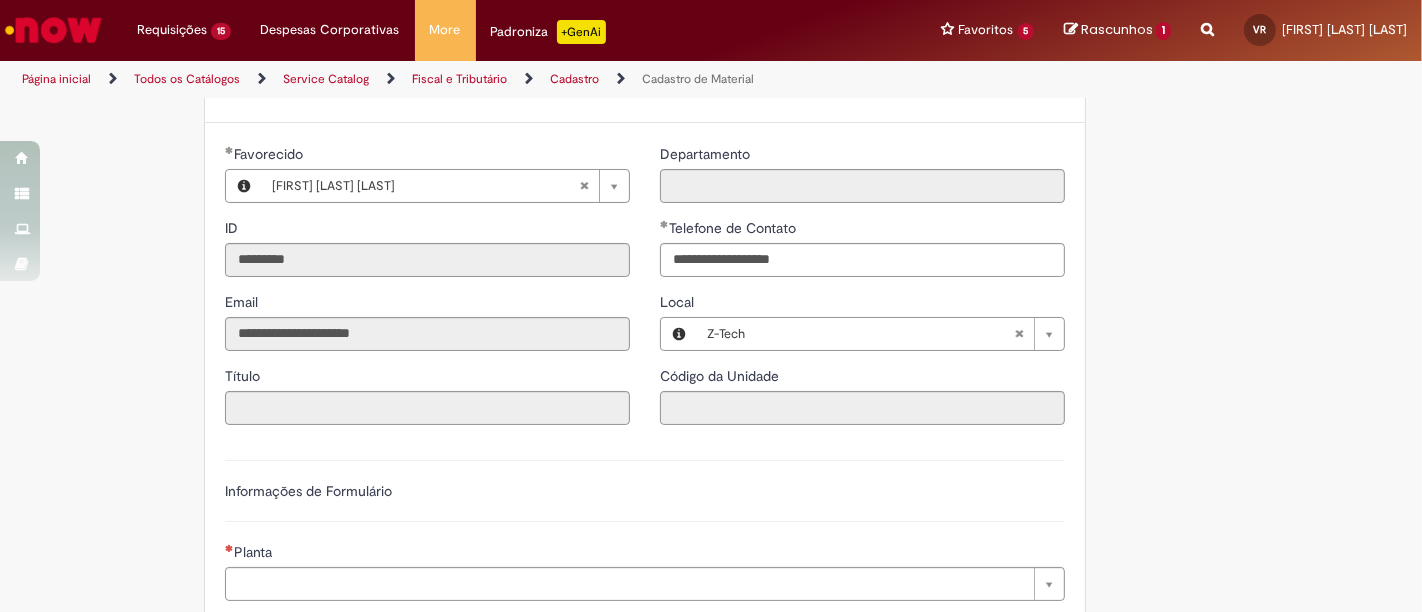 type 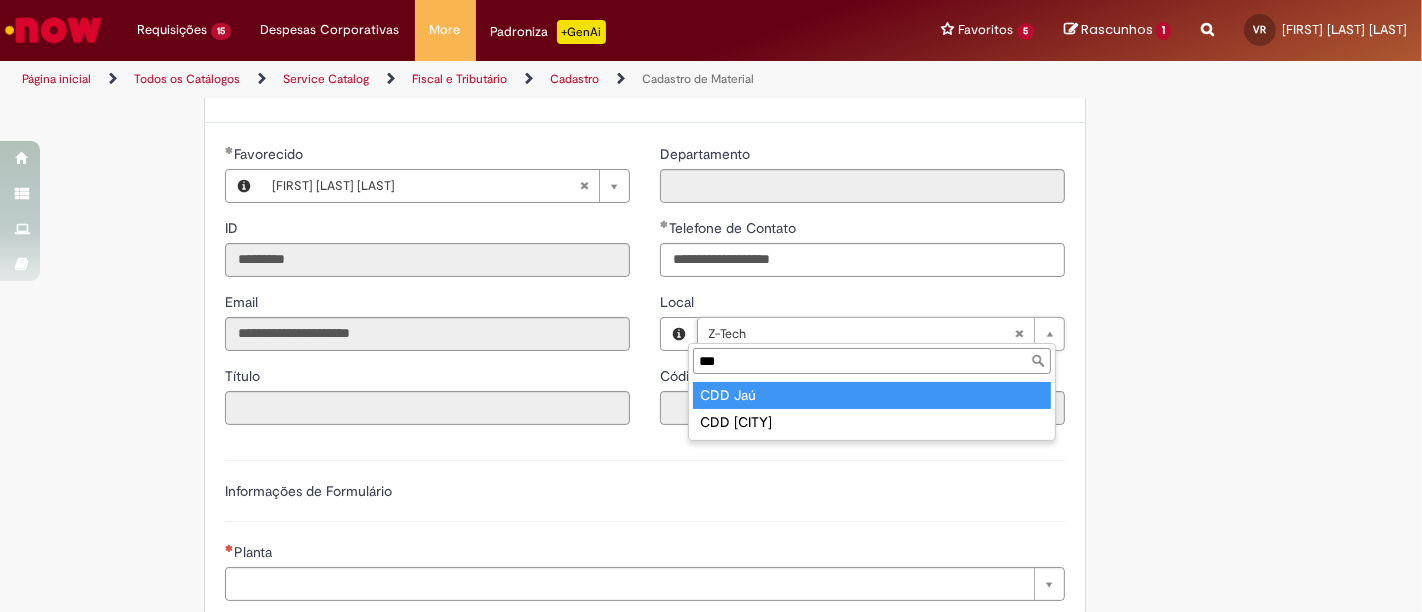 type on "***" 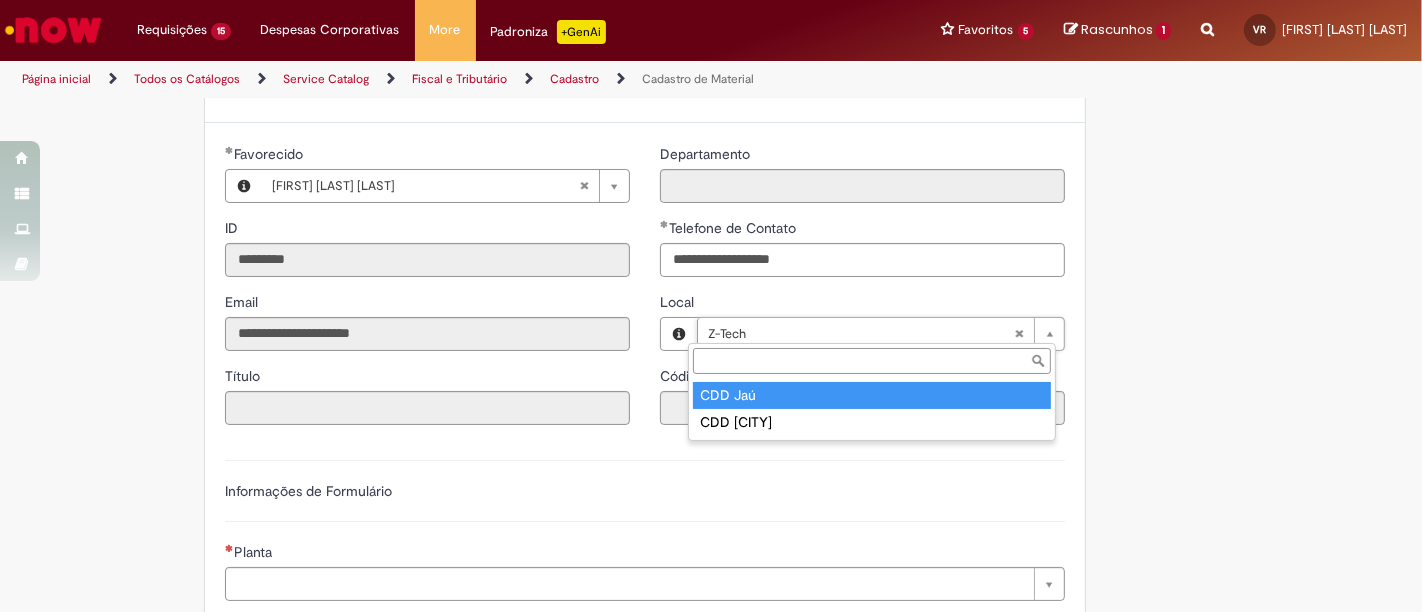 type on "****" 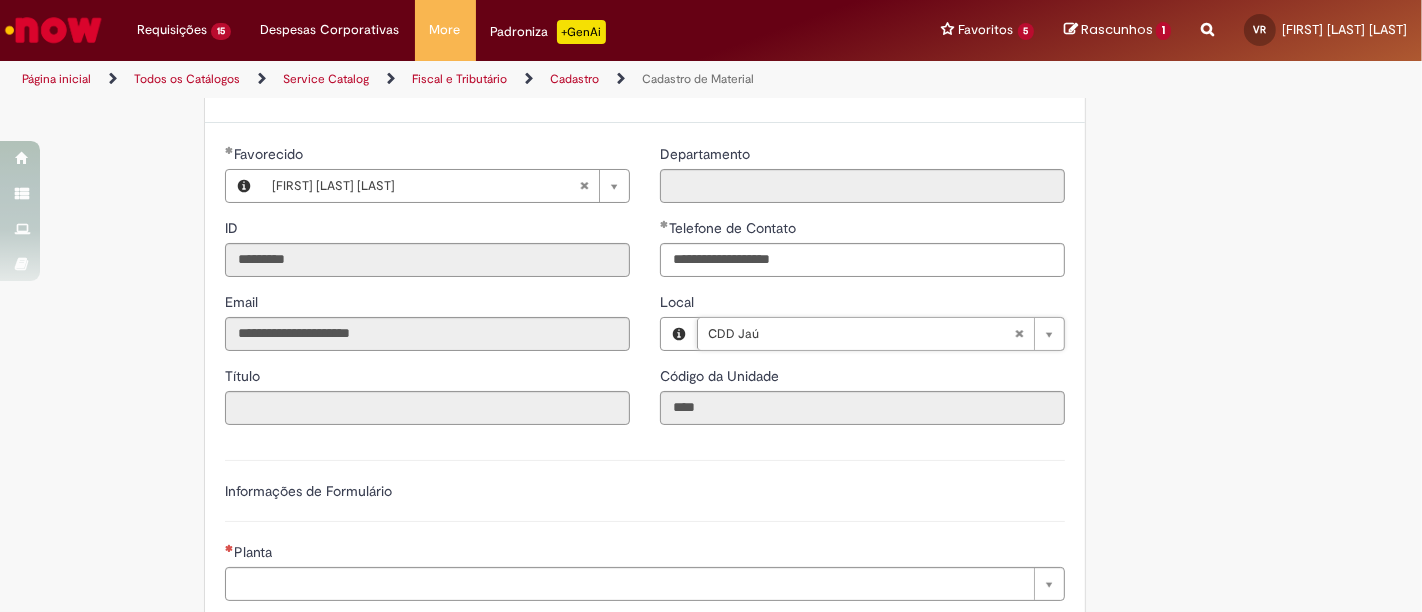 scroll, scrollTop: 0, scrollLeft: 40, axis: horizontal 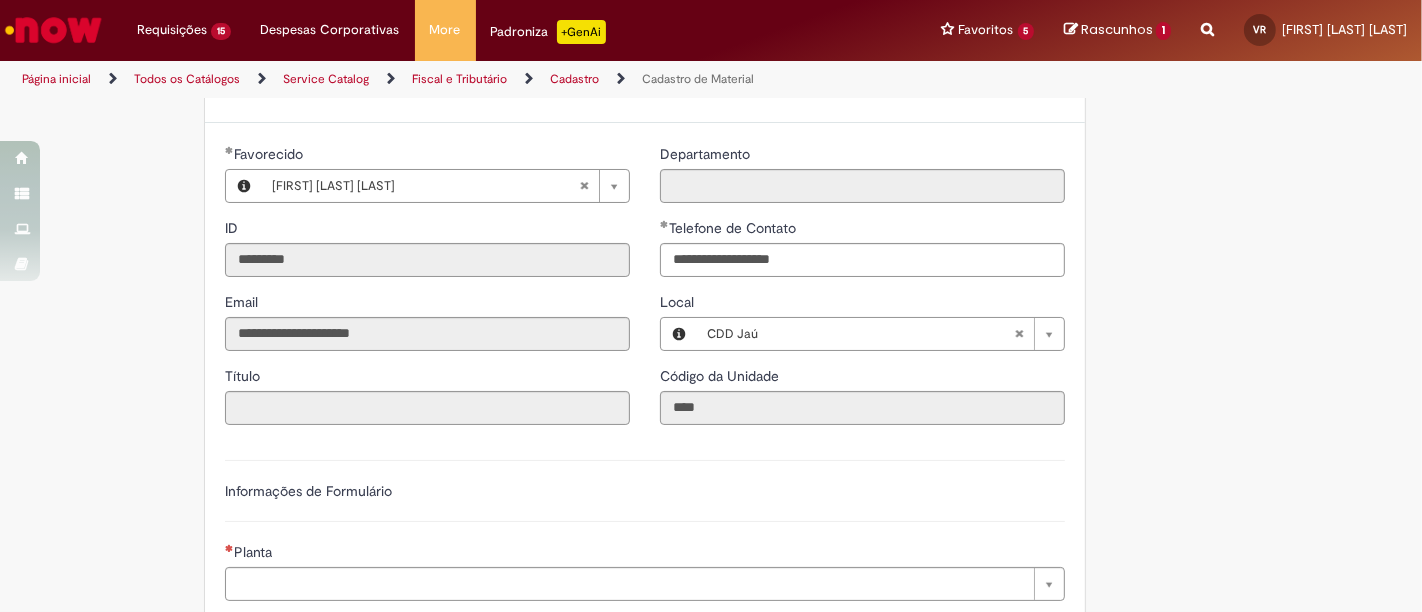 click on "Adicionar a Favoritos
Cadastro de Material
Oferta destinada à solicitações relacionadas ao cadastro de materiais.
Criação de Material  – Tipo de Solicitação destinada para criação de novos códigos dos materiais abaixo:       1.1 – Embalagem Retornável (Ativo de Giro)       1.2 – Embalagem Não Retornável        1.3 – Matéria prima       1.4 – Marketing       1.5 – Cadastro de Protótipo CIT (Cadastro exclusivo do CIT)
Habilitação  – Tipo de Solicitação destinada a Habilitação dos Materiais       2.1 – Habilitação de Material       2.2 - Habilitar Tipo de Avaliação New & Especiais
ATENÇÃO CÓDIGO ECC!   Para solicitação de  HABILITAÇÃO DE MATERIAL  É NECESSÁRIO INFORMAR O CÓDIGO DO  MATERIAL E UNIDADE DO  ECC
NÃO  ocorre.
ATENÇÃO INTERFACE!
Modificação" at bounding box center [613, 262] 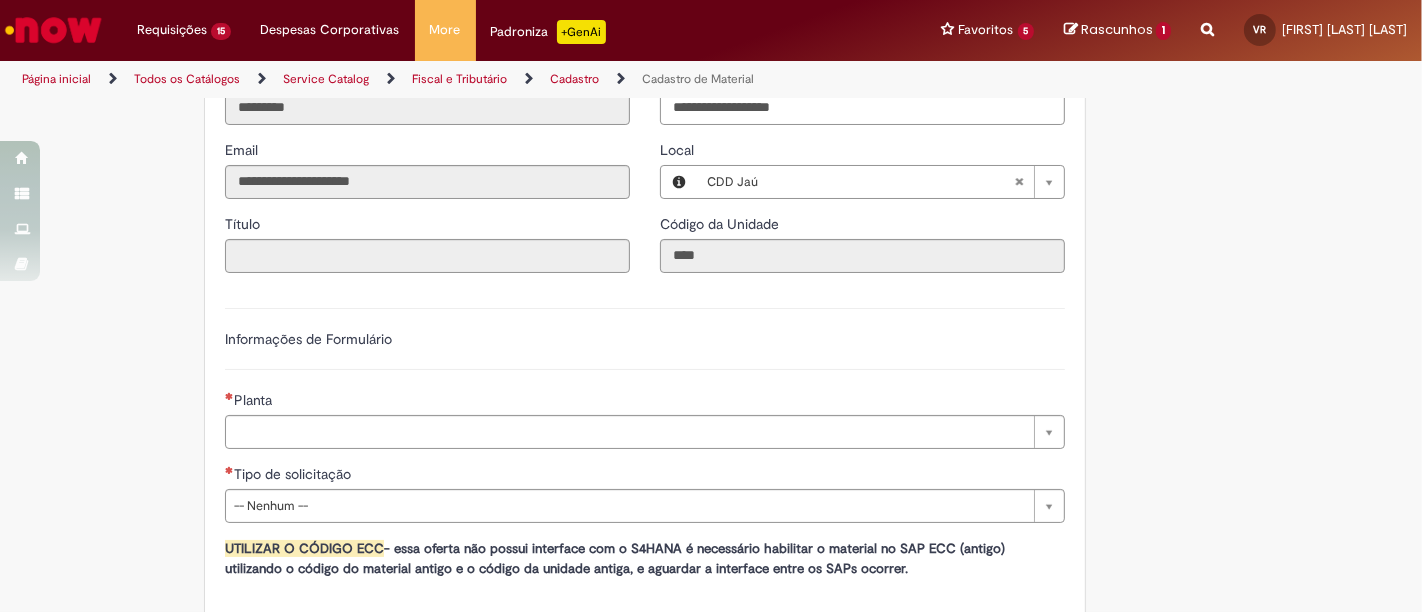 scroll, scrollTop: 908, scrollLeft: 0, axis: vertical 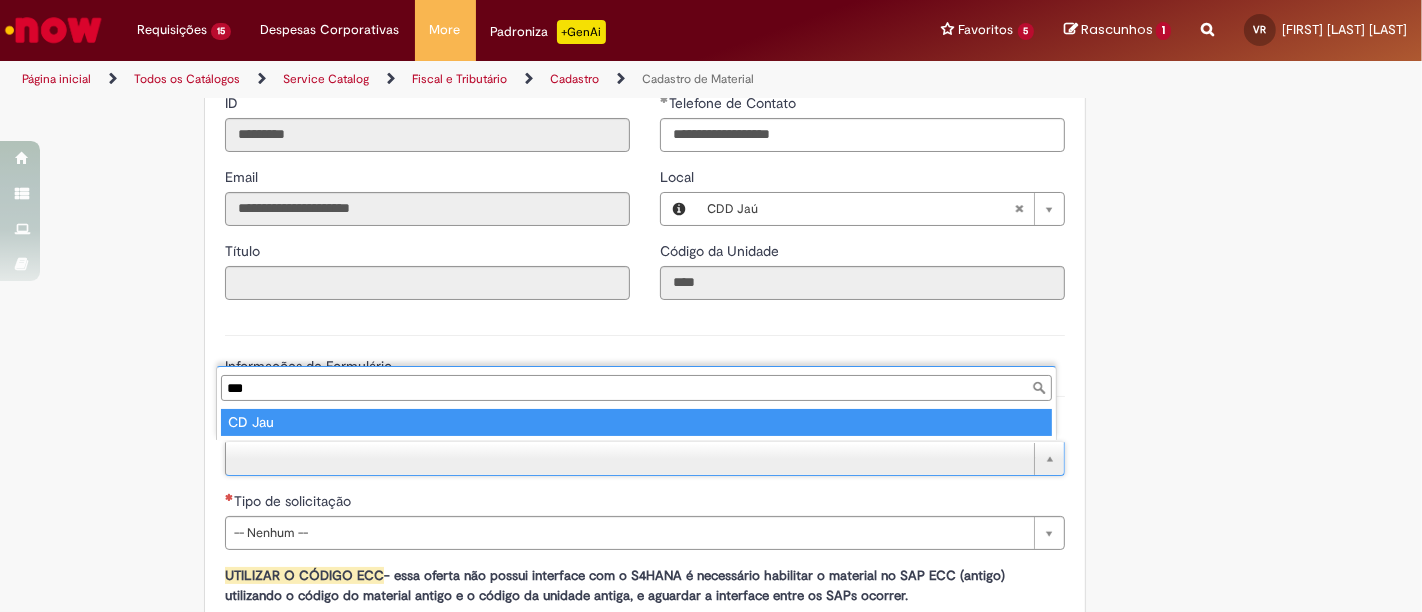 type on "***" 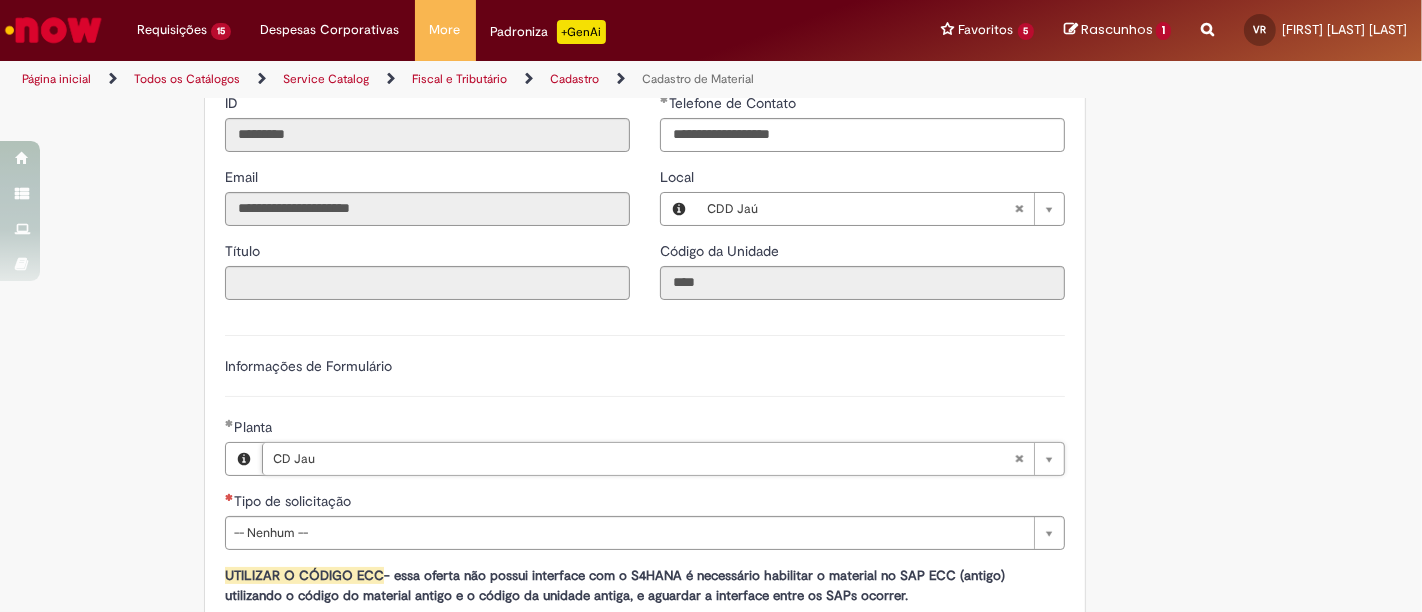 click on "Tire dúvidas com LupiAssist    +GenAI
Oi! Eu sou LupiAssist, uma Inteligência Artificial Generativa em constante aprendizado   Meu conteúdo é monitorado para trazer uma melhor experiência
Dúvidas comuns:
Só mais um instante, estou consultando nossas bases de conhecimento  e escrevendo a melhor resposta pra você!
Title
Lorem ipsum dolor sit amet    Fazer uma nova pergunta
Gerei esta resposta utilizando IA Generativa em conjunto com os nossos padrões. Em caso de divergência, os documentos oficiais prevalecerão.
Saiba mais em:
Ou ligue para:
E aí, te ajudei?
Sim, obrigado!" at bounding box center [711, 137] 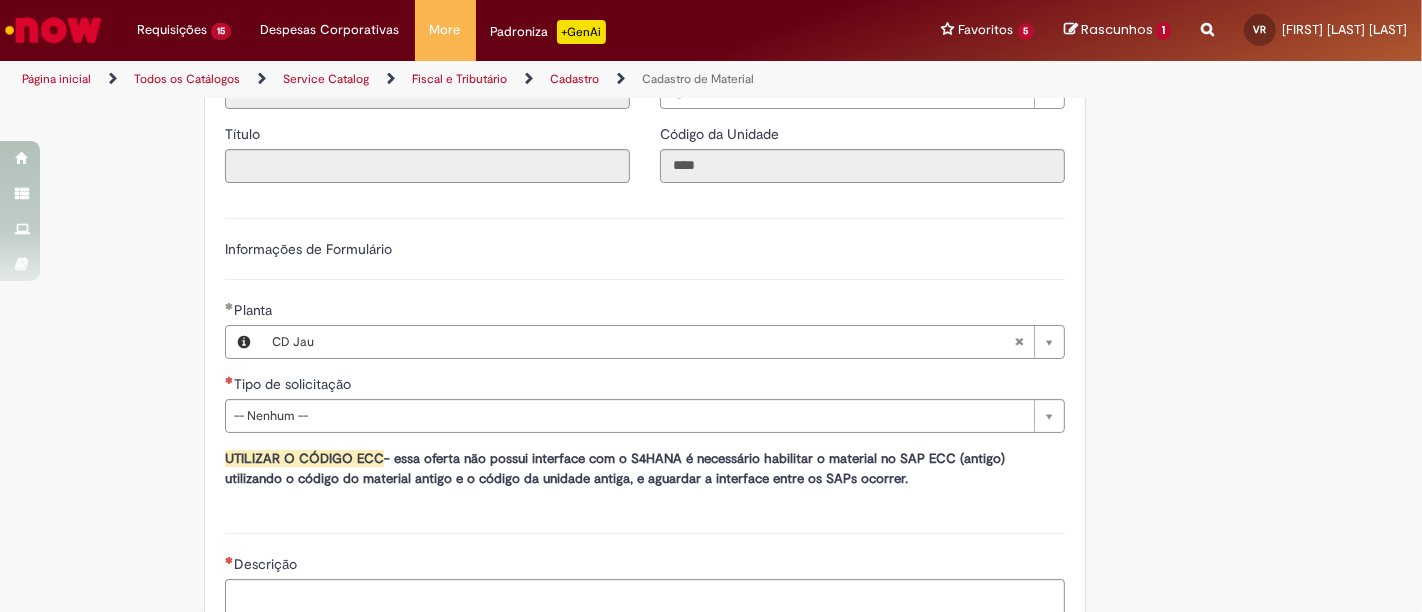 scroll, scrollTop: 1072, scrollLeft: 0, axis: vertical 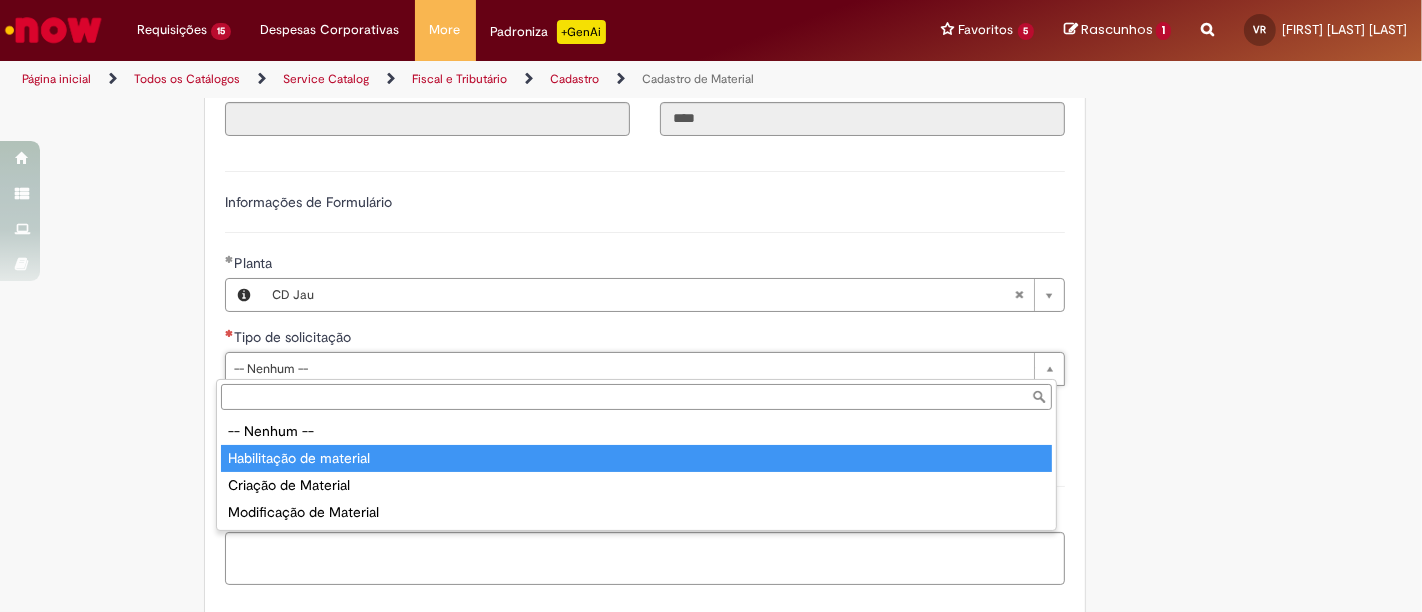 type on "**********" 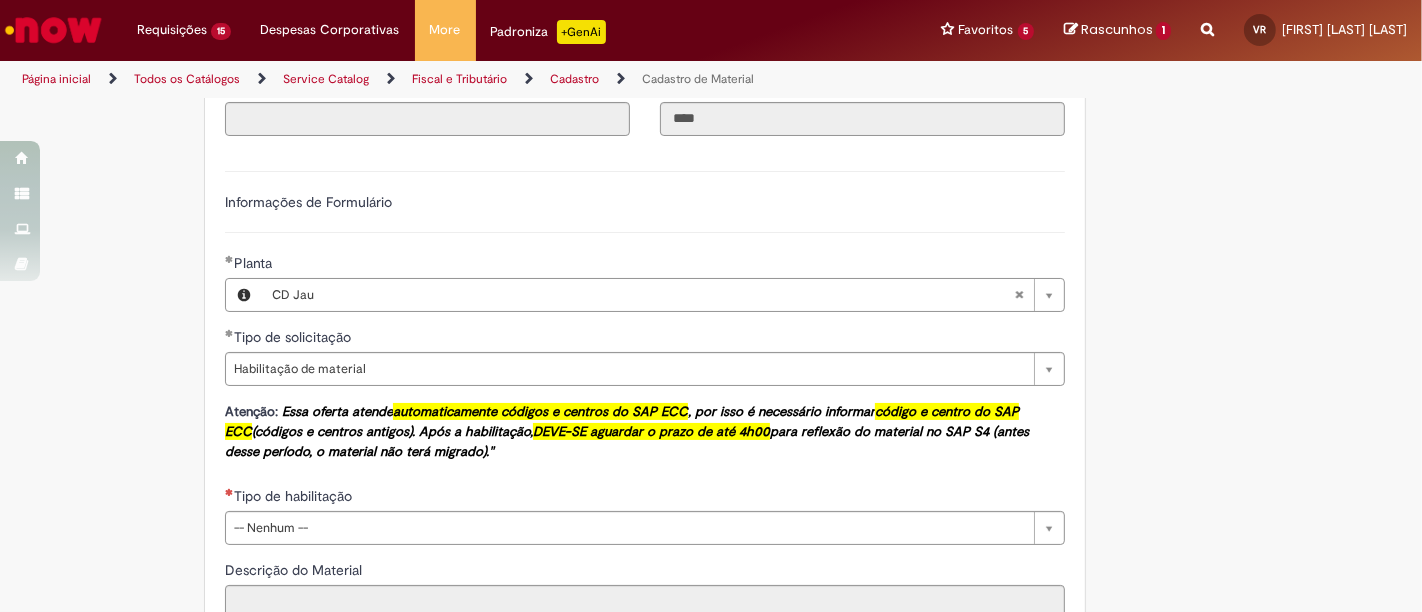 click on "Tire dúvidas com LupiAssist    +GenAI
Oi! Eu sou LupiAssist, uma Inteligência Artificial Generativa em constante aprendizado   Meu conteúdo é monitorado para trazer uma melhor experiência
Dúvidas comuns:
Só mais um instante, estou consultando nossas bases de conhecimento  e escrevendo a melhor resposta pra você!
Title
Lorem ipsum dolor sit amet    Fazer uma nova pergunta
Gerei esta resposta utilizando IA Generativa em conjunto com os nossos padrões. Em caso de divergência, os documentos oficiais prevalecerão.
Saiba mais em:
Ou ligue para:
E aí, te ajudei?
Sim, obrigado!" at bounding box center (711, 80) 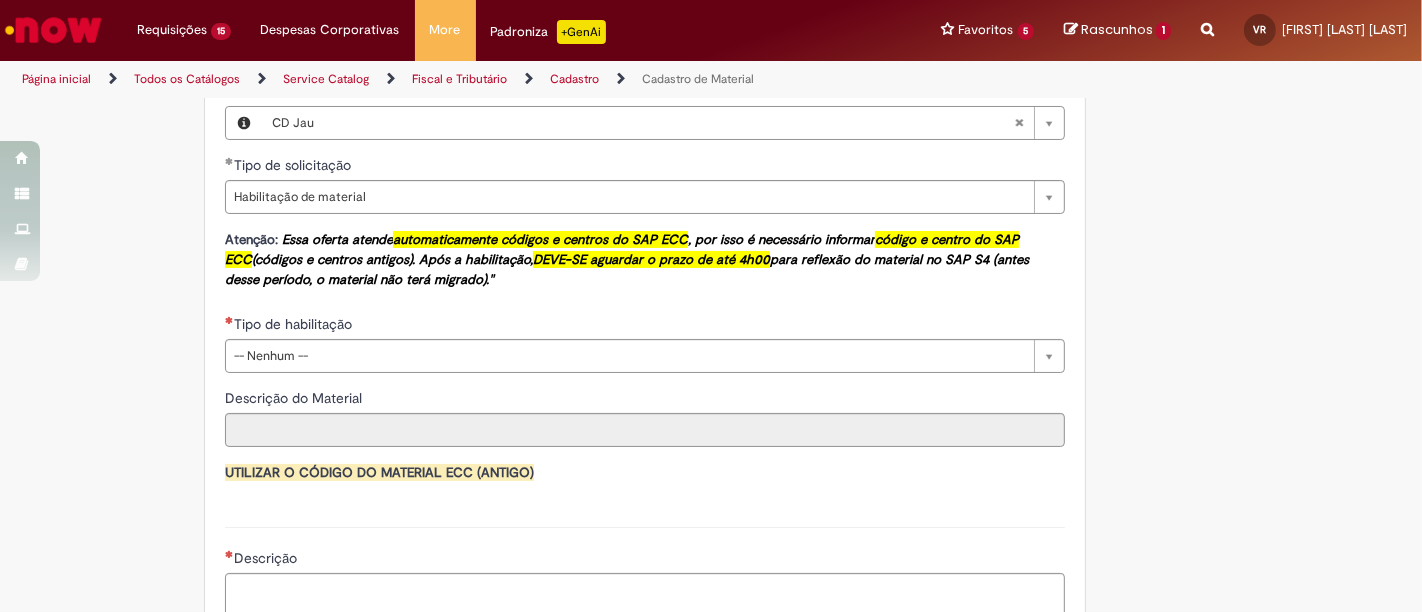 scroll, scrollTop: 1248, scrollLeft: 0, axis: vertical 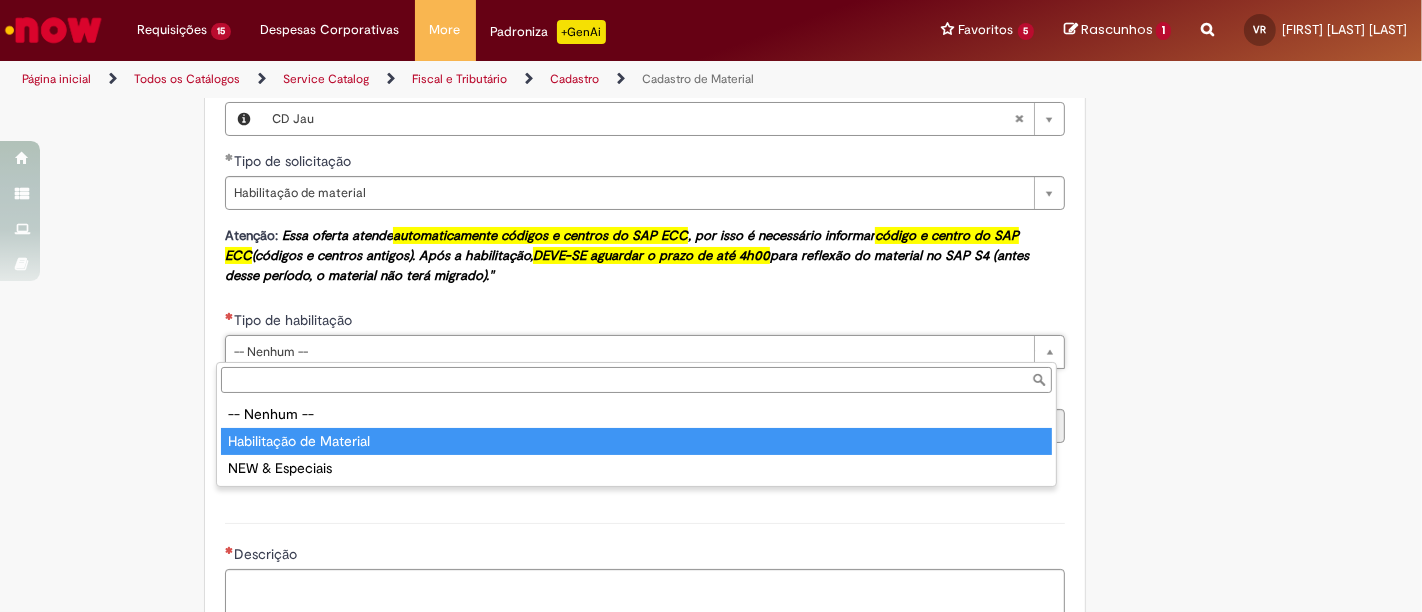 type on "**********" 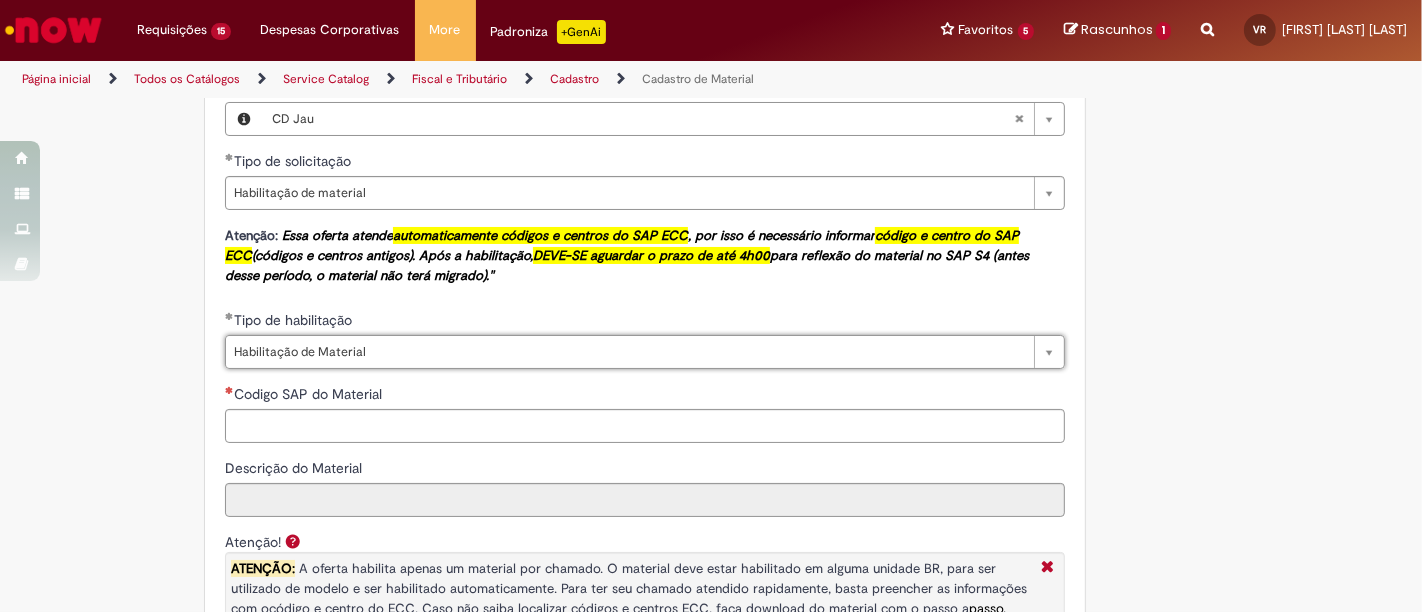 click on "Adicionar a Favoritos
Cadastro de Material
Oferta destinada à solicitações relacionadas ao cadastro de materiais.
Criação de Material  – Tipo de Solicitação destinada para criação de novos códigos dos materiais abaixo:       1.1 – Embalagem Retornável (Ativo de Giro)       1.2 – Embalagem Não Retornável        1.3 – Matéria prima       1.4 – Marketing       1.5 – Cadastro de Protótipo CIT (Cadastro exclusivo do CIT)
Habilitação  – Tipo de Solicitação destinada a Habilitação dos Materiais       2.1 – Habilitação de Material       2.2 - Habilitar Tipo de Avaliação New & Especiais
ATENÇÃO CÓDIGO ECC!   Para solicitação de  HABILITAÇÃO DE MATERIAL  É NECESSÁRIO INFORMAR O CÓDIGO DO  MATERIAL E UNIDADE DO  ECC
NÃO  ocorre.
ATENÇÃO INTERFACE!
Modificação" at bounding box center (711, 210) 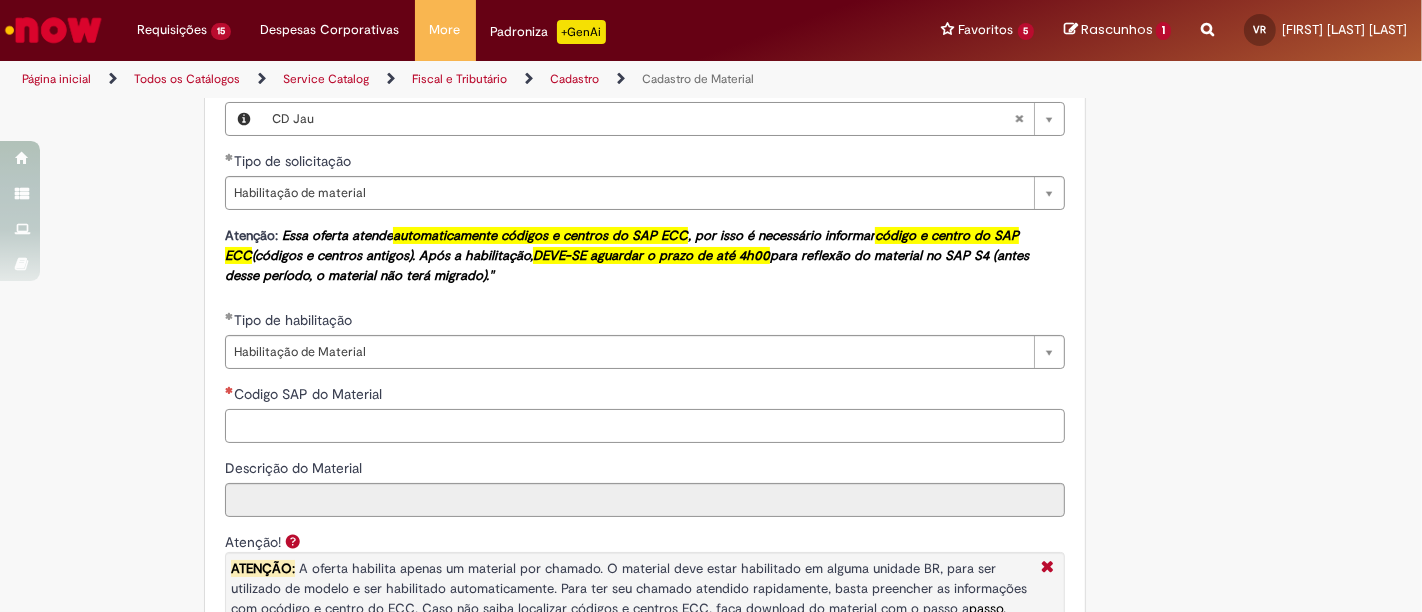 click on "Codigo SAP do Material" at bounding box center (645, 426) 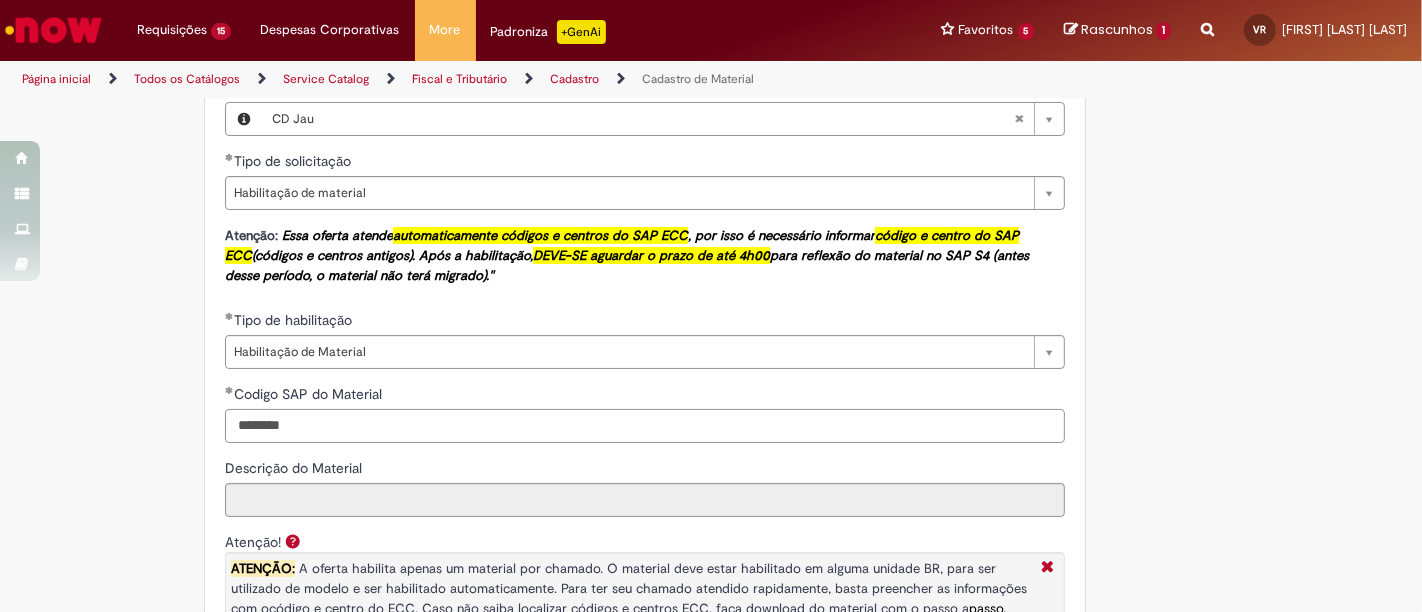 type on "********" 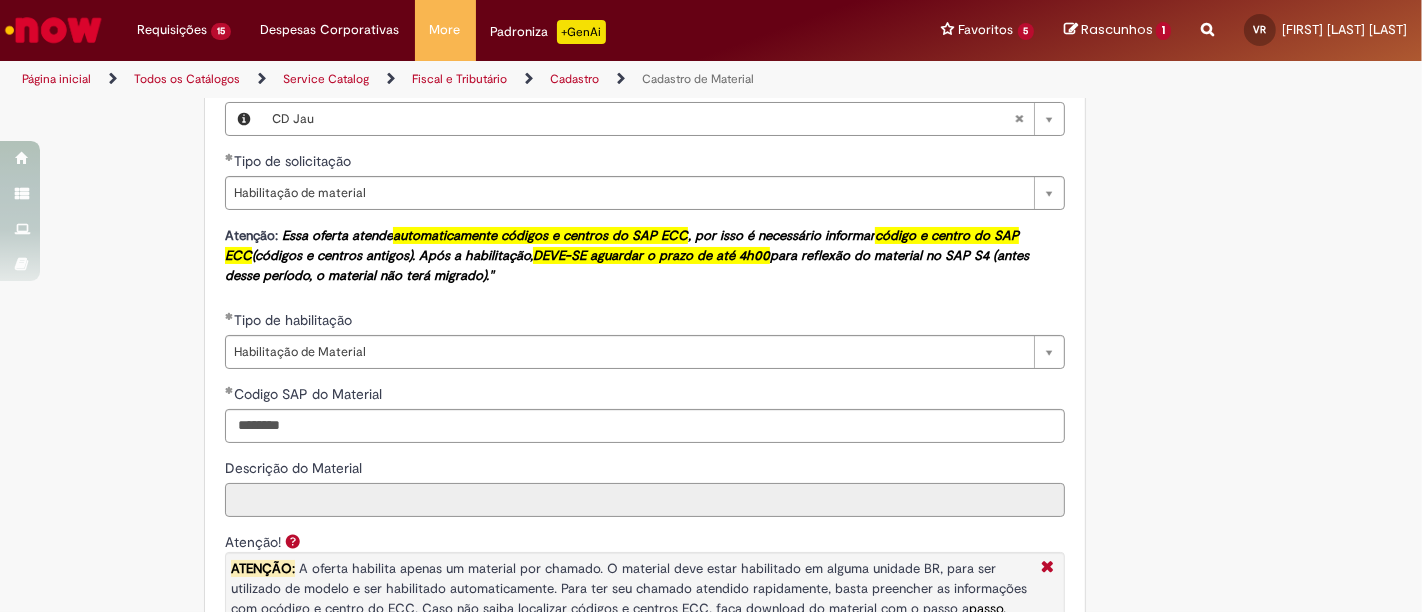 click on "Descrição do Material" at bounding box center (645, 500) 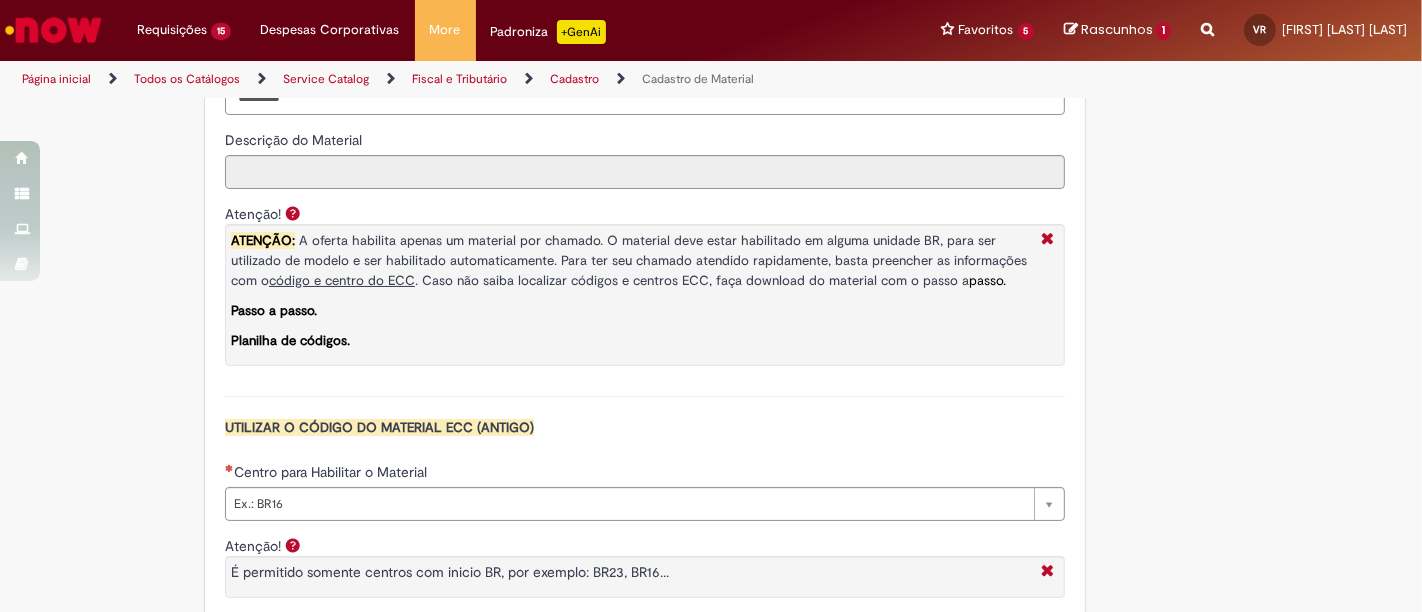 scroll, scrollTop: 1610, scrollLeft: 0, axis: vertical 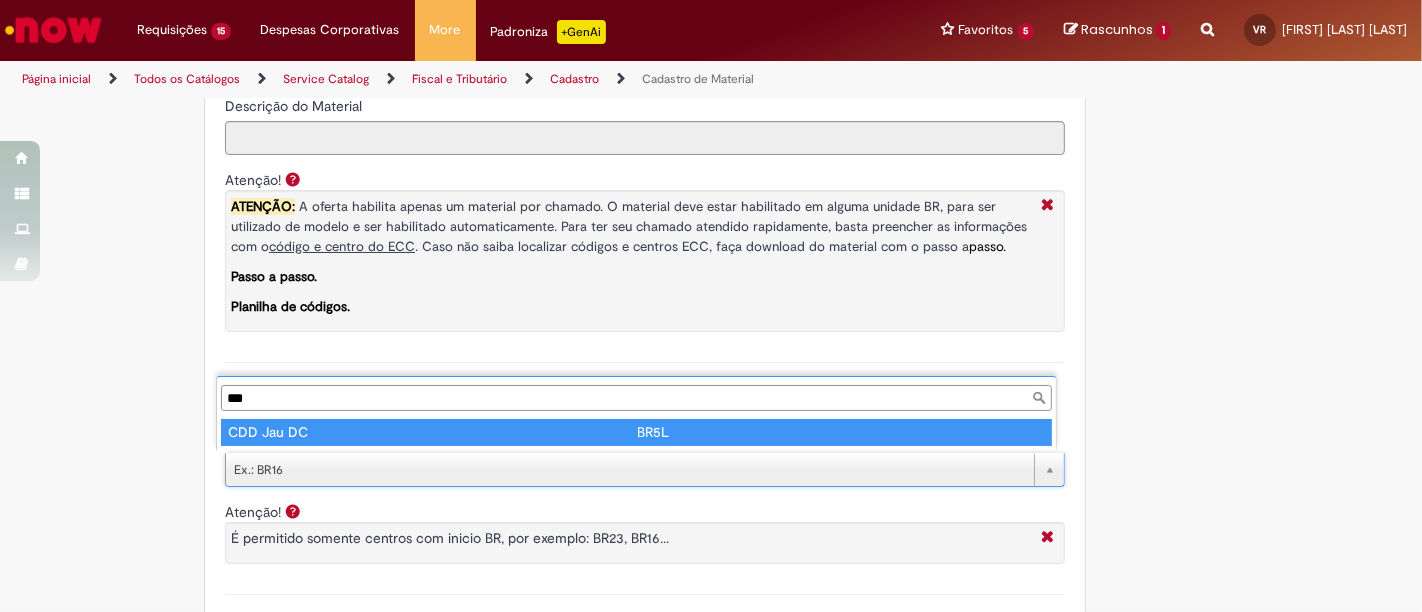 type on "***" 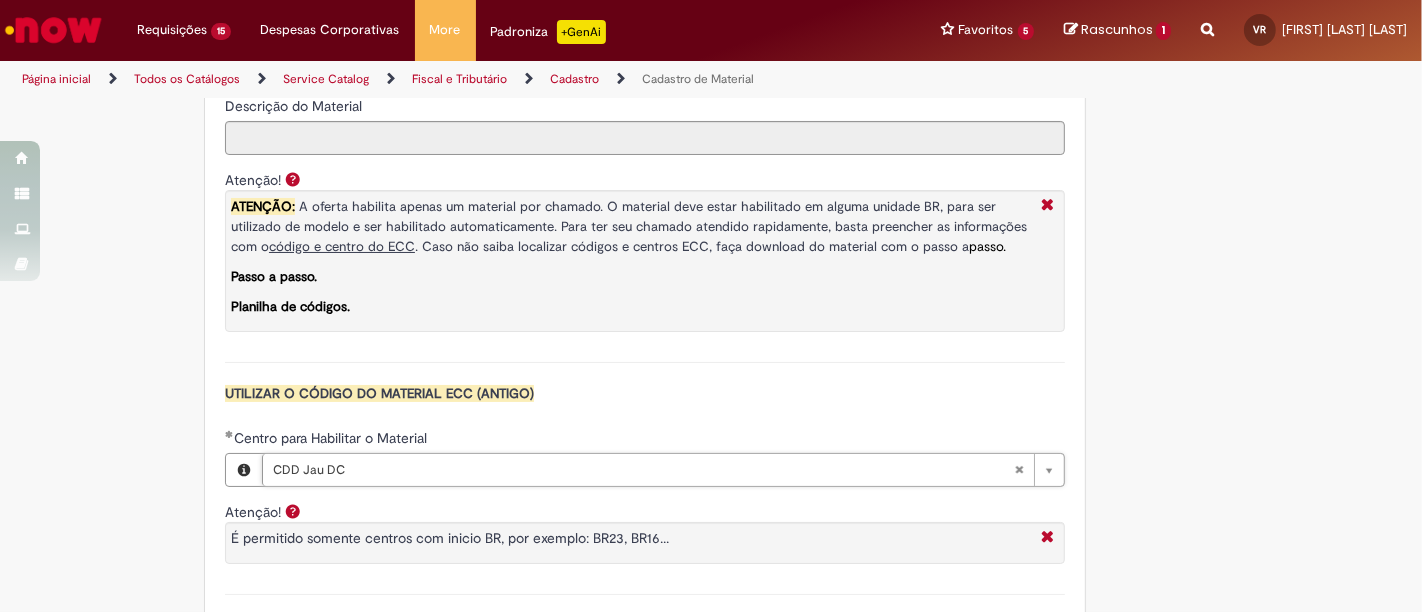 type on "****" 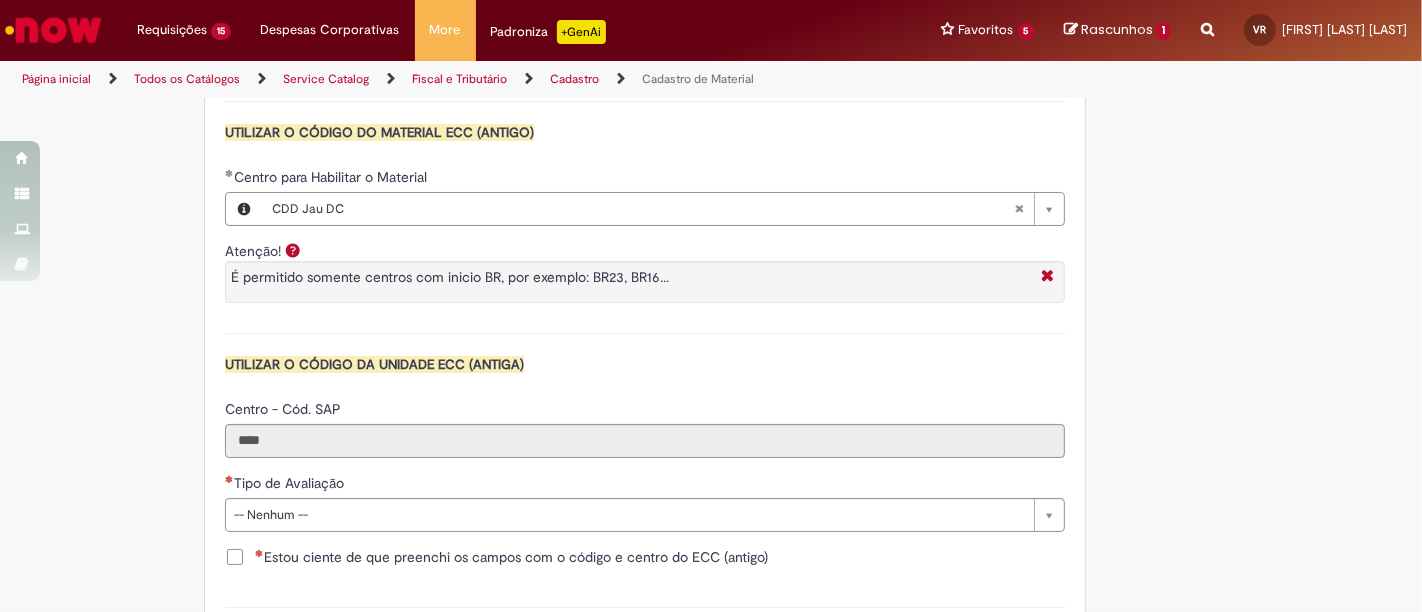 scroll, scrollTop: 1879, scrollLeft: 0, axis: vertical 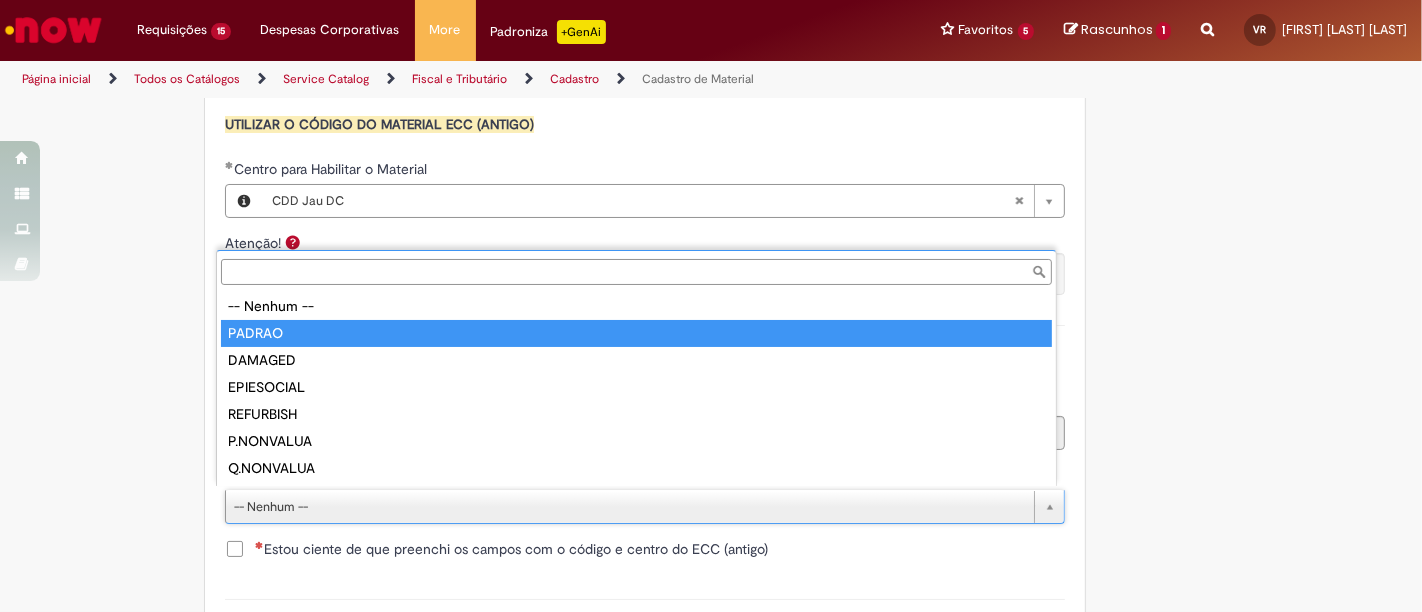 type on "******" 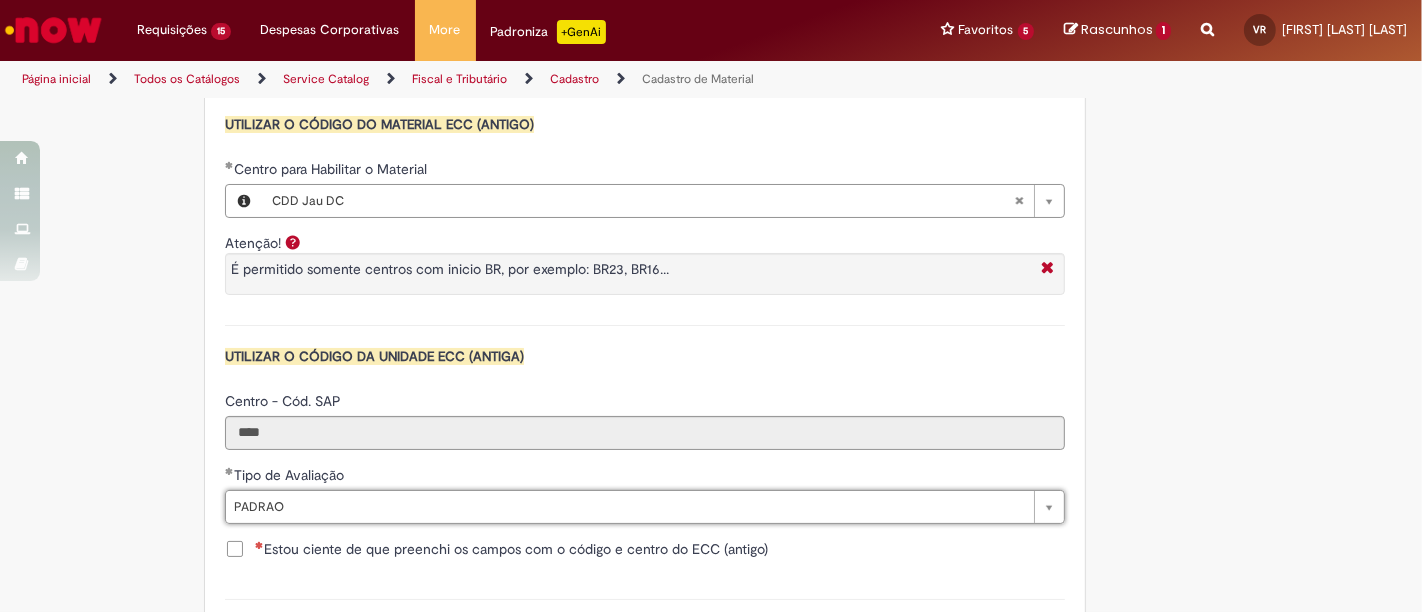click on "Adicionar a Favoritos
Cadastro de Material
Oferta destinada à solicitações relacionadas ao cadastro de materiais.
Criação de Material  – Tipo de Solicitação destinada para criação de novos códigos dos materiais abaixo:       1.1 – Embalagem Retornável (Ativo de Giro)       1.2 – Embalagem Não Retornável        1.3 – Matéria prima       1.4 – Marketing       1.5 – Cadastro de Protótipo CIT (Cadastro exclusivo do CIT)
Habilitação  – Tipo de Solicitação destinada a Habilitação dos Materiais       2.1 – Habilitação de Material       2.2 - Habilitar Tipo de Avaliação New & Especiais
ATENÇÃO CÓDIGO ECC!   Para solicitação de  HABILITAÇÃO DE MATERIAL  É NECESSÁRIO INFORMAR O CÓDIGO DO  MATERIAL E UNIDADE DO  ECC
NÃO  ocorre.
ATENÇÃO INTERFACE!
Modificação" at bounding box center (711, -421) 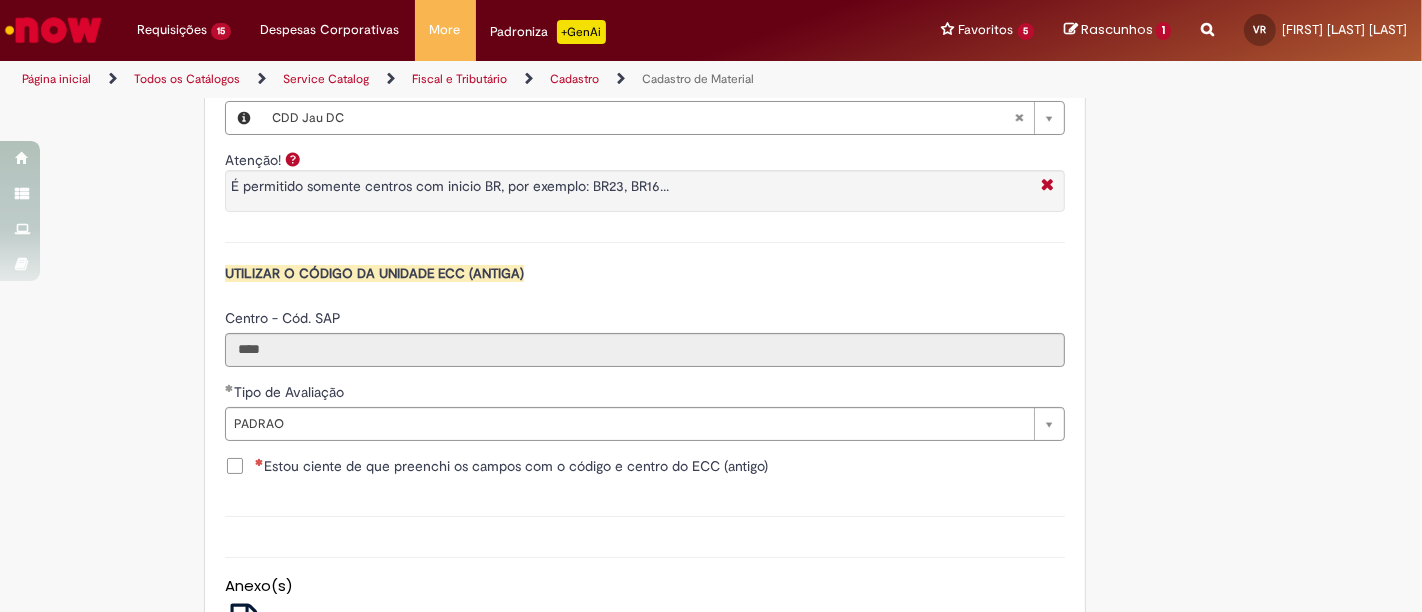 scroll, scrollTop: 1991, scrollLeft: 0, axis: vertical 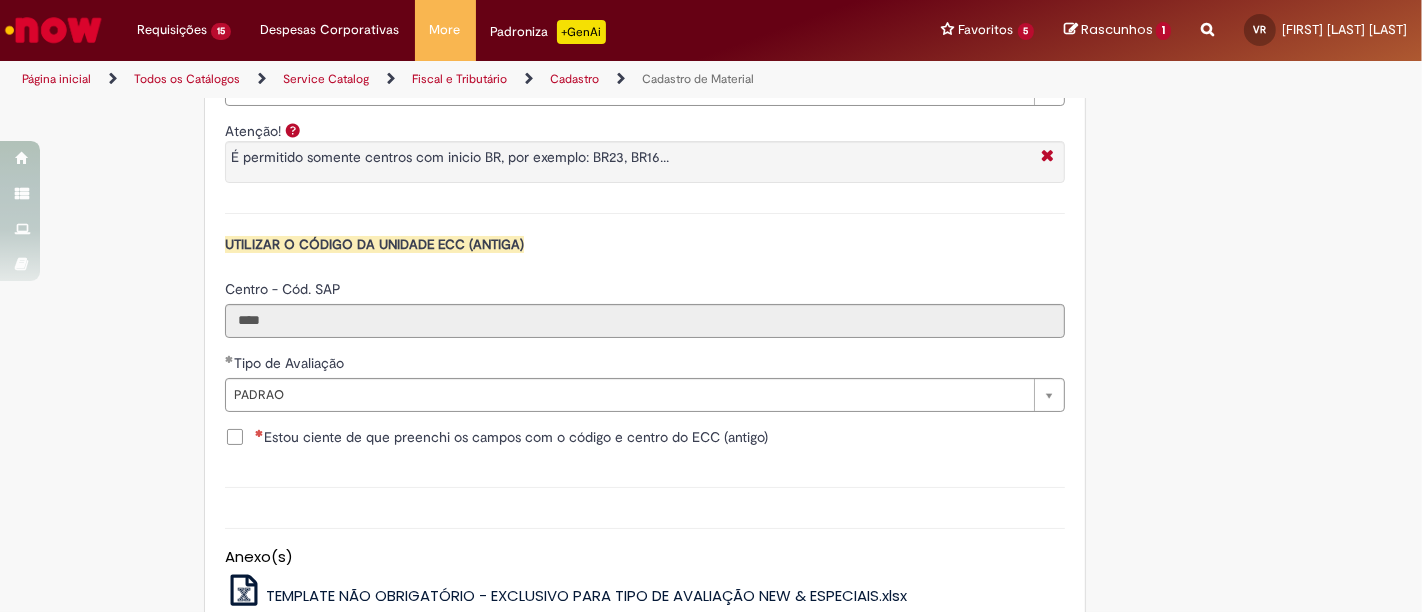 click on "Estou ciente de que preenchi os campos com o código e centro do ECC  (antigo)" at bounding box center (511, 437) 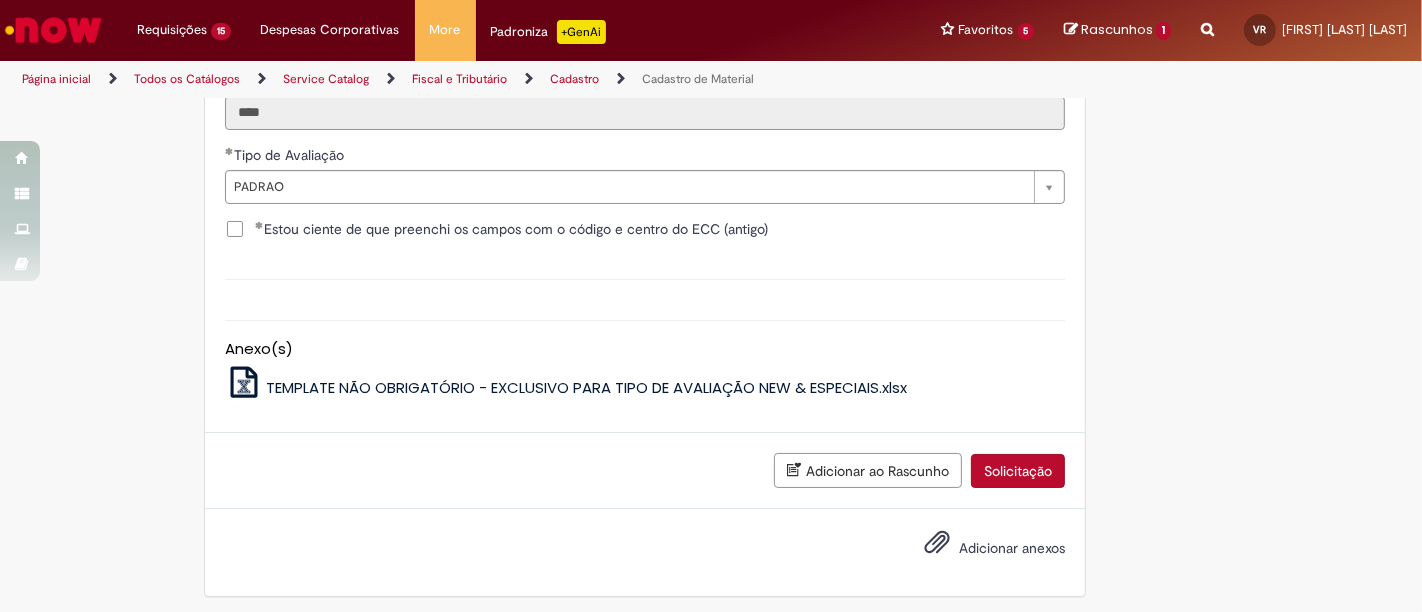 click on "Solicitação" at bounding box center (1018, 471) 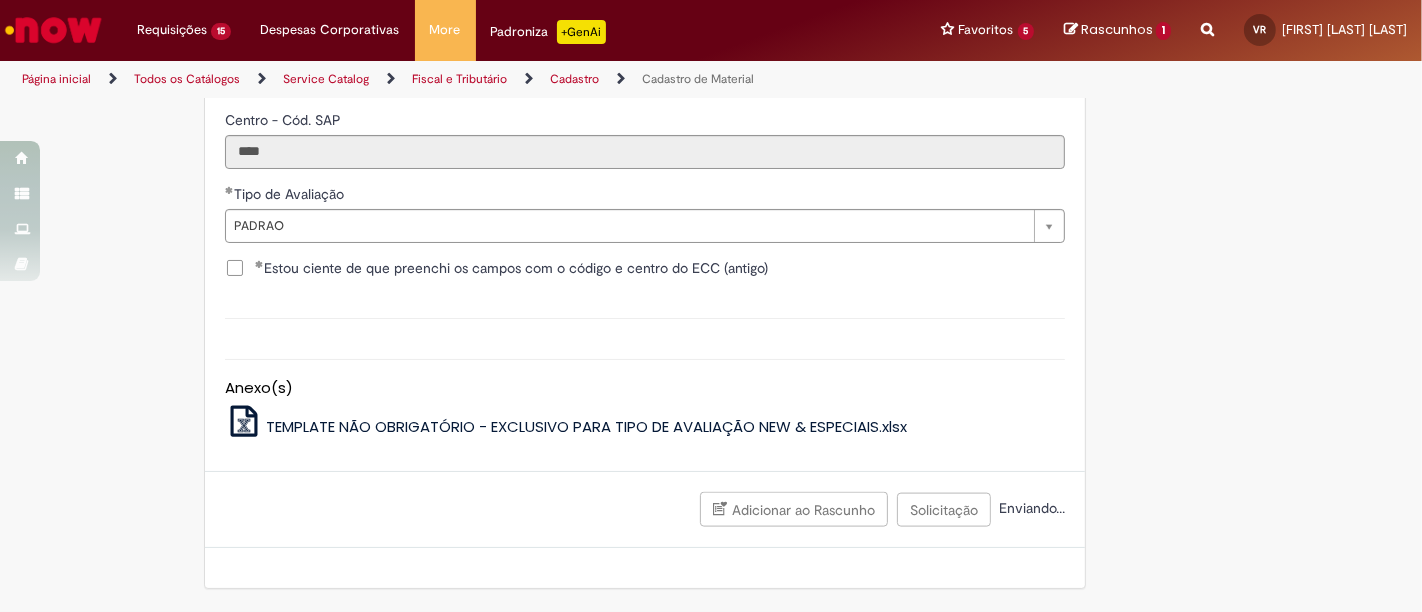 scroll, scrollTop: 2153, scrollLeft: 0, axis: vertical 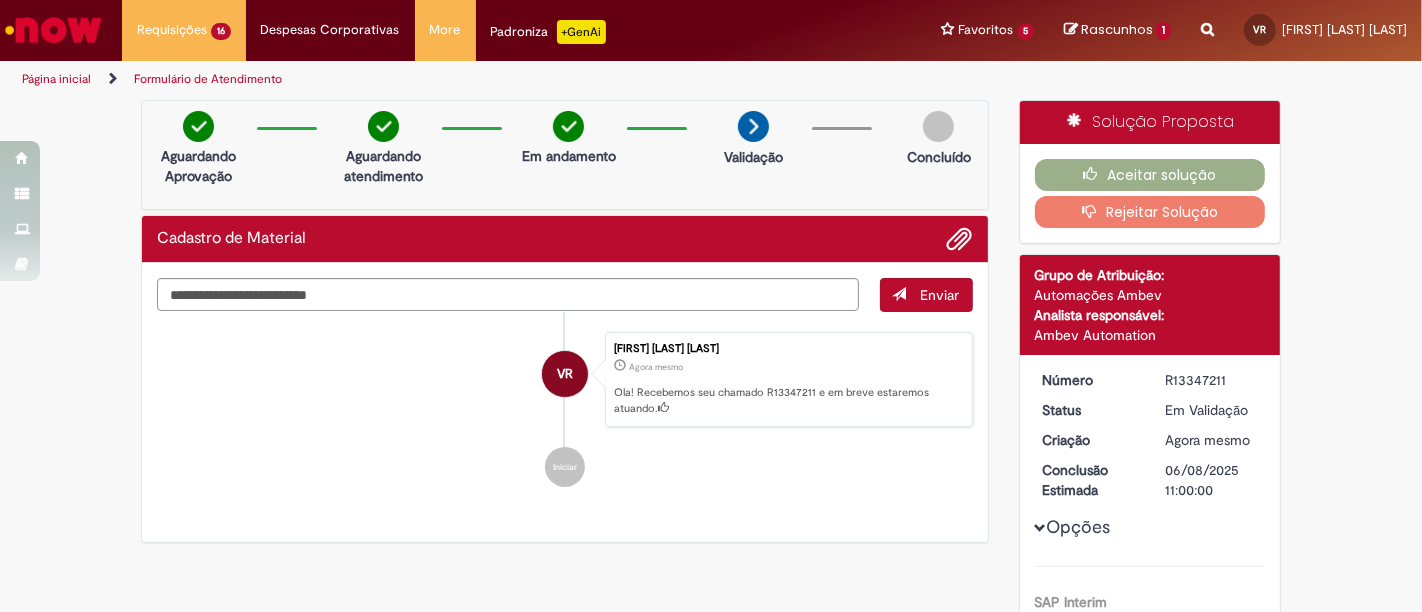 click at bounding box center [53, 30] 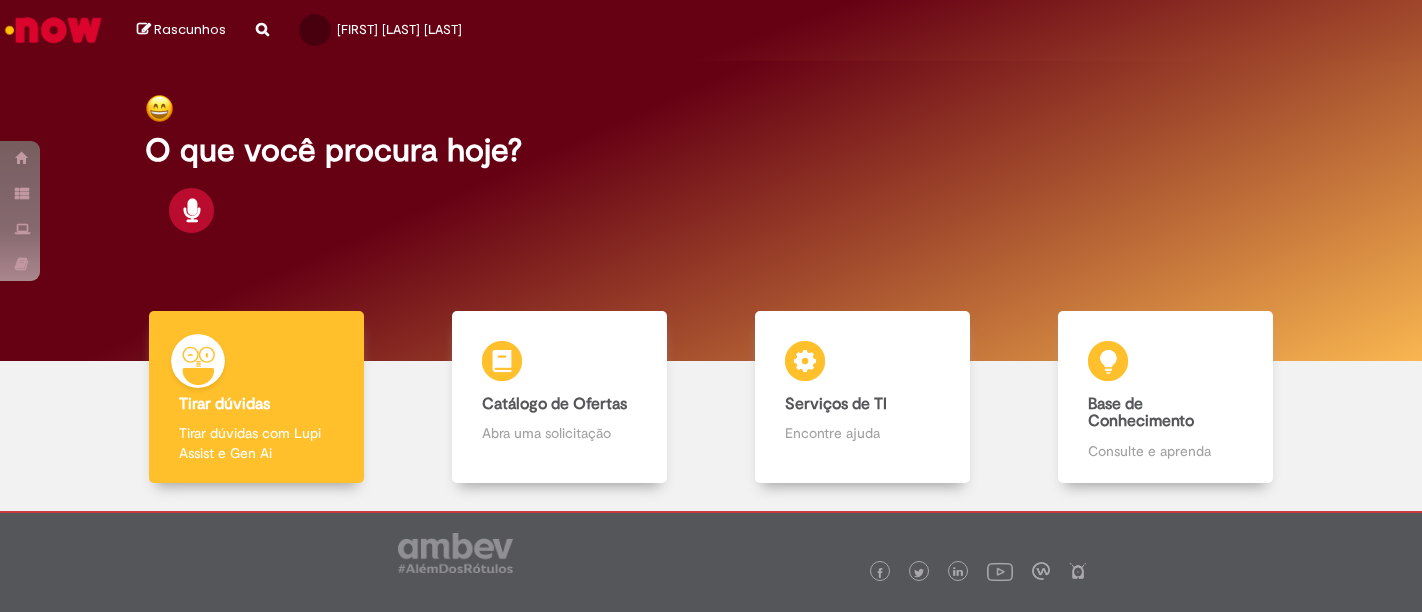 scroll, scrollTop: 0, scrollLeft: 0, axis: both 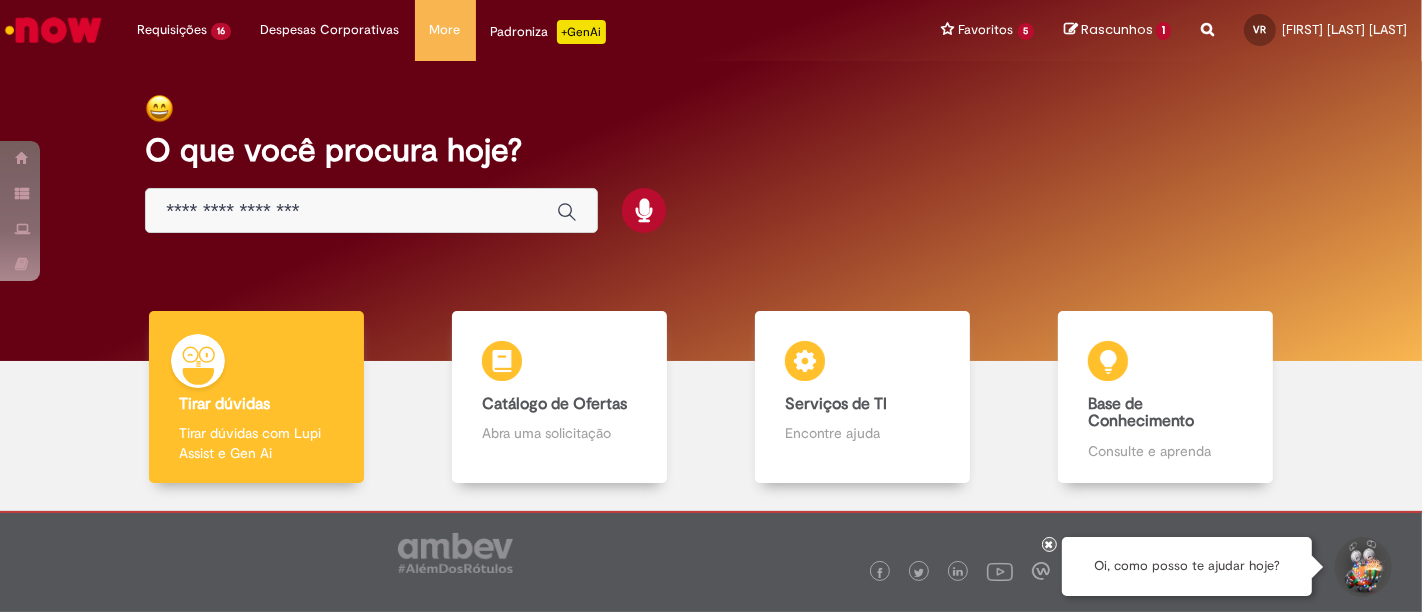 click at bounding box center [351, 211] 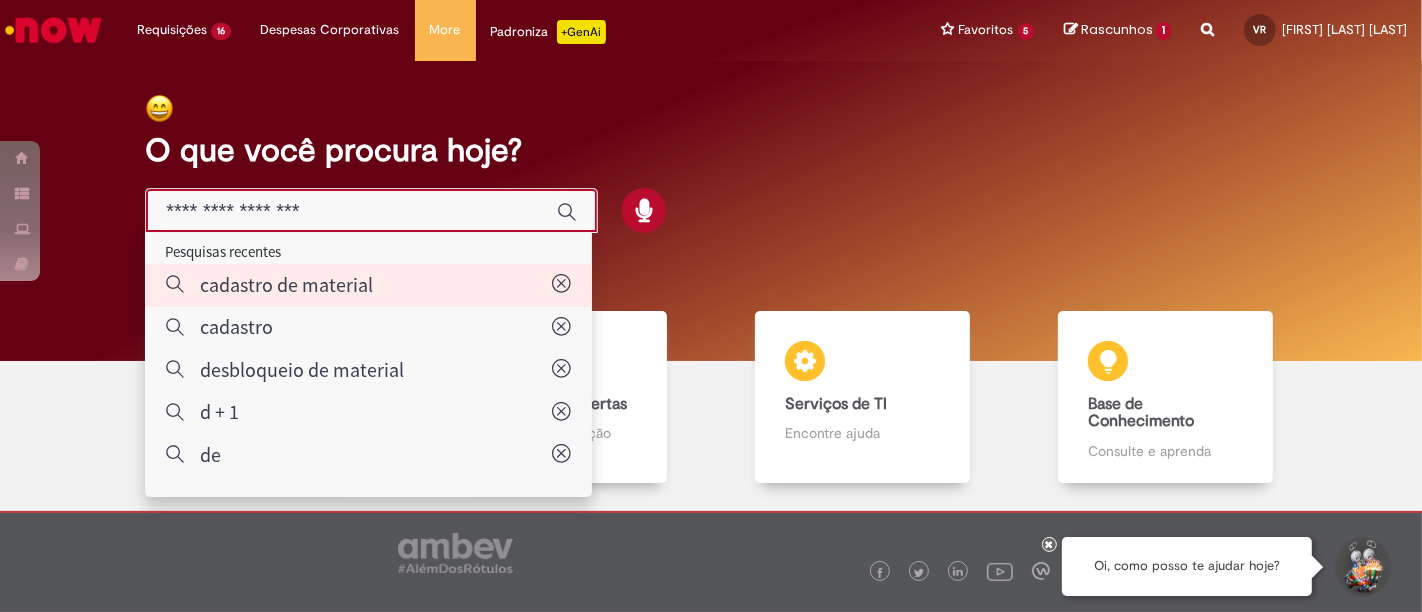 type on "**********" 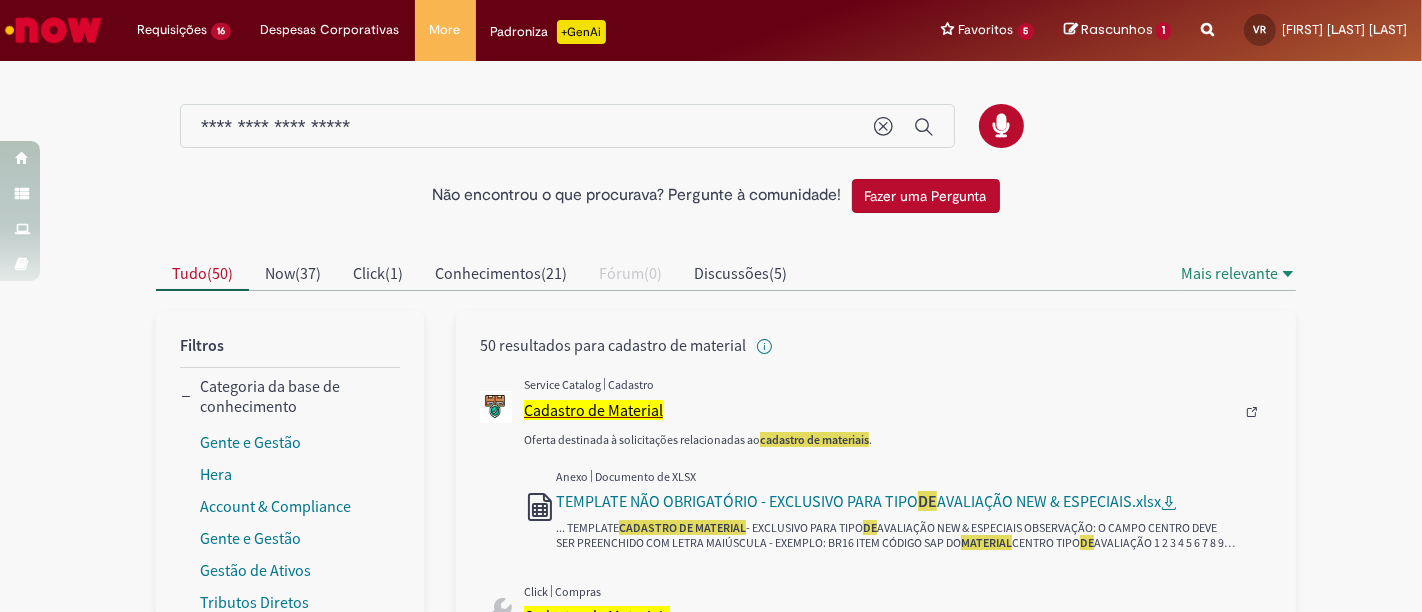 click on "Cadastro de Material" at bounding box center [593, 410] 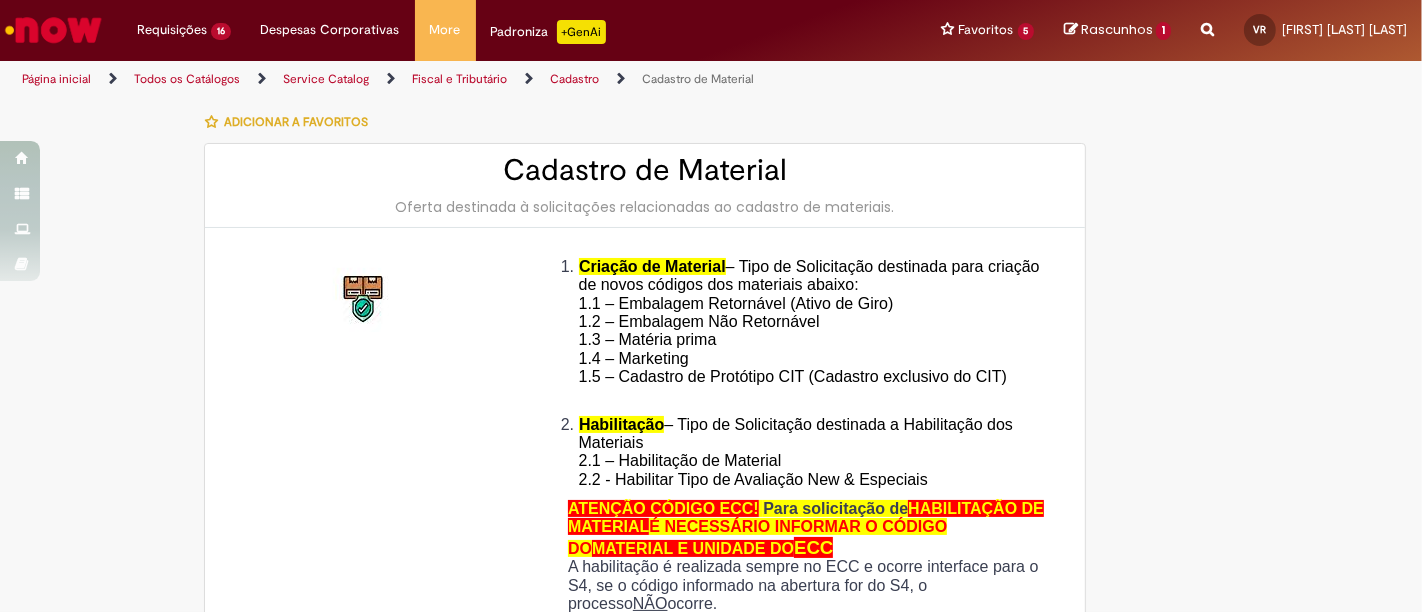 type on "*********" 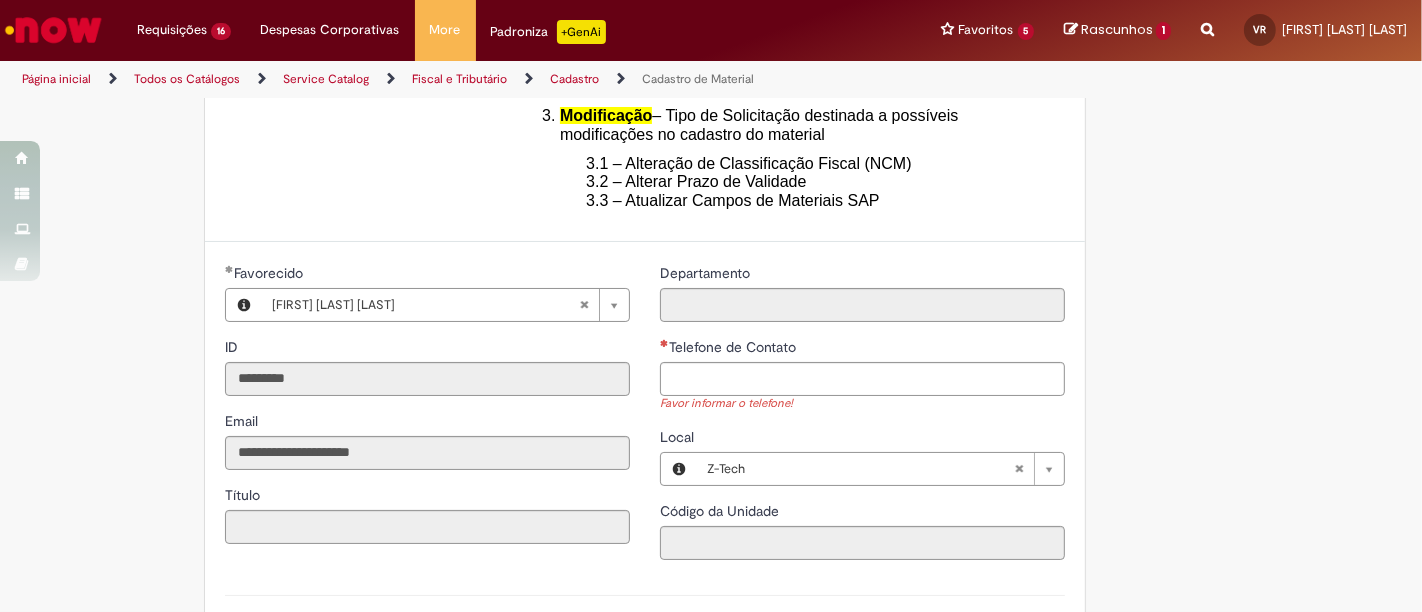scroll, scrollTop: 750, scrollLeft: 0, axis: vertical 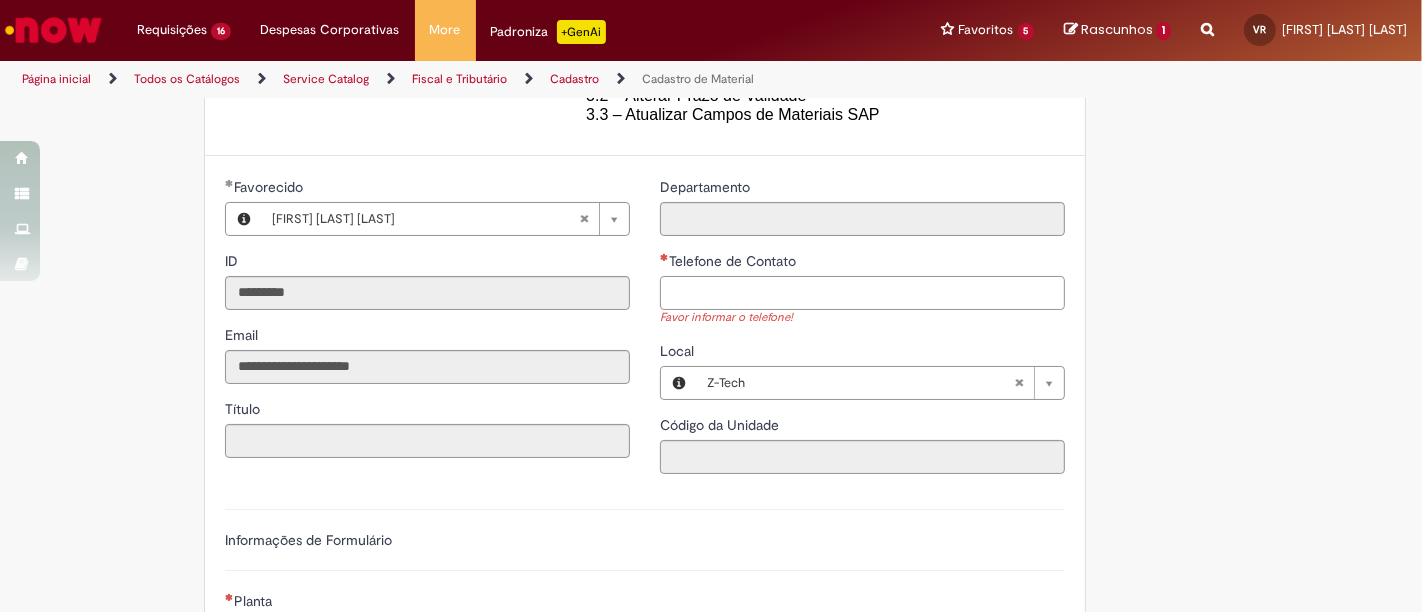 click on "Telefone de Contato" at bounding box center (862, 293) 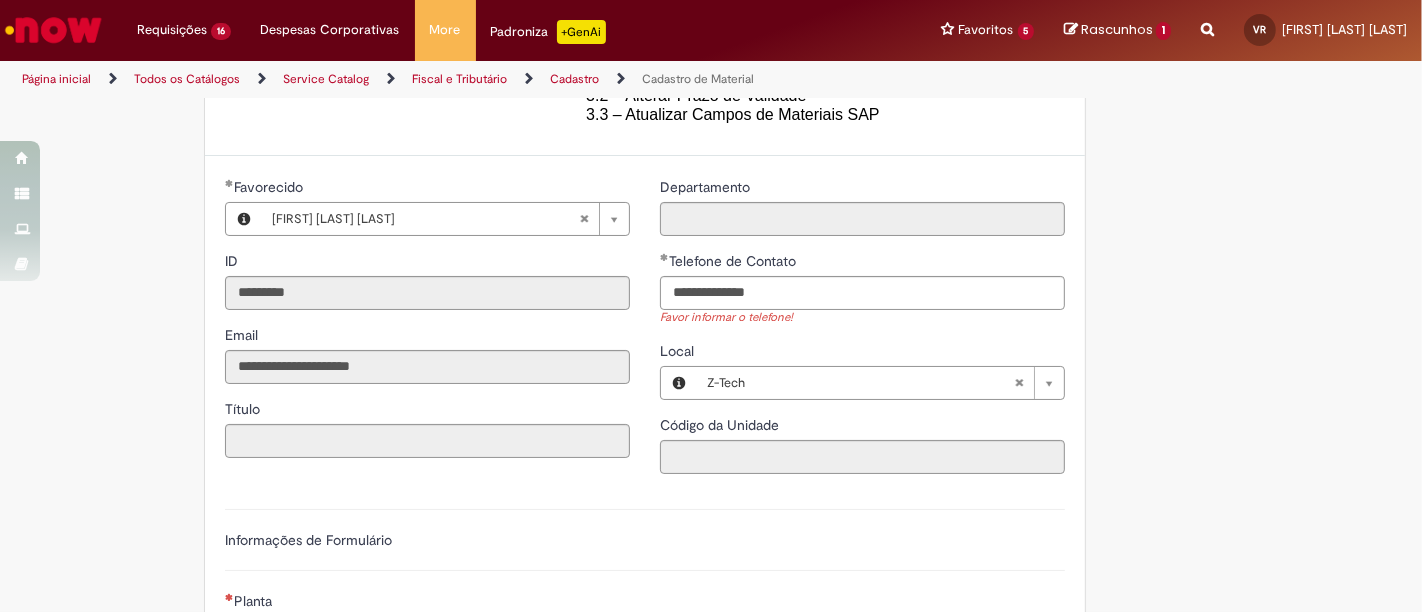 type 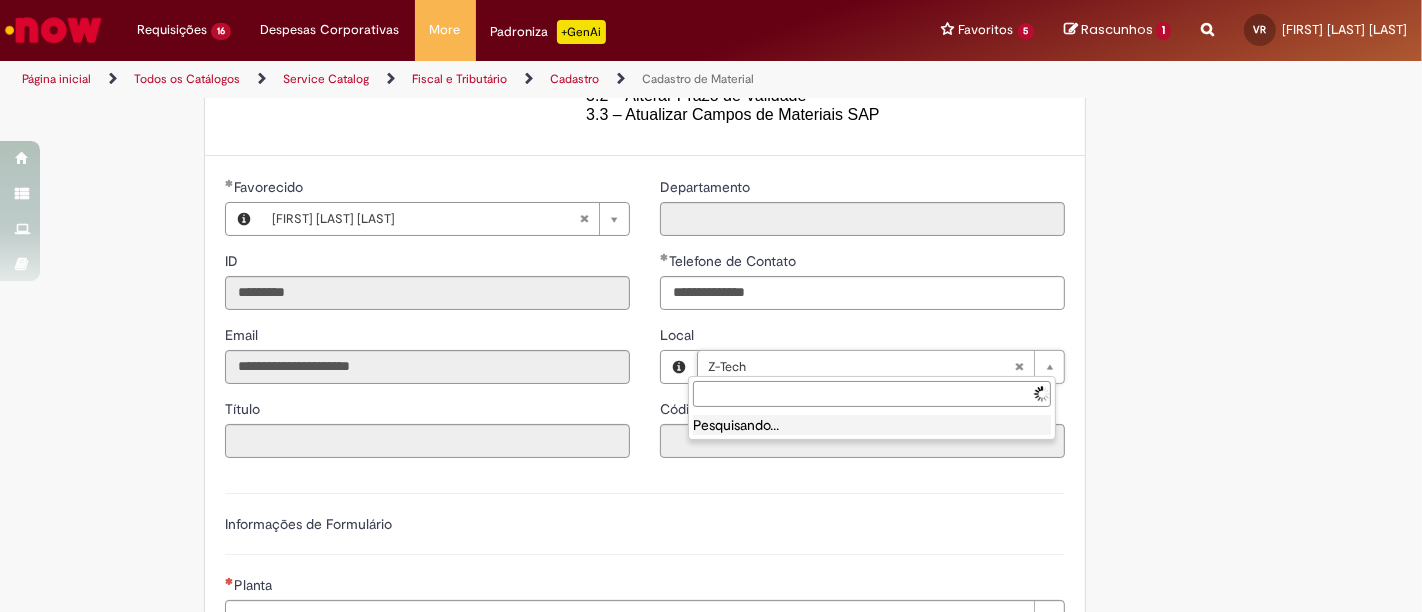 type on "**********" 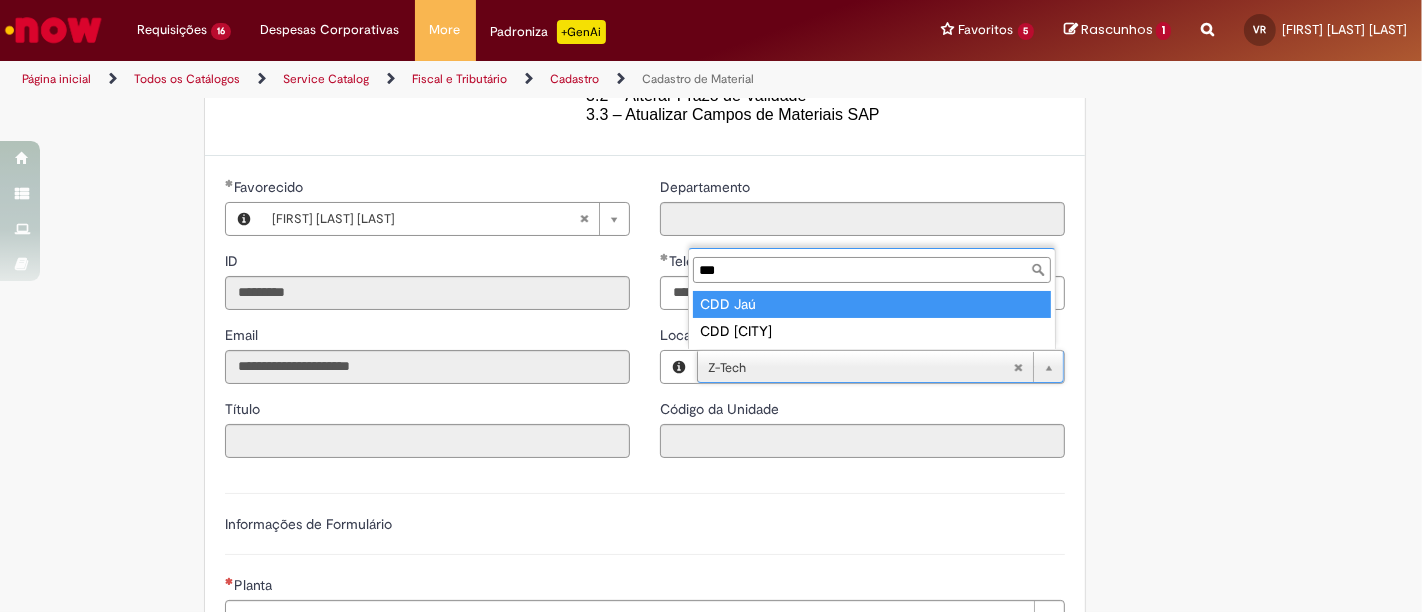 type on "***" 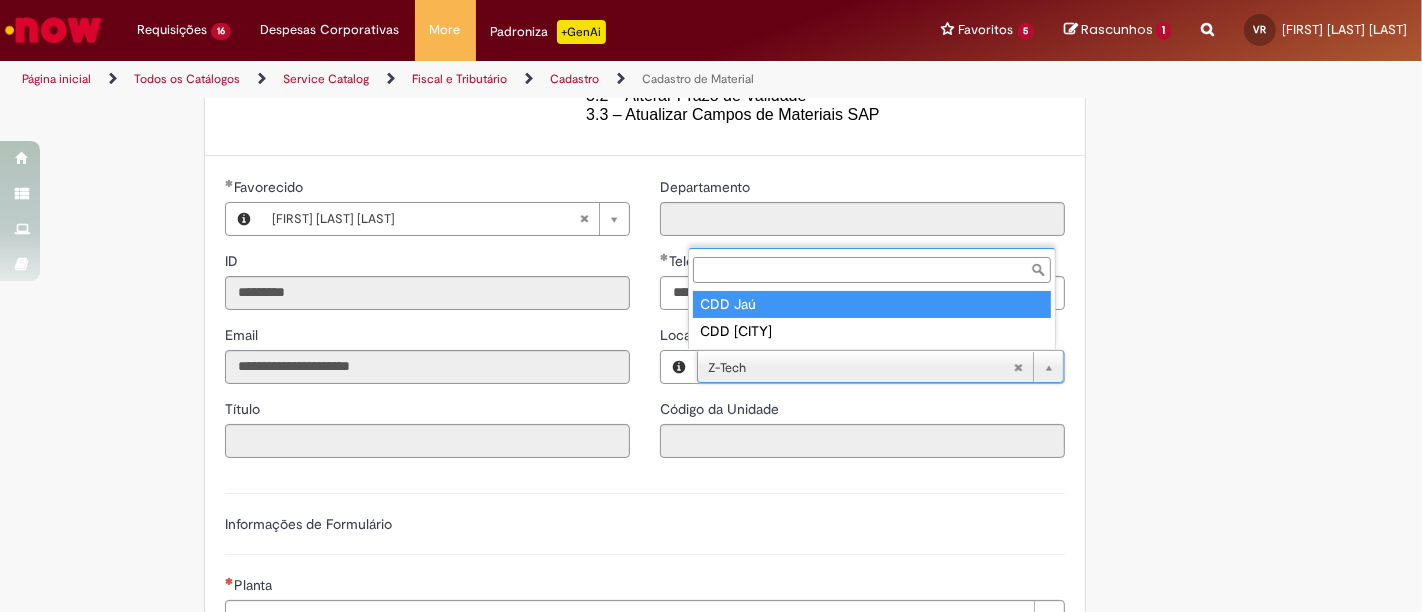 type on "****" 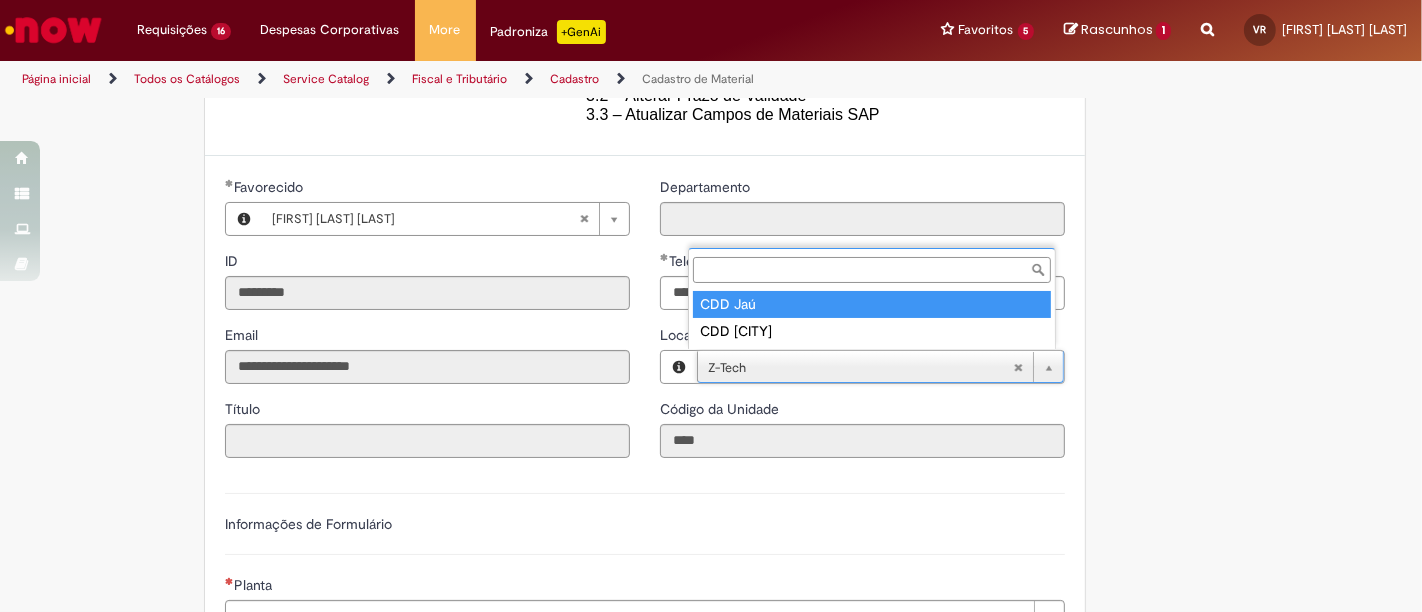 scroll, scrollTop: 0, scrollLeft: 40, axis: horizontal 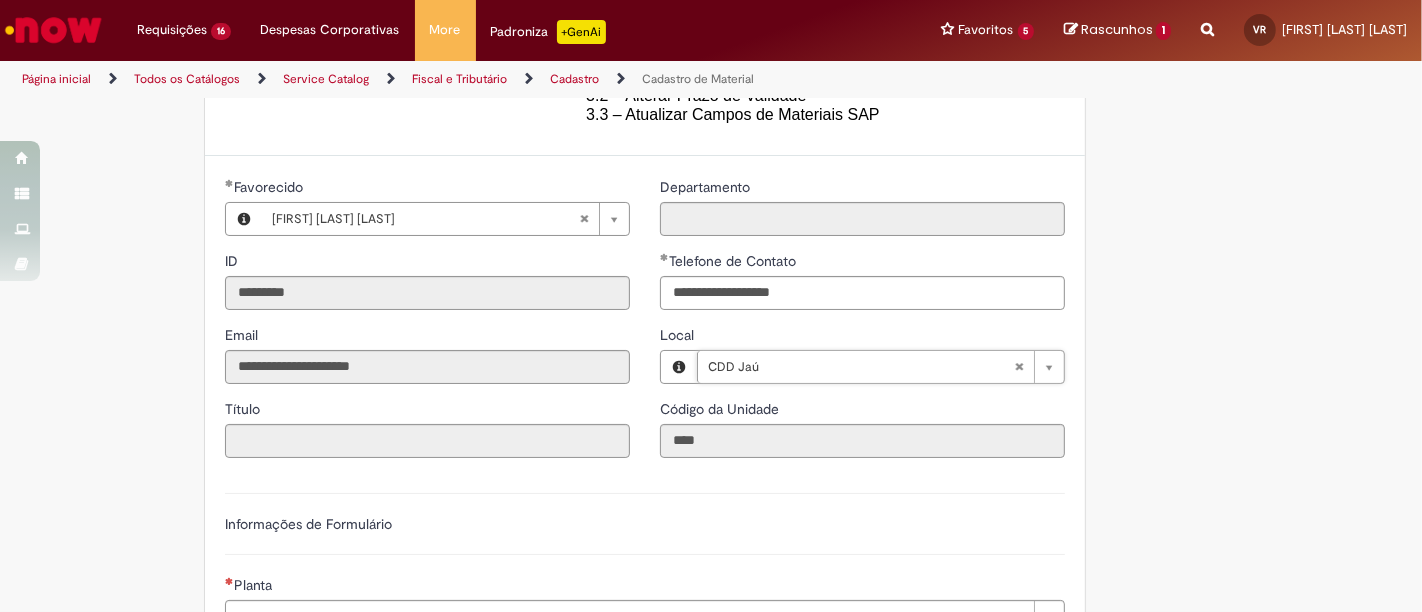 click on "Tire dúvidas com LupiAssist    +GenAI
Oi! Eu sou LupiAssist, uma Inteligência Artificial Generativa em constante aprendizado   Meu conteúdo é monitorado para trazer uma melhor experiência
Dúvidas comuns:
Só mais um instante, estou consultando nossas bases de conhecimento  e escrevendo a melhor resposta pra você!
Title
Lorem ipsum dolor sit amet    Fazer uma nova pergunta
Gerei esta resposta utilizando IA Generativa em conjunto com os nossos padrões. Em caso de divergência, os documentos oficiais prevalecerão.
Saiba mais em:
Ou ligue para:
E aí, te ajudei?
Sim, obrigado!" at bounding box center (711, 295) 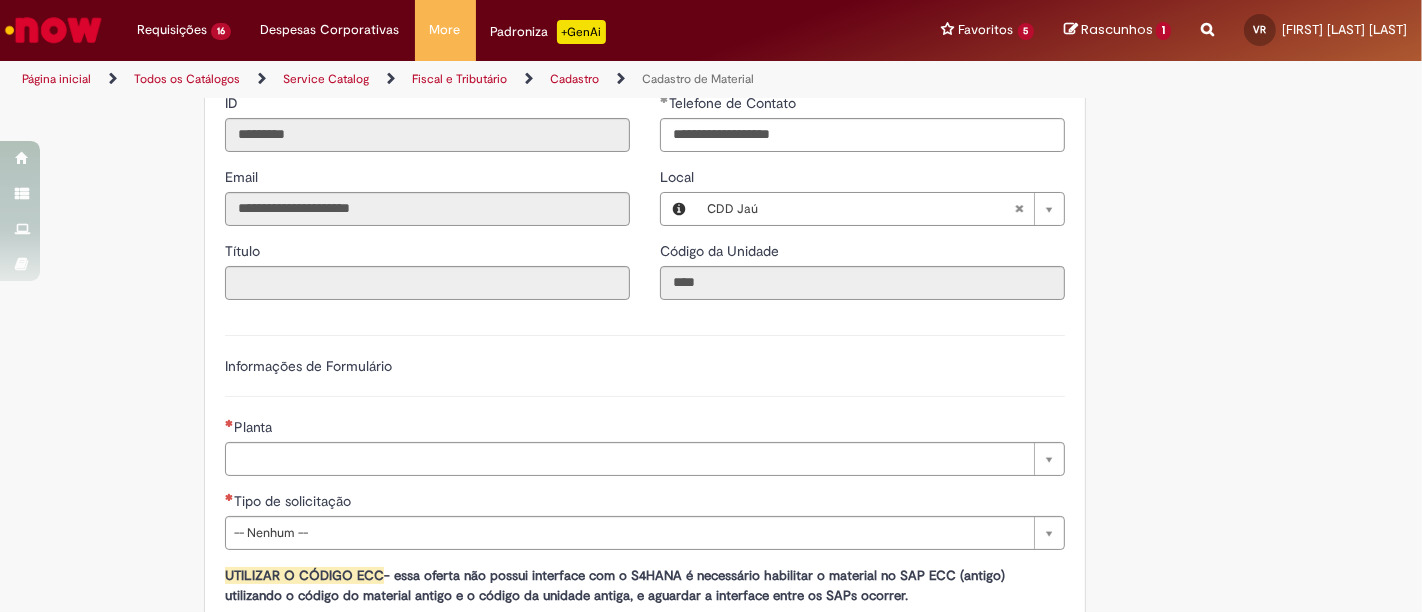 scroll, scrollTop: 934, scrollLeft: 0, axis: vertical 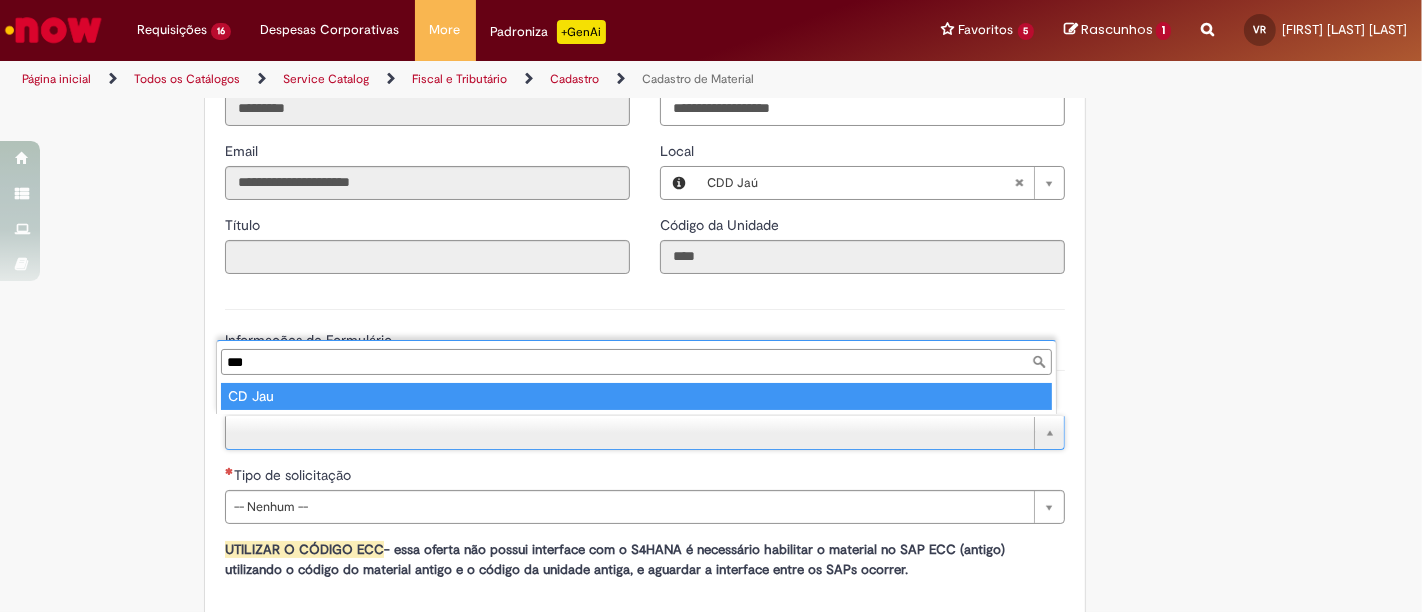 type on "***" 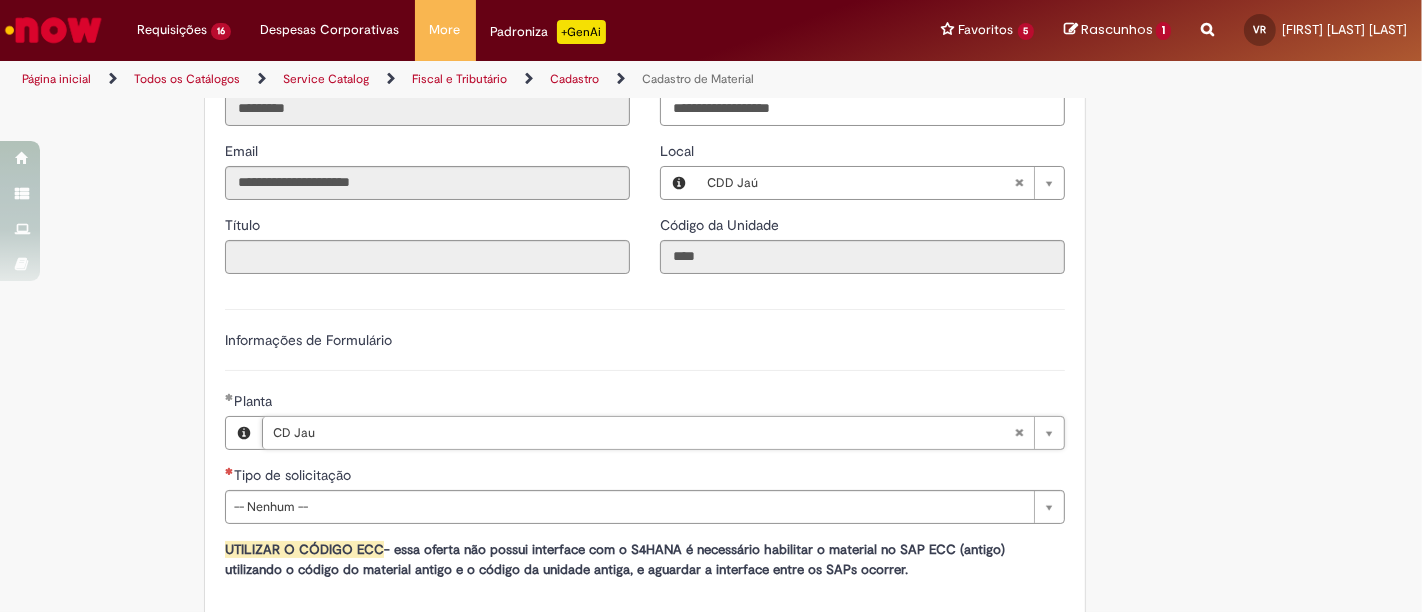 click on "Tire dúvidas com LupiAssist    +GenAI
Oi! Eu sou LupiAssist, uma Inteligência Artificial Generativa em constante aprendizado   Meu conteúdo é monitorado para trazer uma melhor experiência
Dúvidas comuns:
Só mais um instante, estou consultando nossas bases de conhecimento  e escrevendo a melhor resposta pra você!
Title
Lorem ipsum dolor sit amet    Fazer uma nova pergunta
Gerei esta resposta utilizando IA Generativa em conjunto com os nossos padrões. Em caso de divergência, os documentos oficiais prevalecerão.
Saiba mais em:
Ou ligue para:
E aí, te ajudei?
Sim, obrigado!" at bounding box center (711, 111) 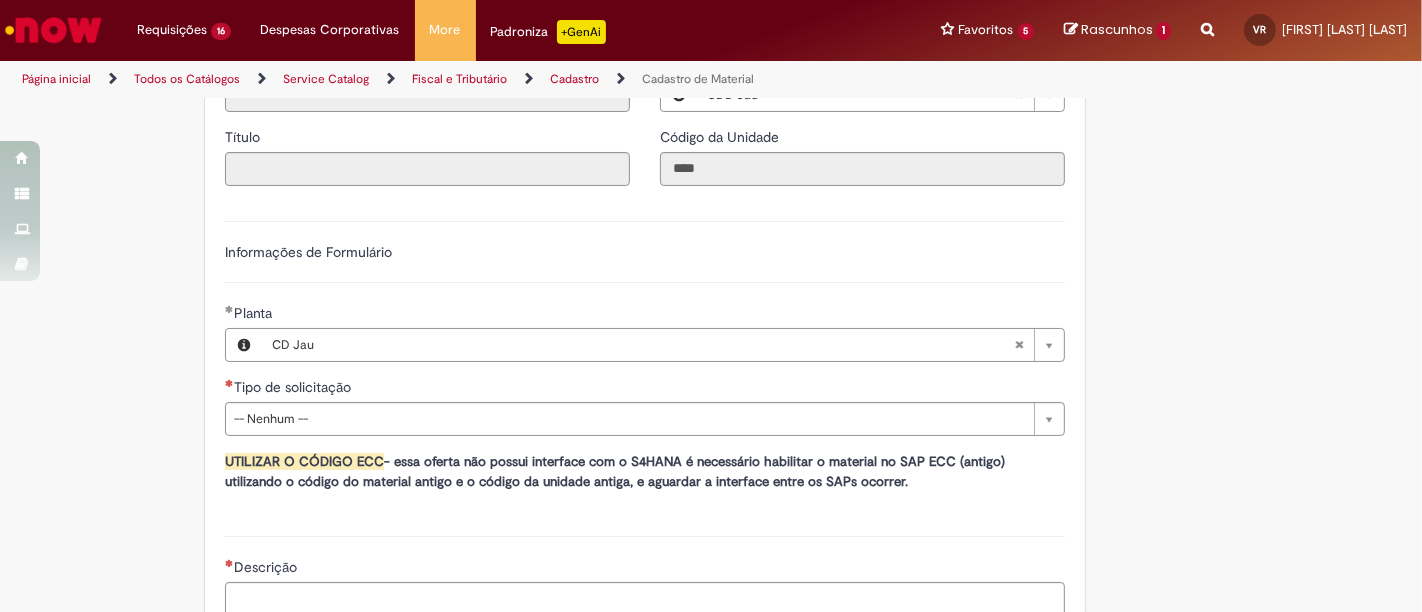 scroll, scrollTop: 1083, scrollLeft: 0, axis: vertical 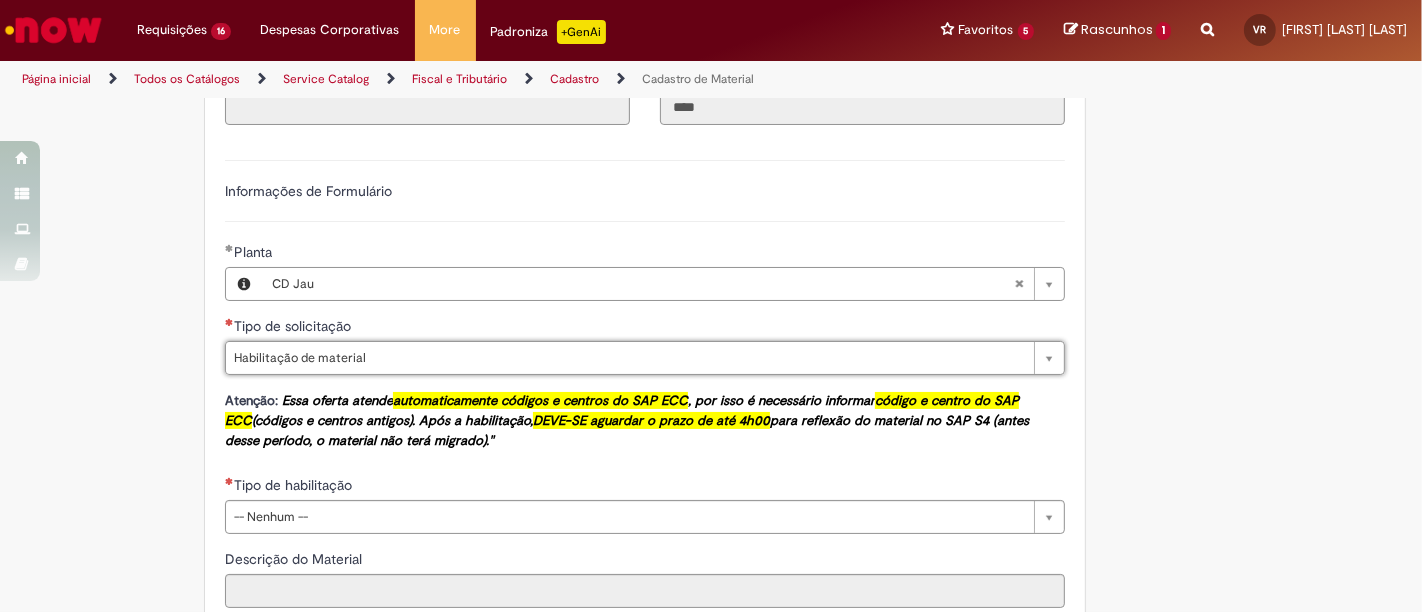 type on "**********" 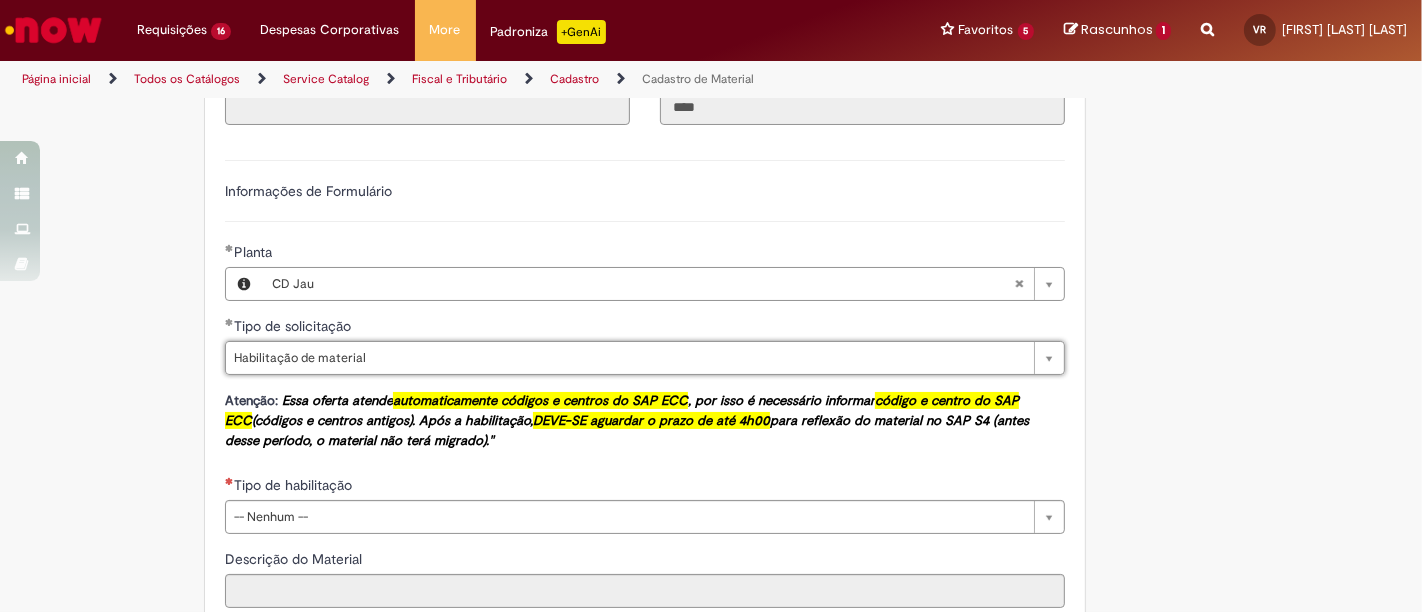 click on "Adicionar a Favoritos
Cadastro de Material
Oferta destinada à solicitações relacionadas ao cadastro de materiais.
Criação de Material  – Tipo de Solicitação destinada para criação de novos códigos dos materiais abaixo:       1.1 – Embalagem Retornável (Ativo de Giro)       1.2 – Embalagem Não Retornável        1.3 – Matéria prima       1.4 – Marketing       1.5 – Cadastro de Protótipo CIT (Cadastro exclusivo do CIT)
Habilitação  – Tipo de Solicitação destinada a Habilitação dos Materiais       2.1 – Habilitação de Material       2.2 - Habilitar Tipo de Avaliação New & Especiais
ATENÇÃO CÓDIGO ECC!   Para solicitação de  HABILITAÇÃO DE MATERIAL  É NECESSÁRIO INFORMAR O CÓDIGO DO  MATERIAL E UNIDADE DO  ECC
NÃO  ocorre.
ATENÇÃO INTERFACE!
Modificação" at bounding box center (711, 68) 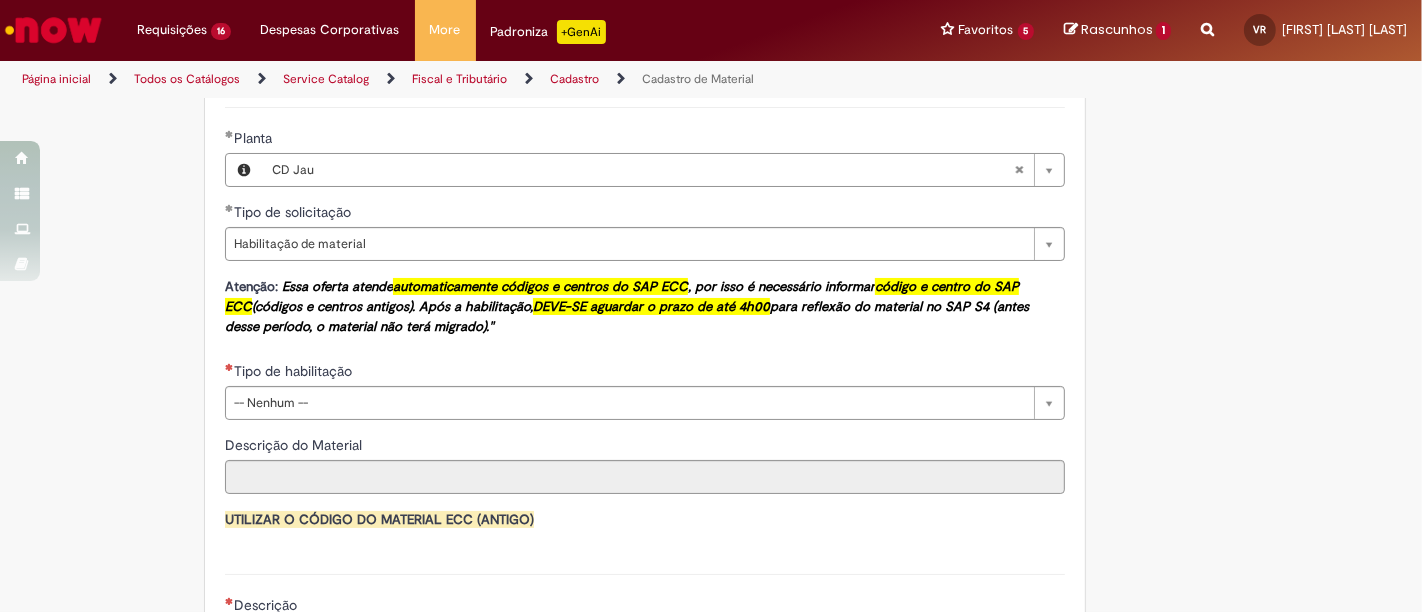 scroll, scrollTop: 1288, scrollLeft: 0, axis: vertical 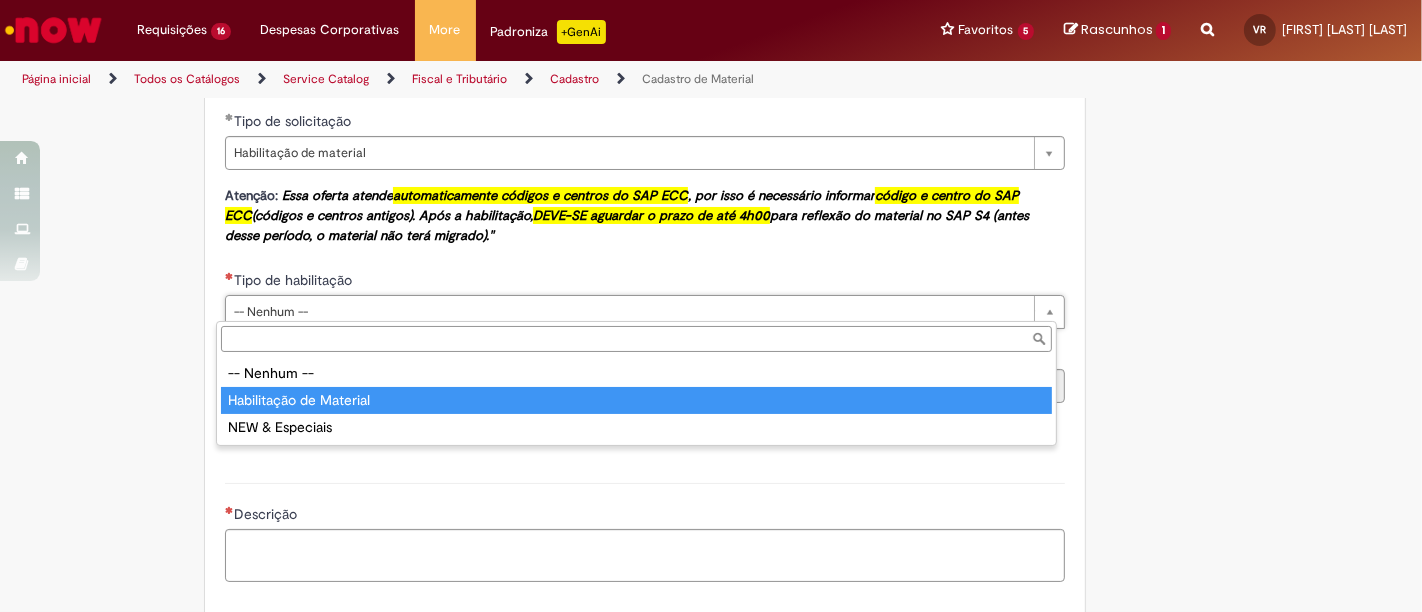 type on "**********" 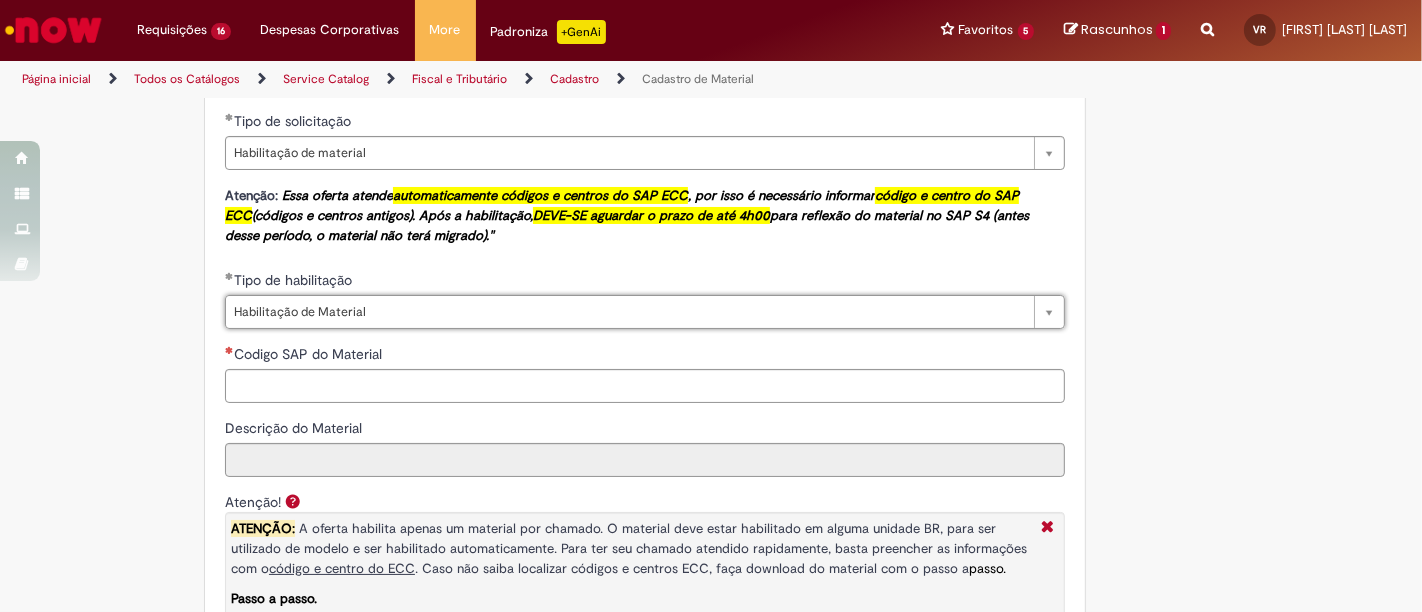 click on "Tire dúvidas com LupiAssist    +GenAI
Oi! Eu sou LupiAssist, uma Inteligência Artificial Generativa em constante aprendizado   Meu conteúdo é monitorado para trazer uma melhor experiência
Dúvidas comuns:
Só mais um instante, estou consultando nossas bases de conhecimento  e escrevendo a melhor resposta pra você!
Title
Lorem ipsum dolor sit amet    Fazer uma nova pergunta
Gerei esta resposta utilizando IA Generativa em conjunto com os nossos padrões. Em caso de divergência, os documentos oficiais prevalecerão.
Saiba mais em:
Ou ligue para:
E aí, te ajudei?
Sim, obrigado!" at bounding box center (711, 171) 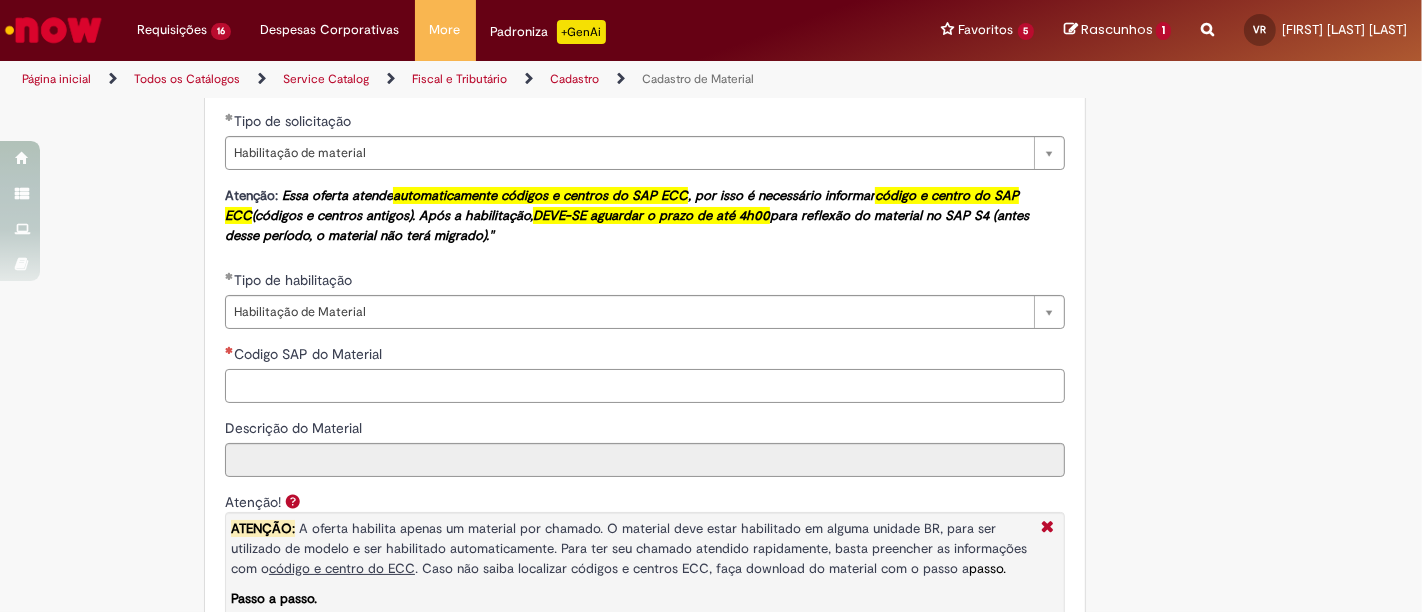 click on "Codigo SAP do Material" at bounding box center (645, 386) 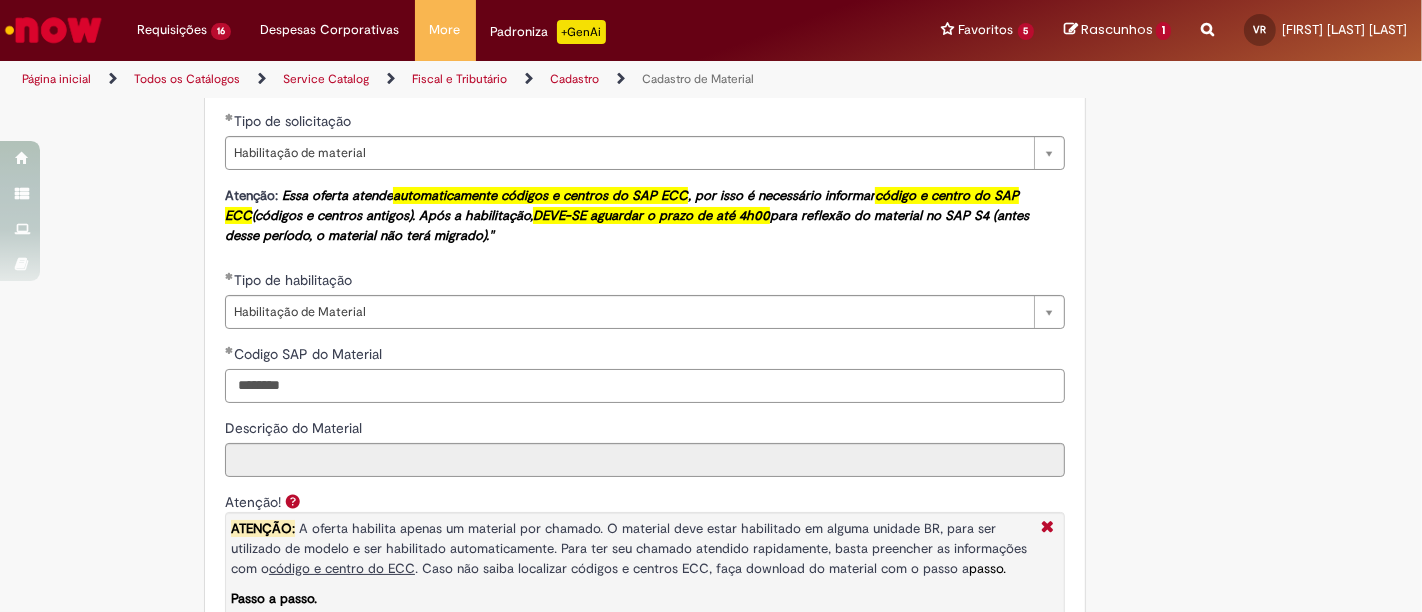 type on "********" 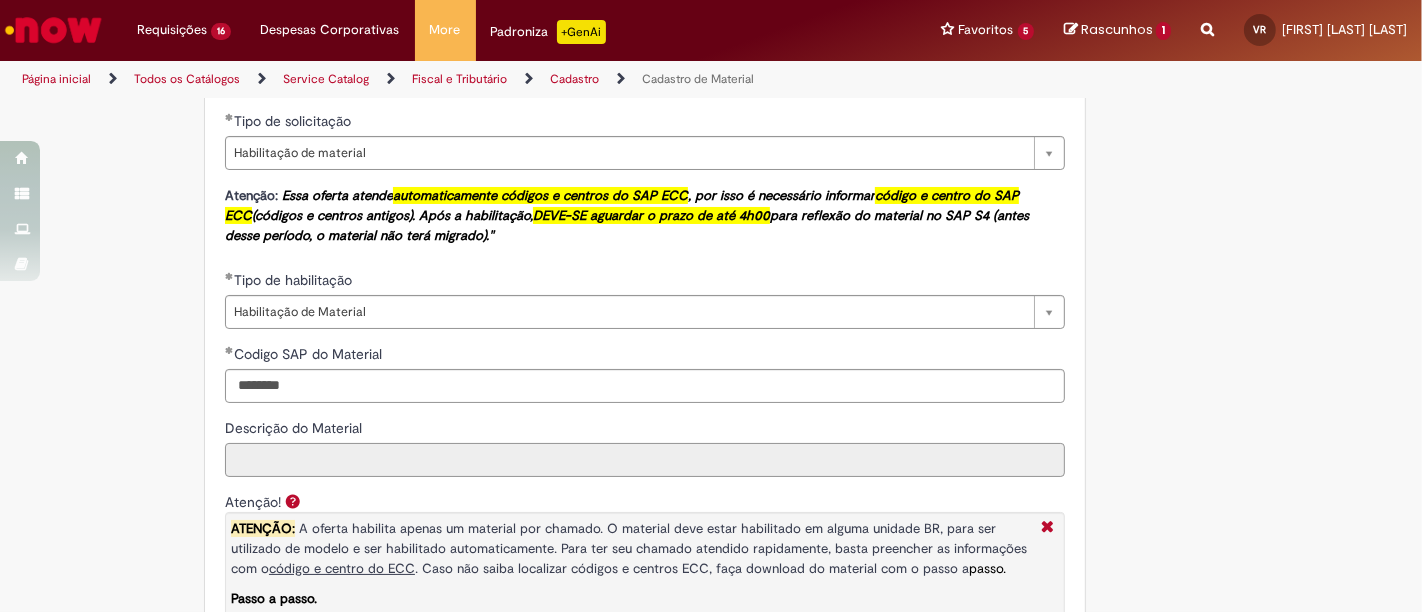 click on "Descrição do Material" at bounding box center (645, 460) 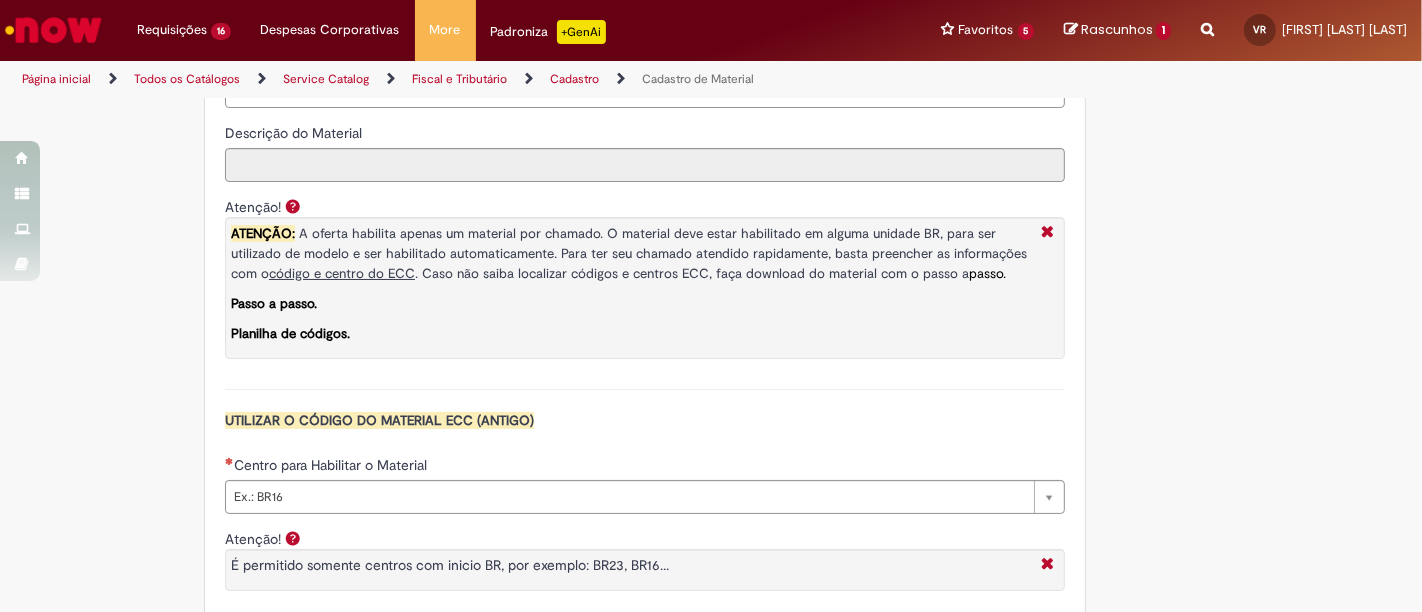 scroll, scrollTop: 1587, scrollLeft: 0, axis: vertical 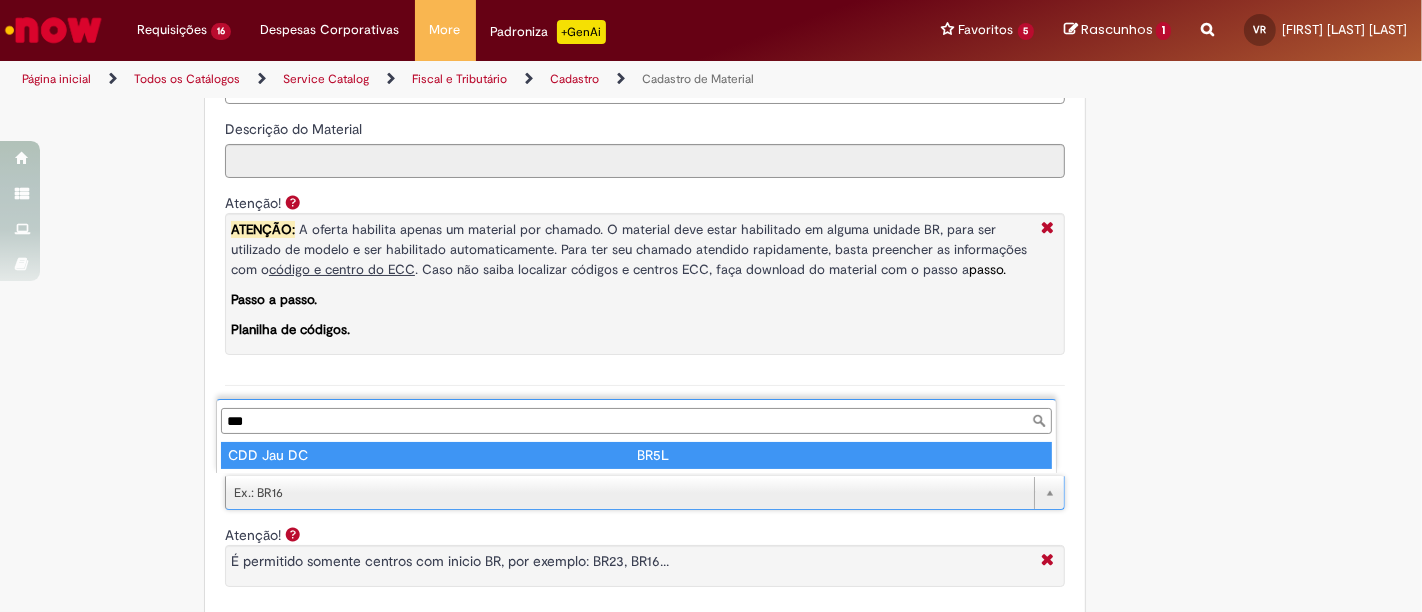 type on "***" 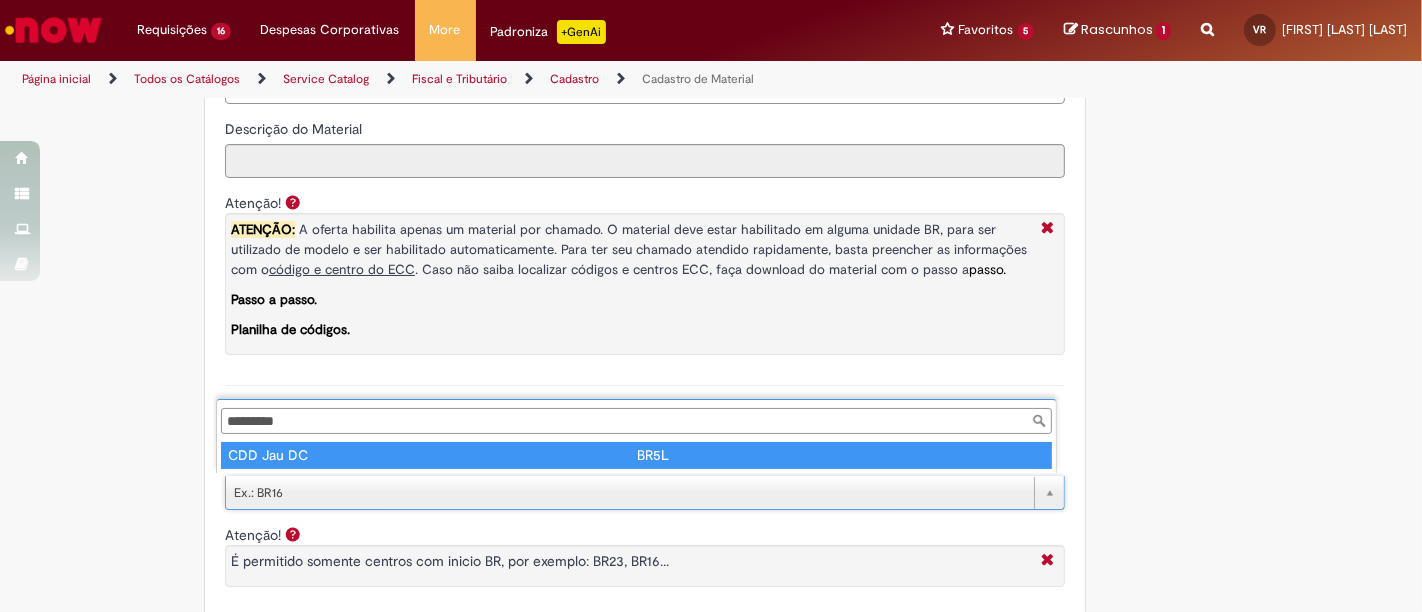 type on "****" 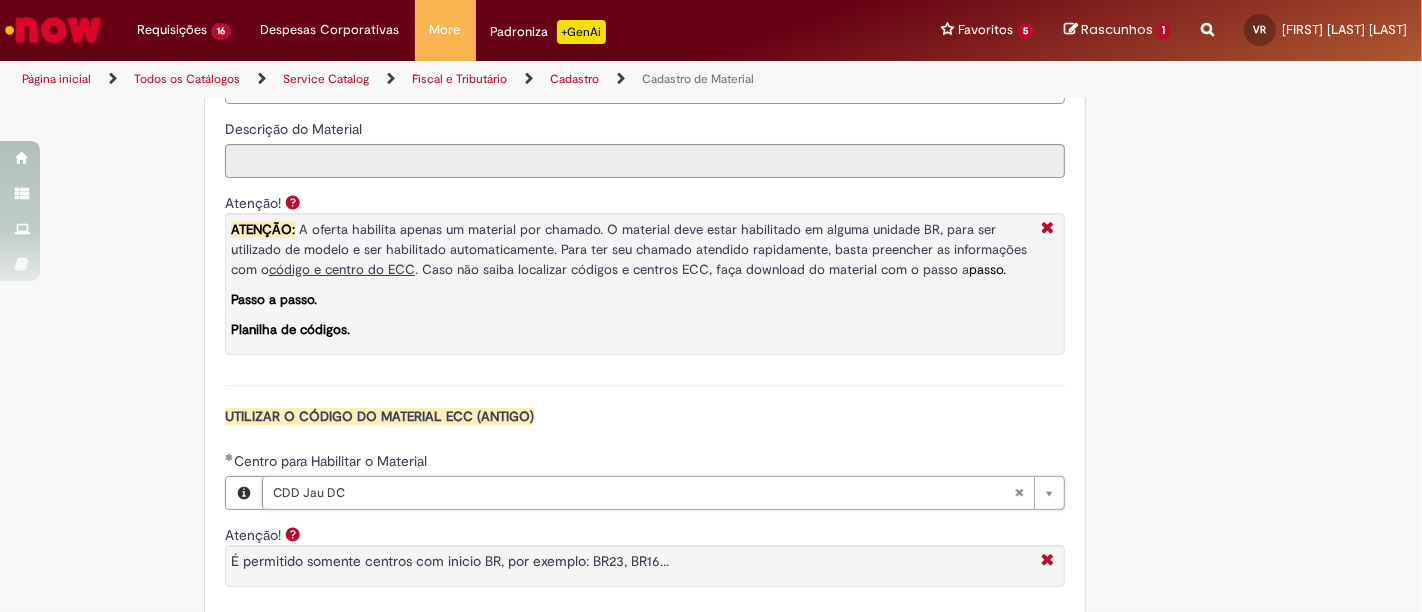 click on "Tire dúvidas com LupiAssist    +GenAI
Oi! Eu sou LupiAssist, uma Inteligência Artificial Generativa em constante aprendizado   Meu conteúdo é monitorado para trazer uma melhor experiência
Dúvidas comuns:
Só mais um instante, estou consultando nossas bases de conhecimento  e escrevendo a melhor resposta pra você!
Title
Lorem ipsum dolor sit amet    Fazer uma nova pergunta
Gerei esta resposta utilizando IA Generativa em conjunto com os nossos padrões. Em caso de divergência, os documentos oficiais prevalecerão.
Saiba mais em:
Ou ligue para:
E aí, te ajudei?
Sim, obrigado!" at bounding box center (711, -128) 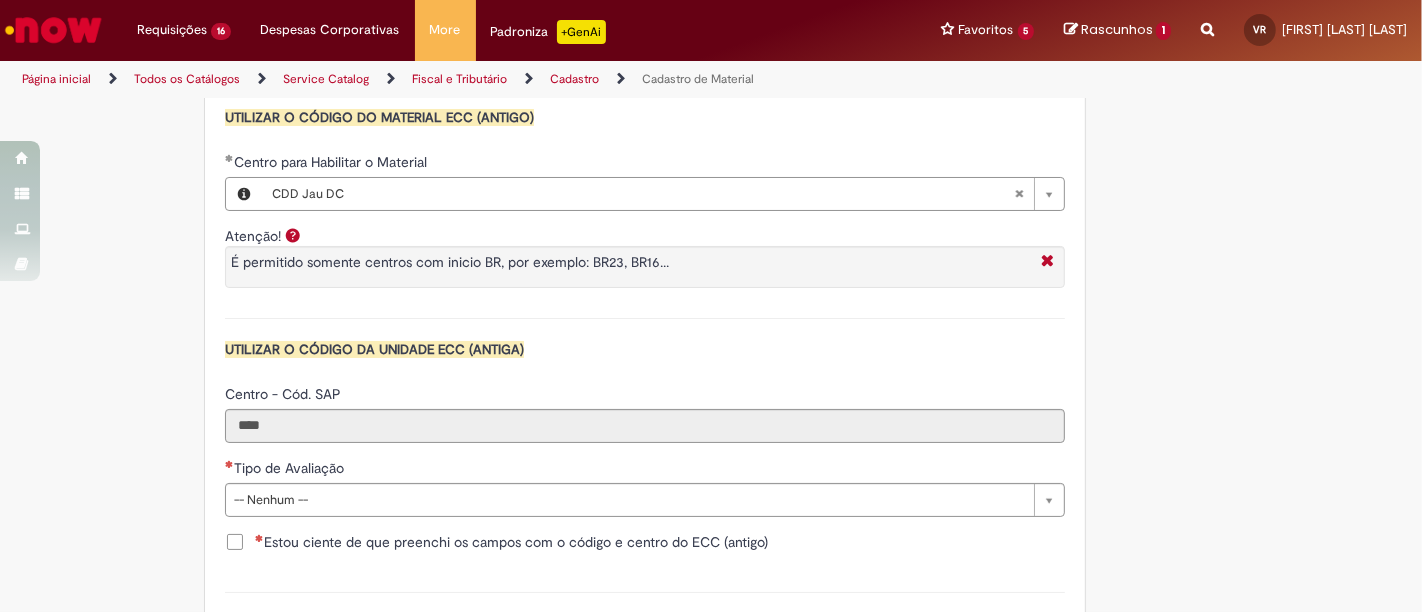 scroll, scrollTop: 1907, scrollLeft: 0, axis: vertical 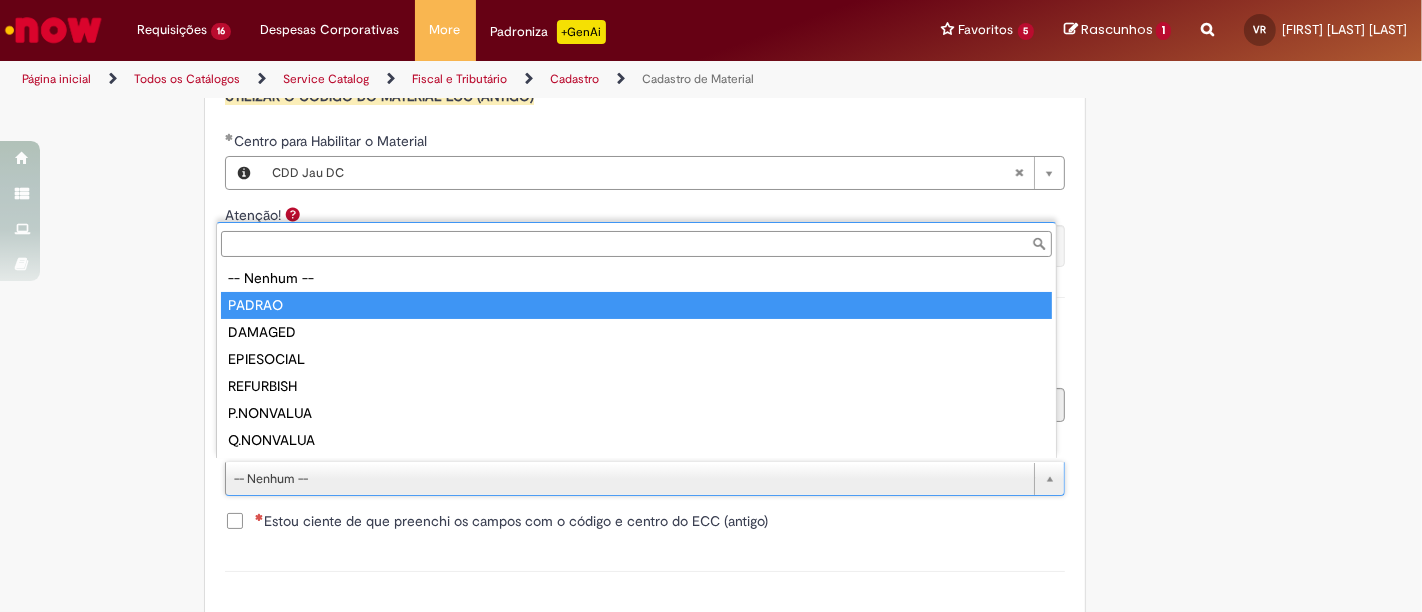 type on "******" 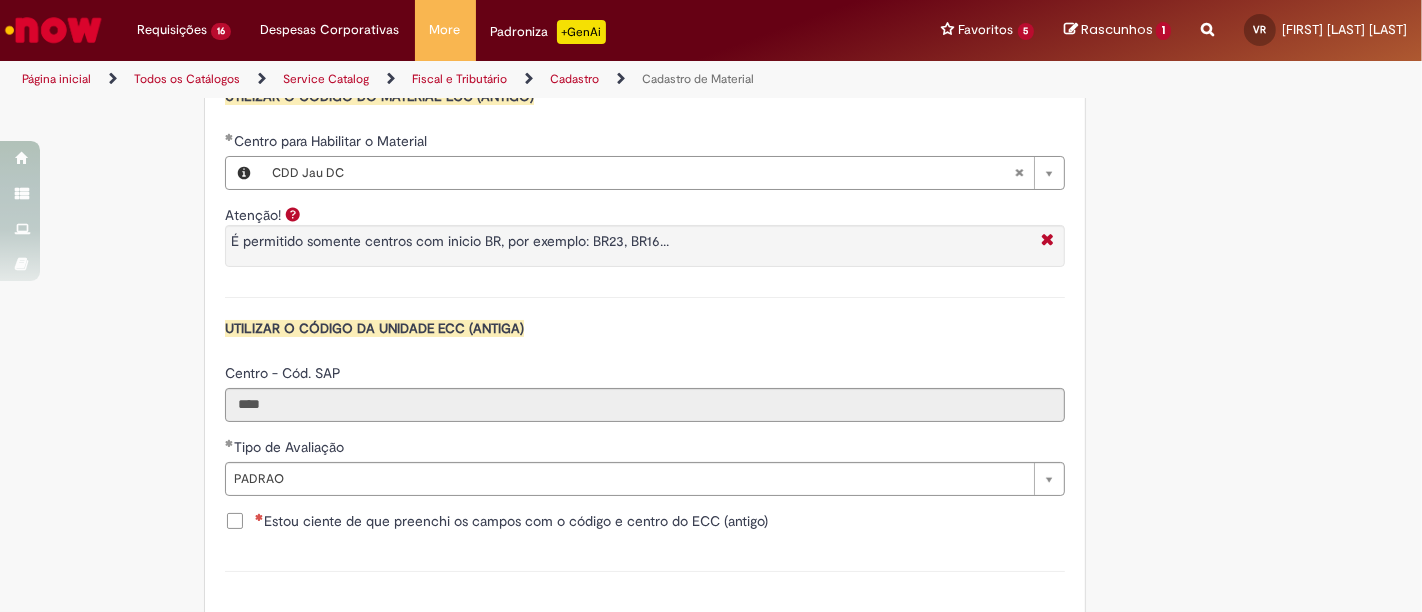 click on "Adicionar a Favoritos
Cadastro de Material
Oferta destinada à solicitações relacionadas ao cadastro de materiais.
Criação de Material  – Tipo de Solicitação destinada para criação de novos códigos dos materiais abaixo:       1.1 – Embalagem Retornável (Ativo de Giro)       1.2 – Embalagem Não Retornável        1.3 – Matéria prima       1.4 – Marketing       1.5 – Cadastro de Protótipo CIT (Cadastro exclusivo do CIT)
Habilitação  – Tipo de Solicitação destinada a Habilitação dos Materiais       2.1 – Habilitação de Material       2.2 - Habilitar Tipo de Avaliação New & Especiais
ATENÇÃO CÓDIGO ECC!   Para solicitação de  HABILITAÇÃO DE MATERIAL  É NECESSÁRIO INFORMAR O CÓDIGO DO  MATERIAL E UNIDADE DO  ECC
NÃO  ocorre.
ATENÇÃO INTERFACE!
Modificação" at bounding box center (711, -449) 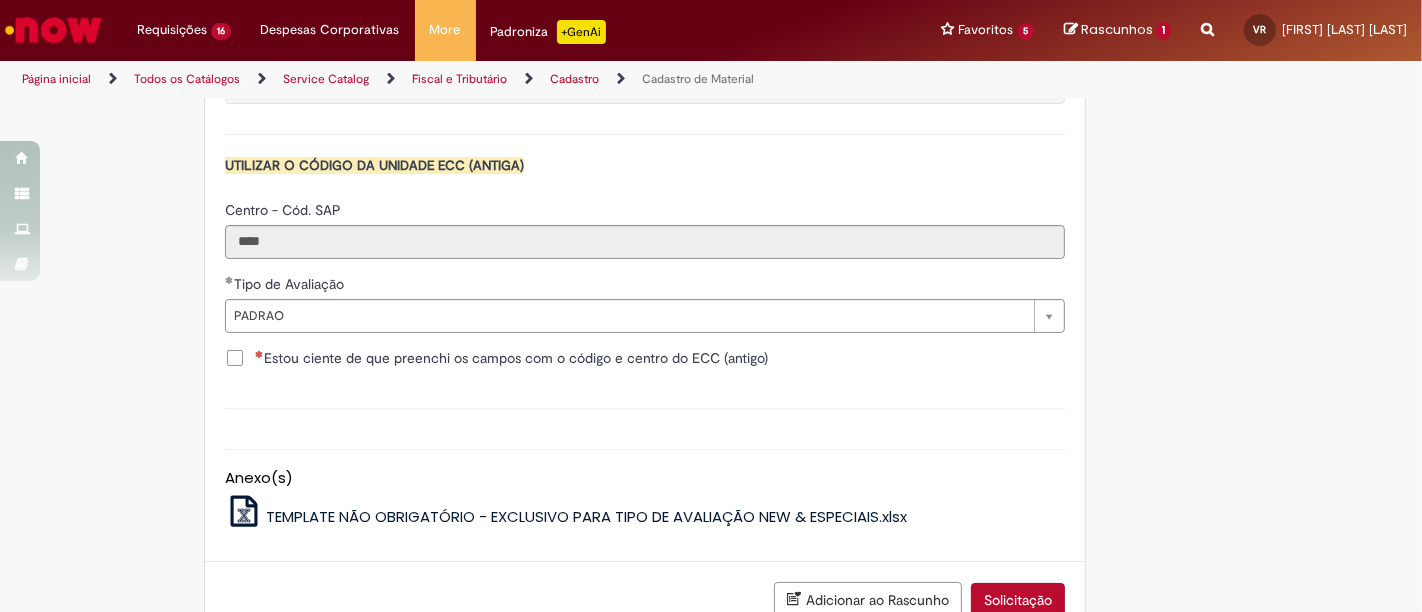 scroll, scrollTop: 2074, scrollLeft: 0, axis: vertical 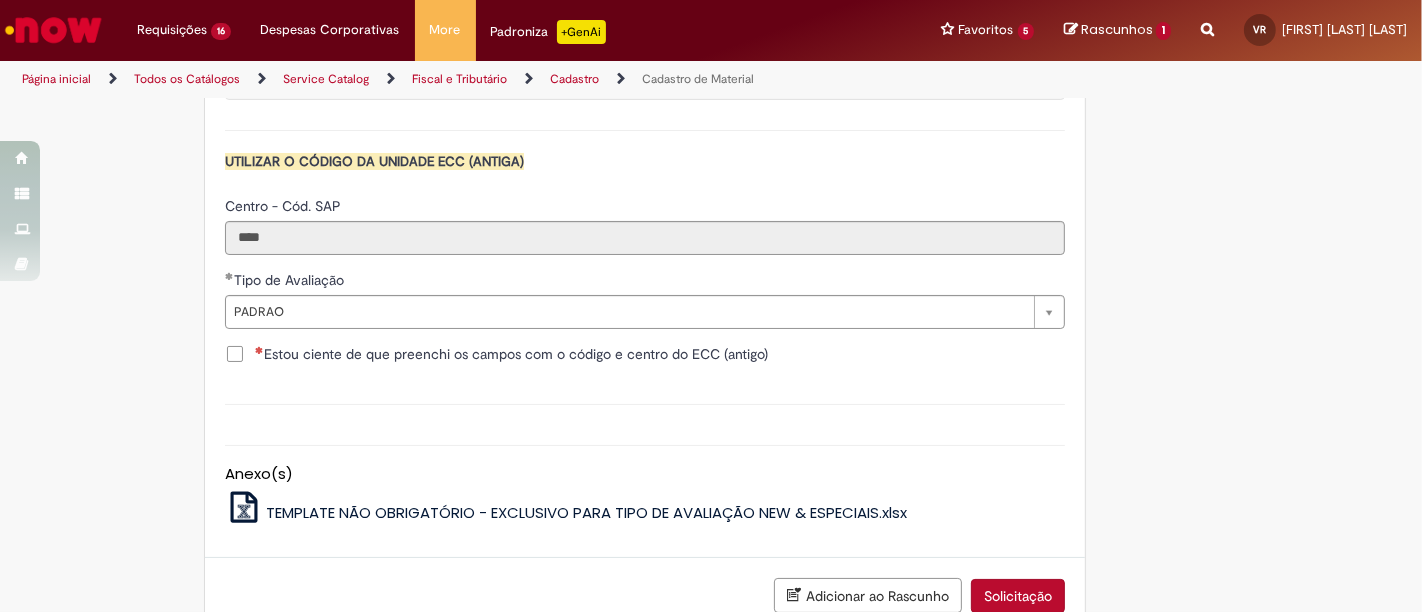 click on "Estou ciente de que preenchi os campos com o código e centro do ECC  (antigo)" at bounding box center [645, 356] 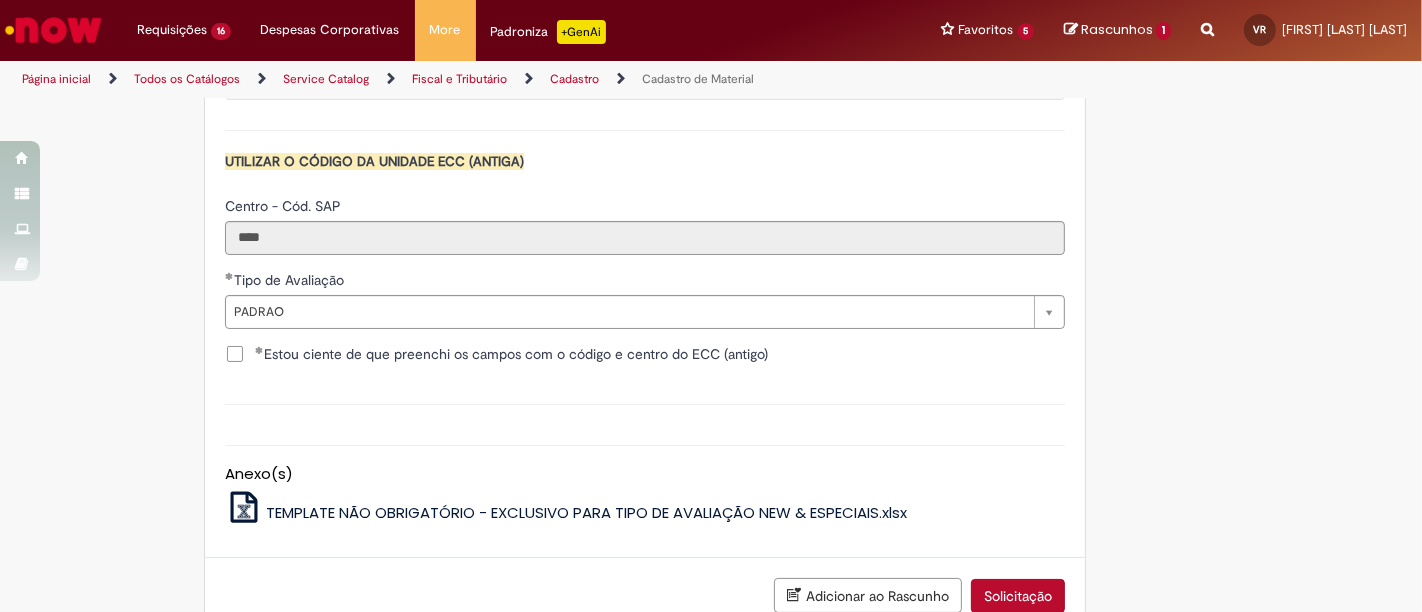 click on "Solicitação" at bounding box center [1018, 596] 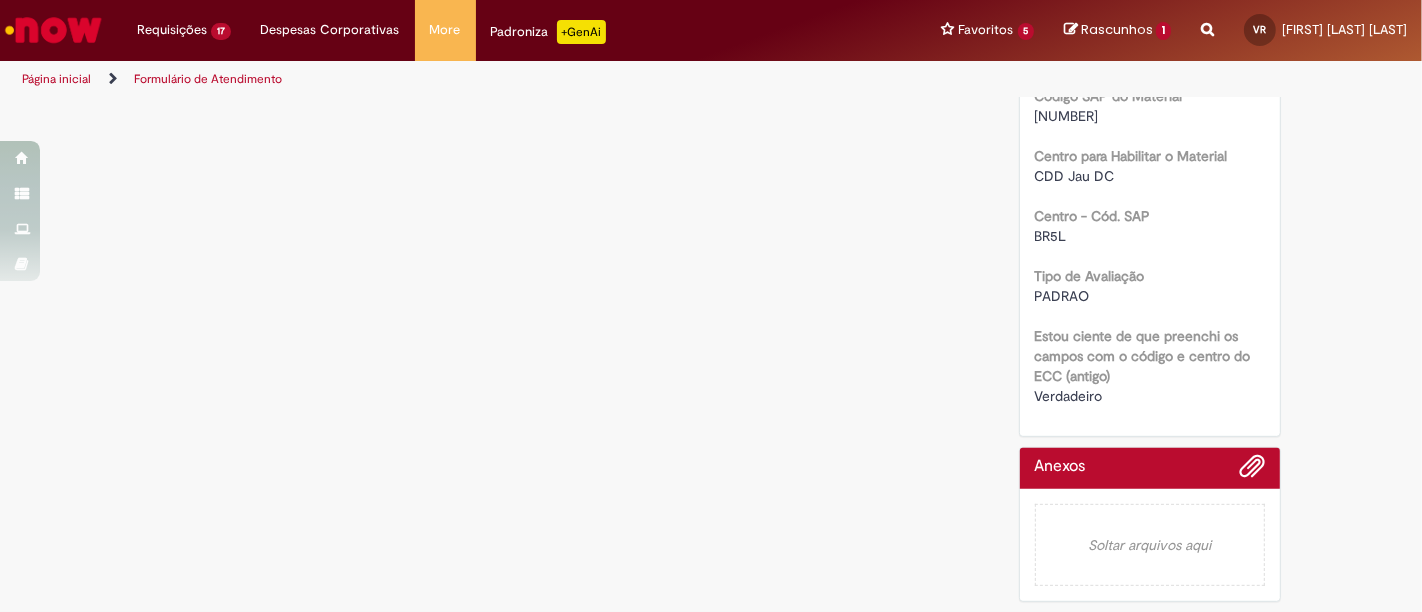 scroll, scrollTop: 0, scrollLeft: 0, axis: both 